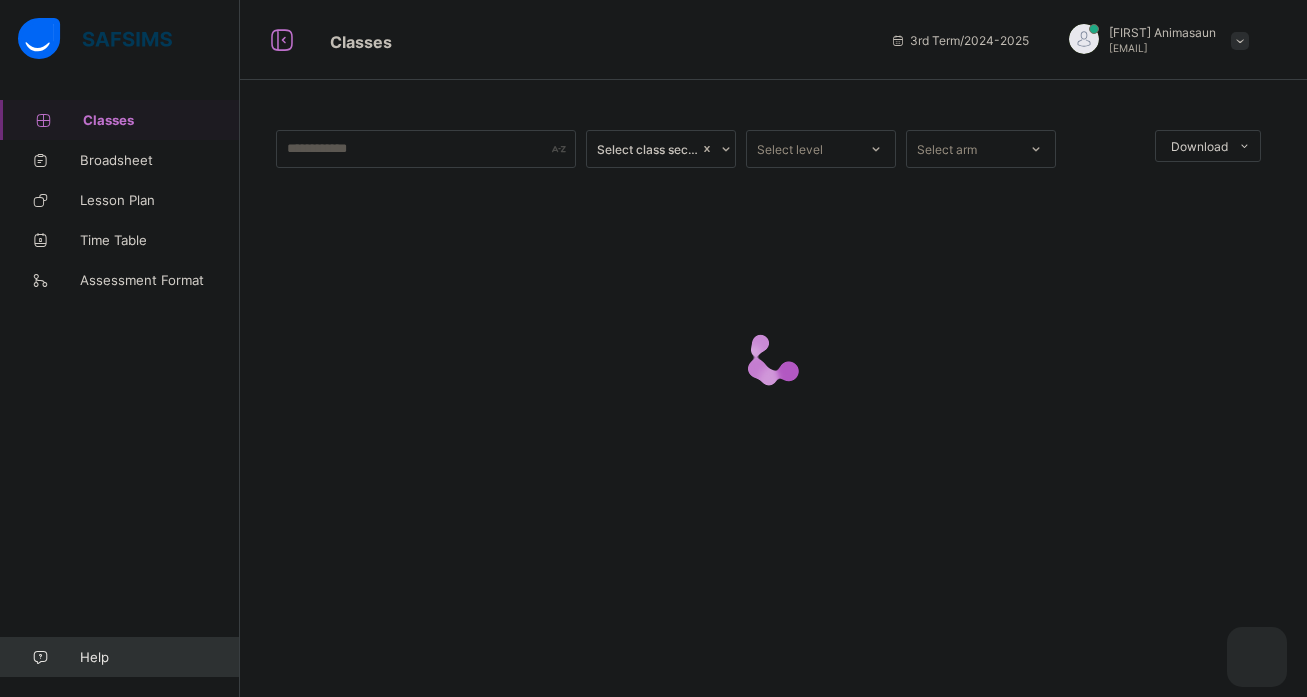 scroll, scrollTop: 0, scrollLeft: 0, axis: both 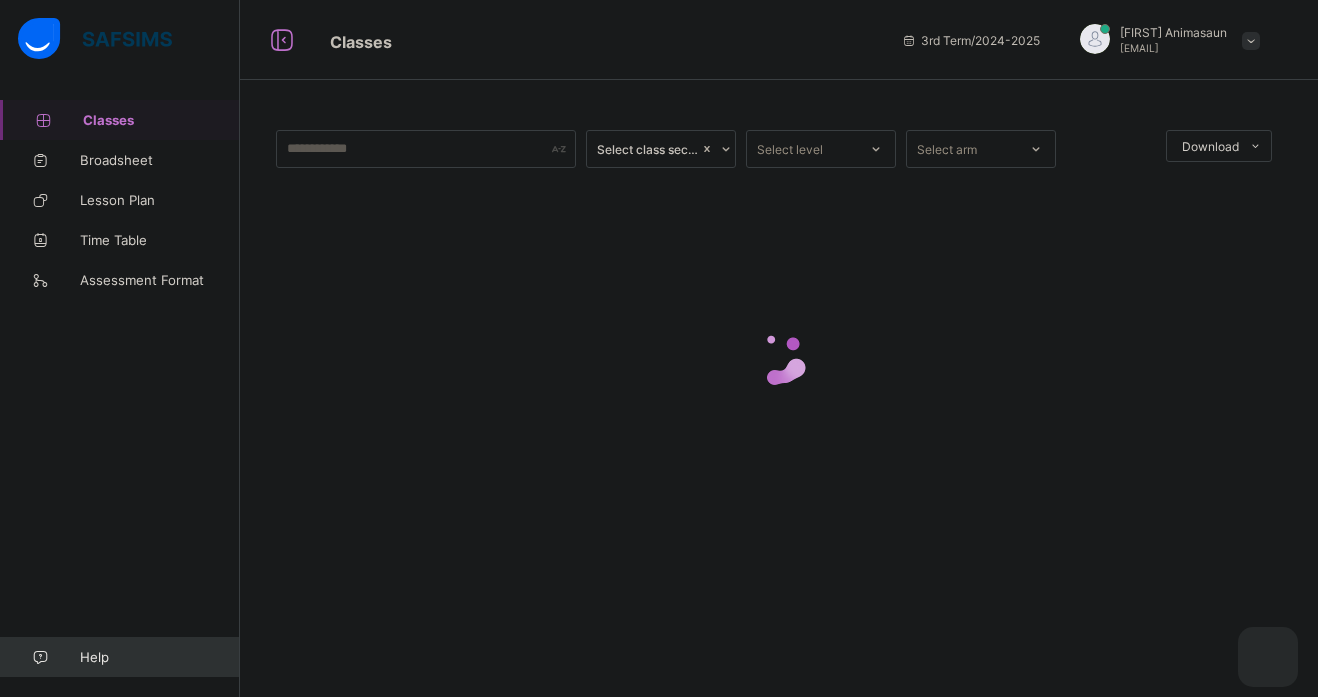 click on "Classes" at bounding box center [120, 120] 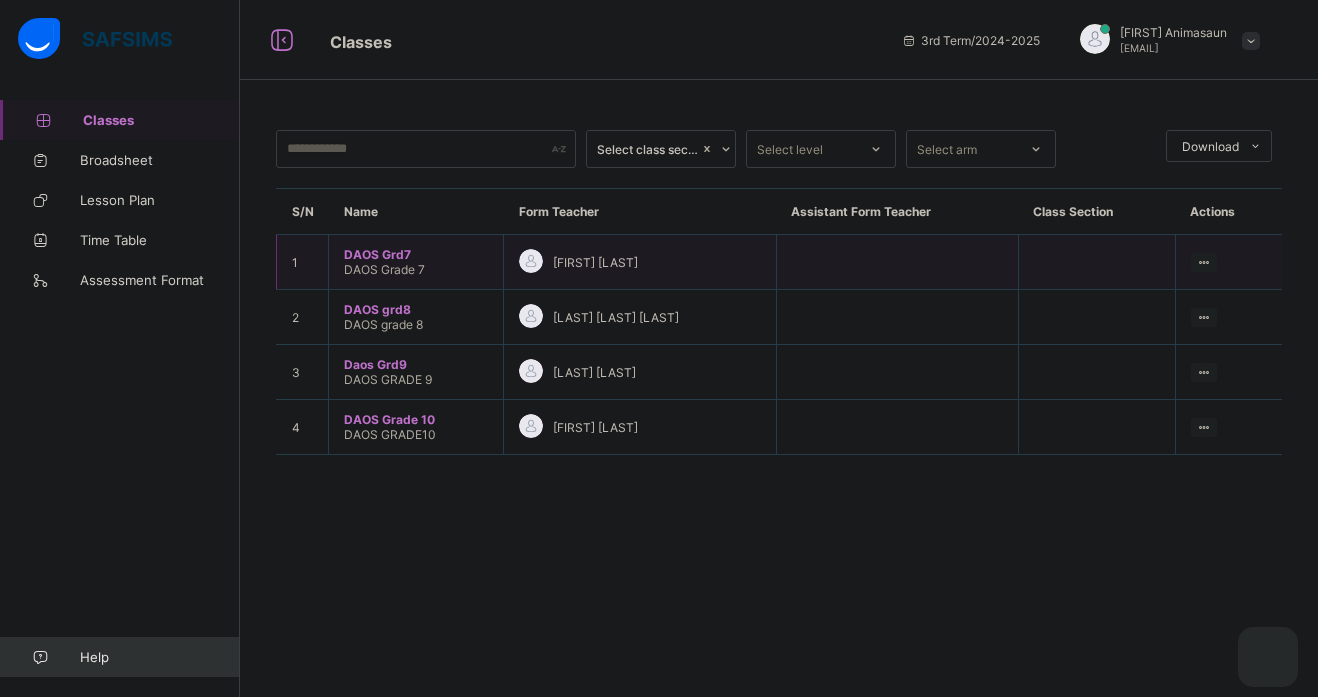 click on "DAOS Grade 7" at bounding box center [384, 269] 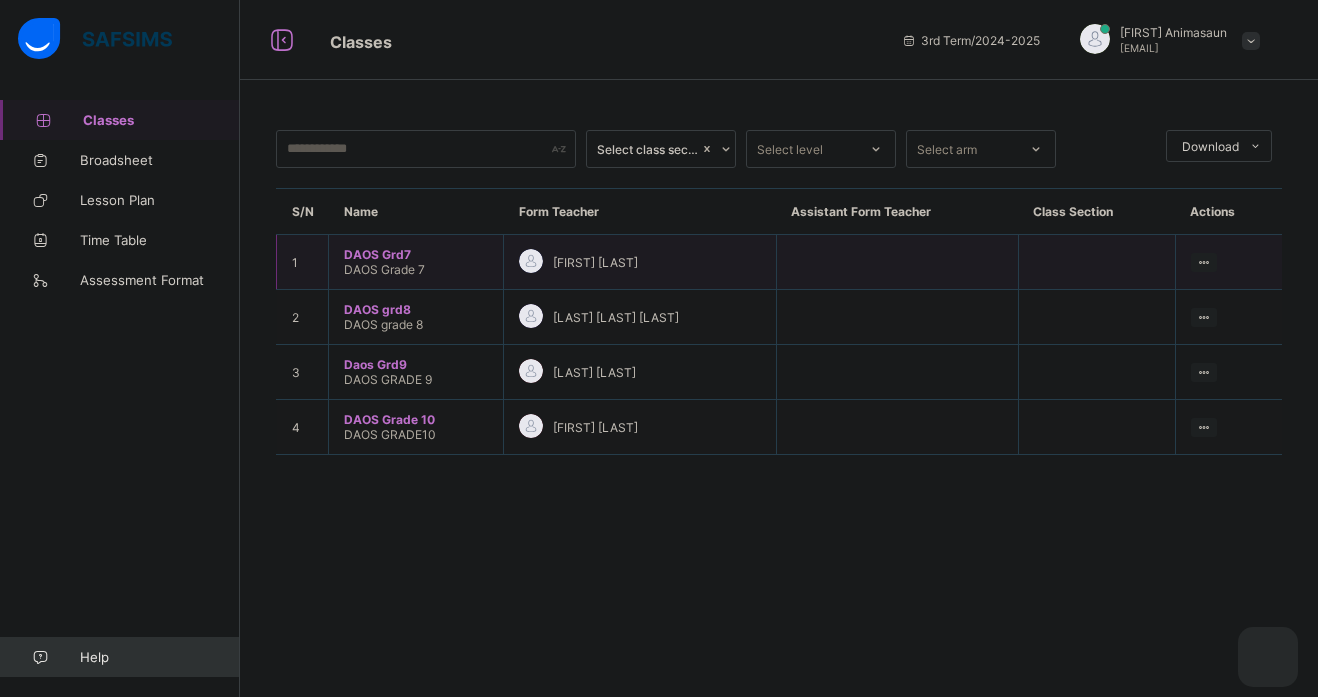 click on "DAOS Grade 7" at bounding box center (384, 269) 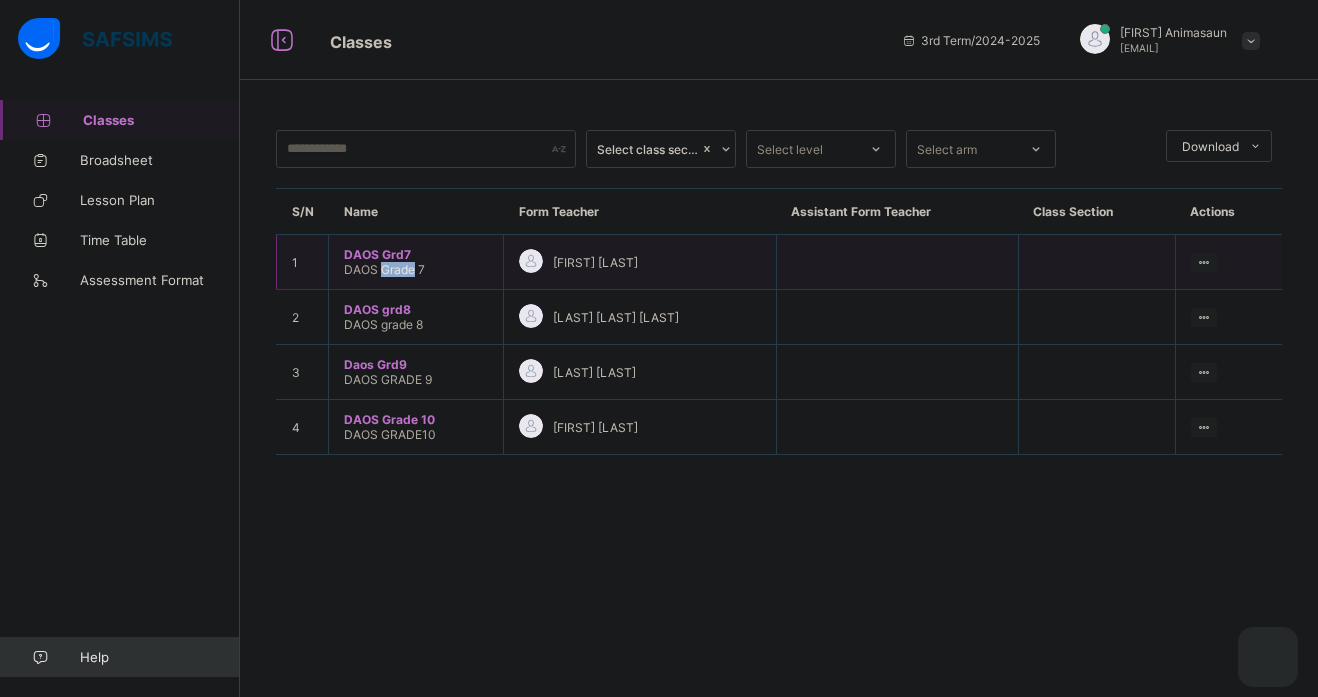click on "DAOS Grd7" at bounding box center (416, 254) 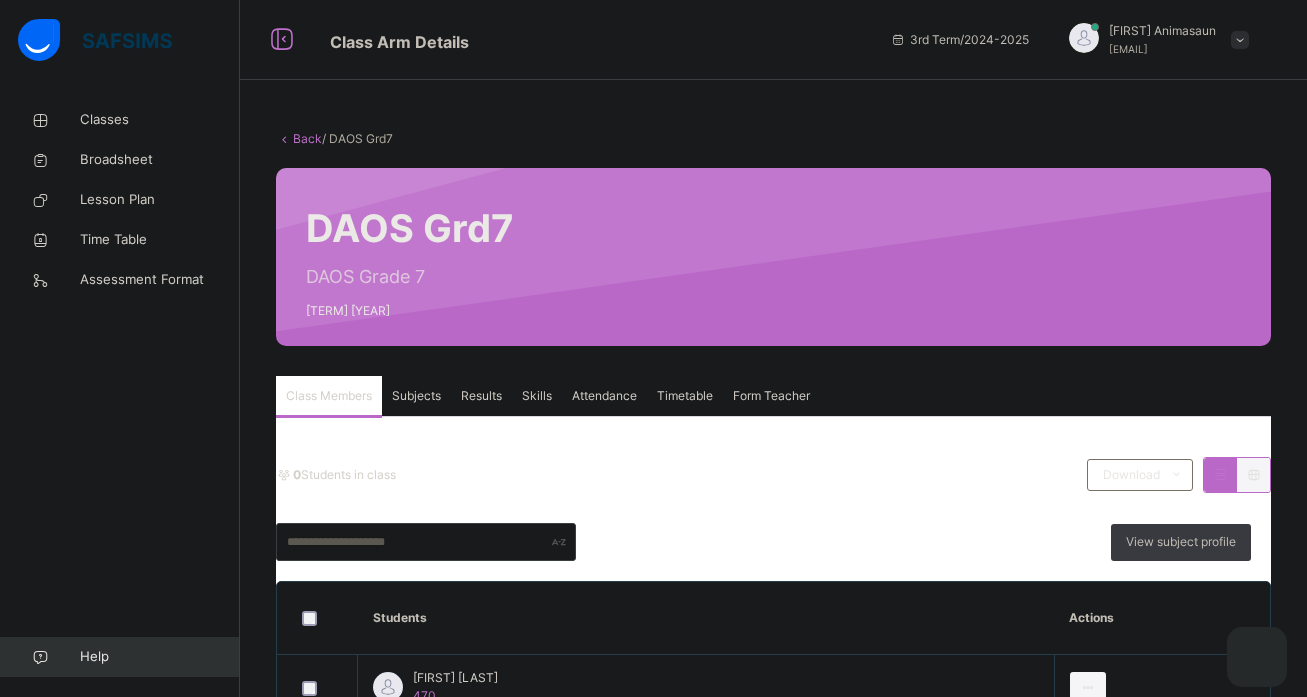click on "Subjects" at bounding box center [416, 396] 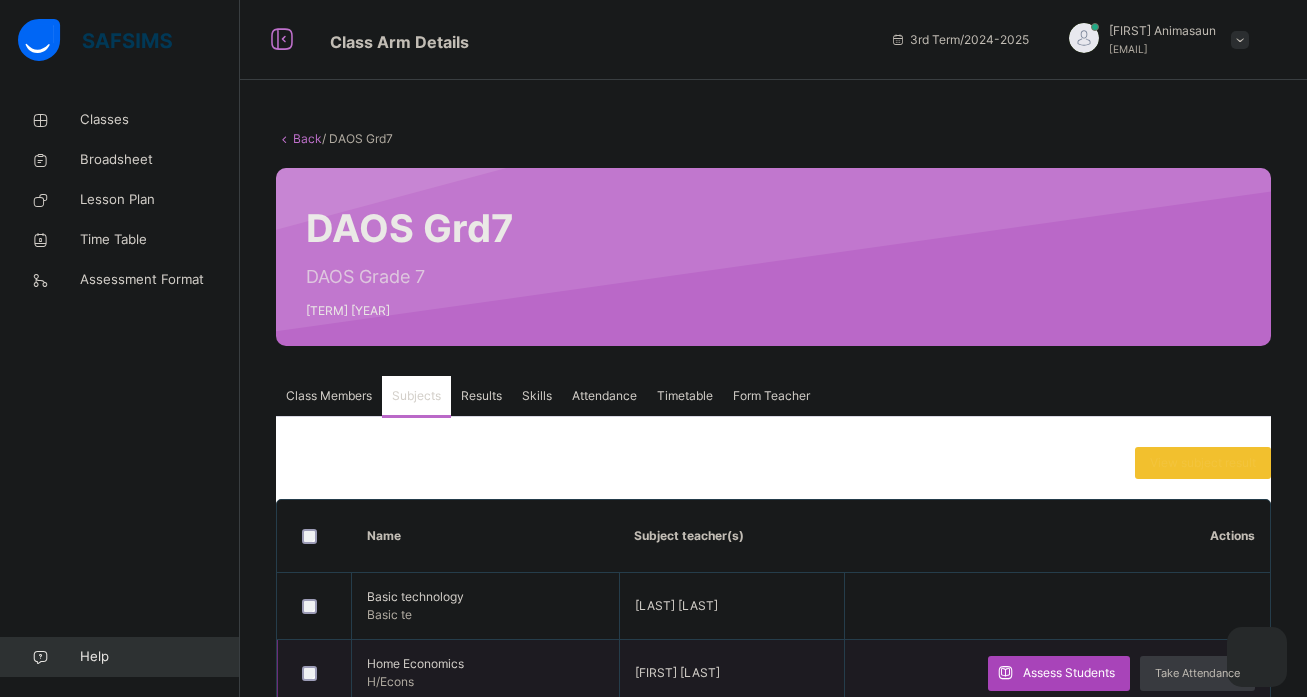 click on "Assess Students" at bounding box center (1069, 673) 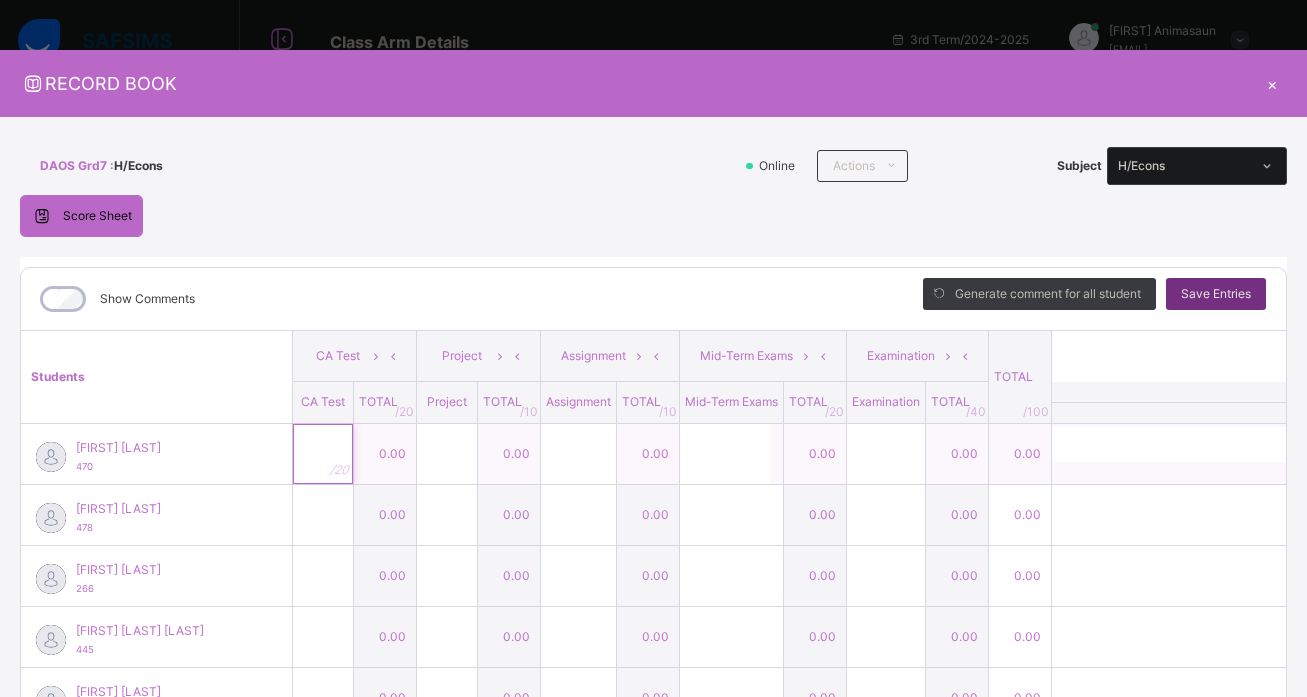 click at bounding box center (323, 454) 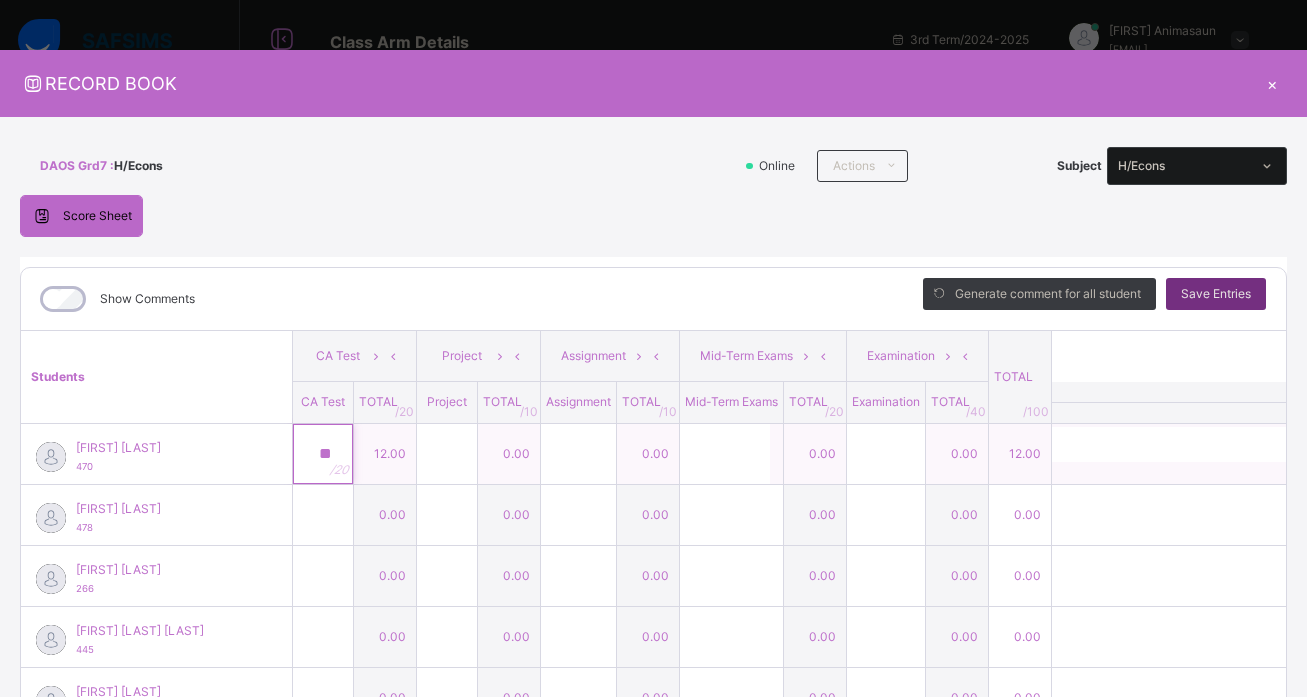 type on "**" 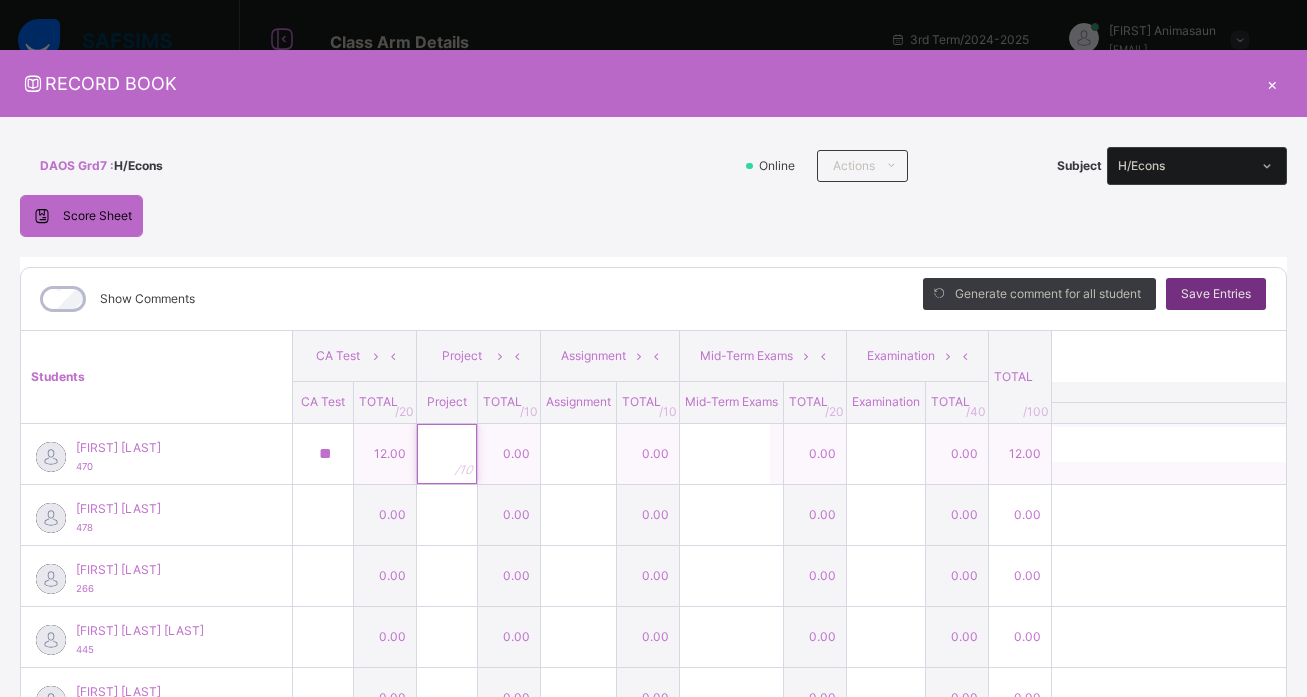 click at bounding box center (447, 454) 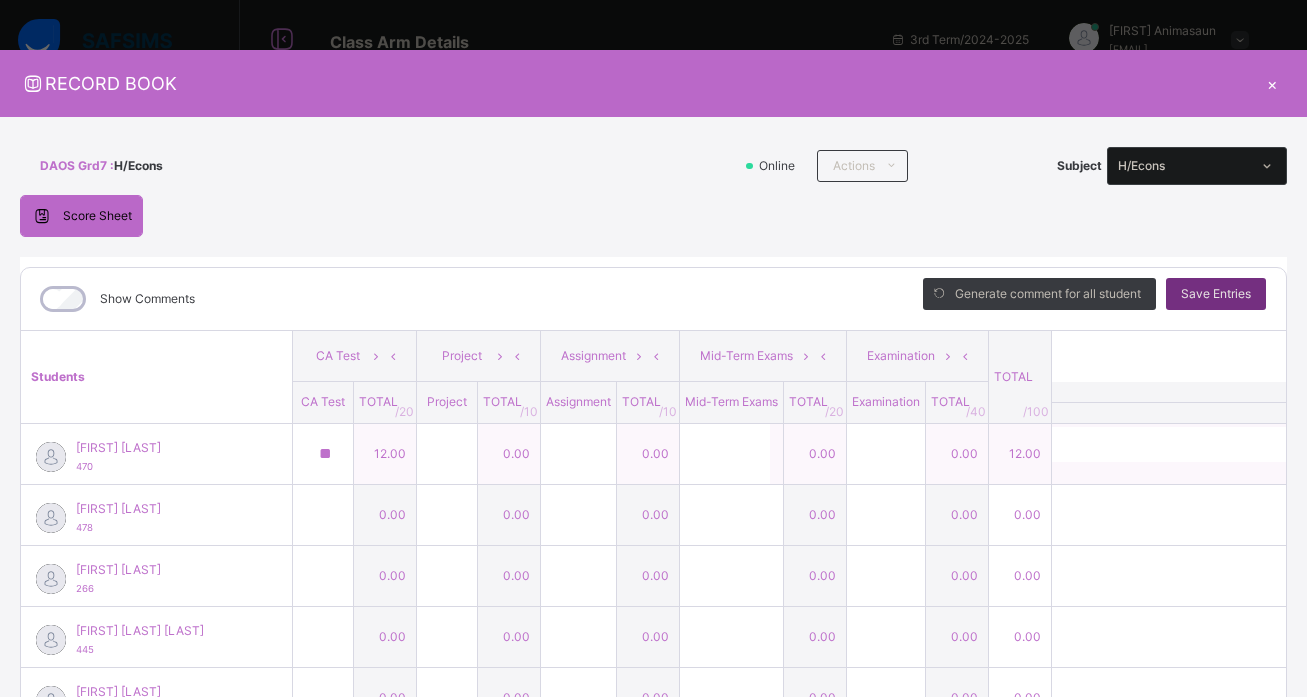 click at bounding box center [447, 454] 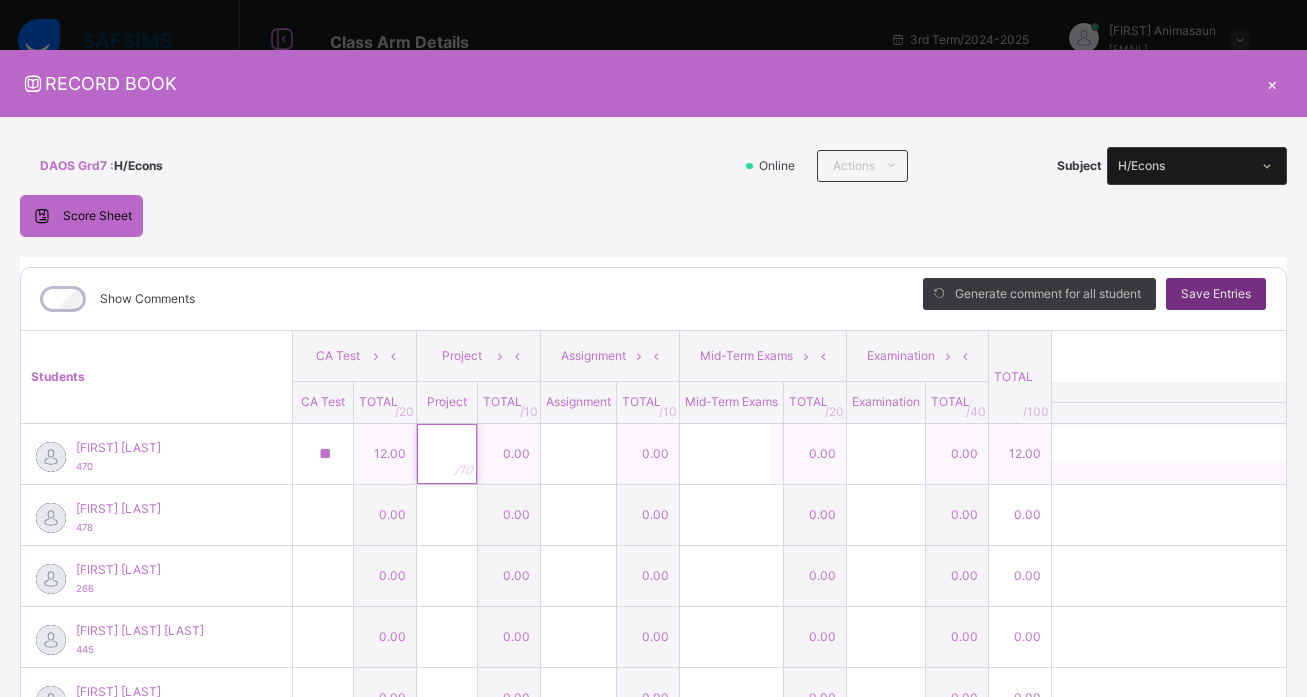 click at bounding box center [447, 454] 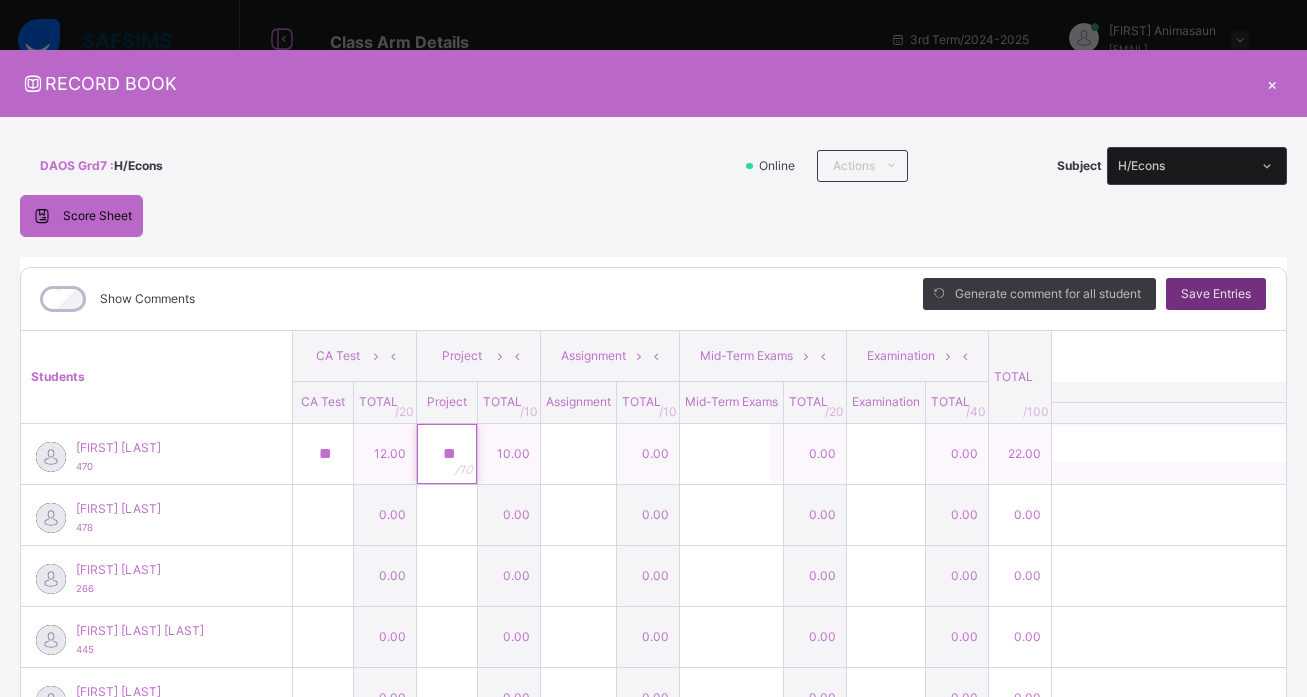 type on "**" 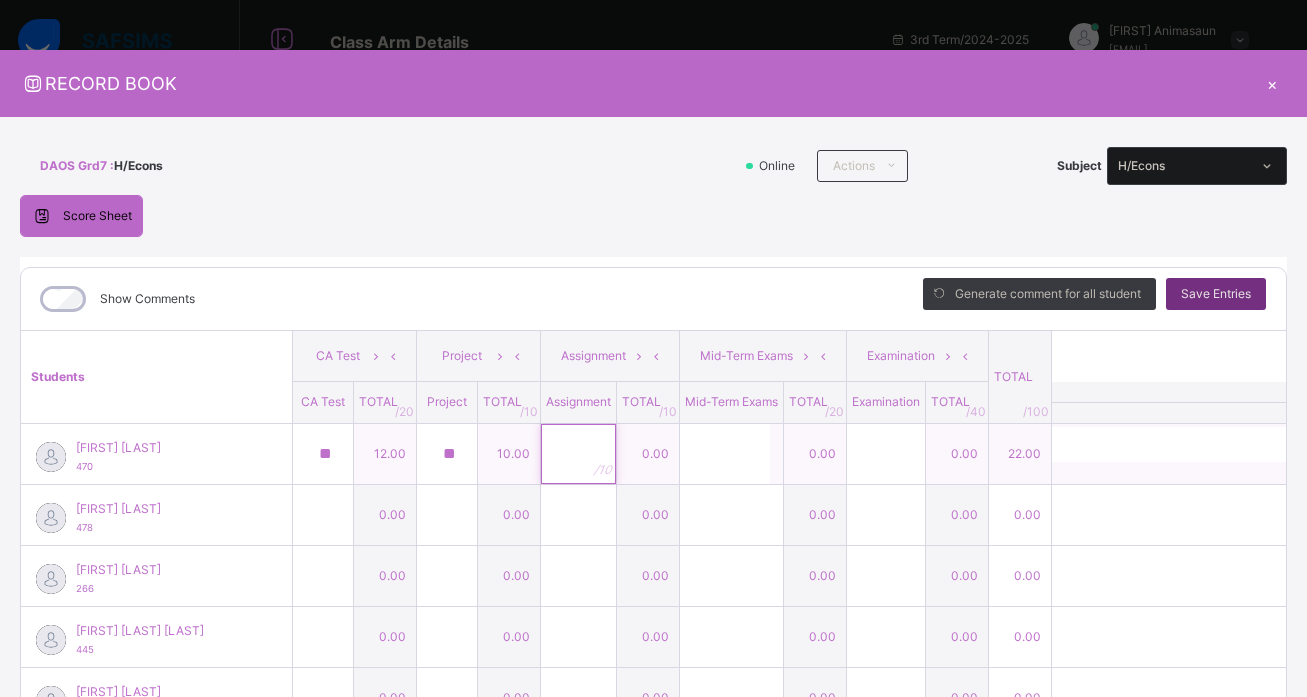click at bounding box center [578, 454] 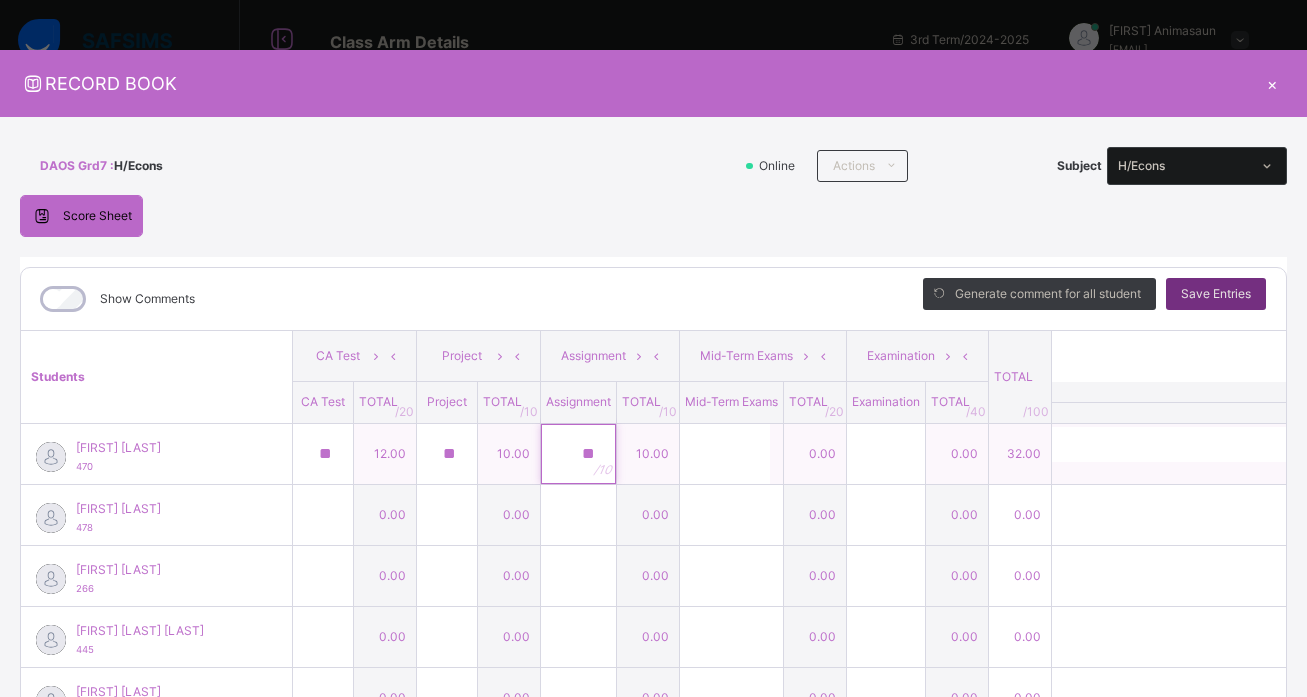 type on "**" 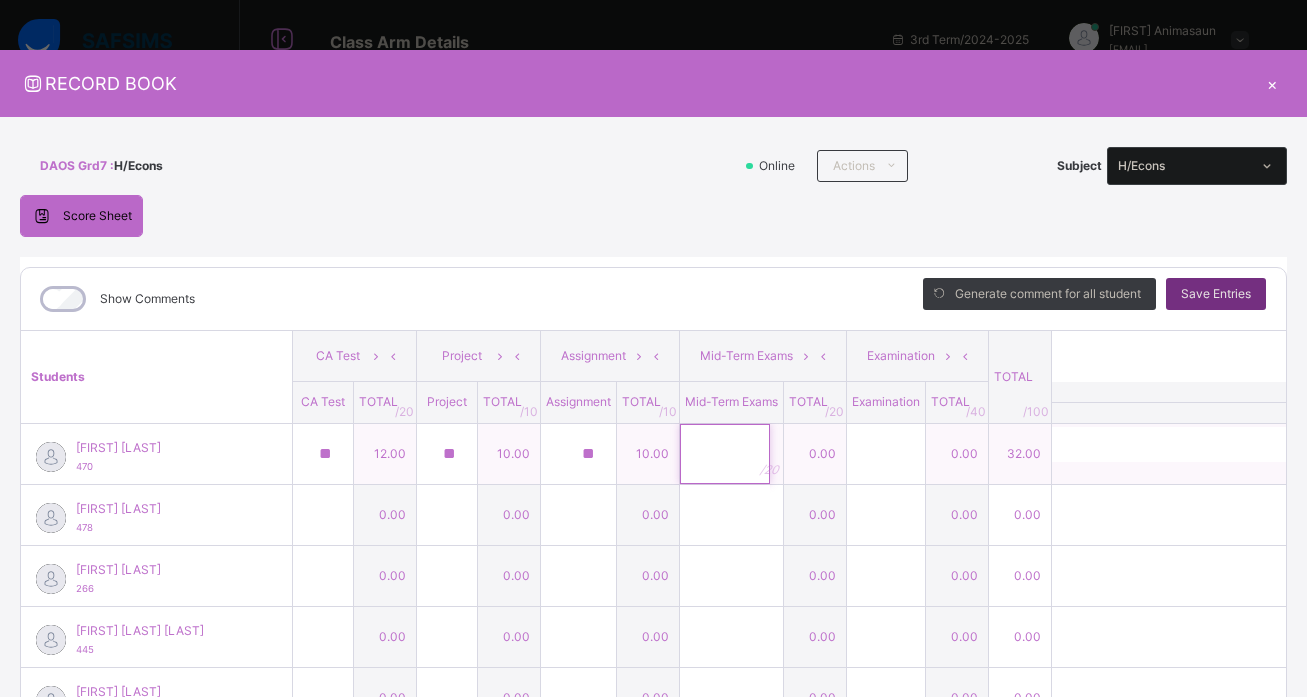 click at bounding box center (725, 454) 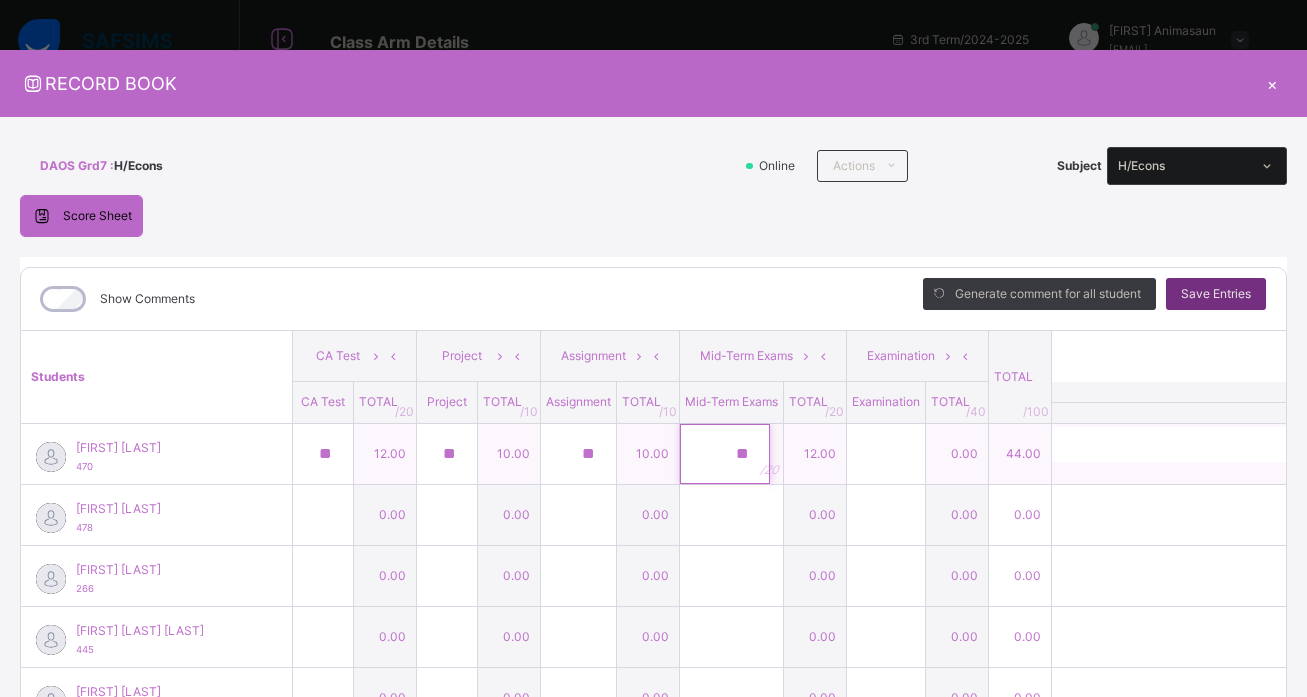 type on "**" 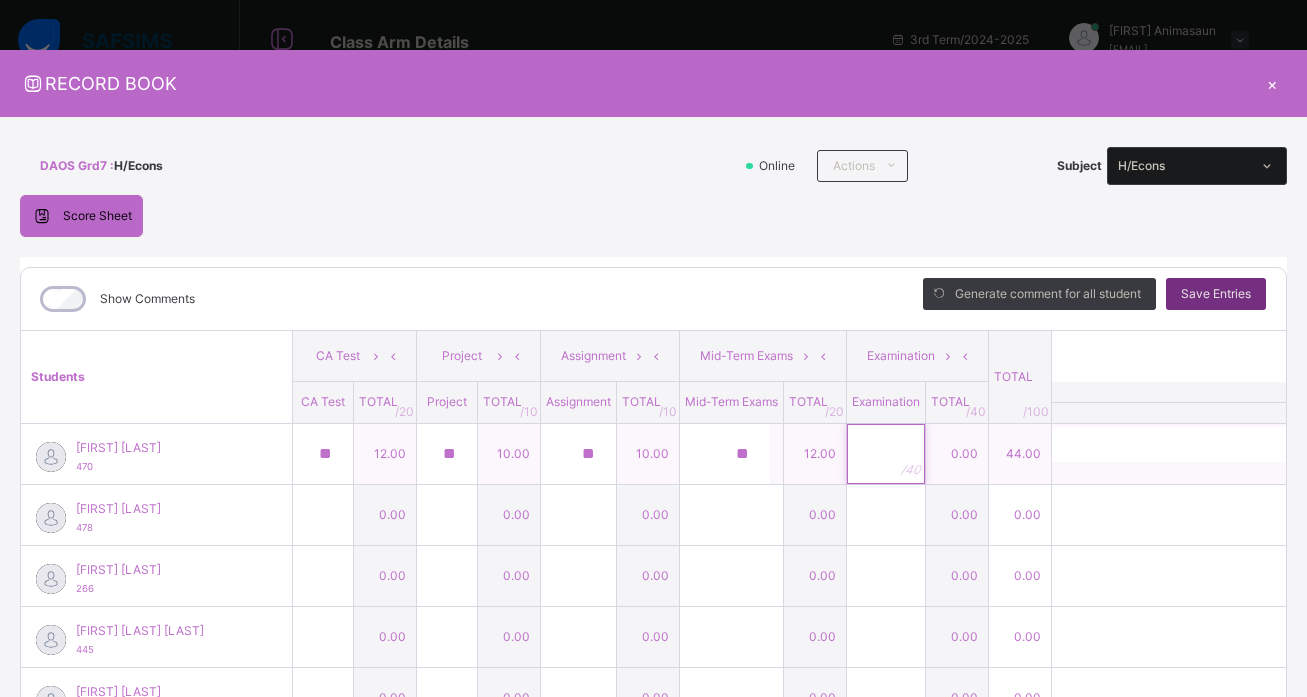 click at bounding box center (886, 454) 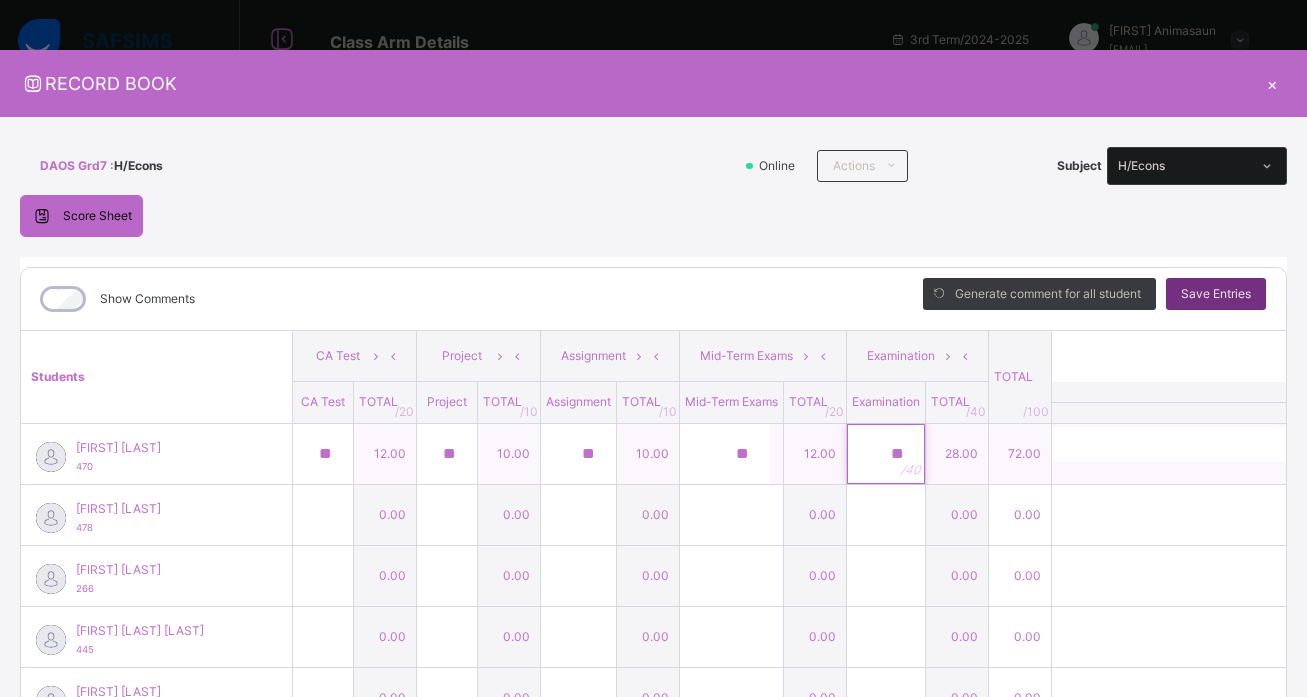 type on "**" 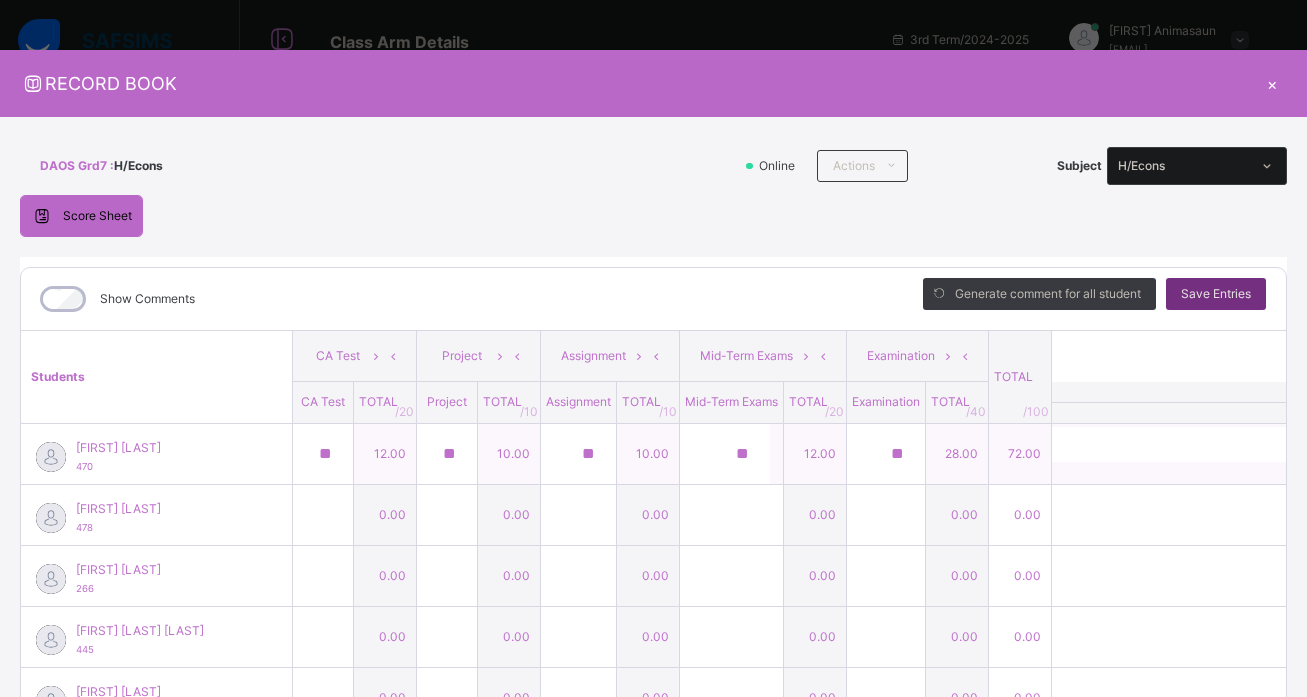 click on "0 / 250" at bounding box center (1205, 471) 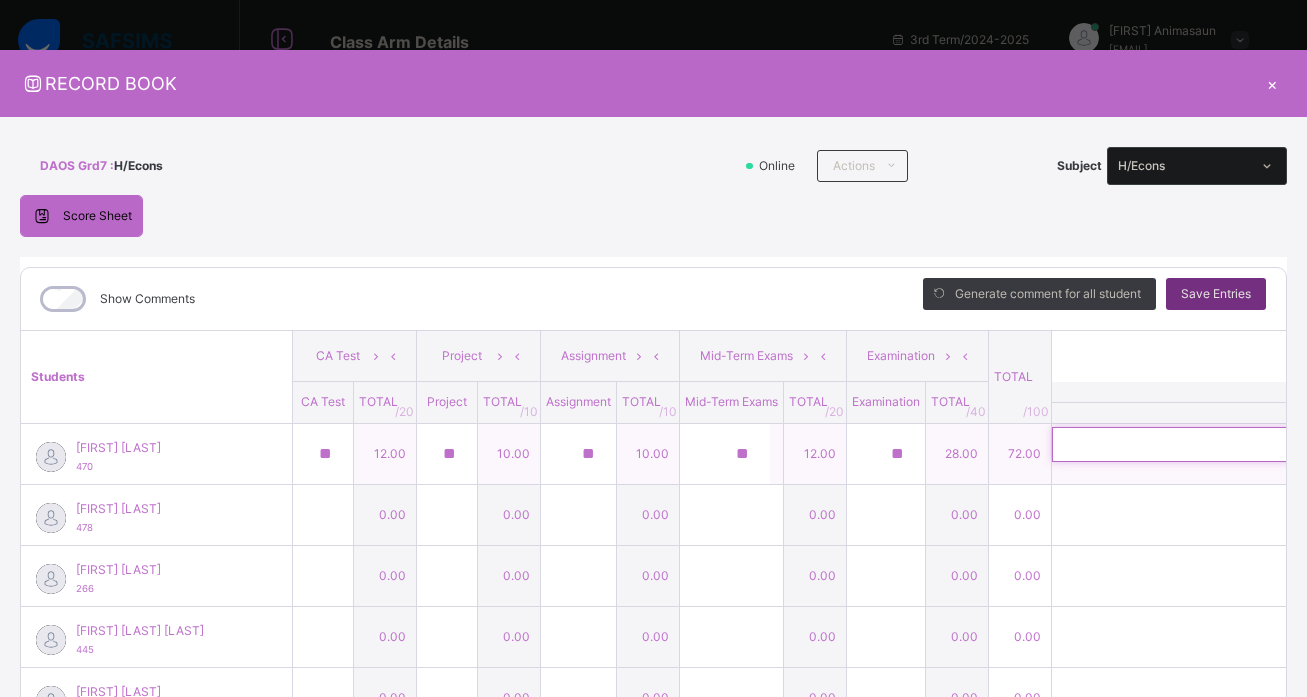 click at bounding box center [1182, 444] 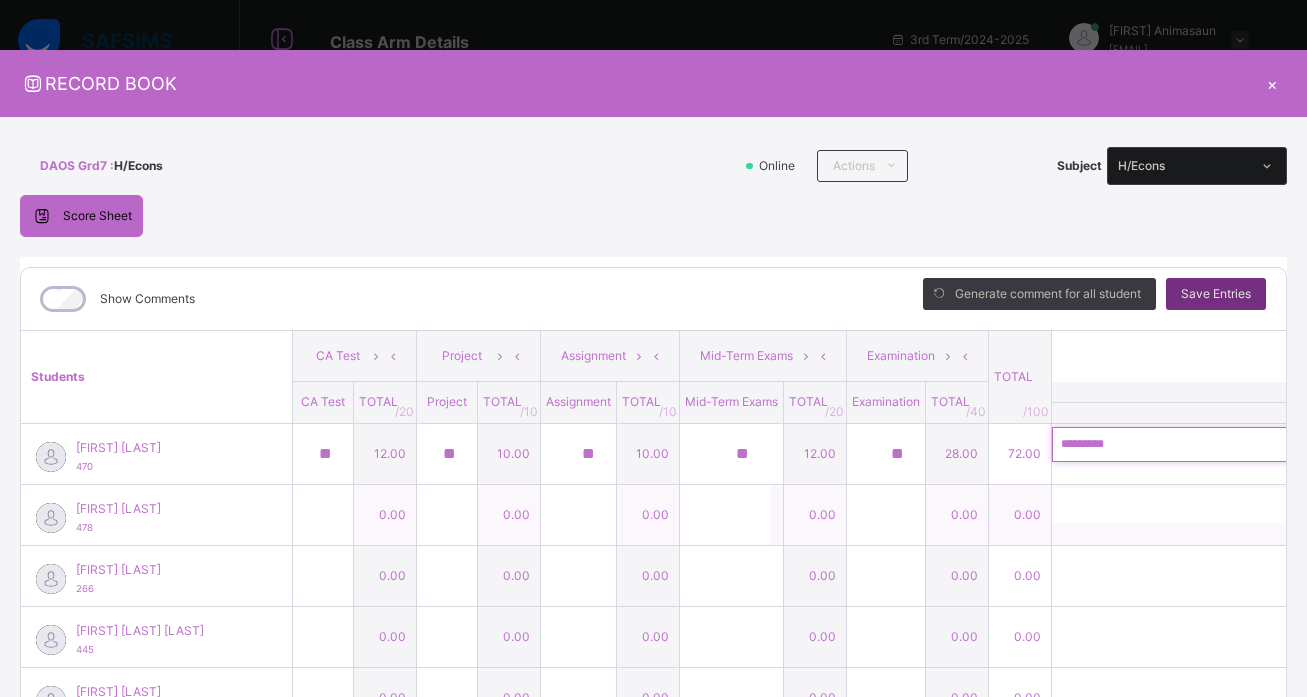 type on "*********" 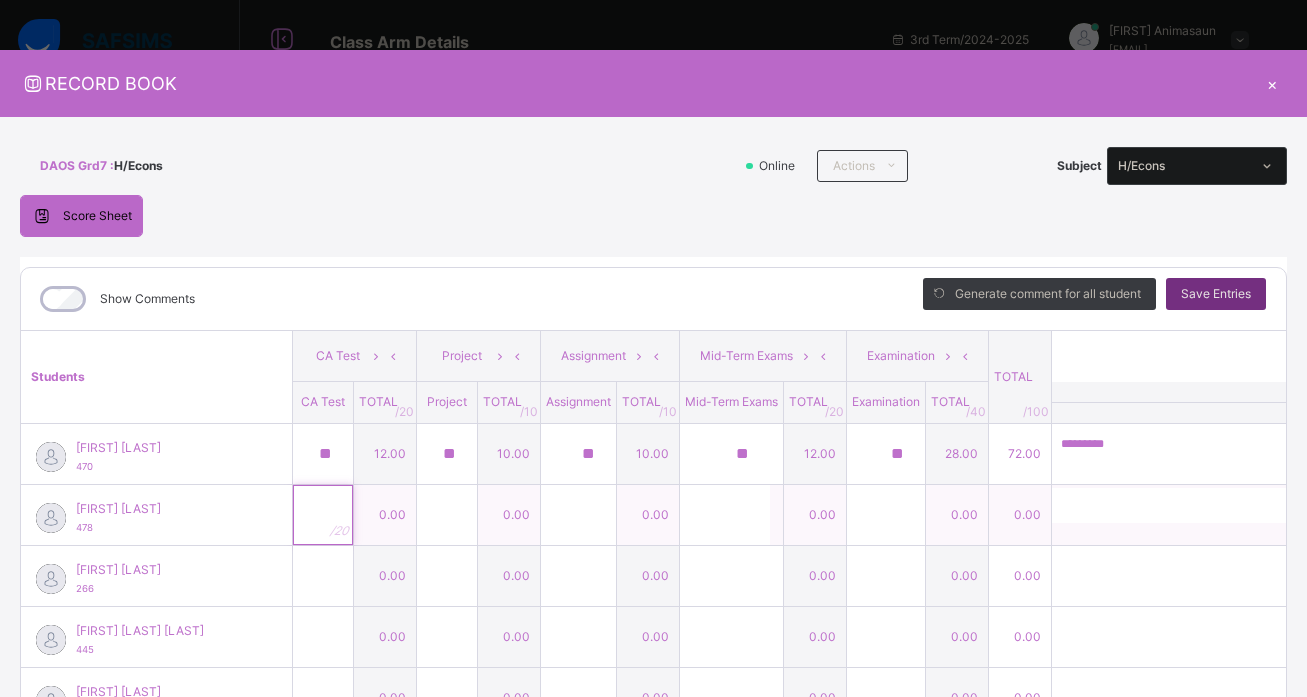 click at bounding box center [323, 515] 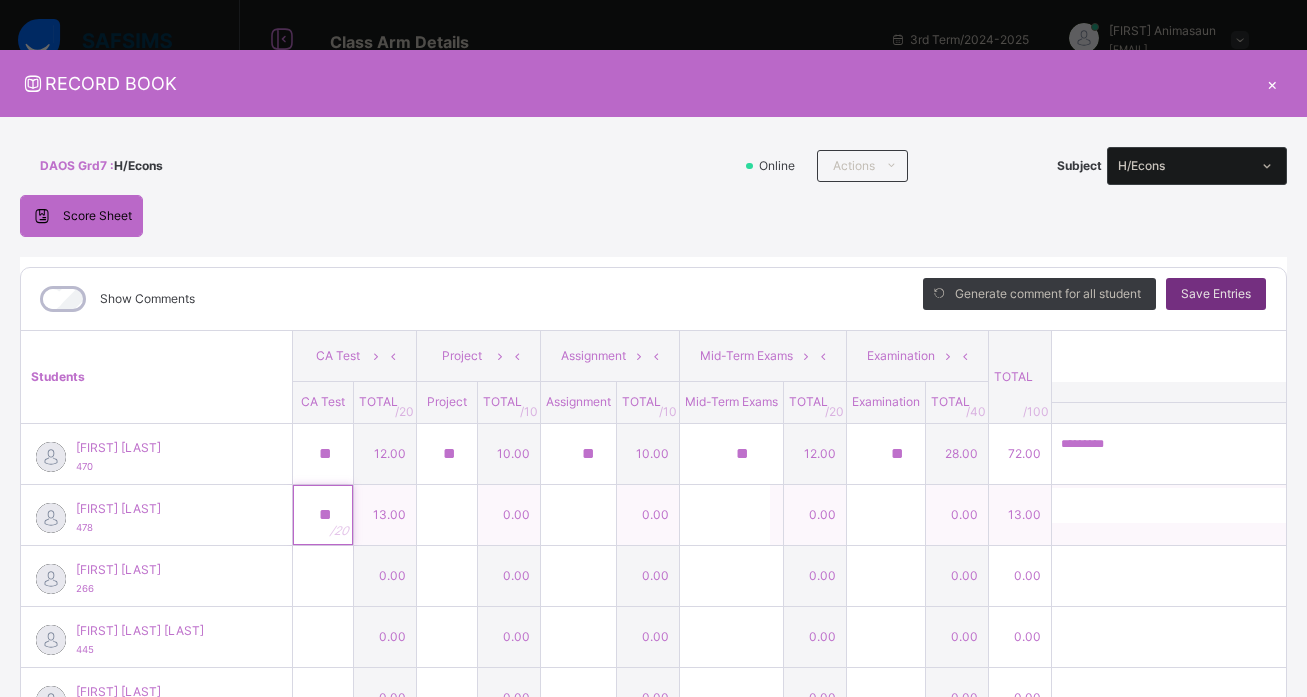 type on "**" 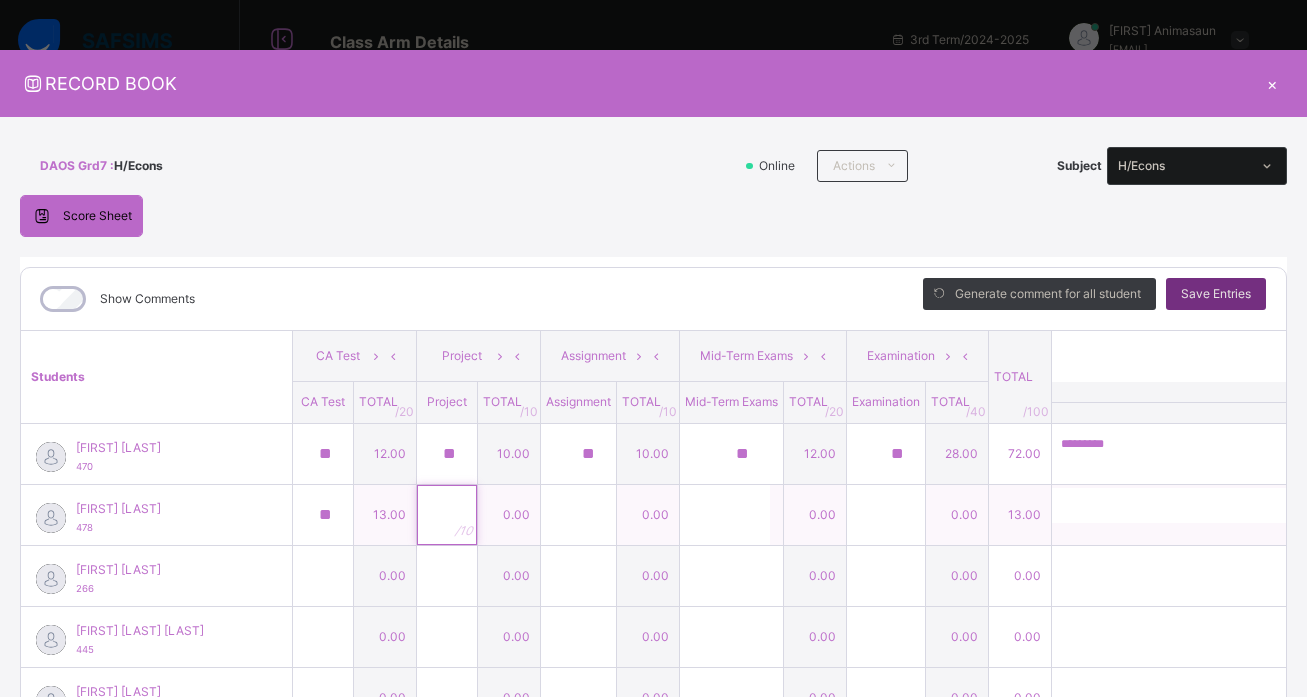 click at bounding box center (447, 515) 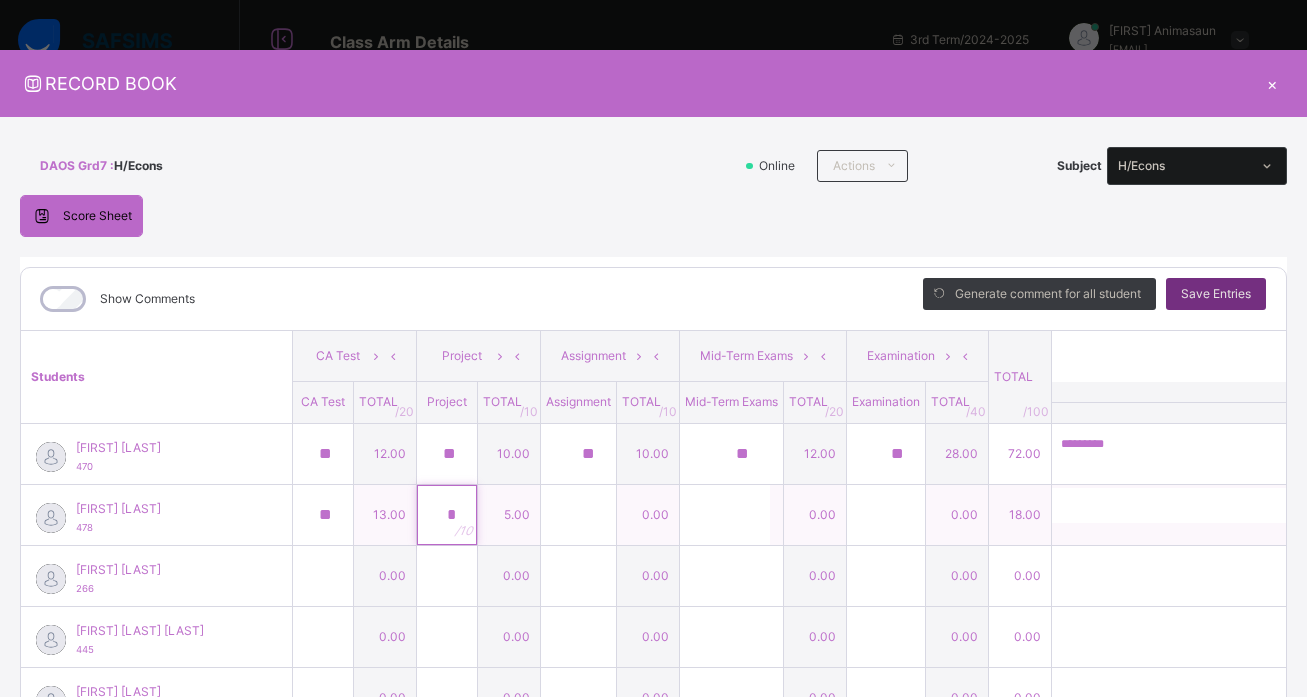 type on "*" 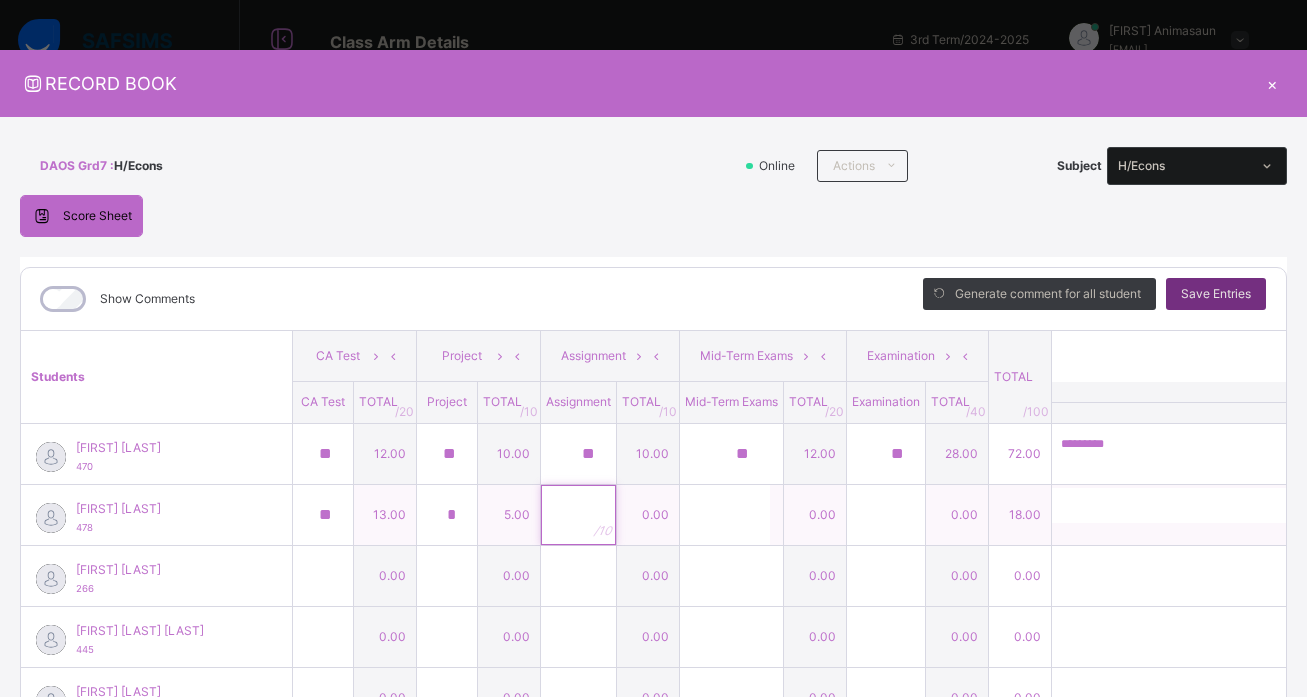 click at bounding box center (578, 515) 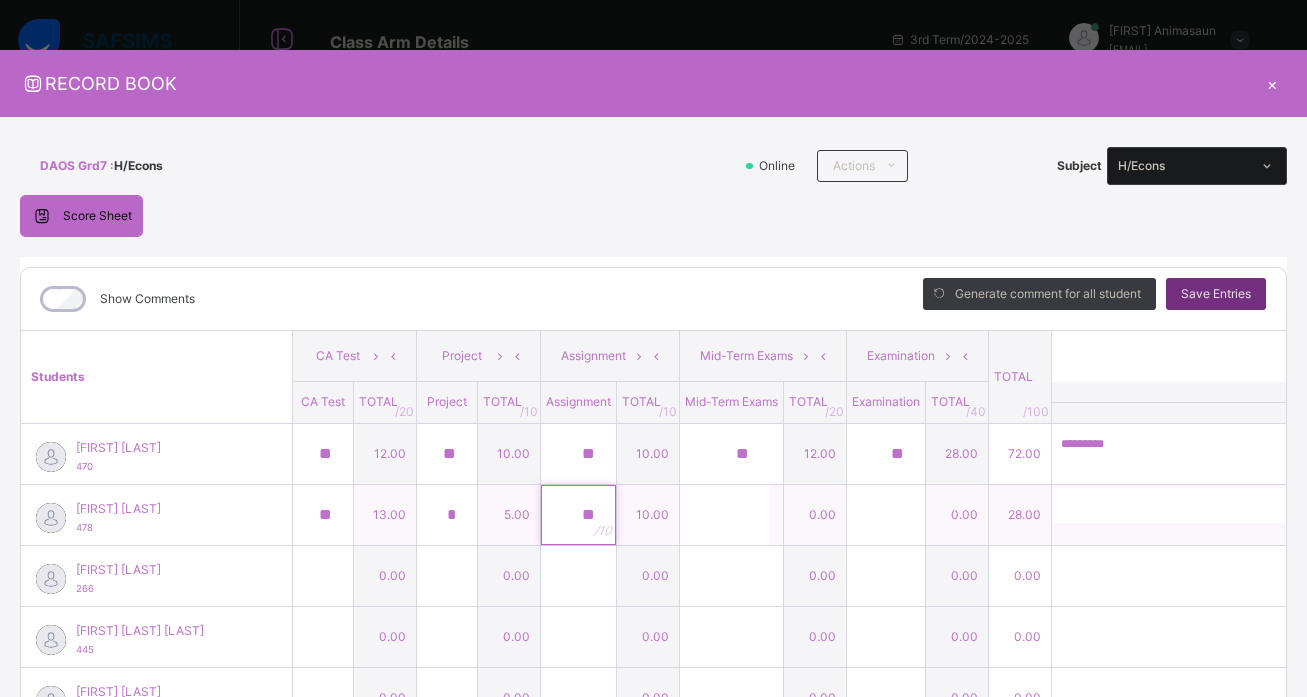 type on "**" 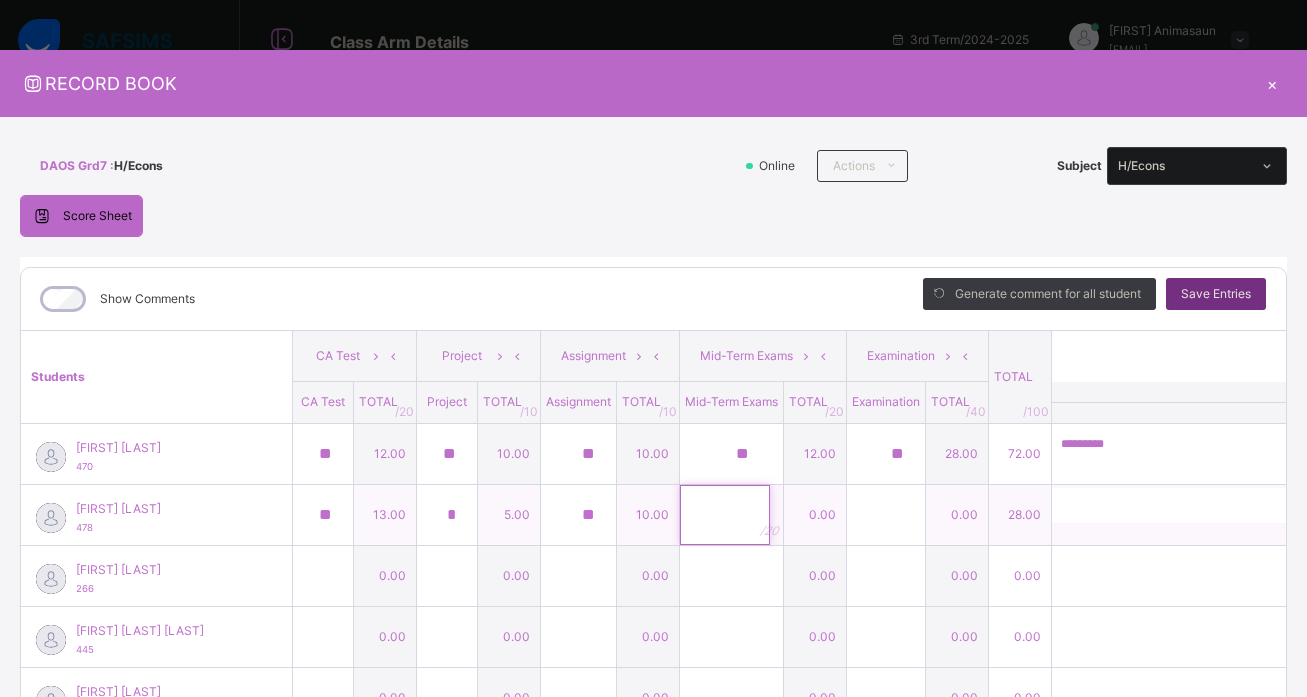 click at bounding box center [725, 515] 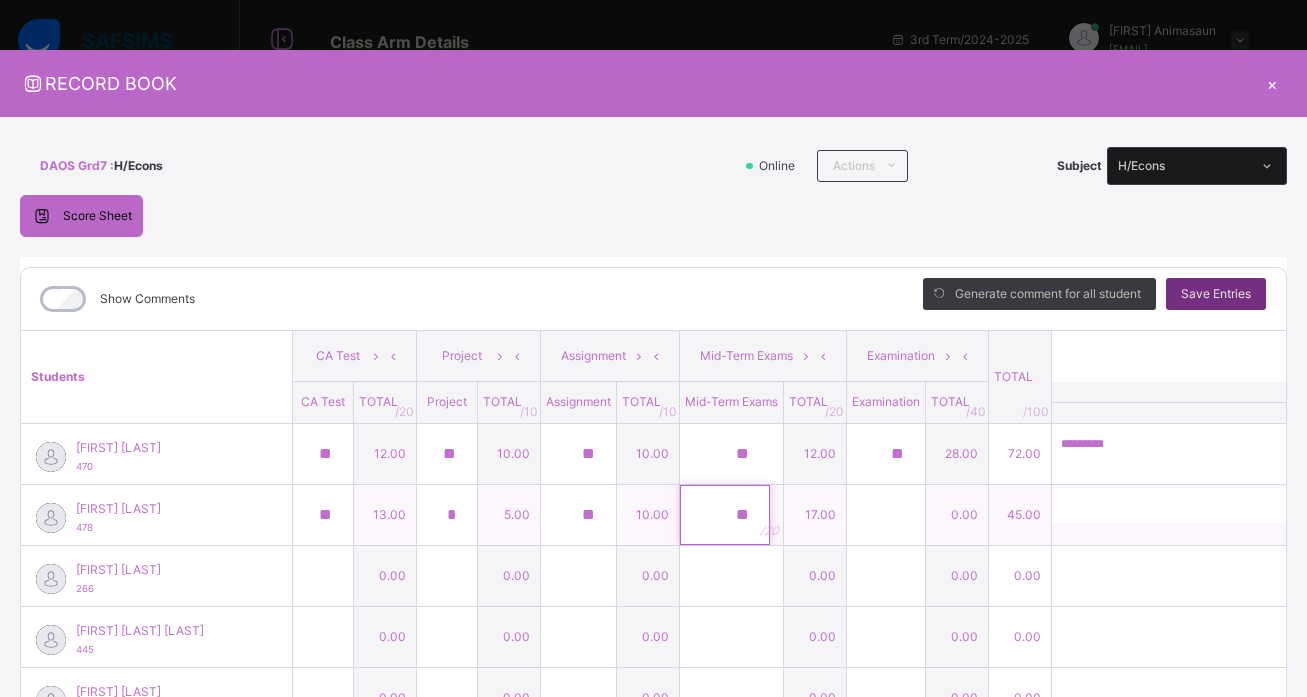 type on "**" 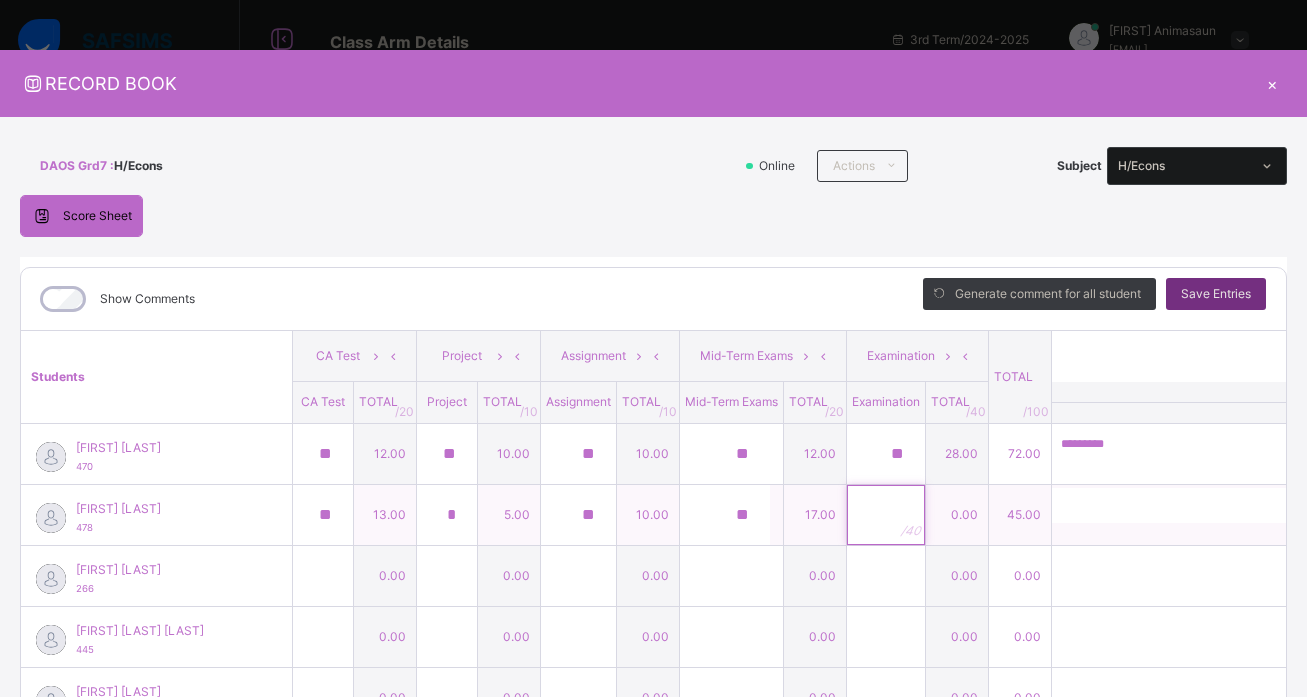 click at bounding box center (886, 515) 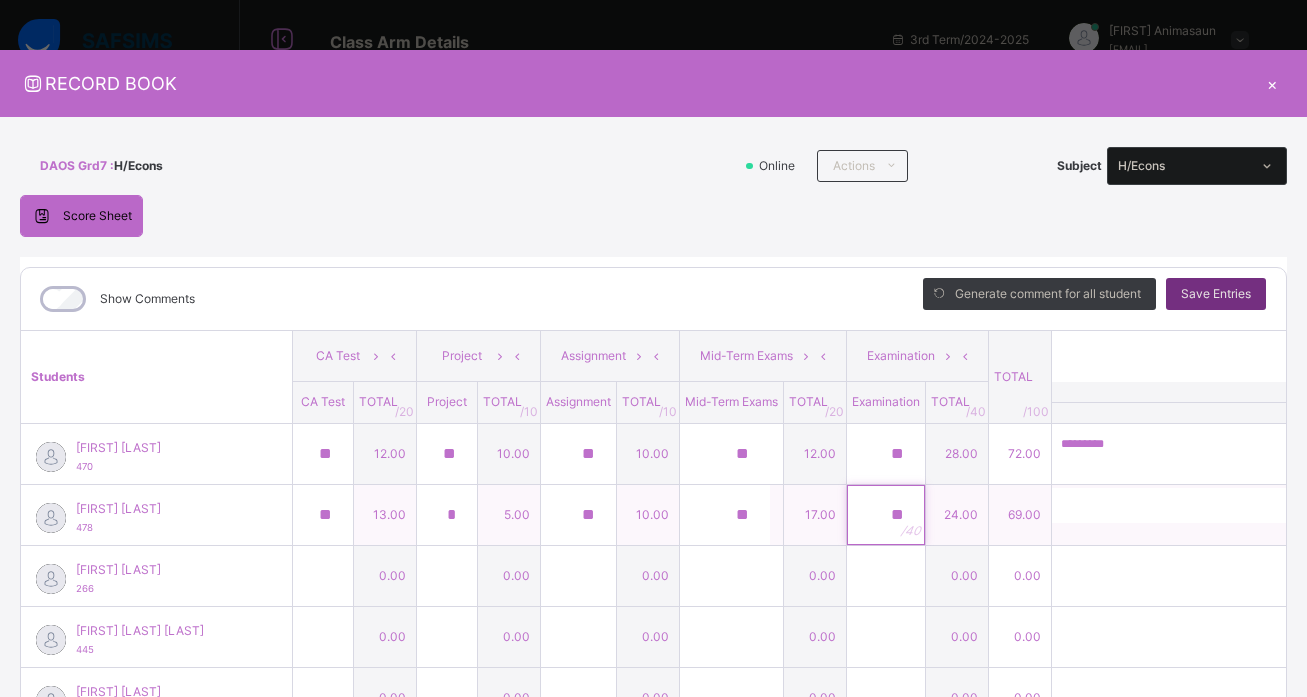 type on "**" 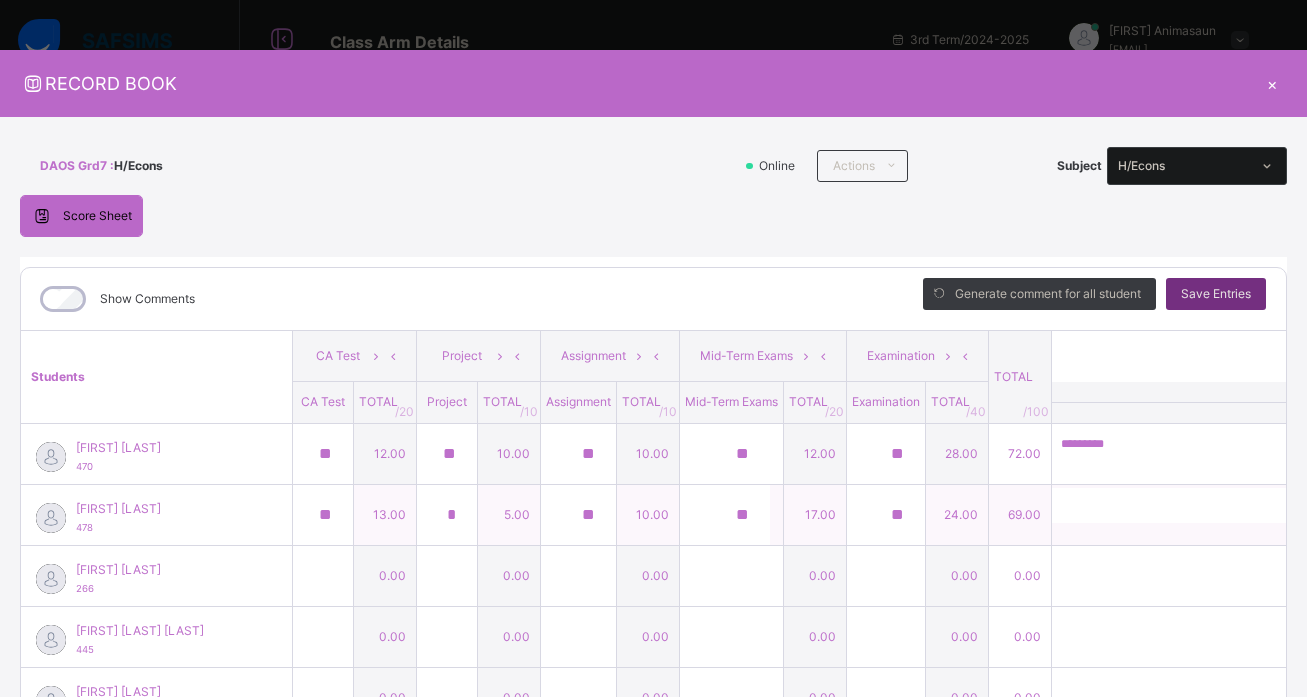 click on "0 / 250" at bounding box center (1205, 532) 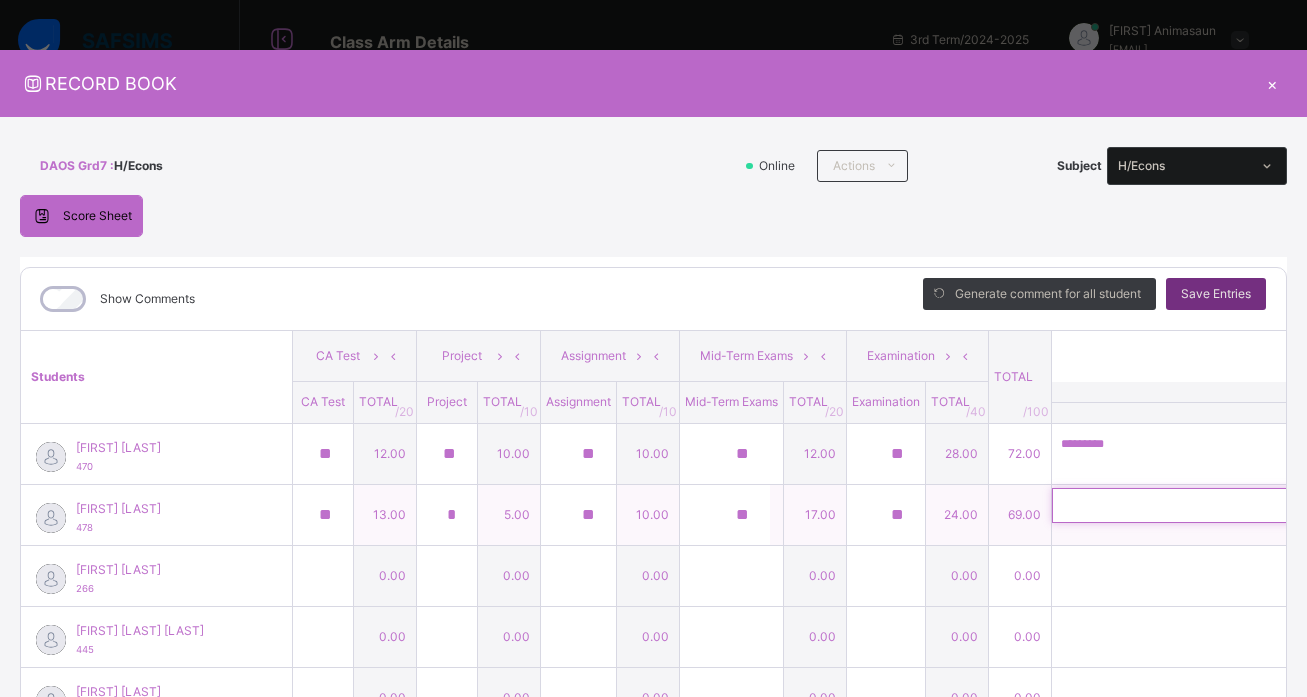 click at bounding box center [1182, 505] 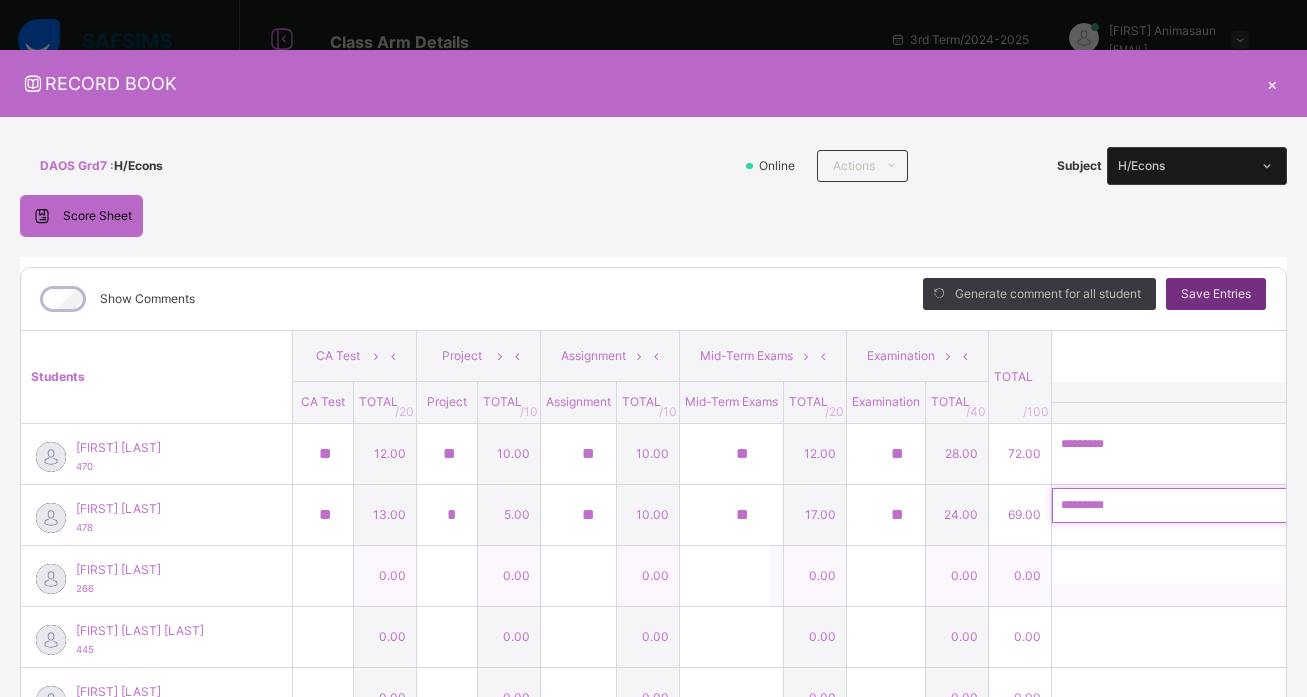 type on "*********" 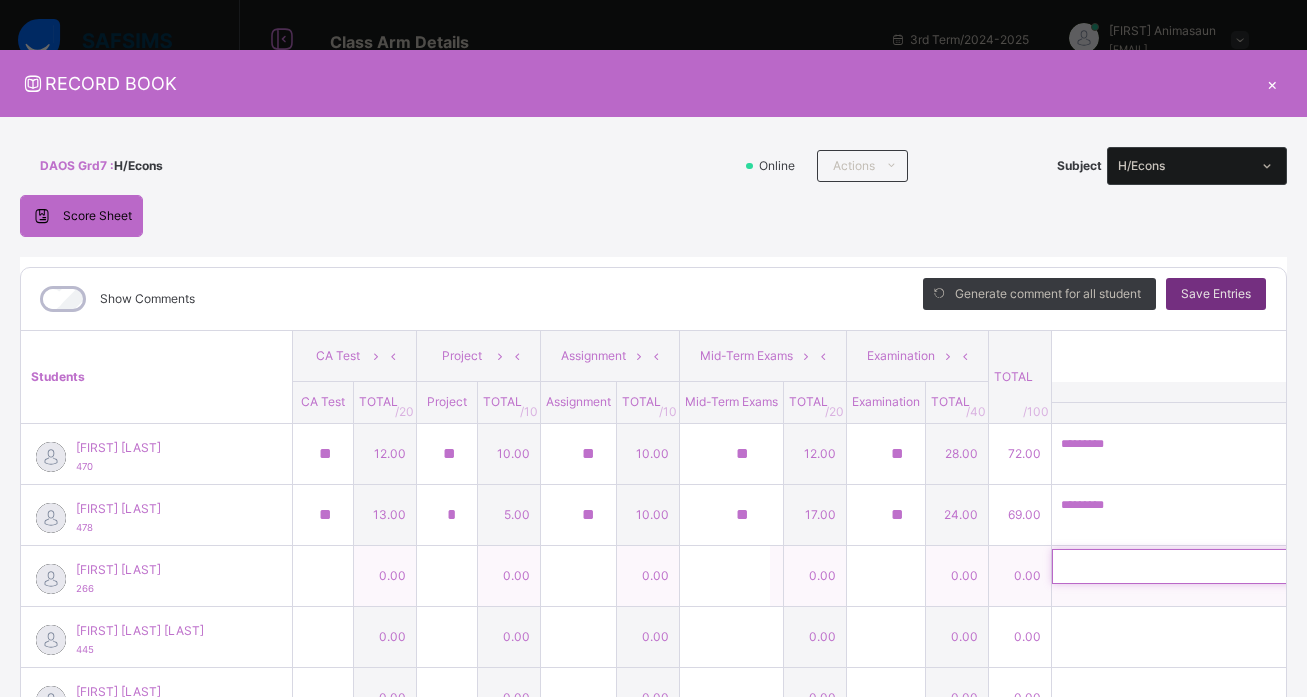 click at bounding box center (1182, 566) 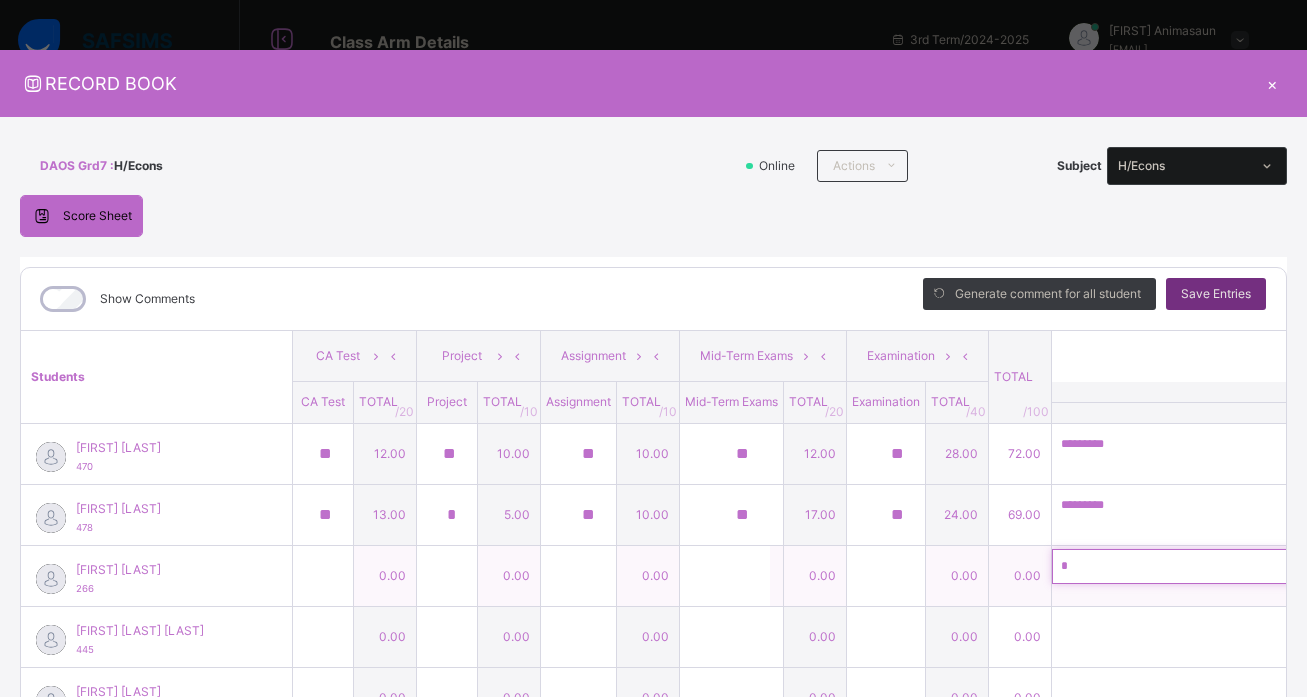 type on "*" 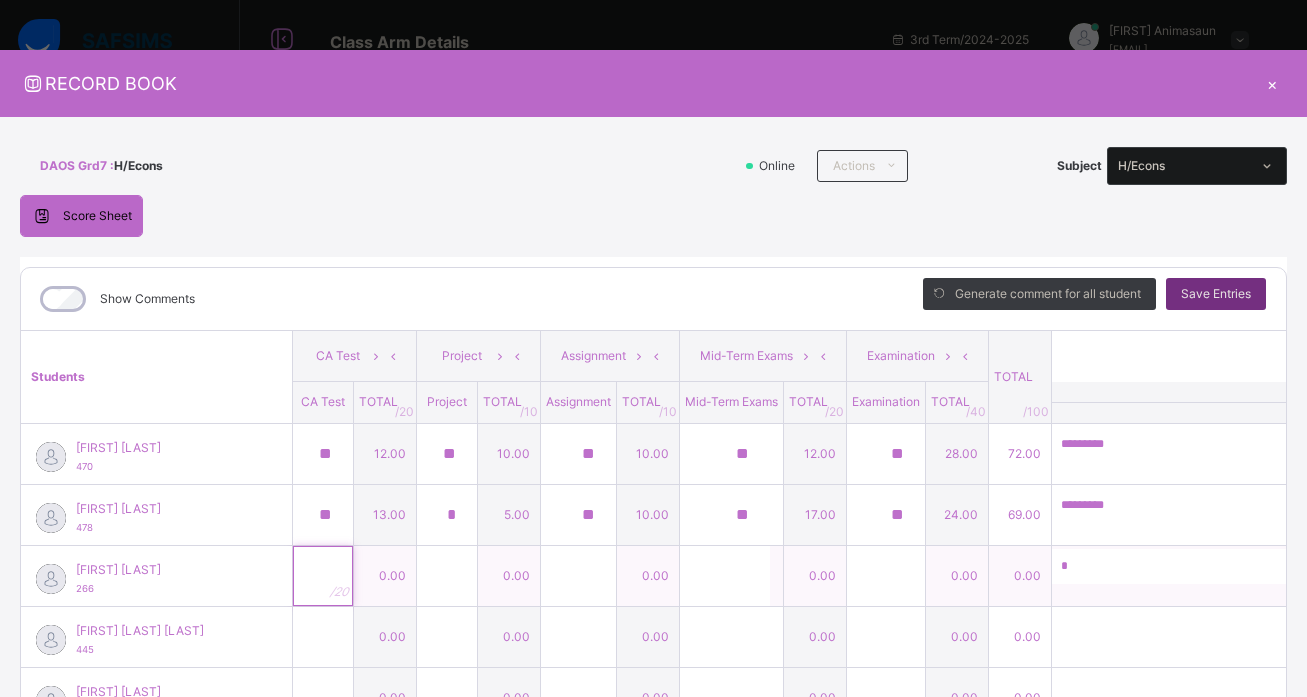 click at bounding box center (323, 576) 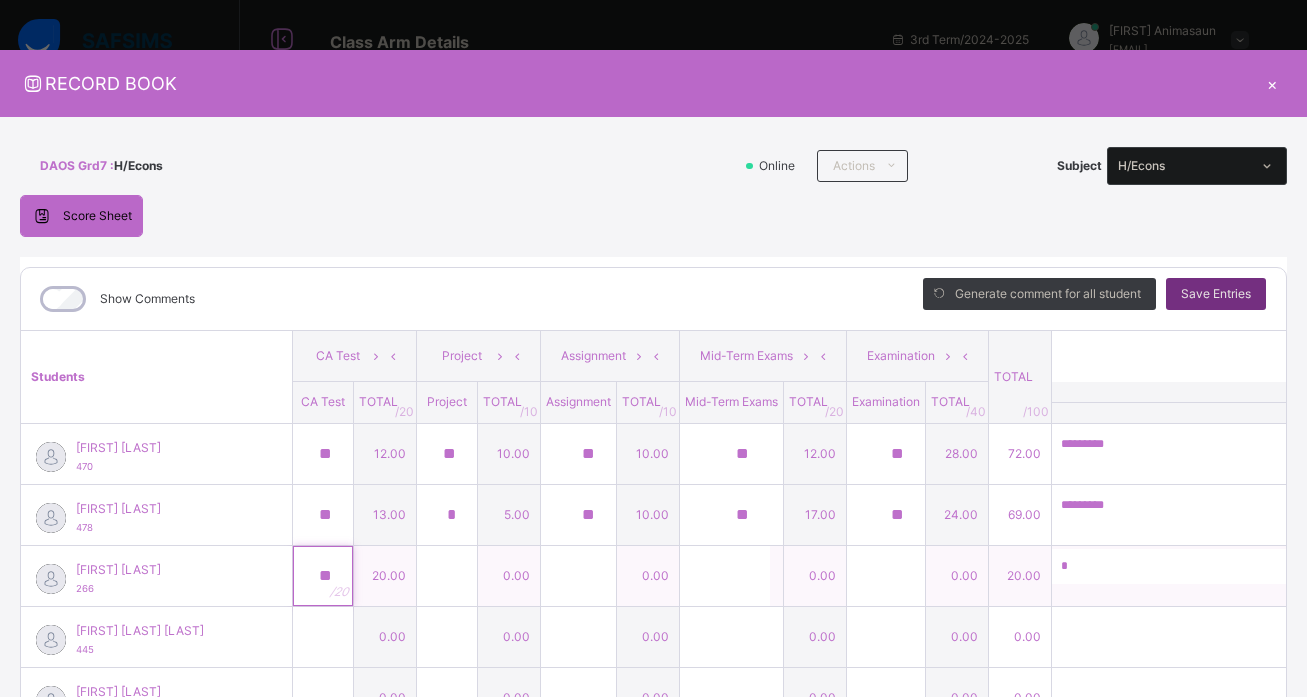 type on "**" 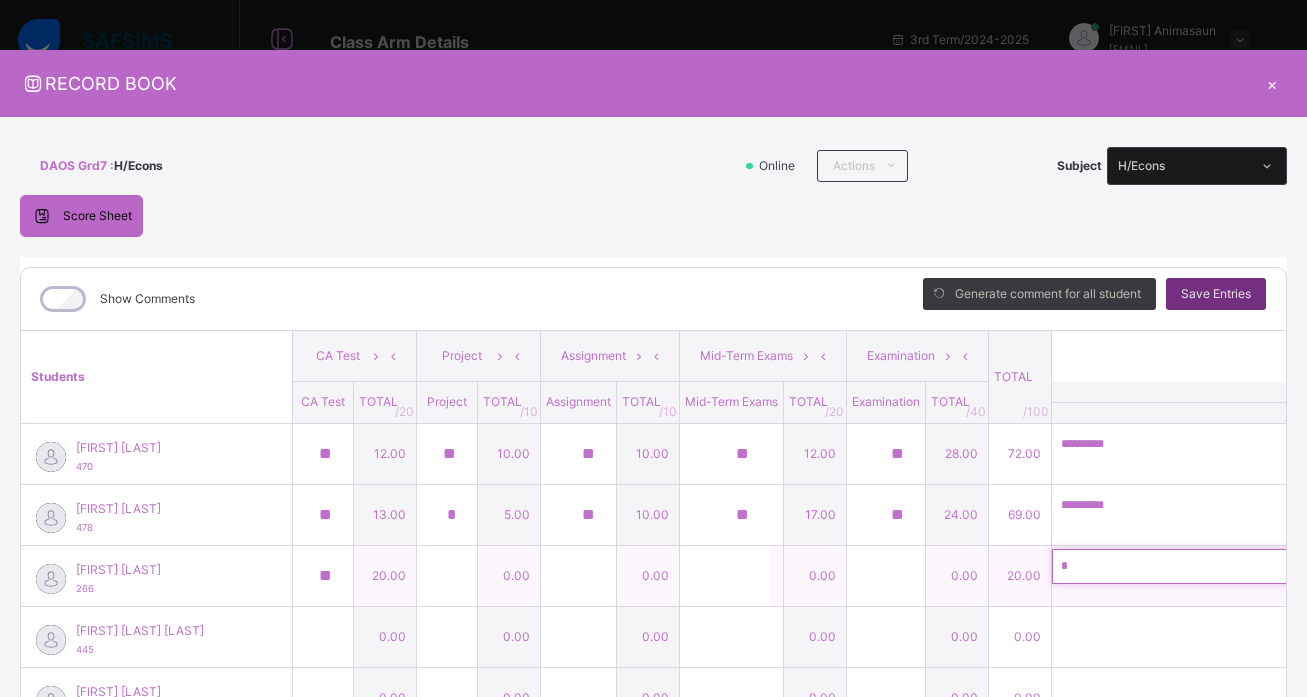 click on "*" at bounding box center [1182, 566] 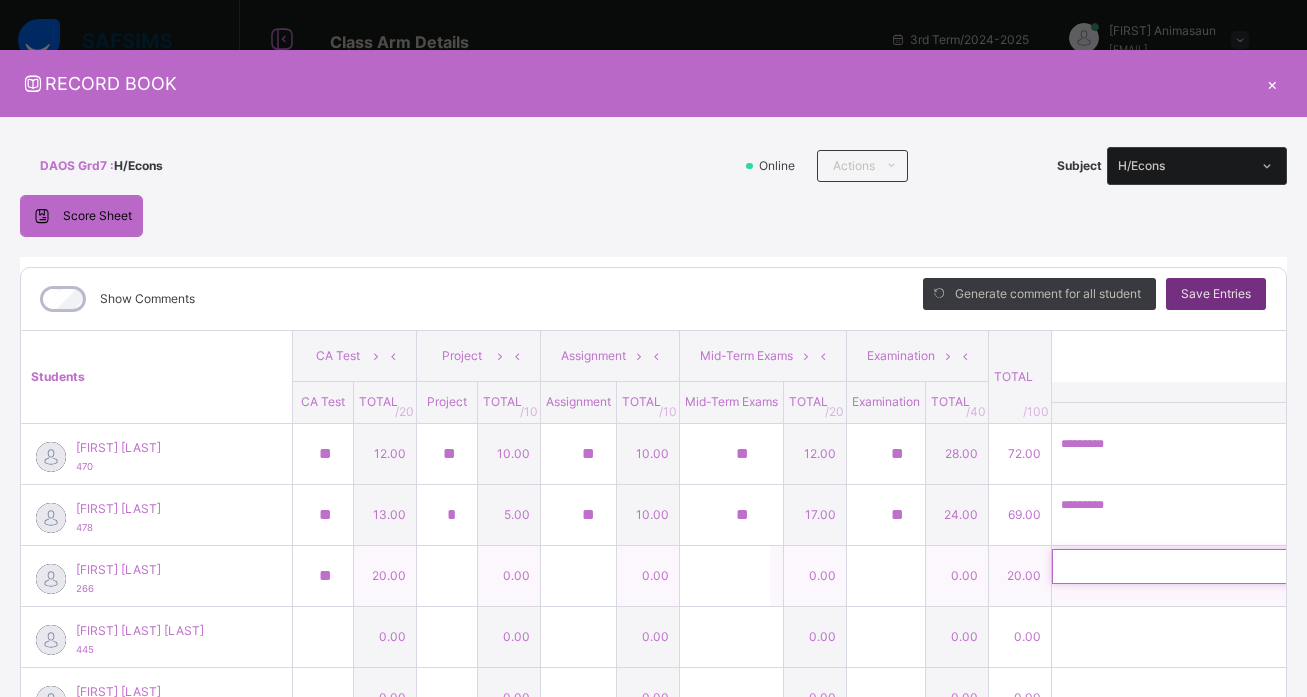 type 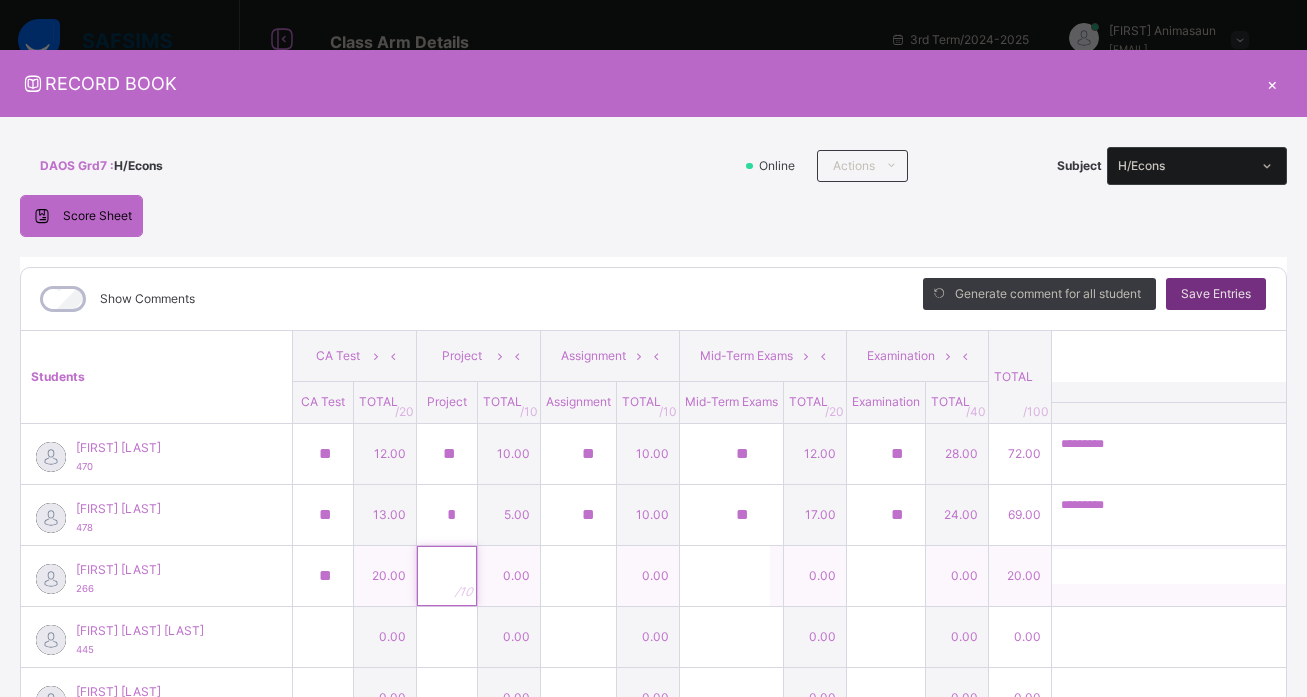 click at bounding box center [447, 576] 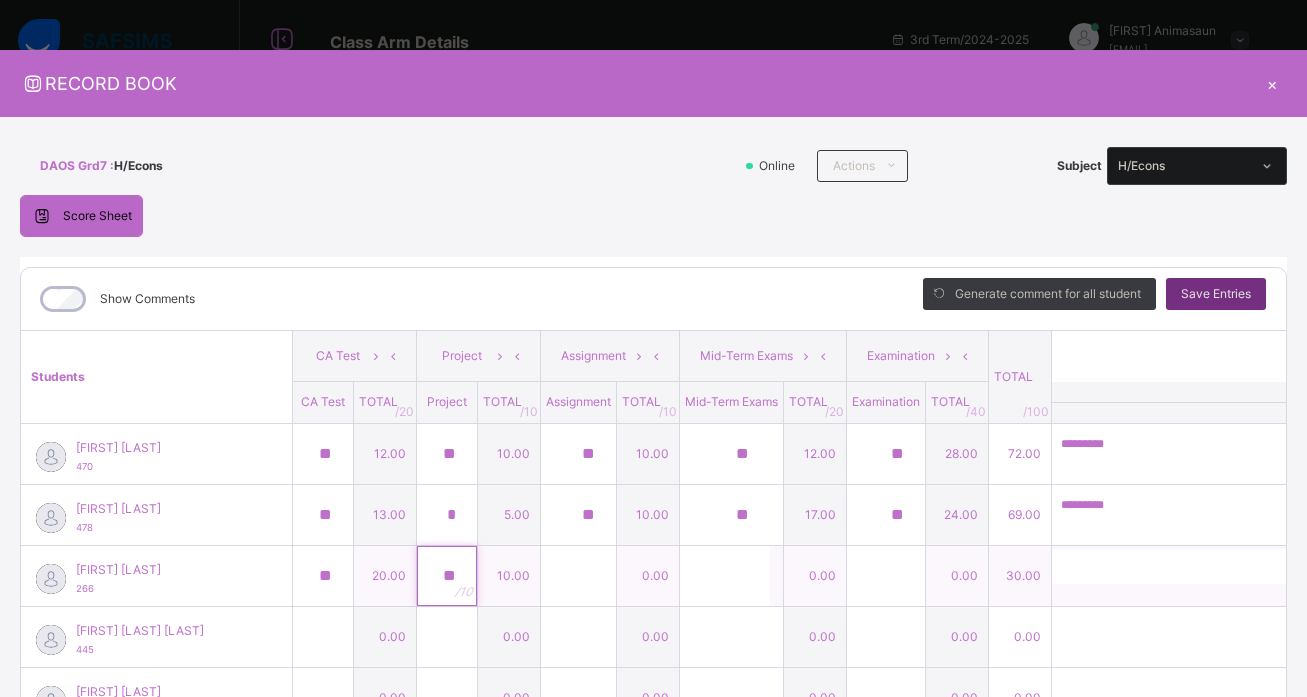 type on "**" 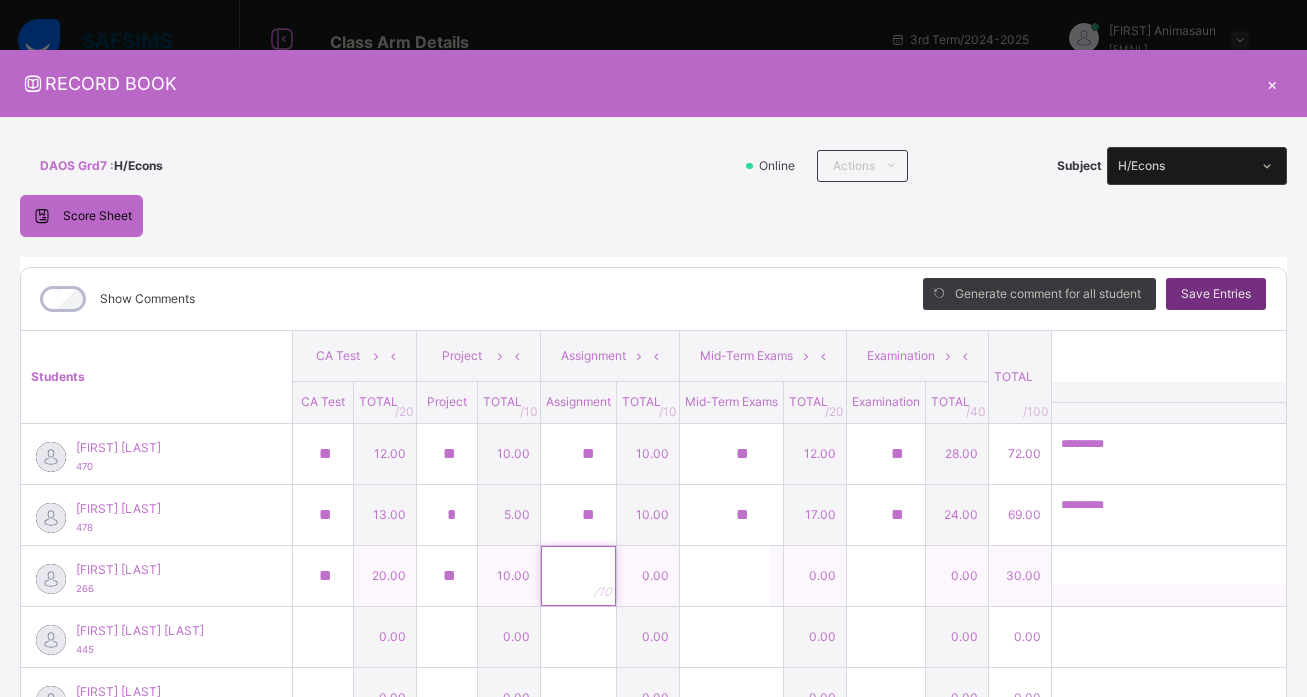 click at bounding box center (578, 576) 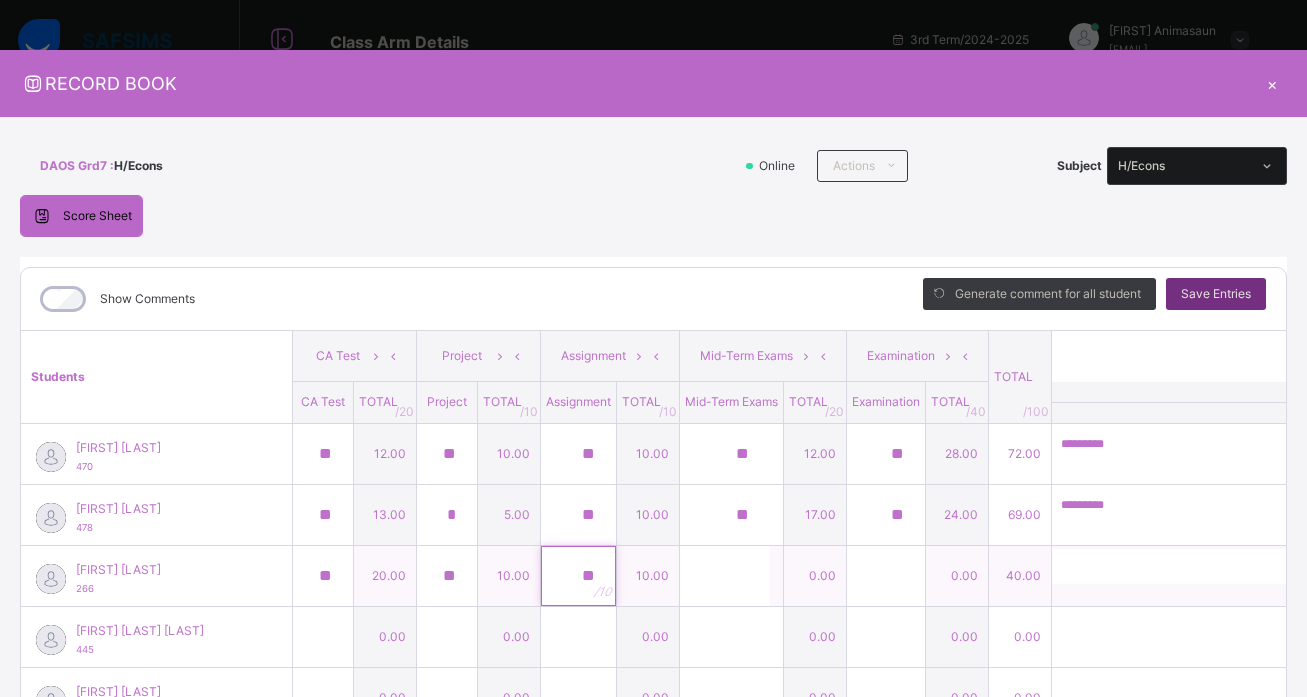 type on "**" 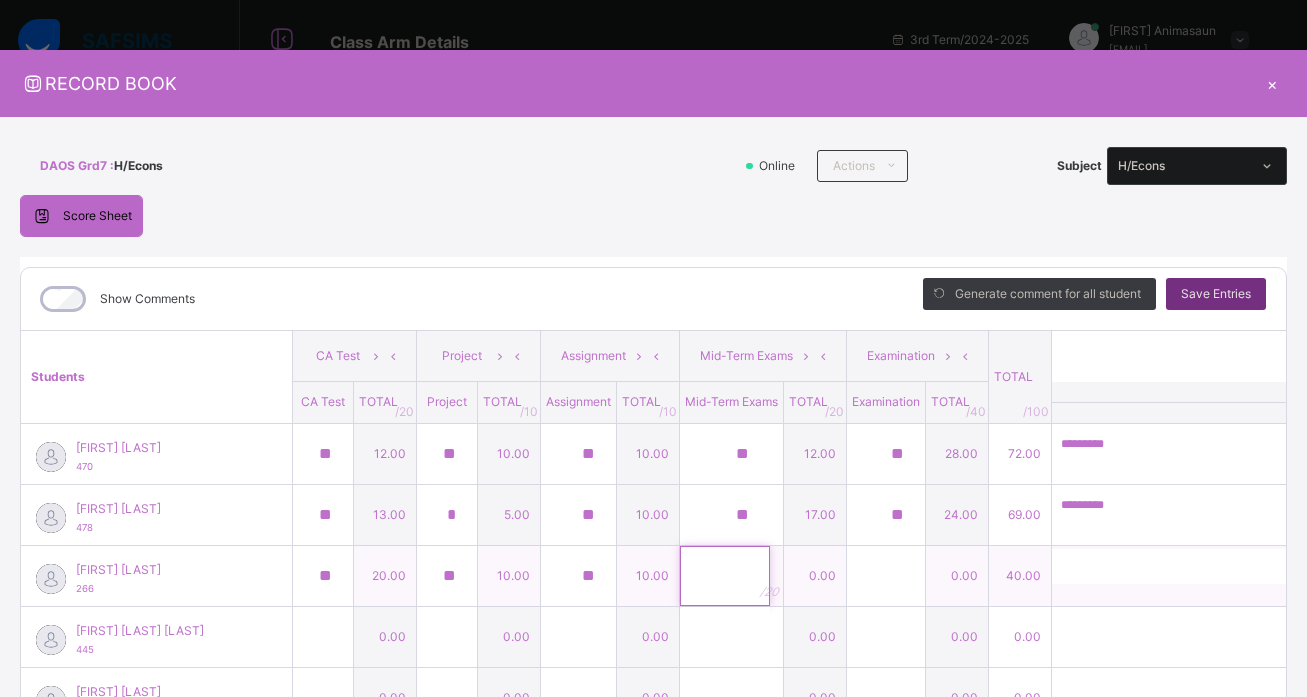 click at bounding box center [725, 576] 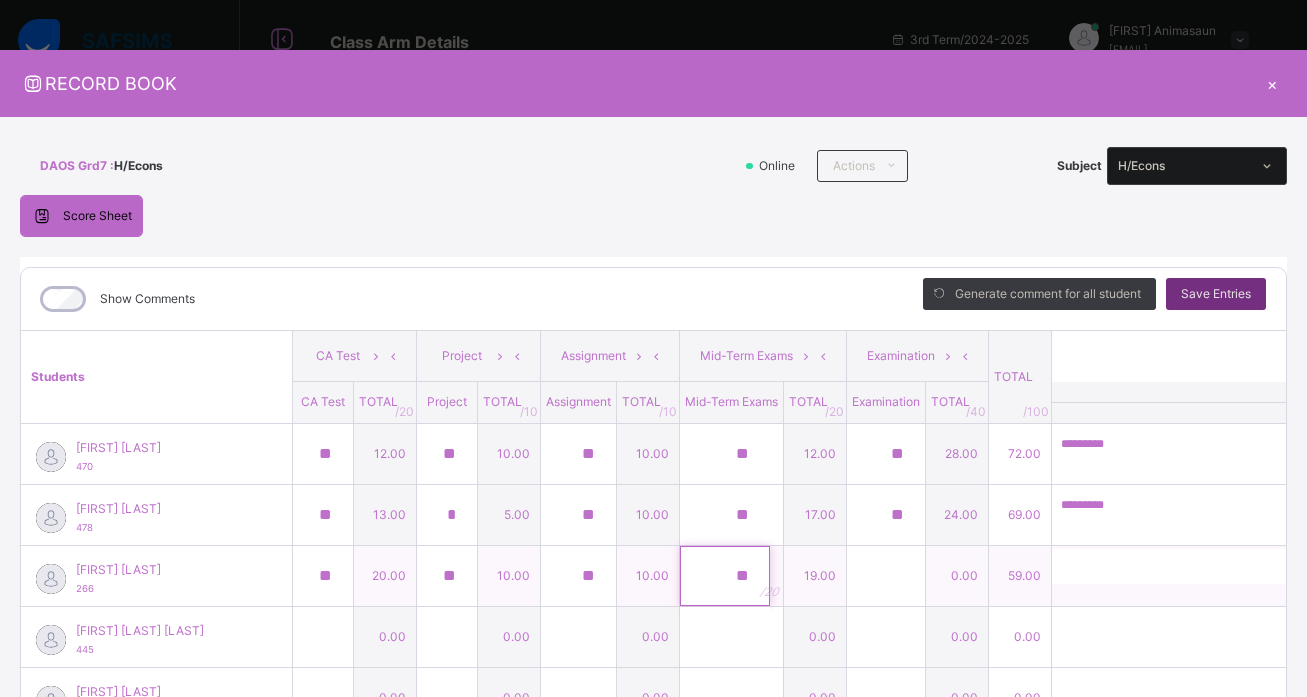 type on "**" 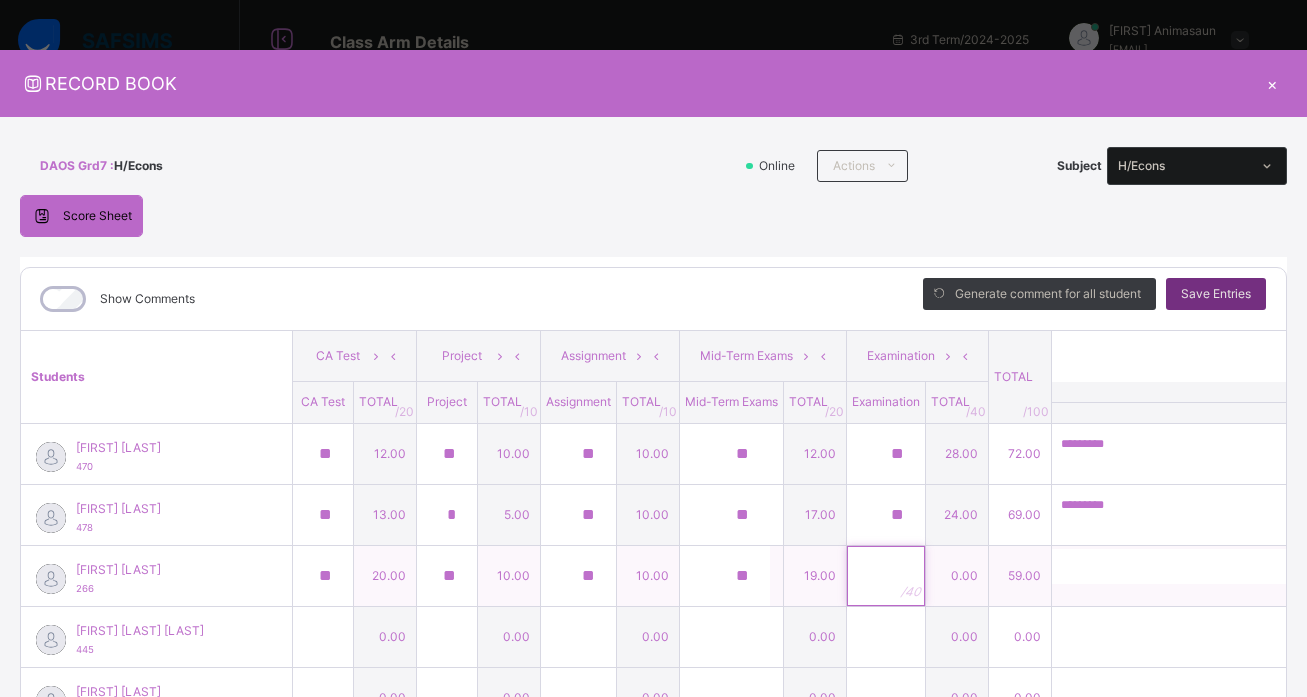 click at bounding box center [886, 576] 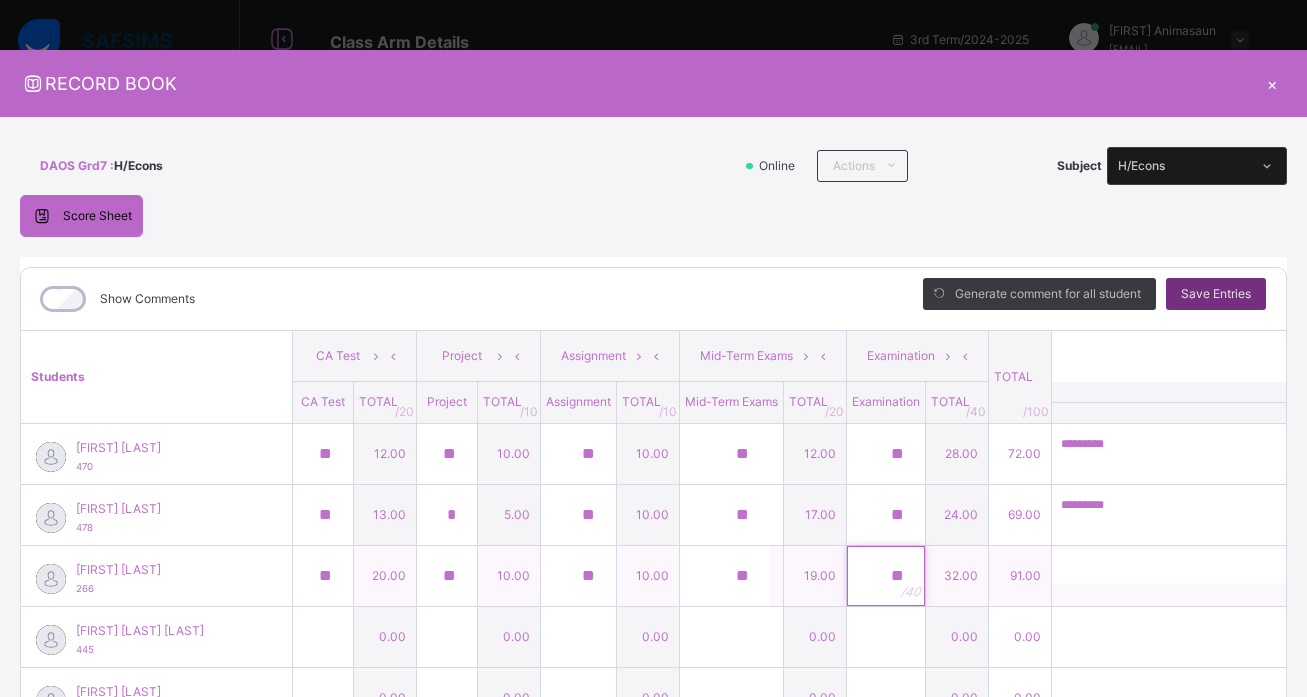 type on "**" 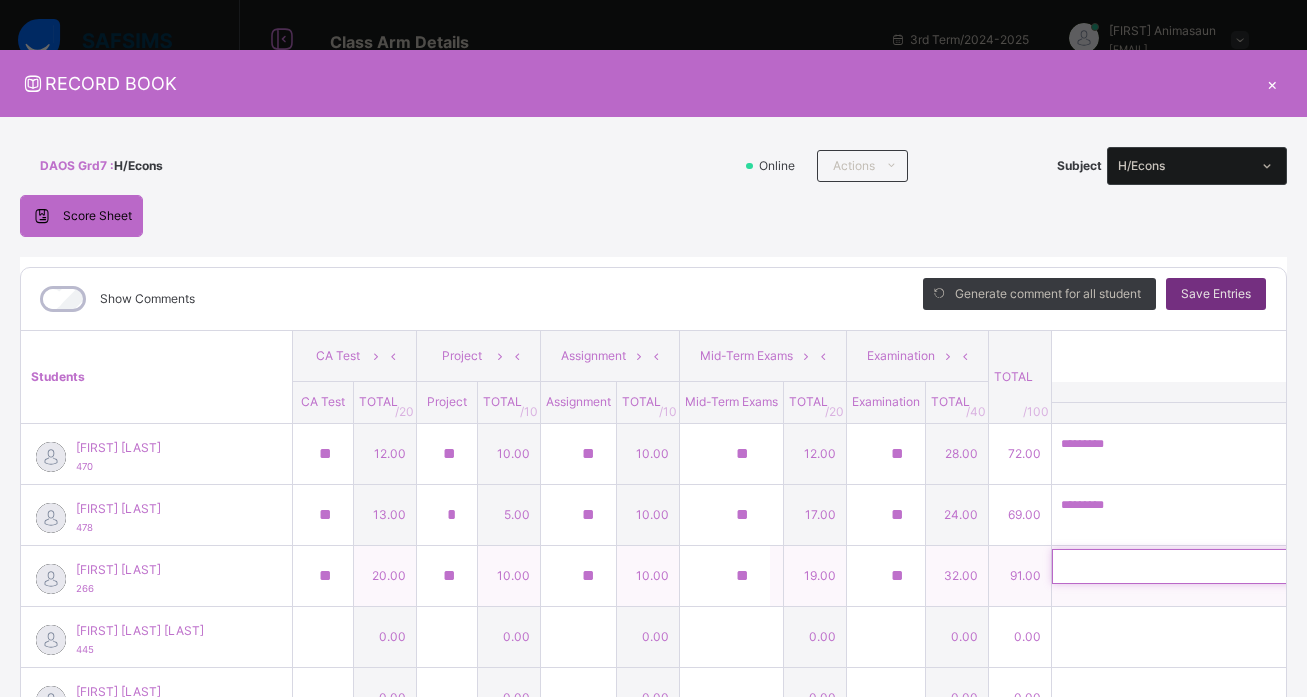 click at bounding box center (1182, 566) 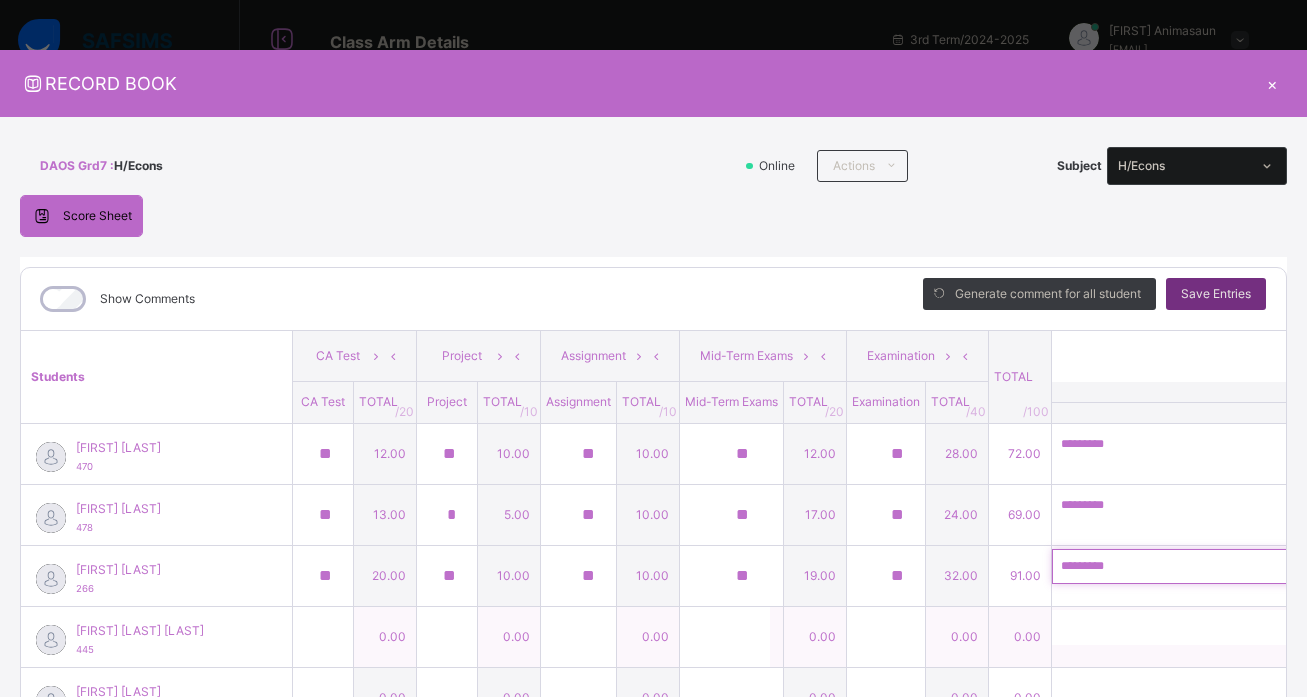 type on "*********" 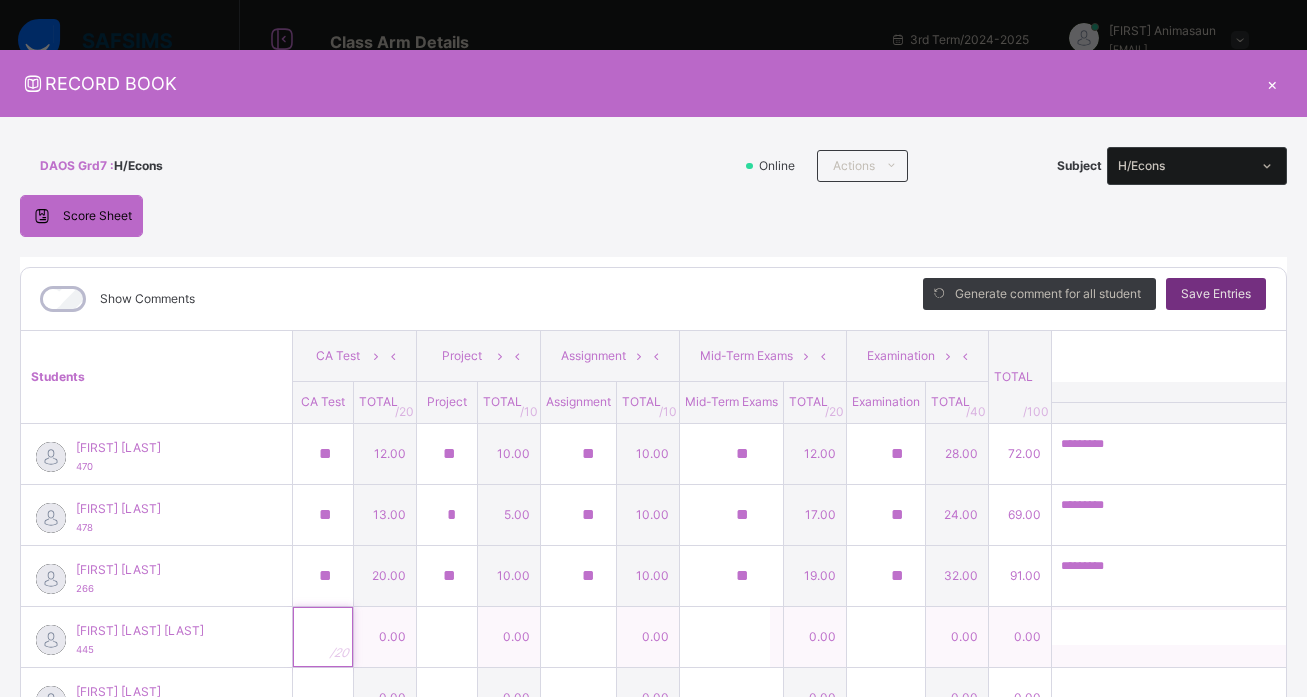 click at bounding box center [323, 637] 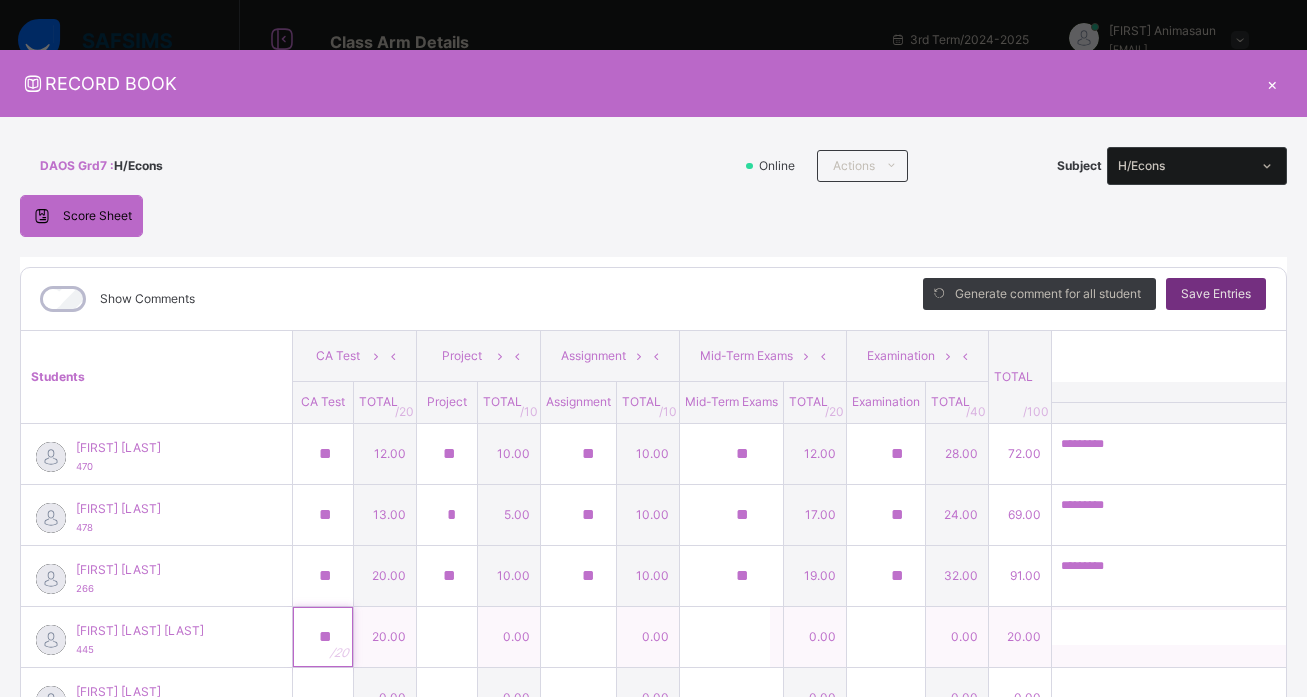 type on "**" 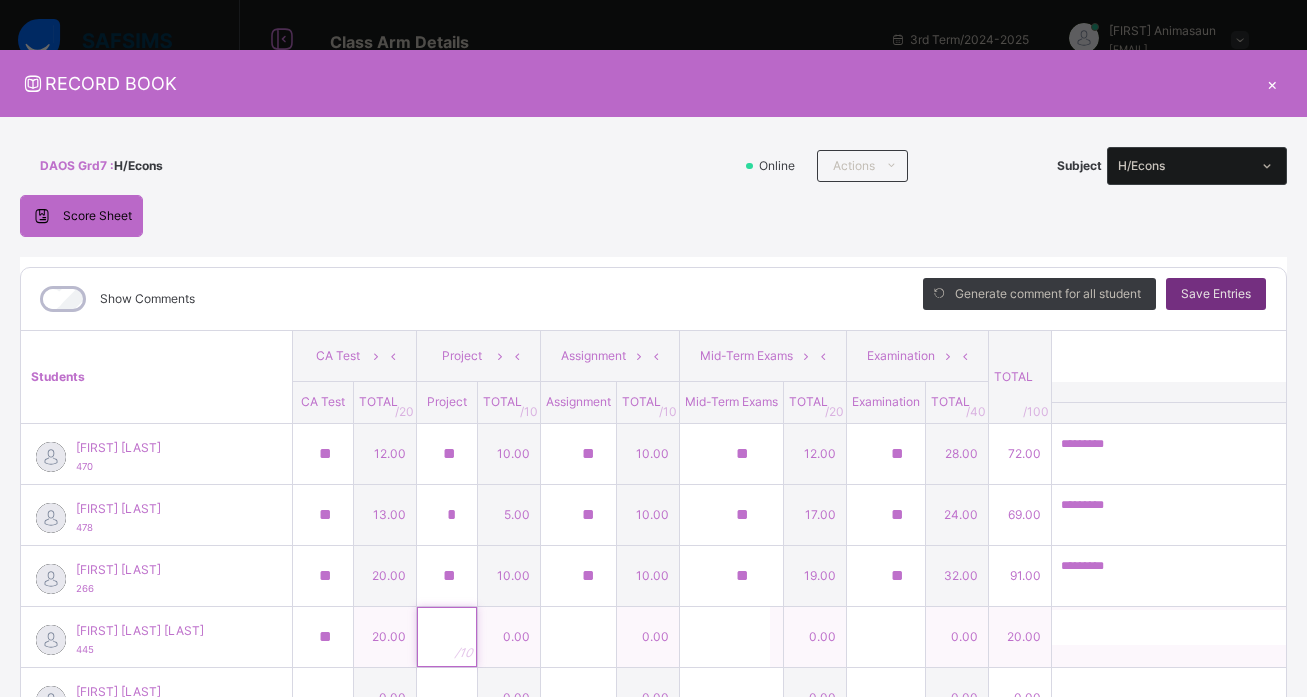 click at bounding box center (447, 637) 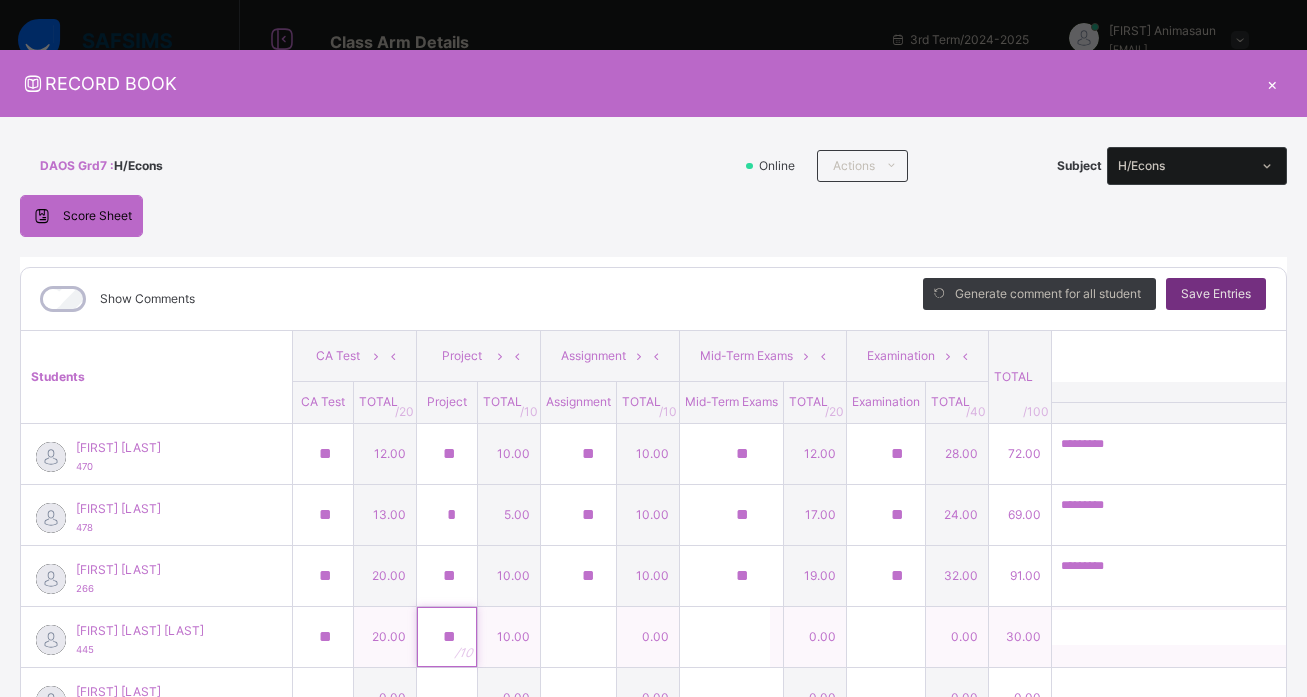 type on "**" 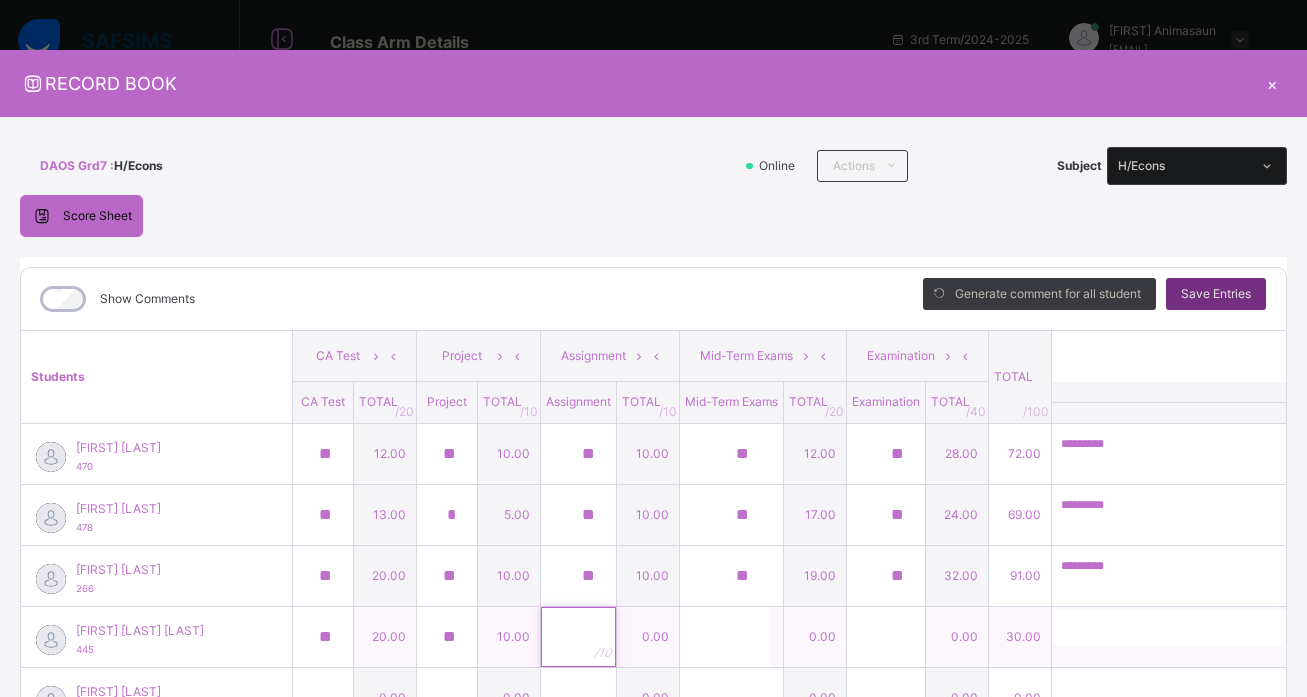 click at bounding box center (578, 637) 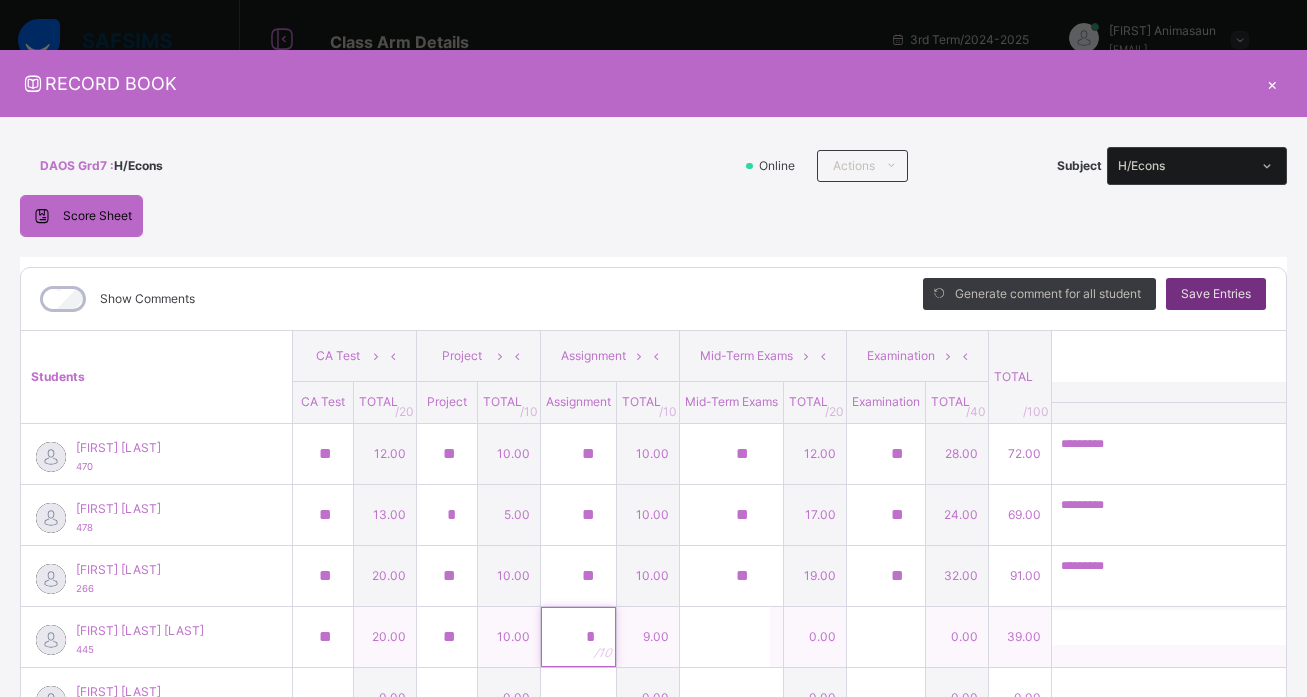 type on "*" 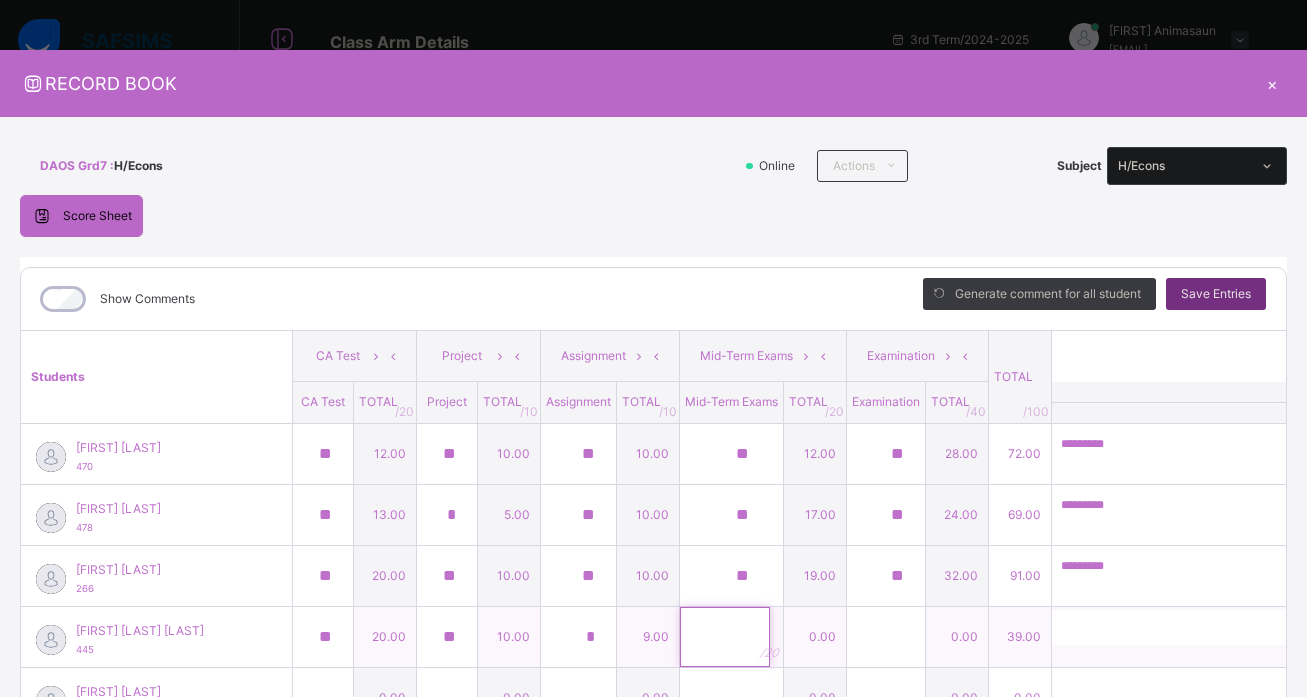 click at bounding box center (725, 637) 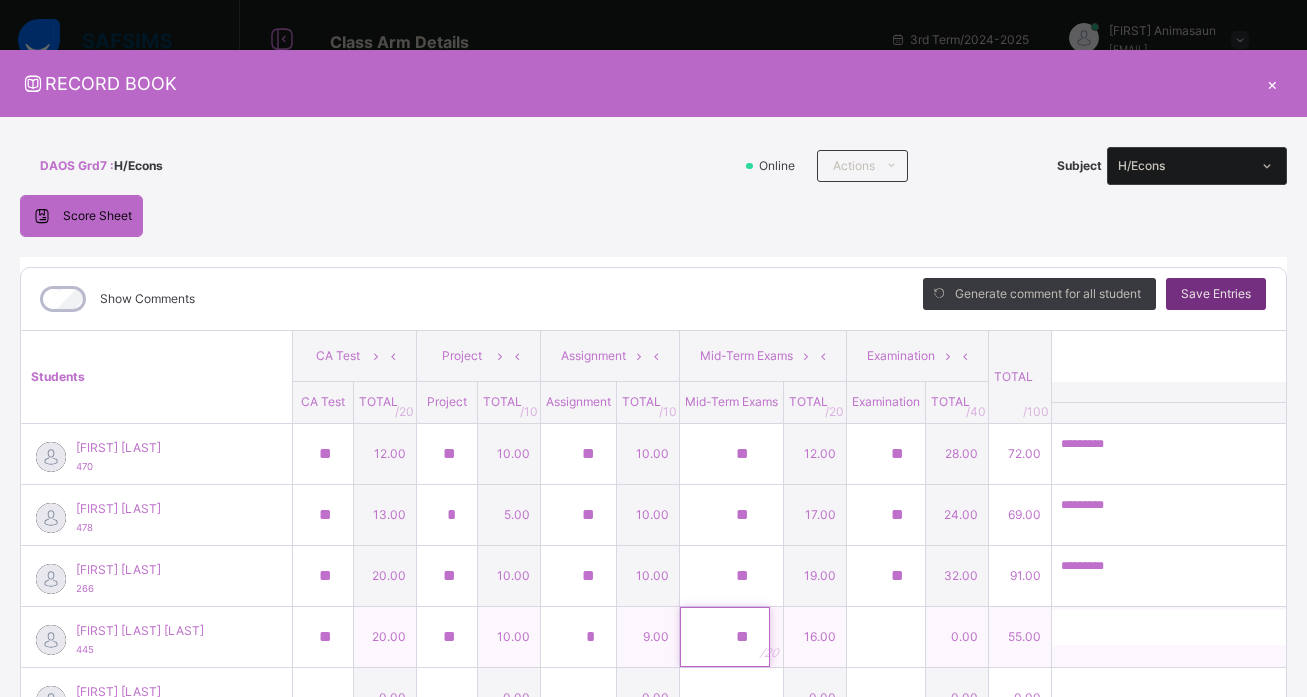 type on "**" 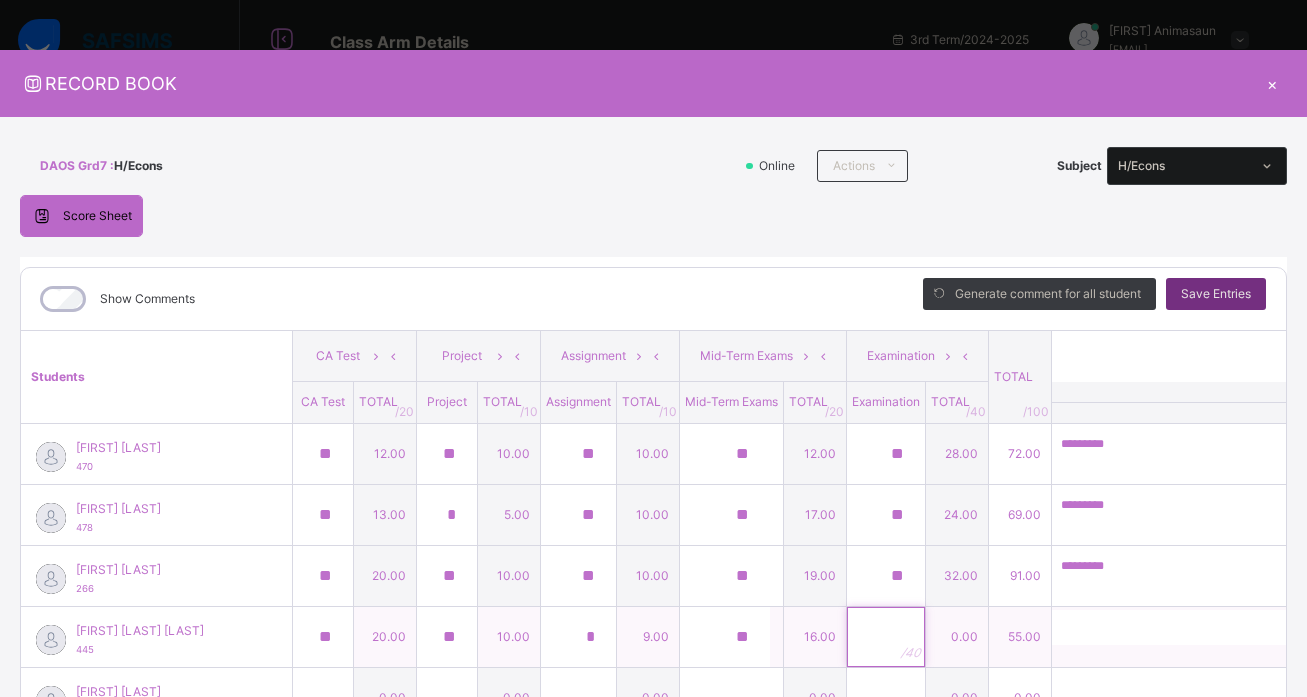 click at bounding box center (886, 637) 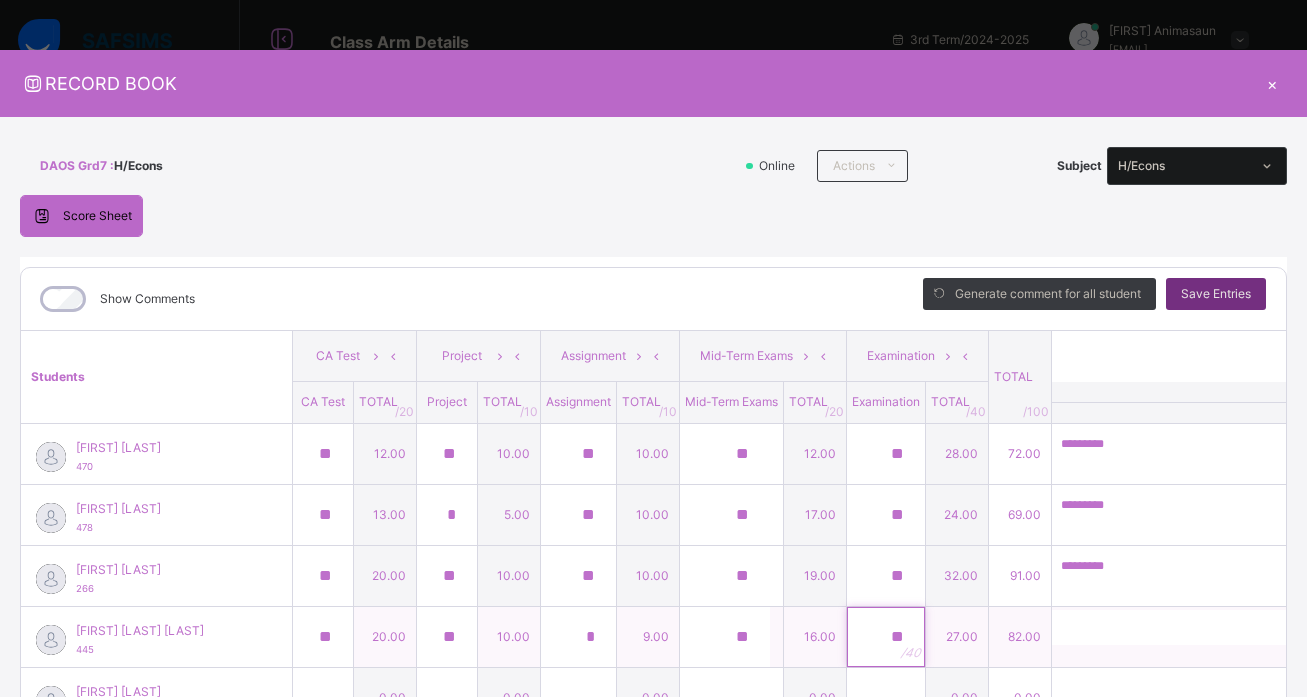 type on "**" 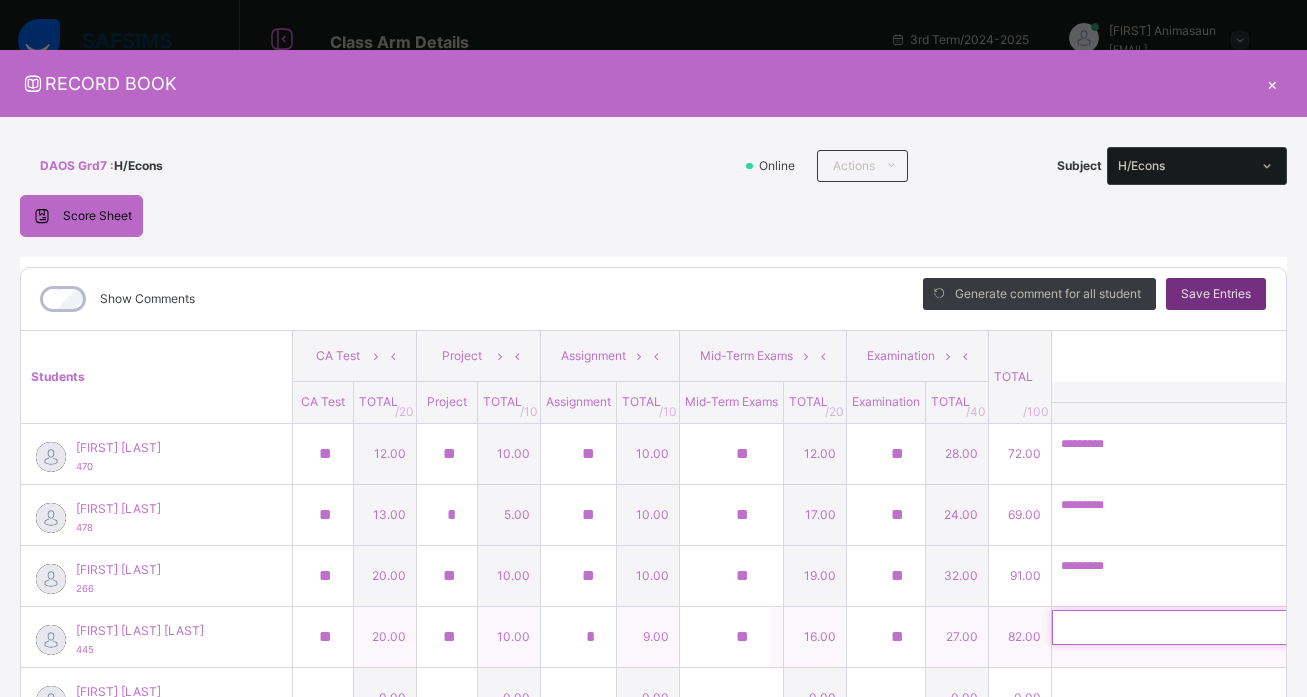 click at bounding box center (1182, 627) 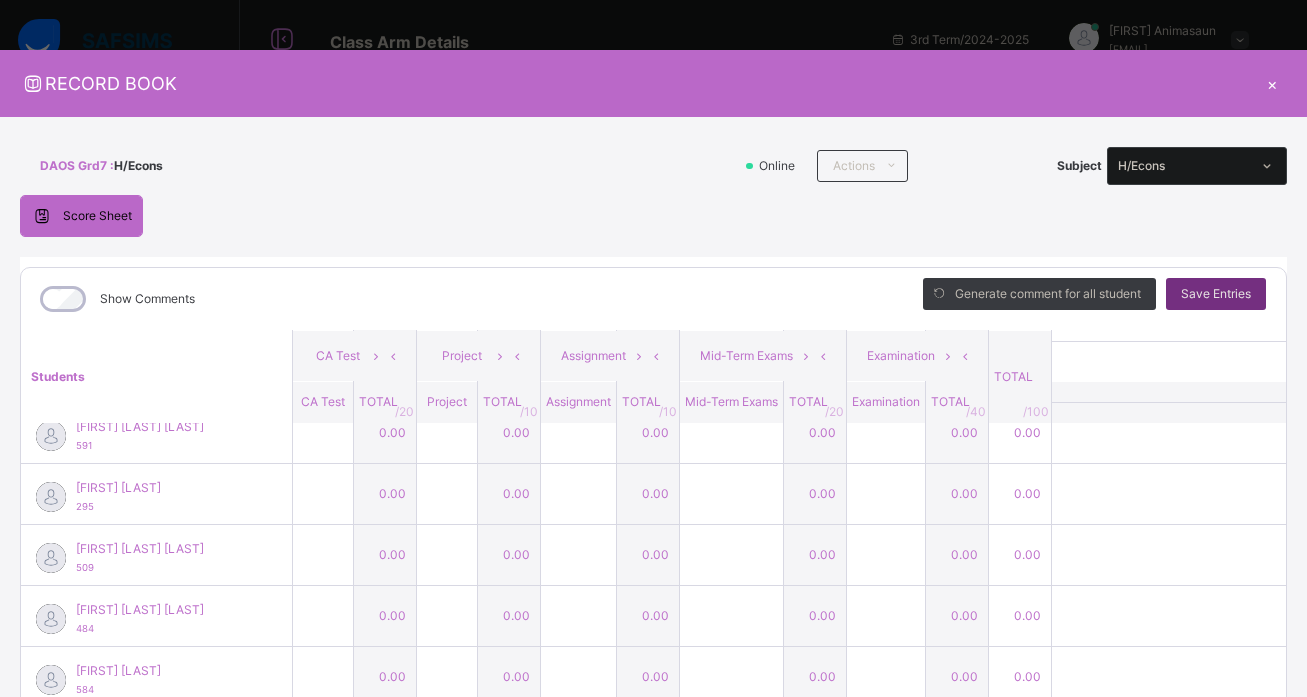 scroll, scrollTop: 290, scrollLeft: 0, axis: vertical 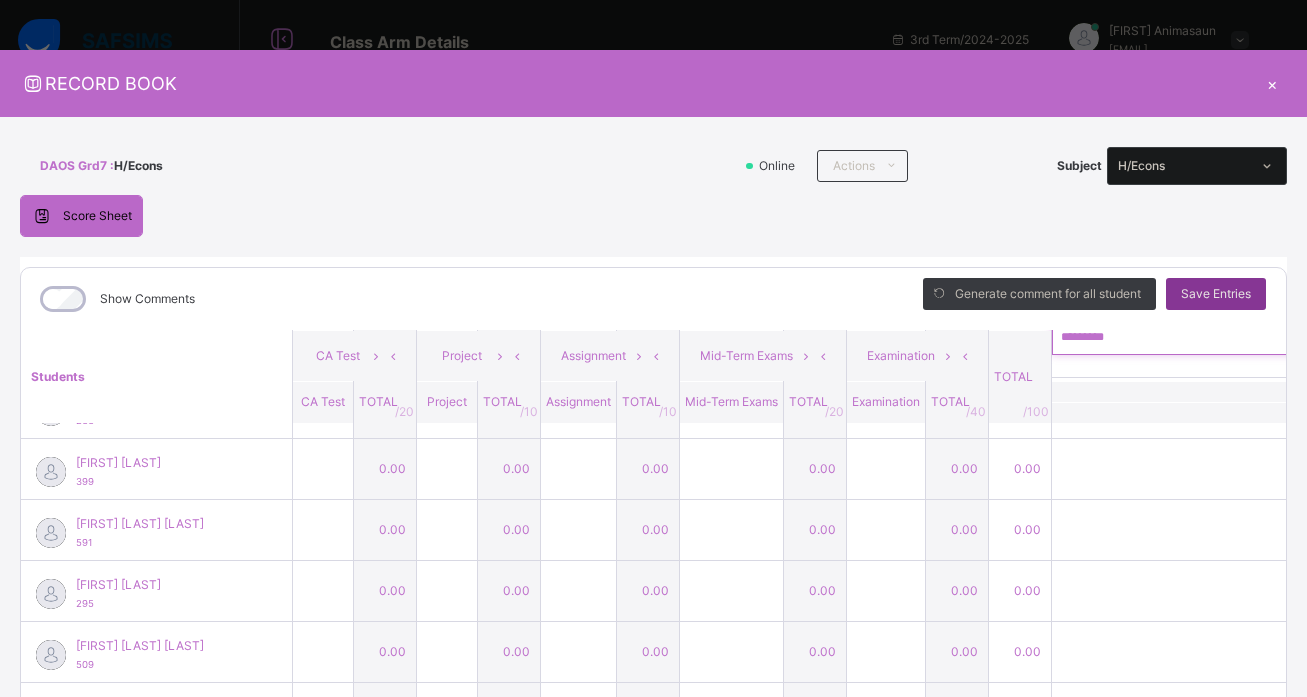 type on "*********" 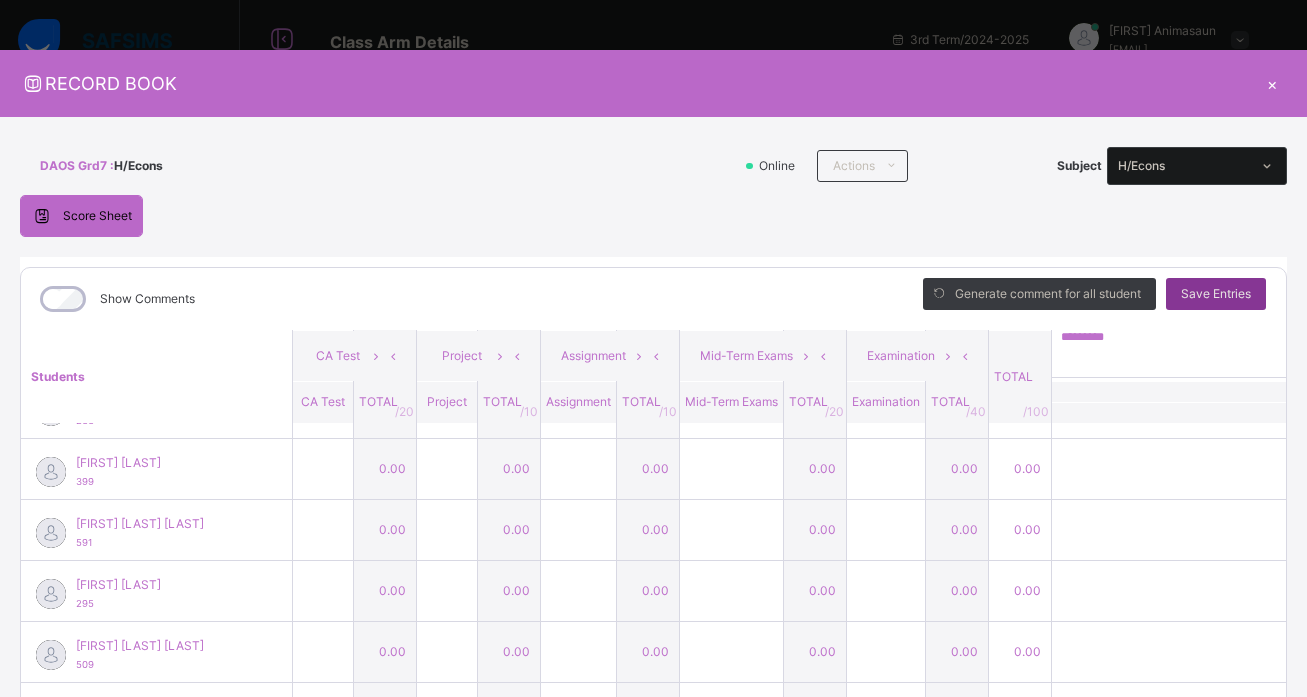 click on "Save Entries" at bounding box center (1216, 294) 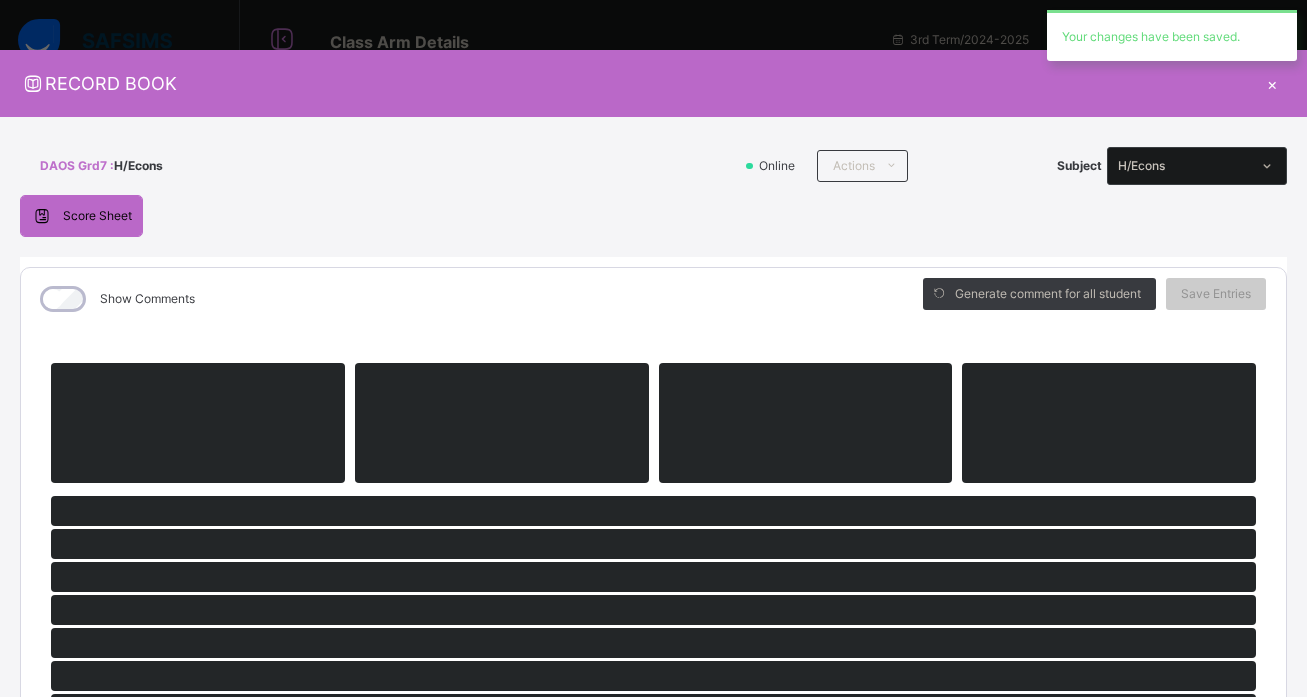 click on "‌" at bounding box center [198, 423] 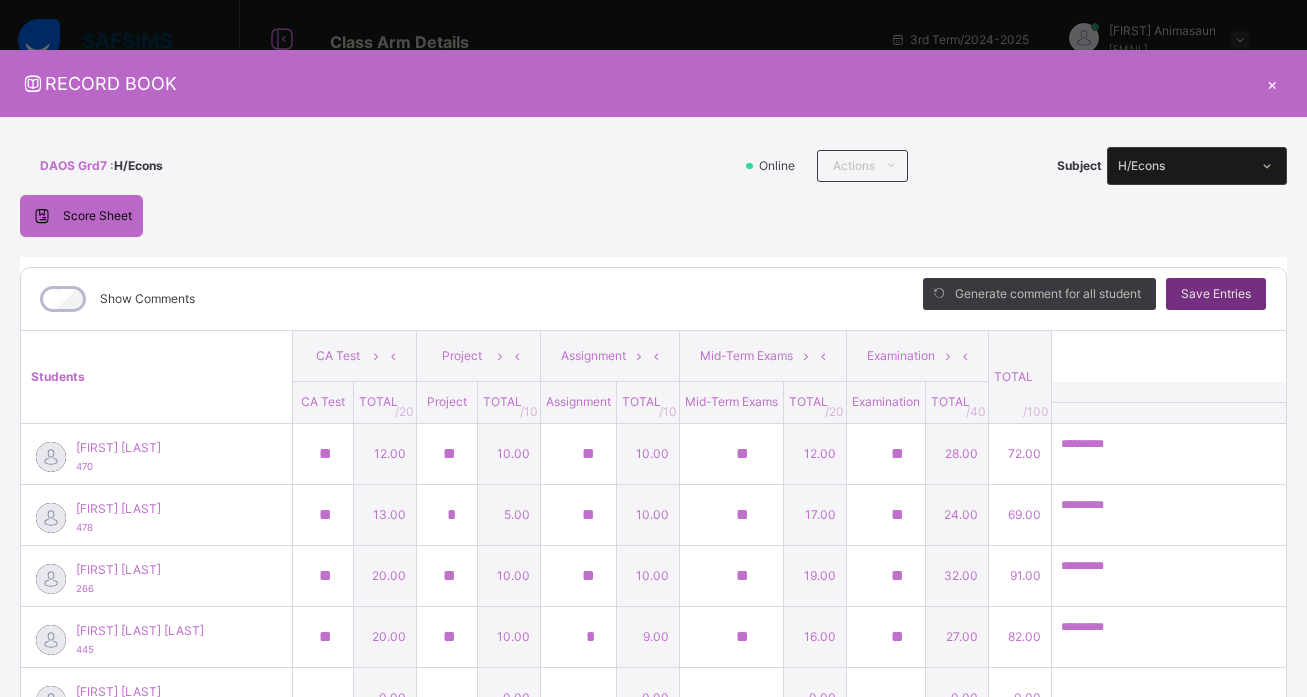 type on "**" 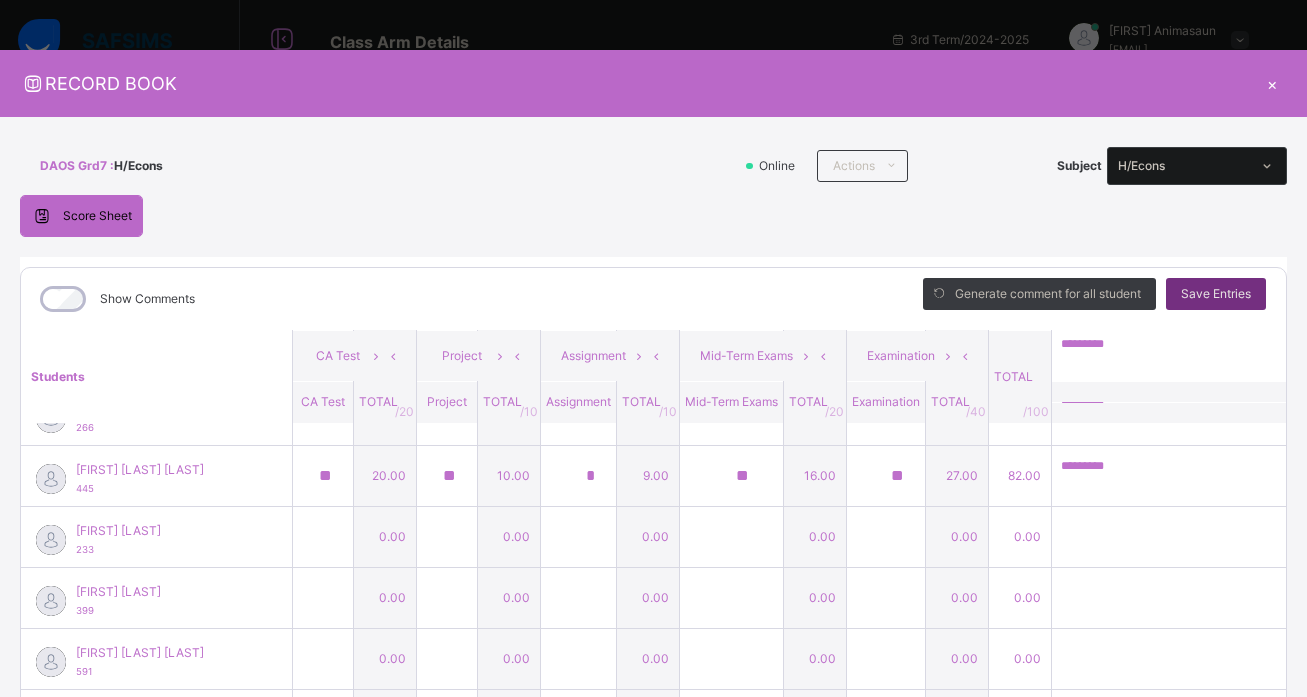 scroll, scrollTop: 158, scrollLeft: 0, axis: vertical 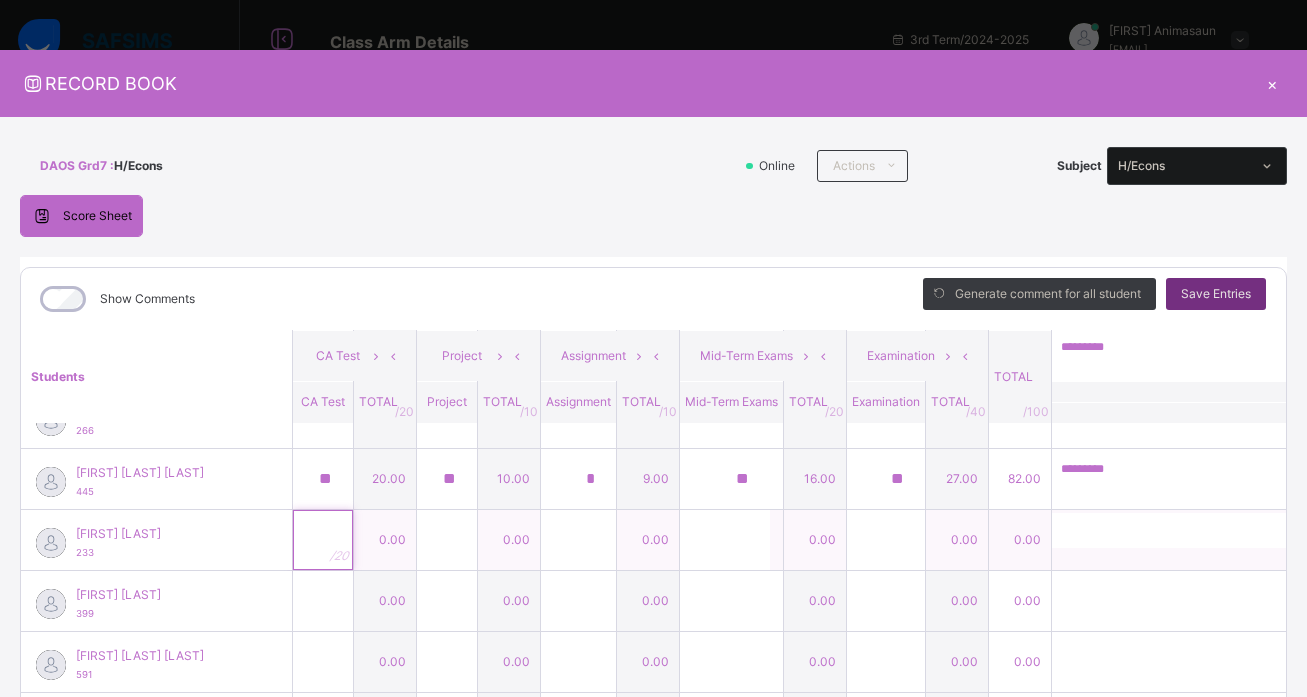 click at bounding box center [323, 540] 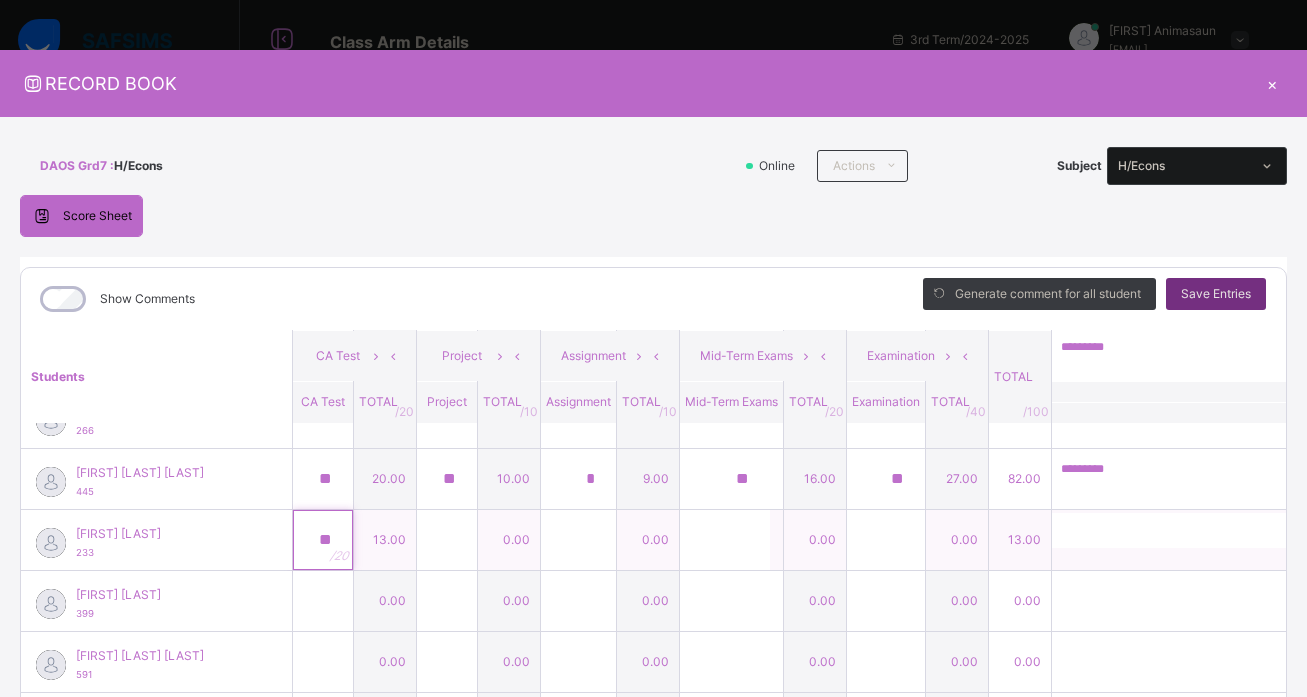 type on "**" 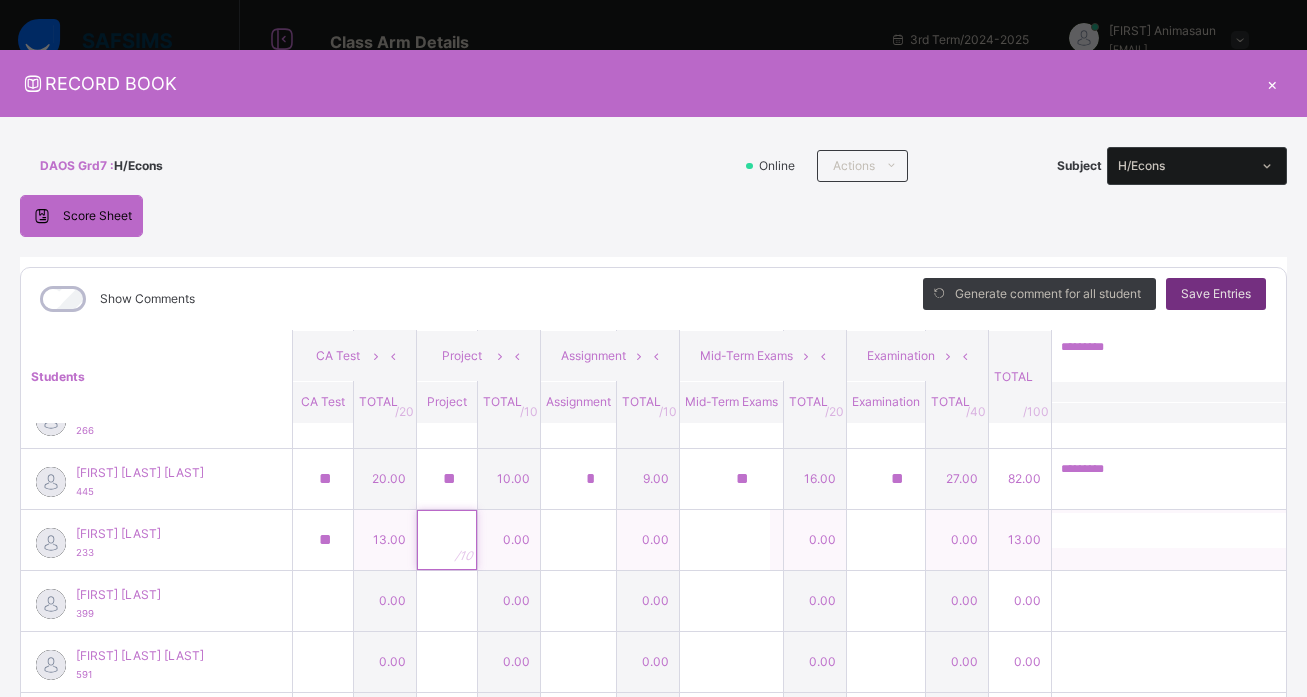 click at bounding box center [447, 540] 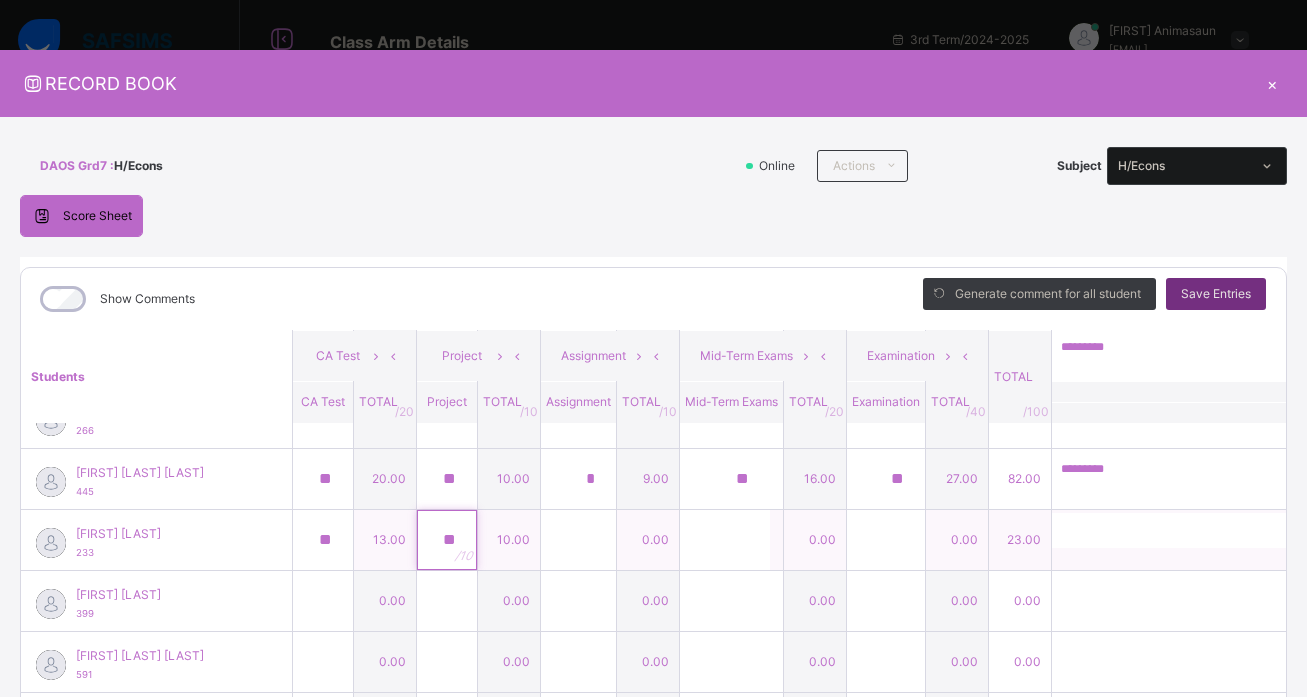 type on "**" 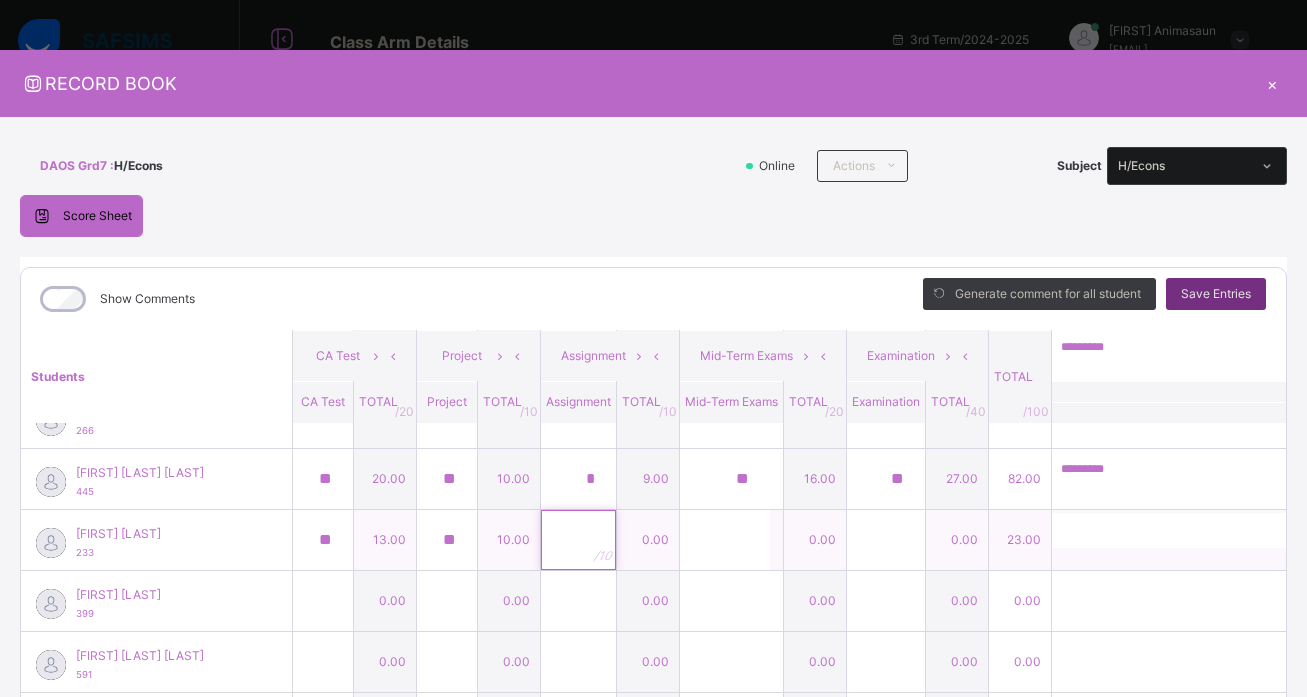 click at bounding box center (578, 540) 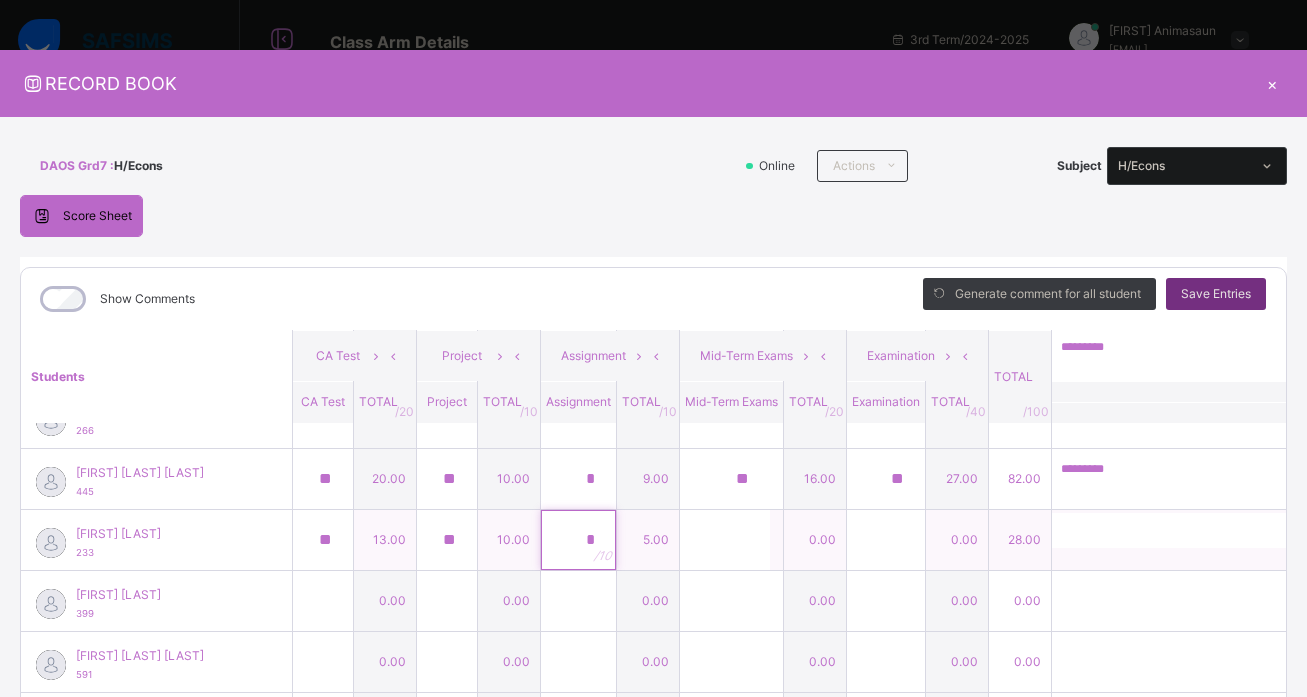 type on "*" 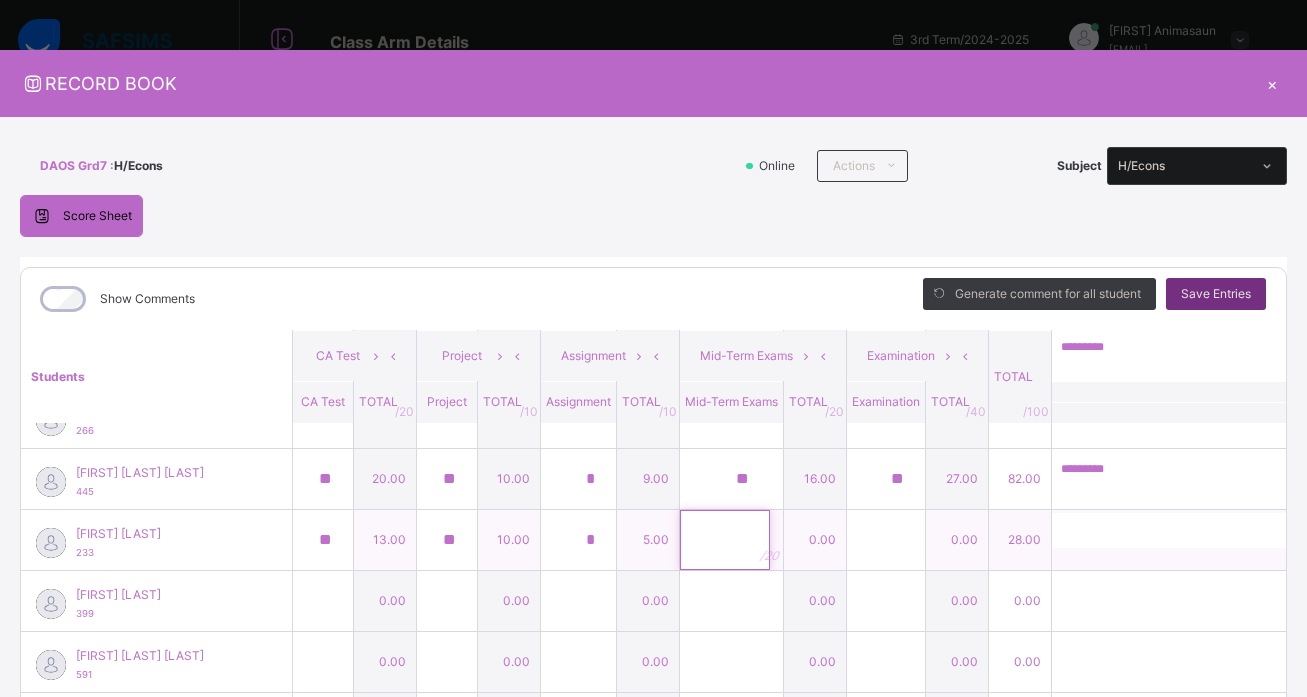 click at bounding box center (725, 540) 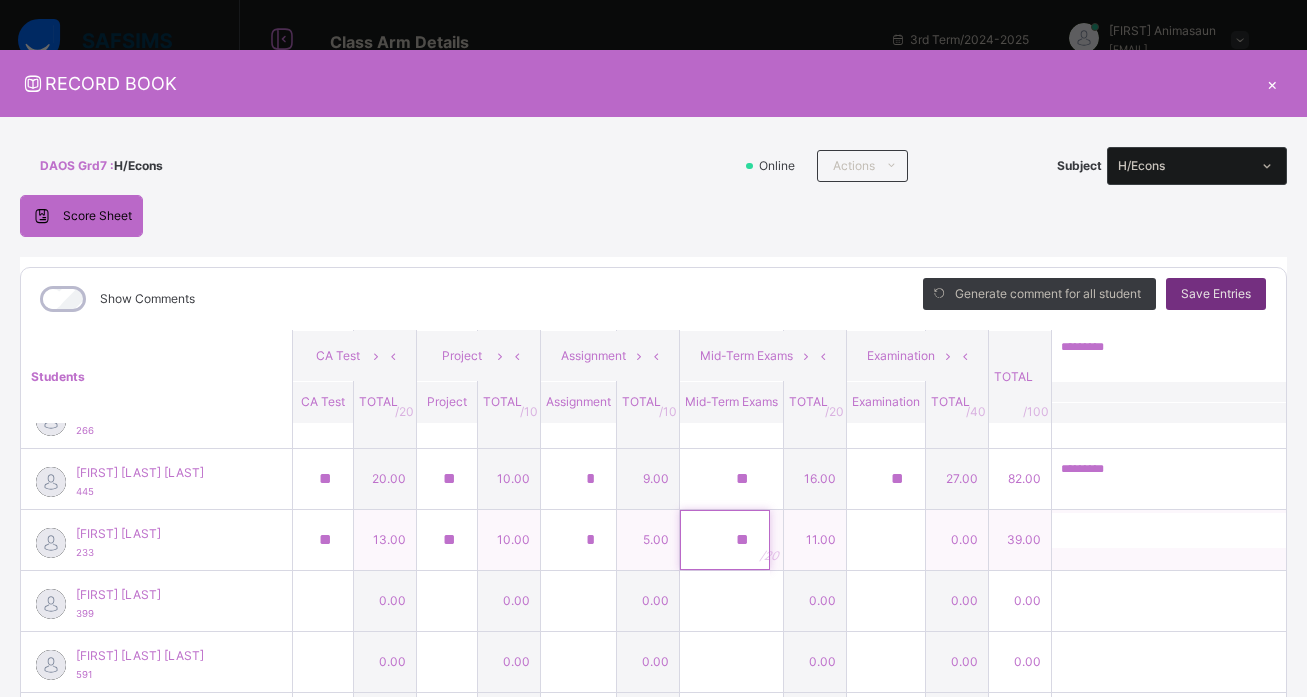 type on "**" 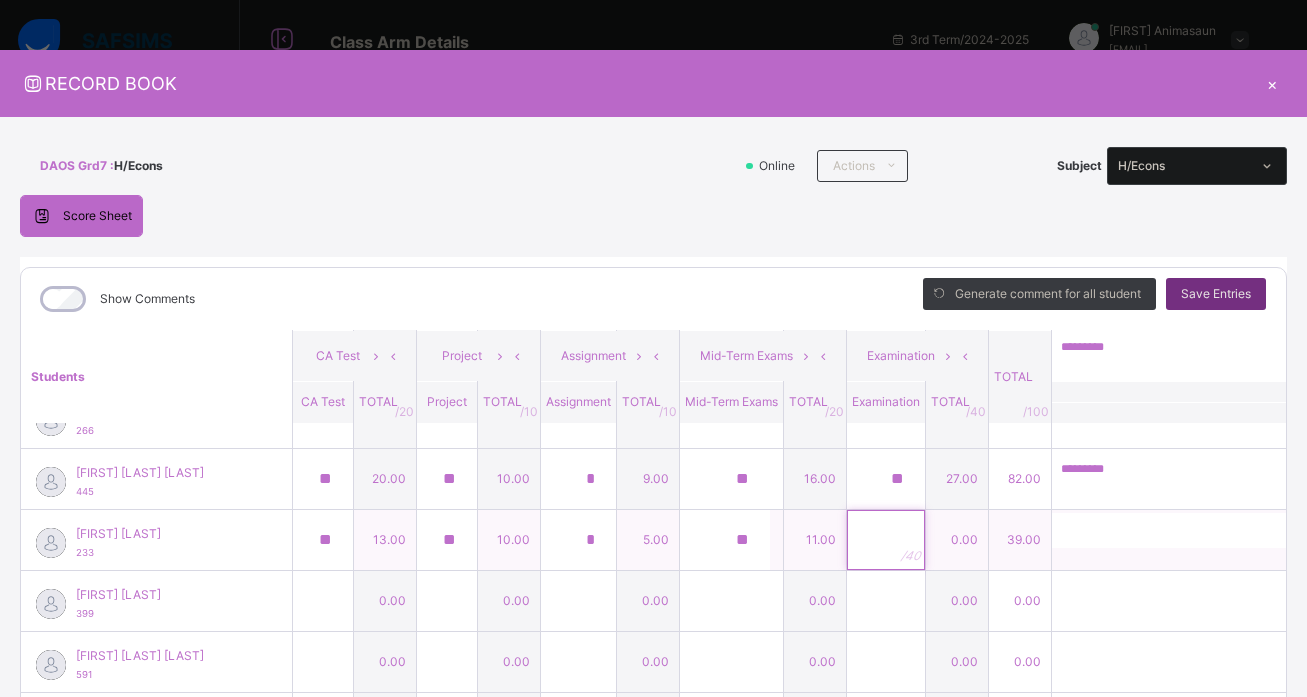 click at bounding box center (886, 540) 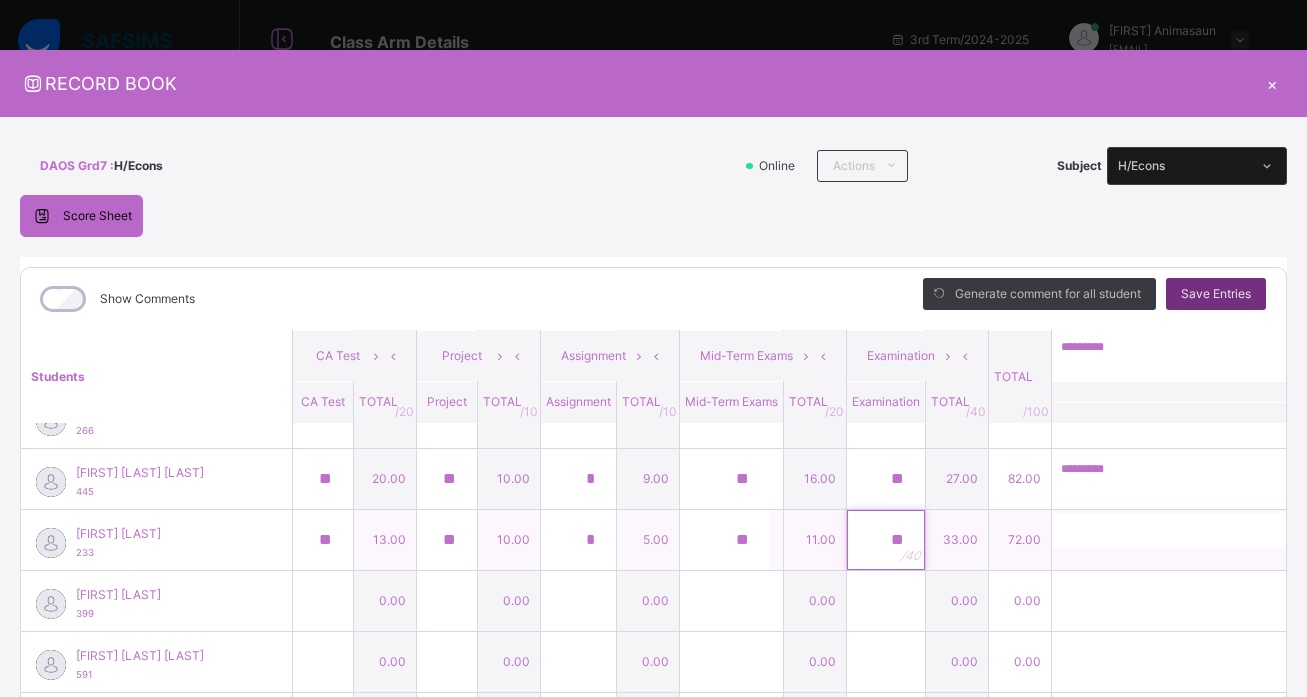 type on "**" 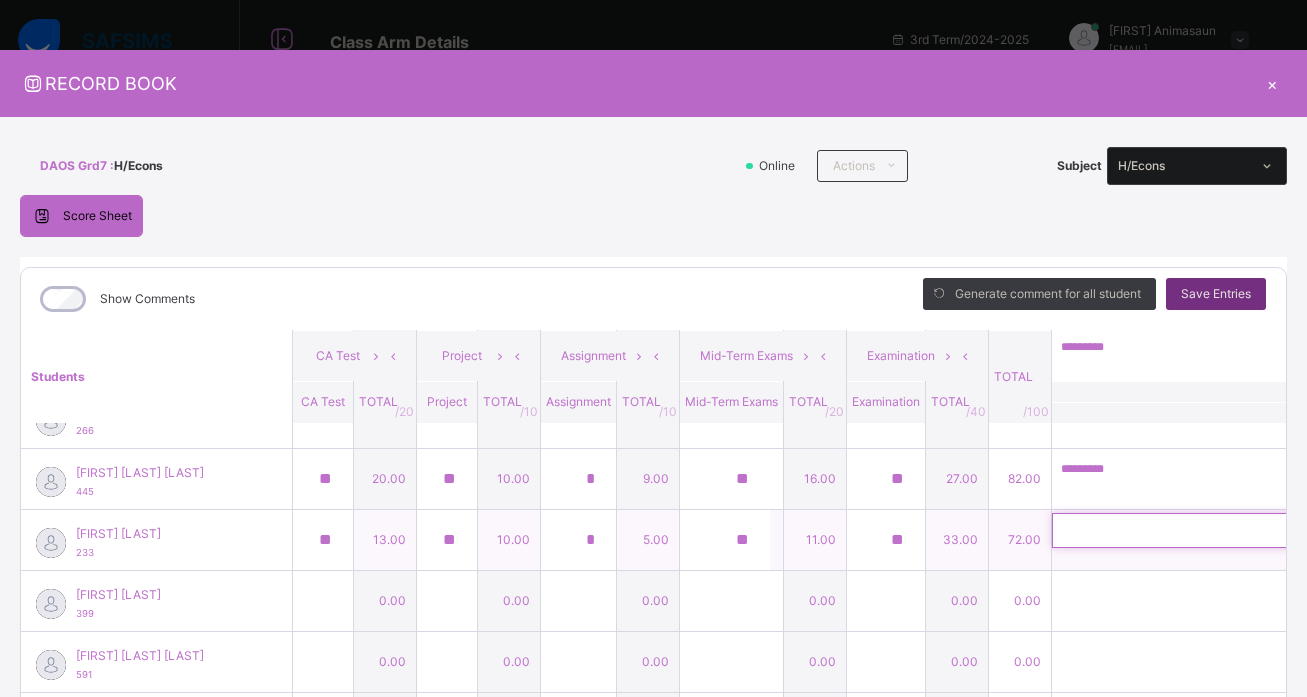 click at bounding box center (1182, 530) 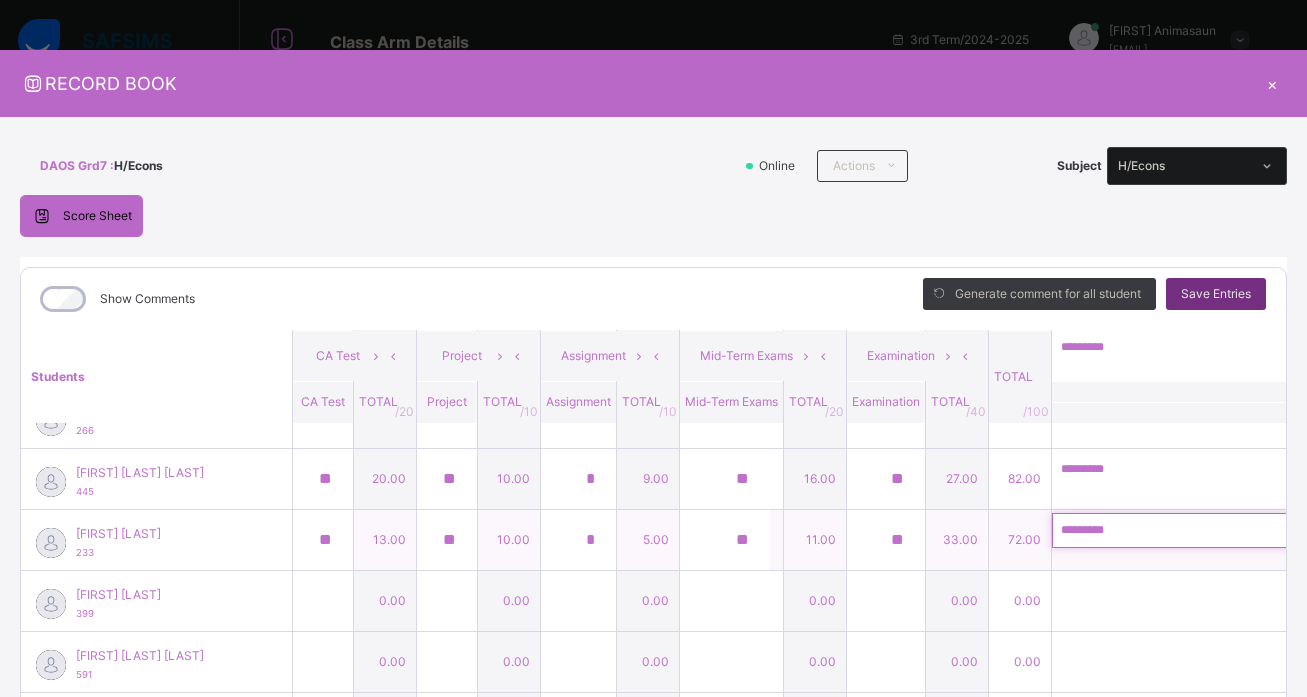 click on "*********" at bounding box center [1182, 530] 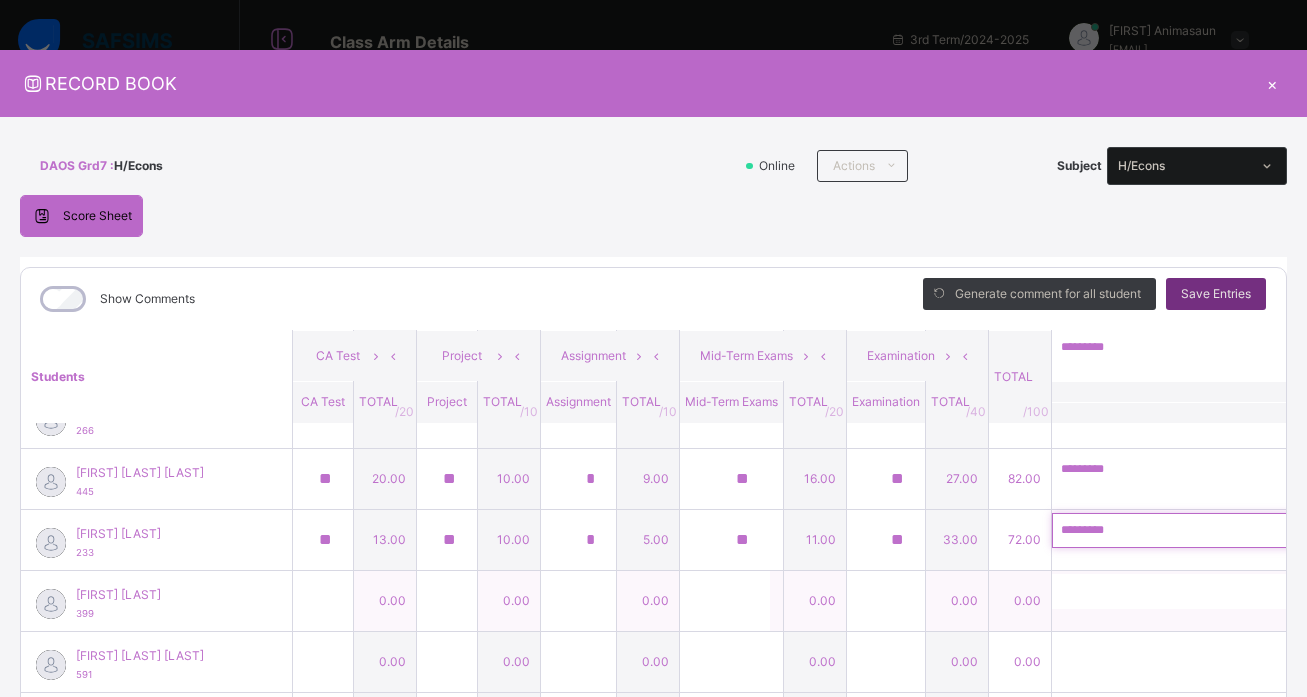 type on "*********" 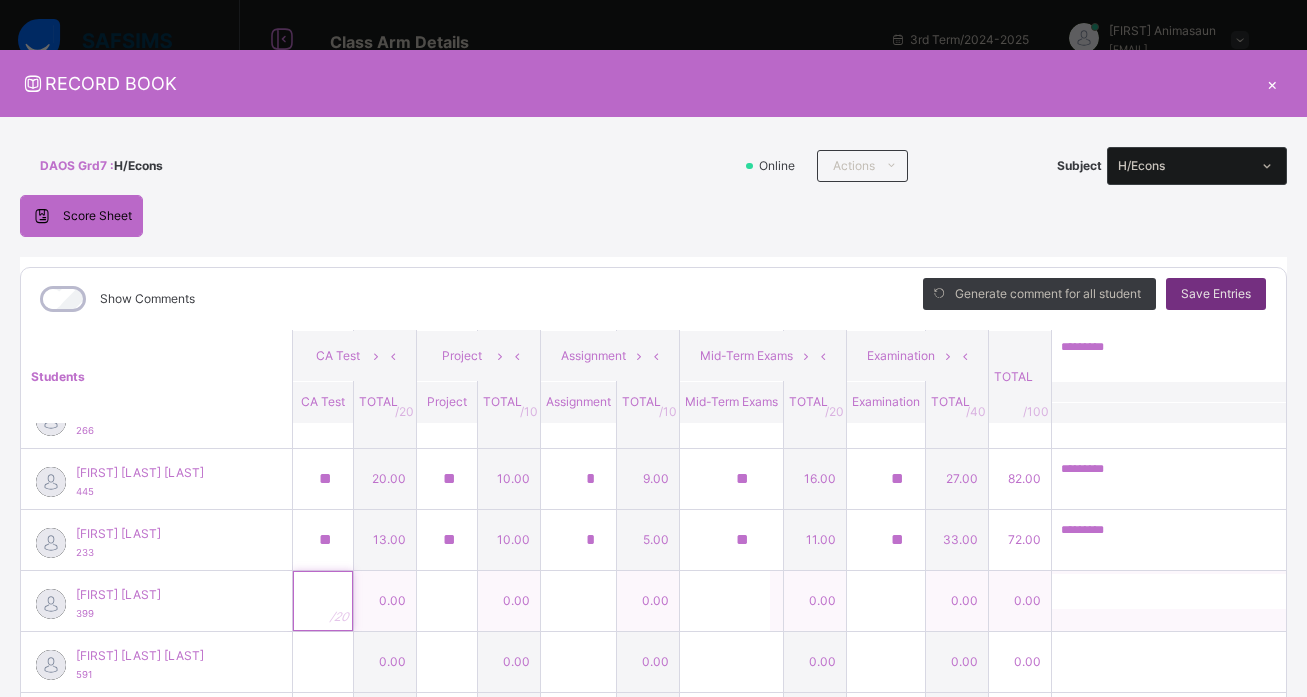 click at bounding box center [323, 601] 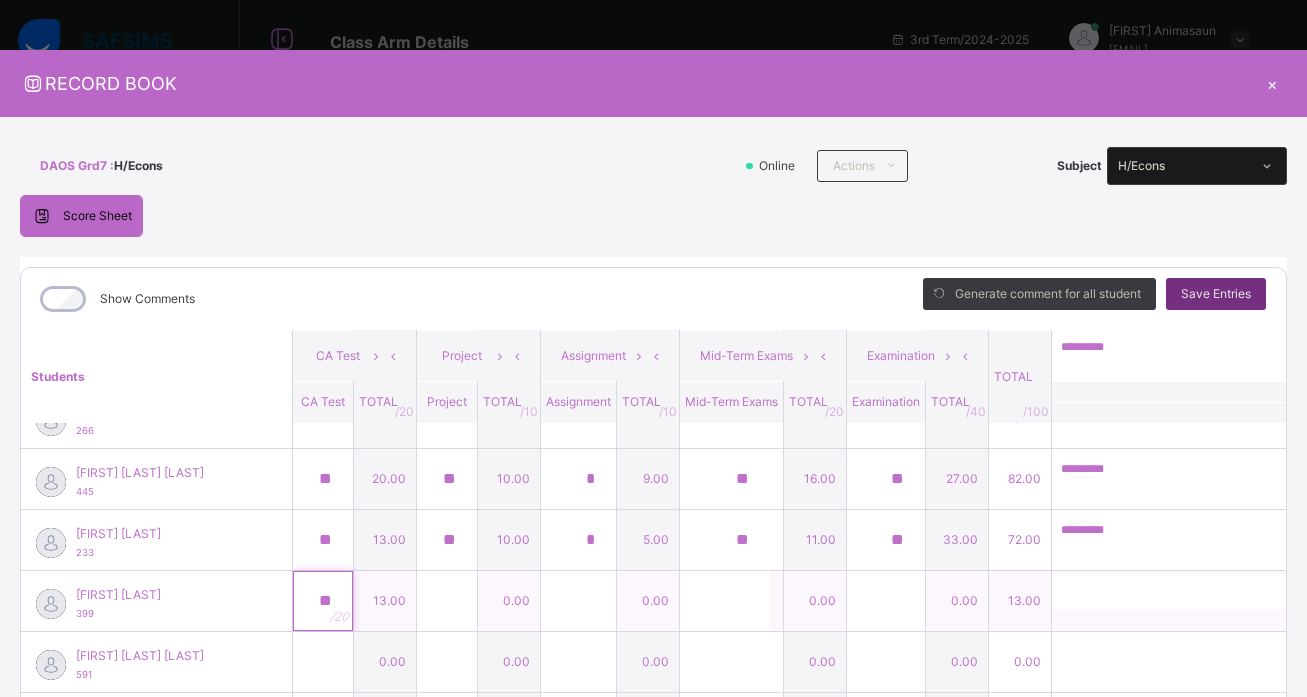type on "**" 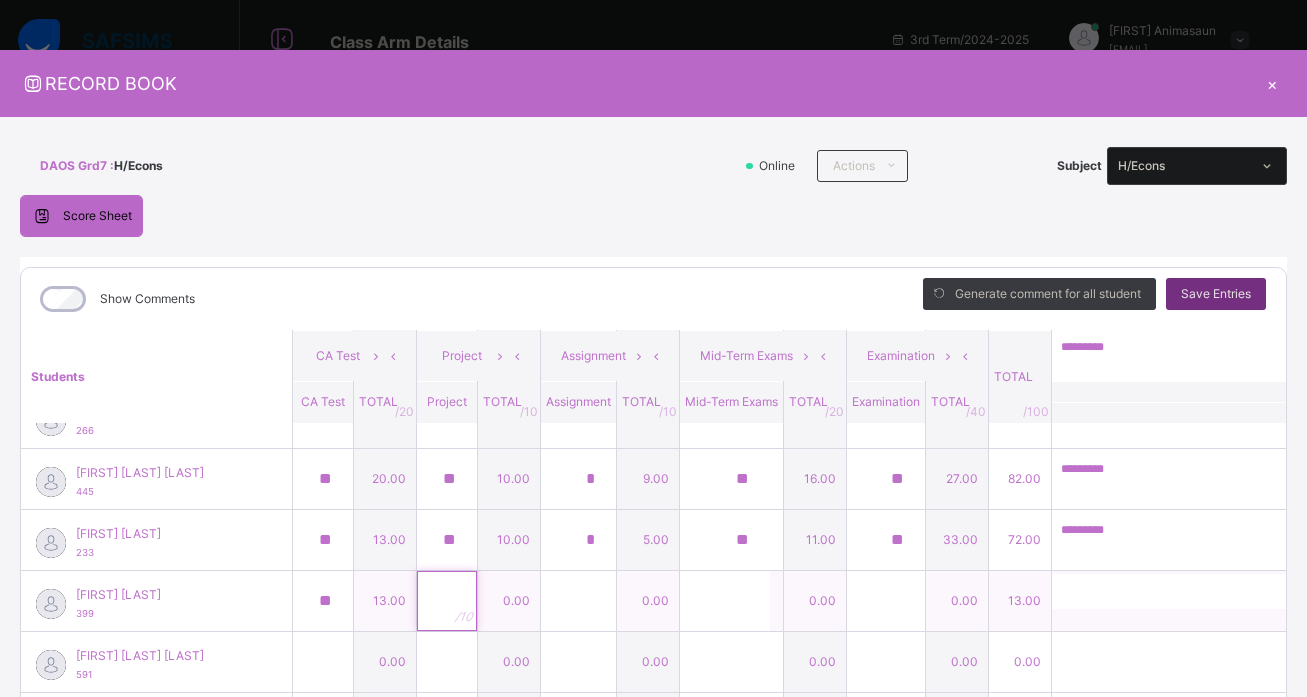 click at bounding box center [447, 601] 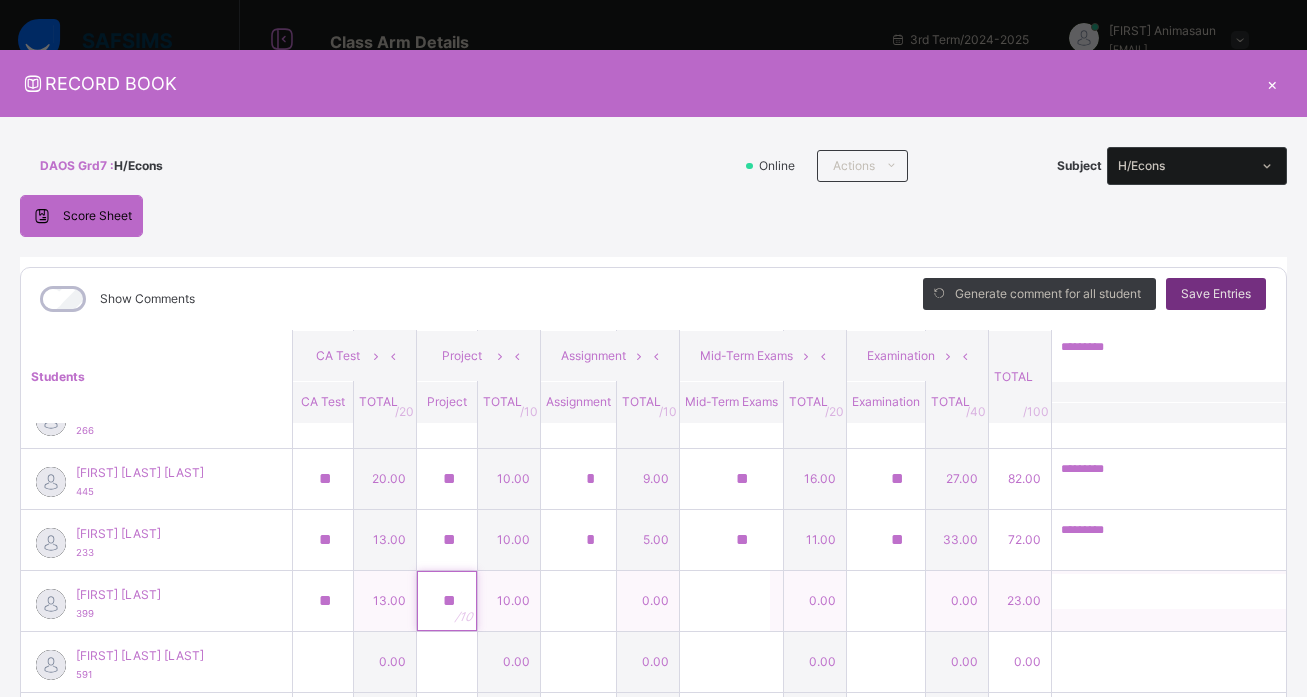 type on "**" 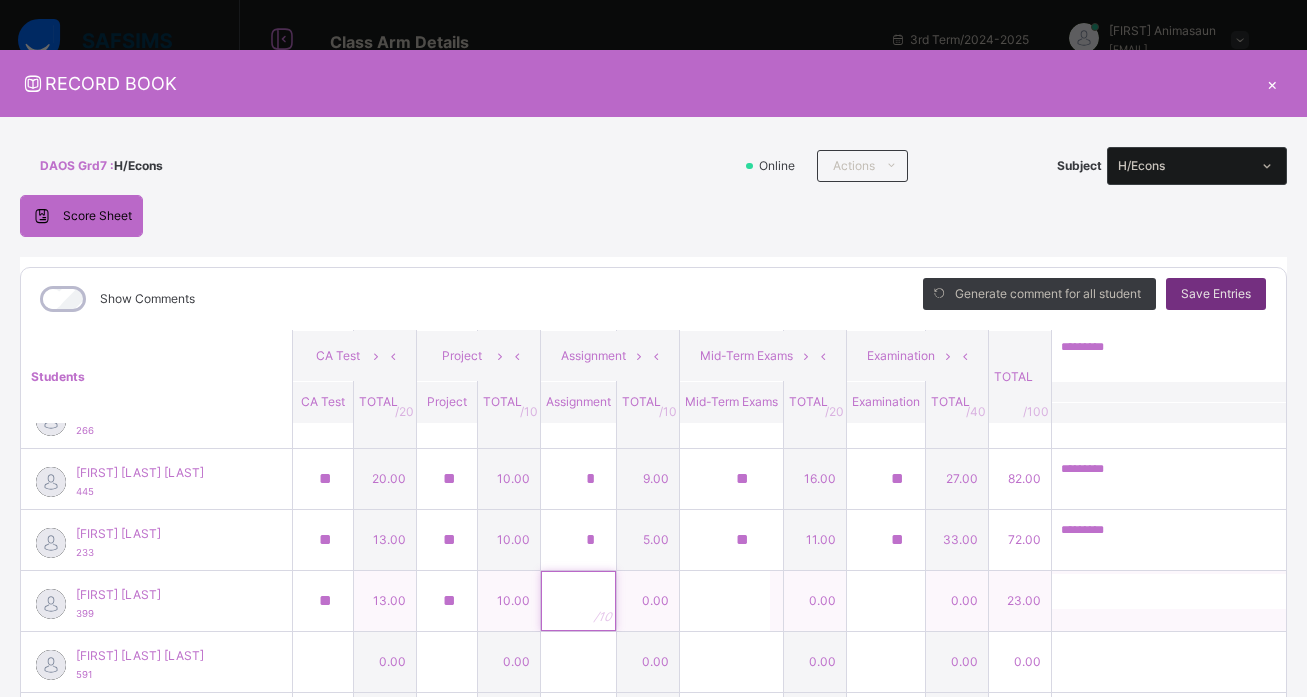click at bounding box center [578, 601] 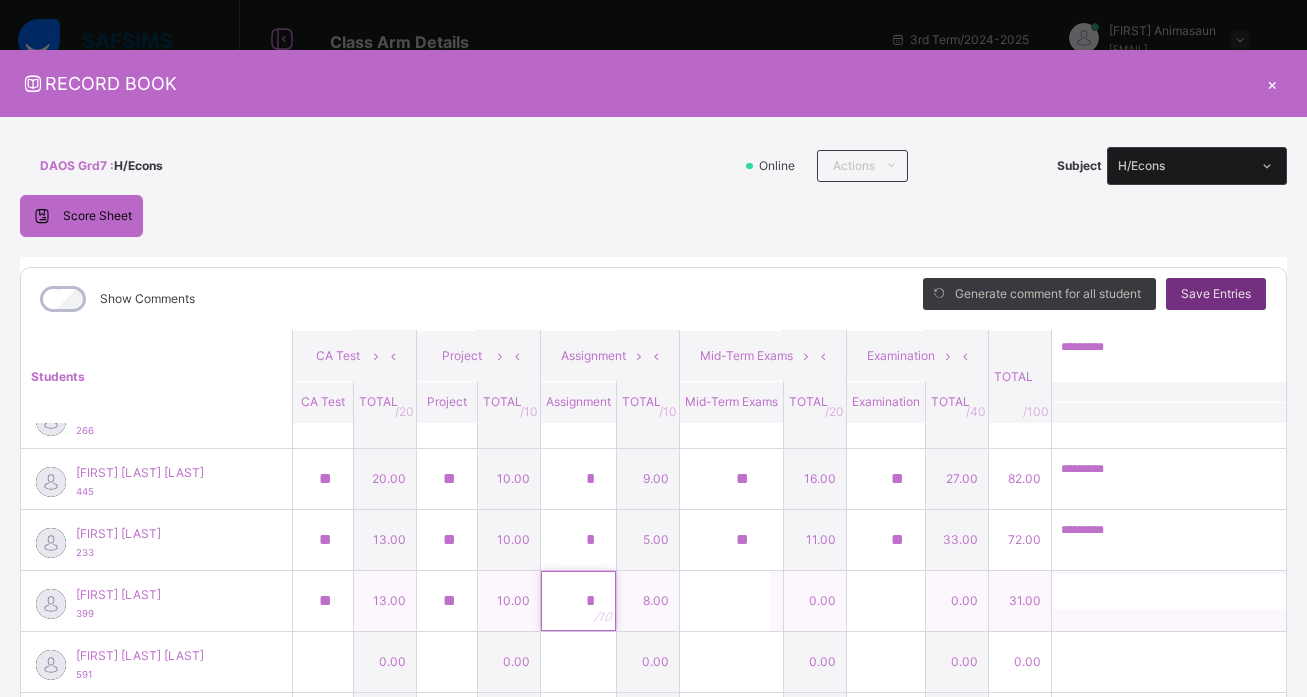 type on "*" 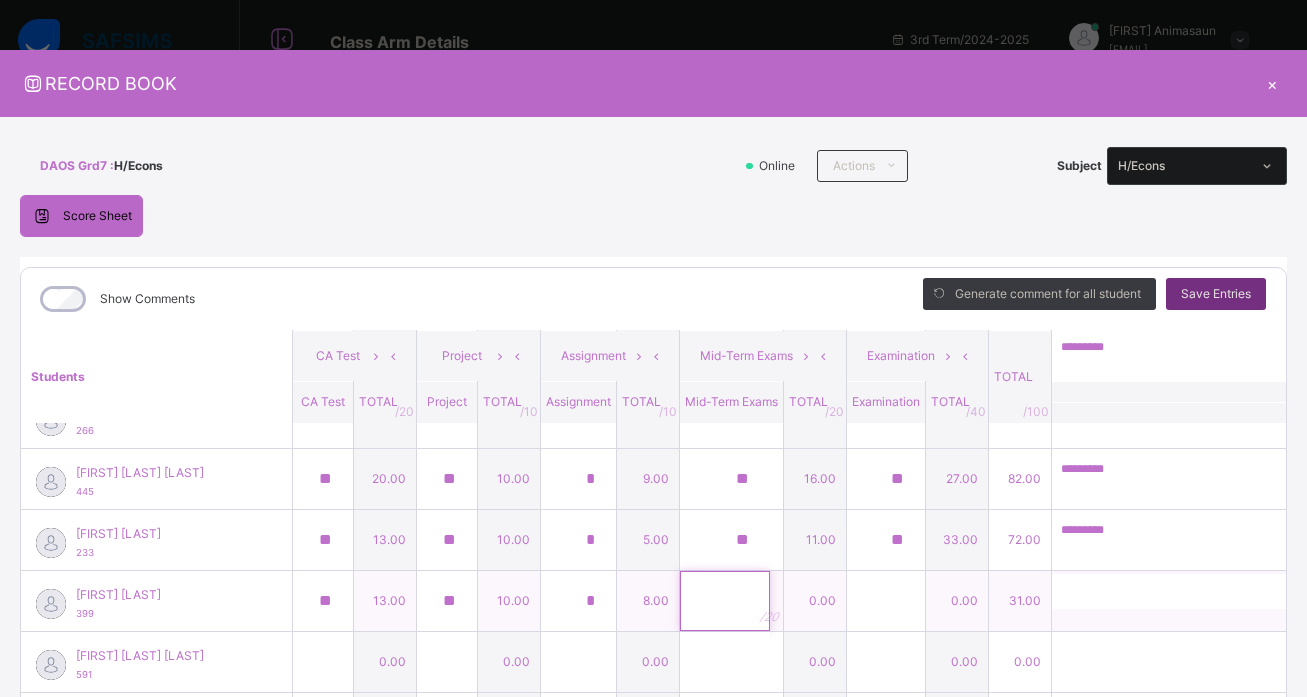 click at bounding box center (725, 601) 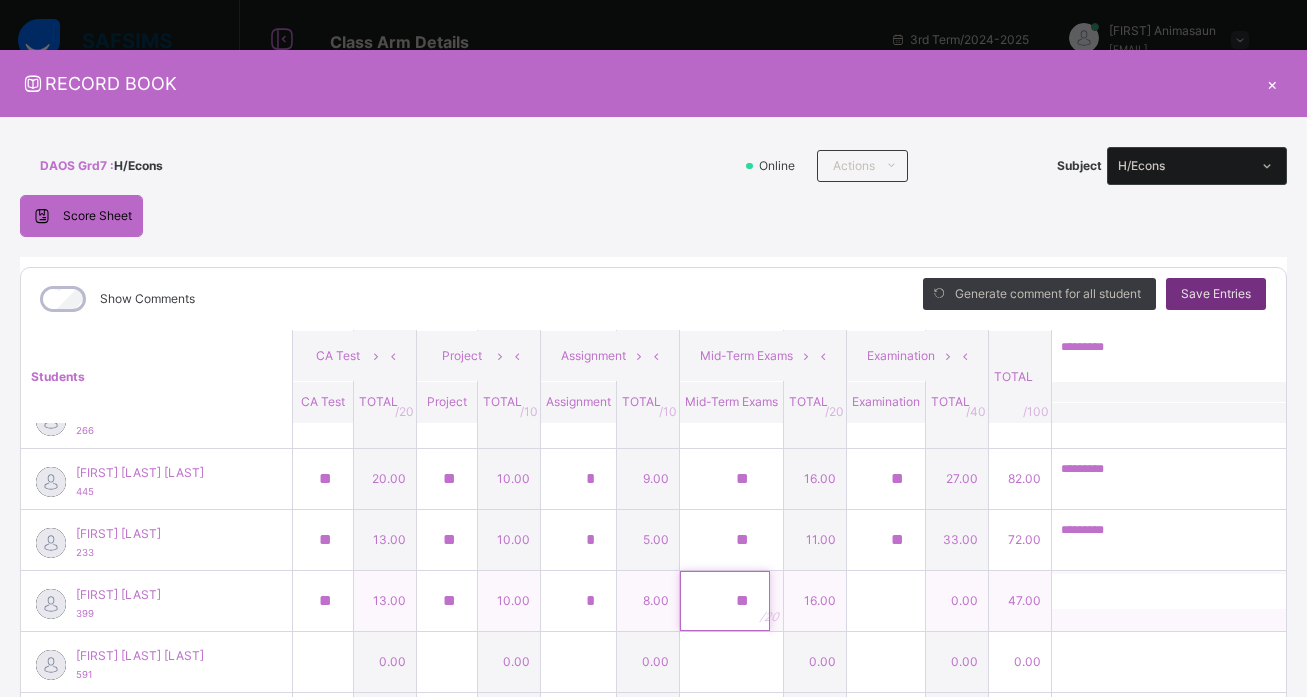 type on "**" 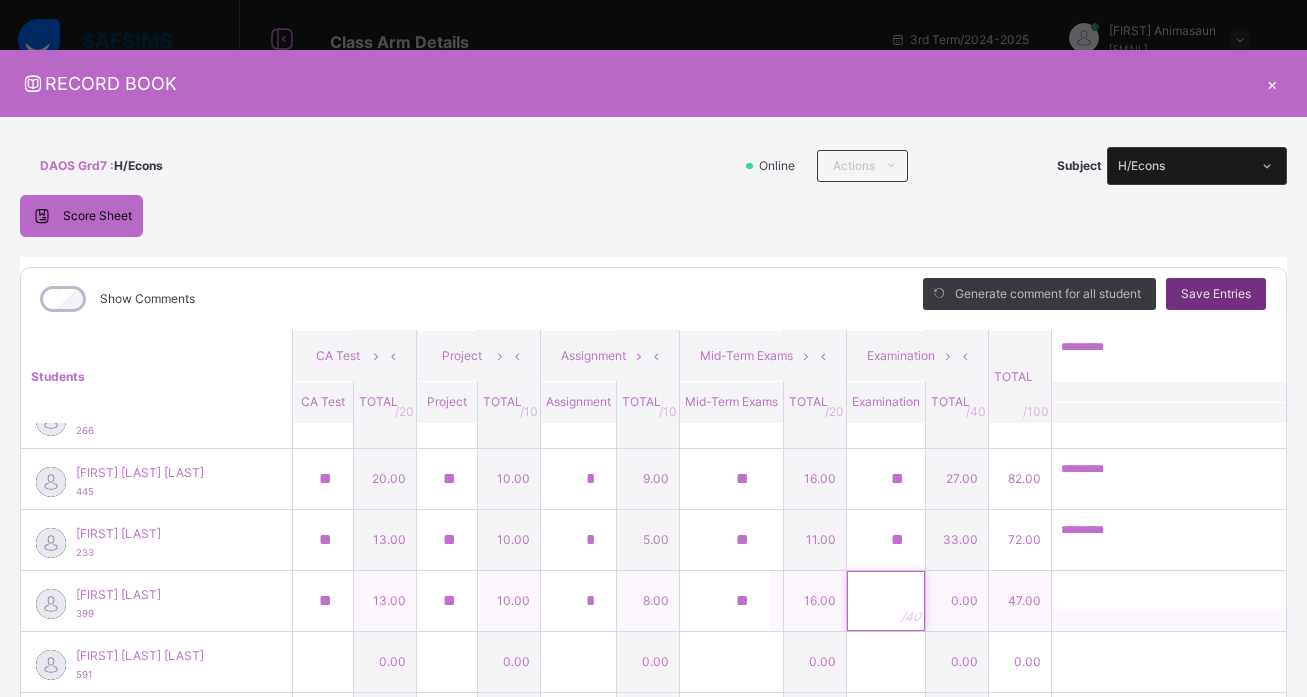 click at bounding box center [886, 601] 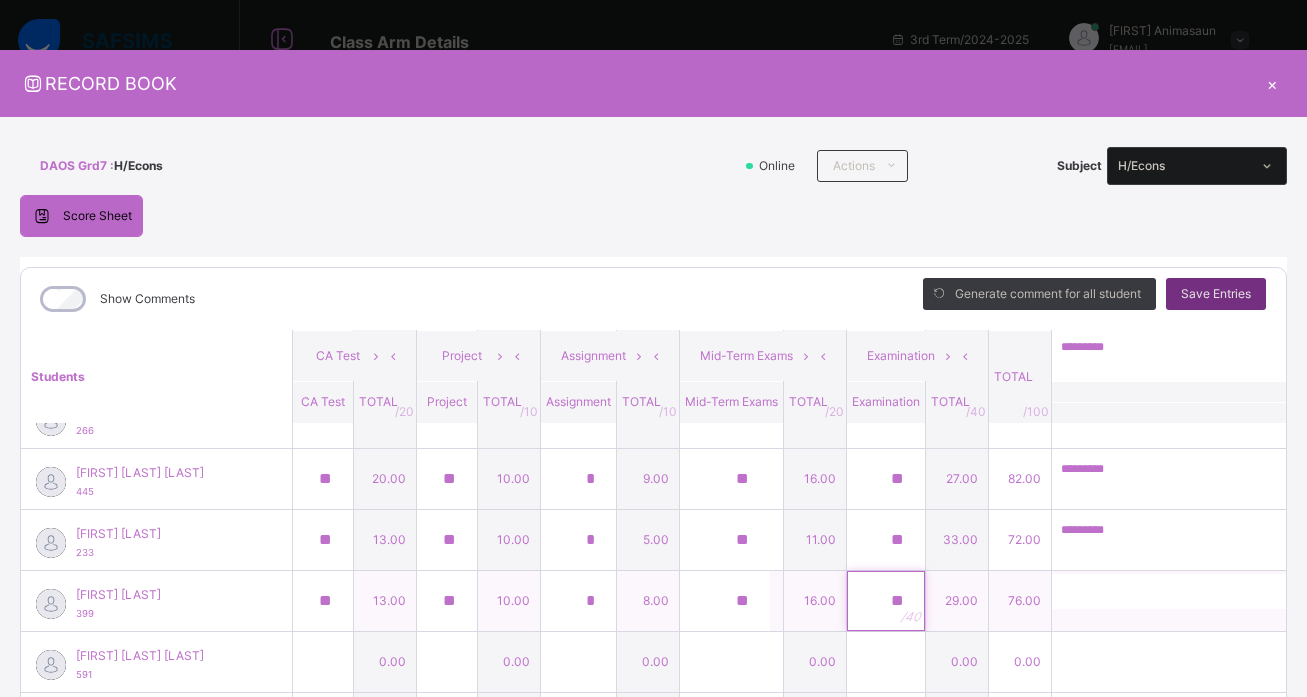 type on "**" 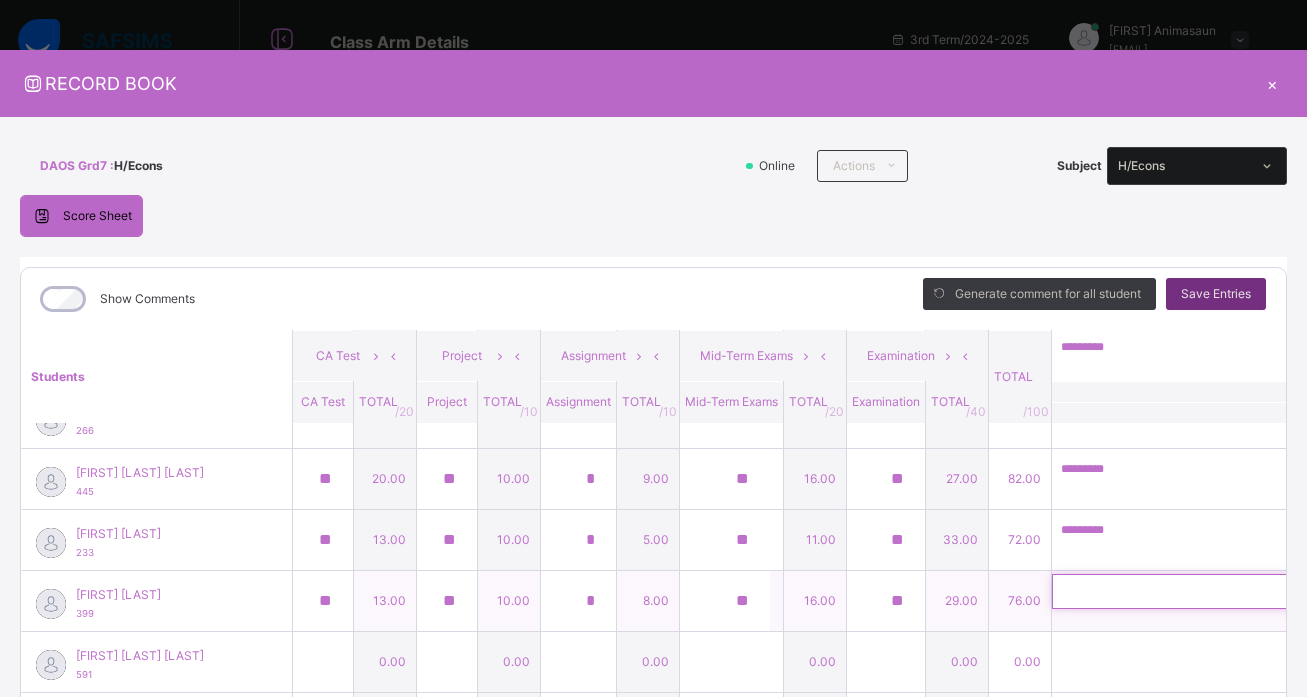 click at bounding box center [1182, 591] 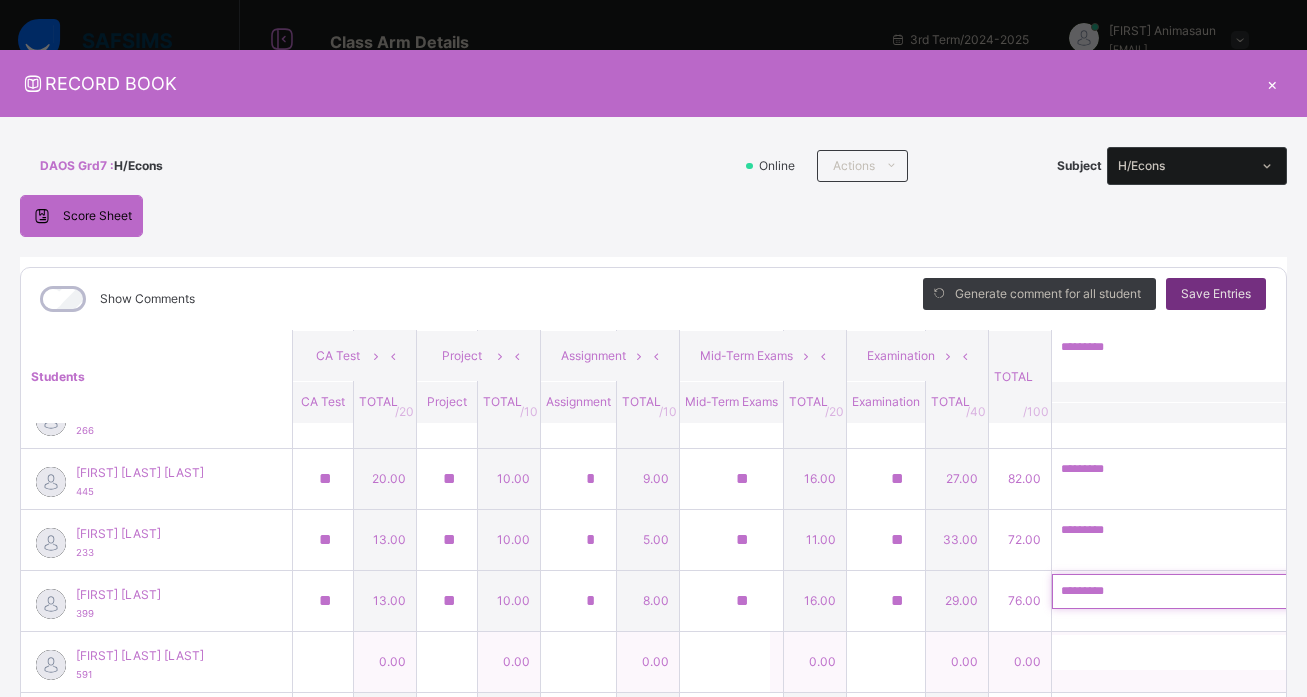 type on "*********" 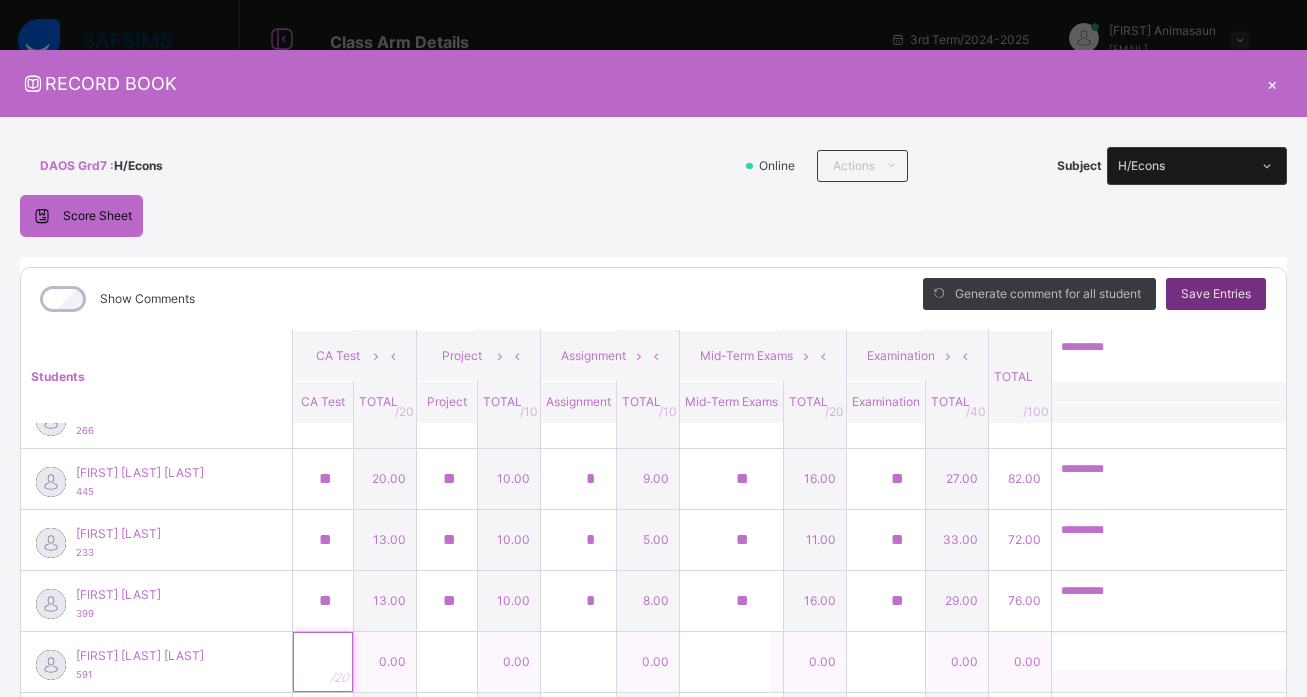 click at bounding box center [323, 662] 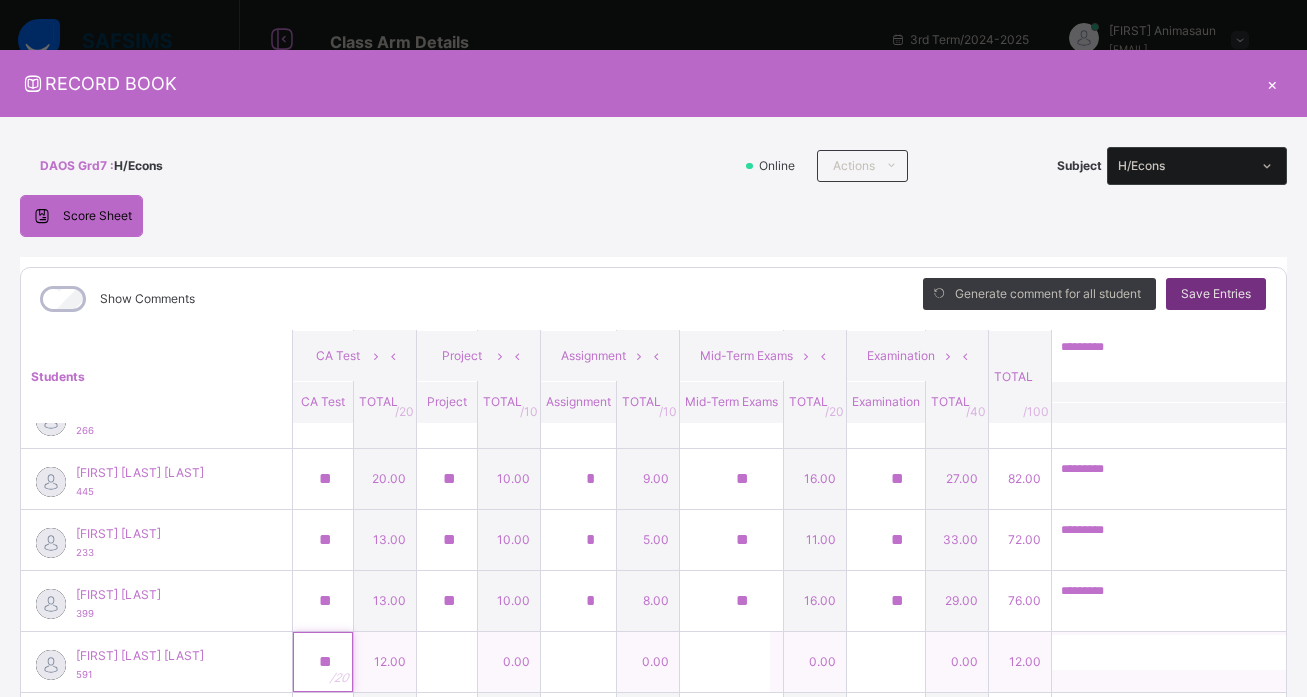 type on "**" 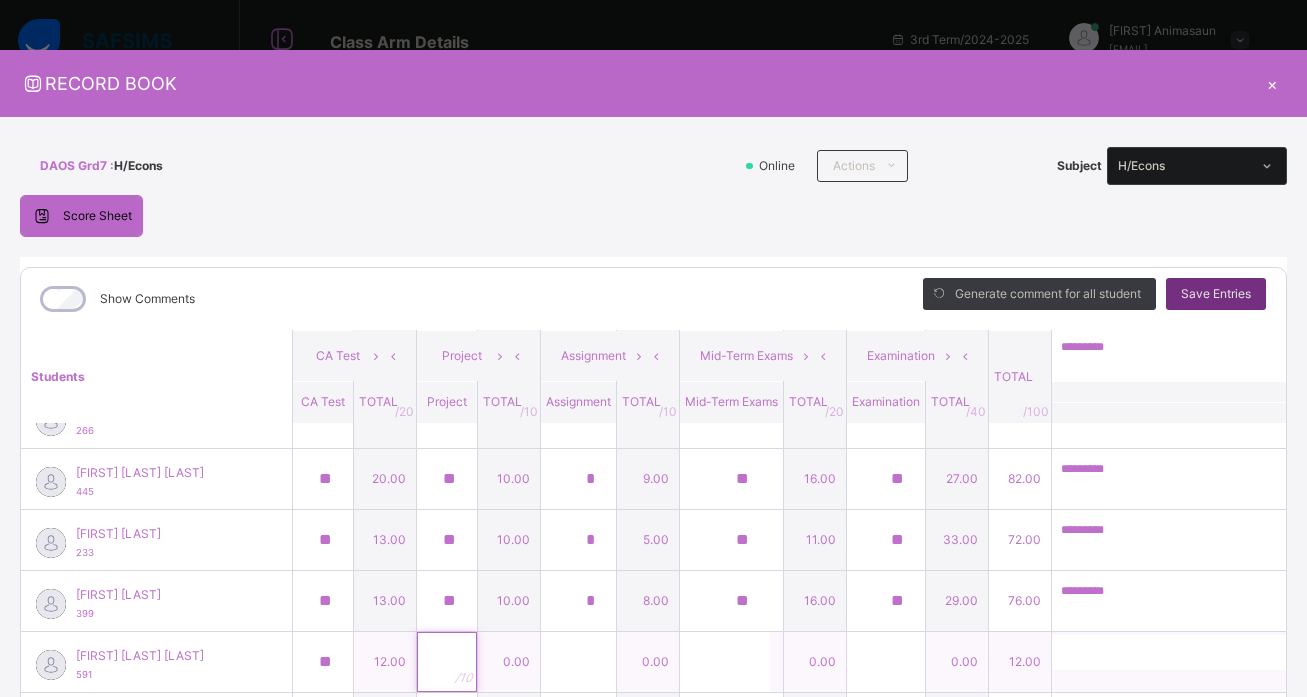 click at bounding box center (447, 662) 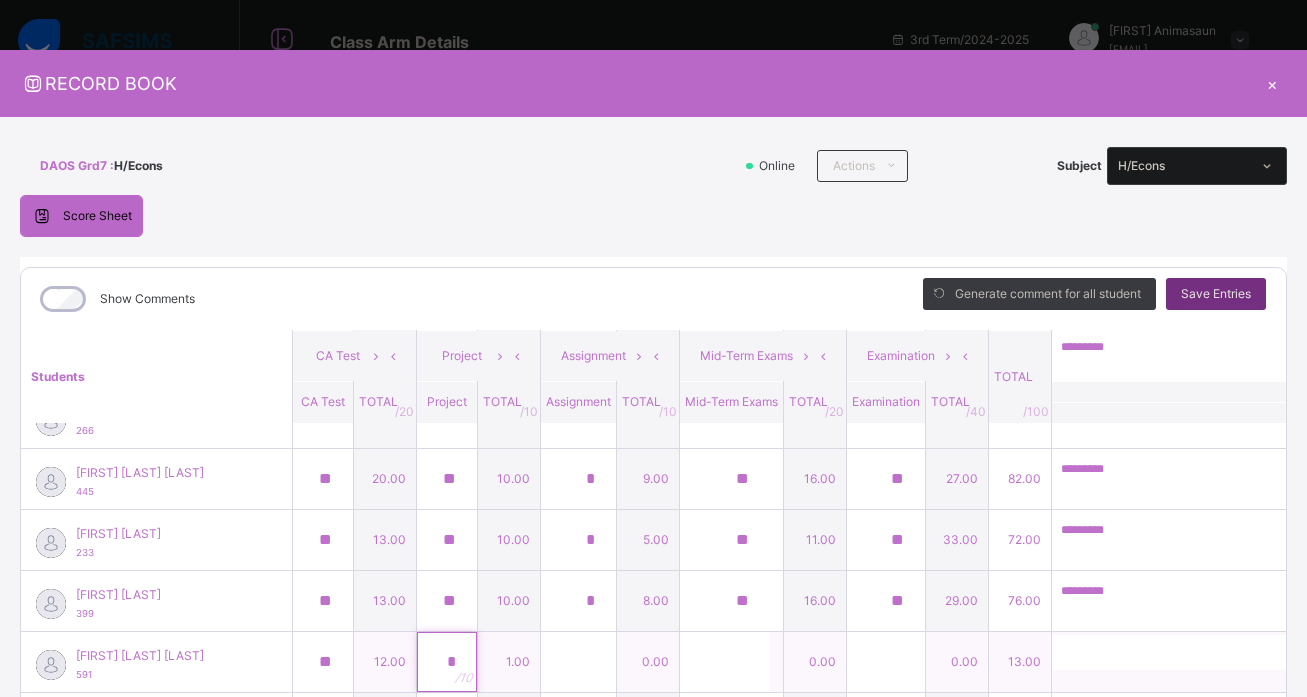 type on "*" 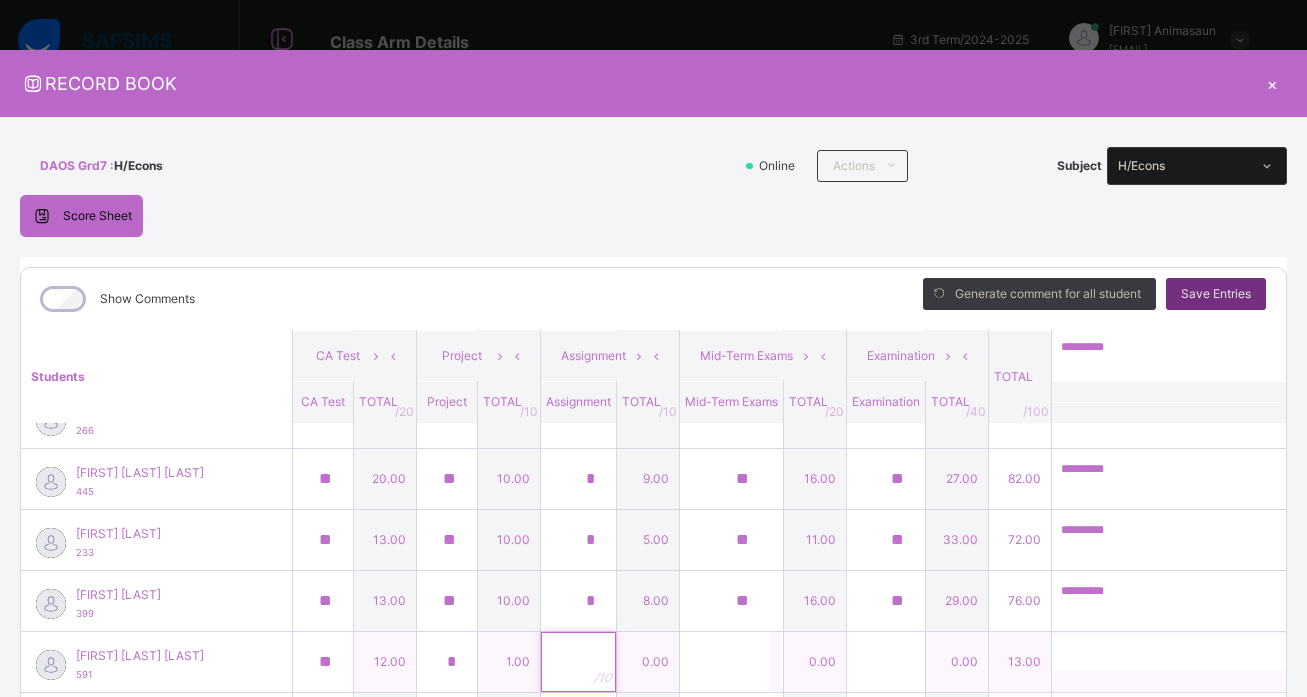 click at bounding box center [578, 662] 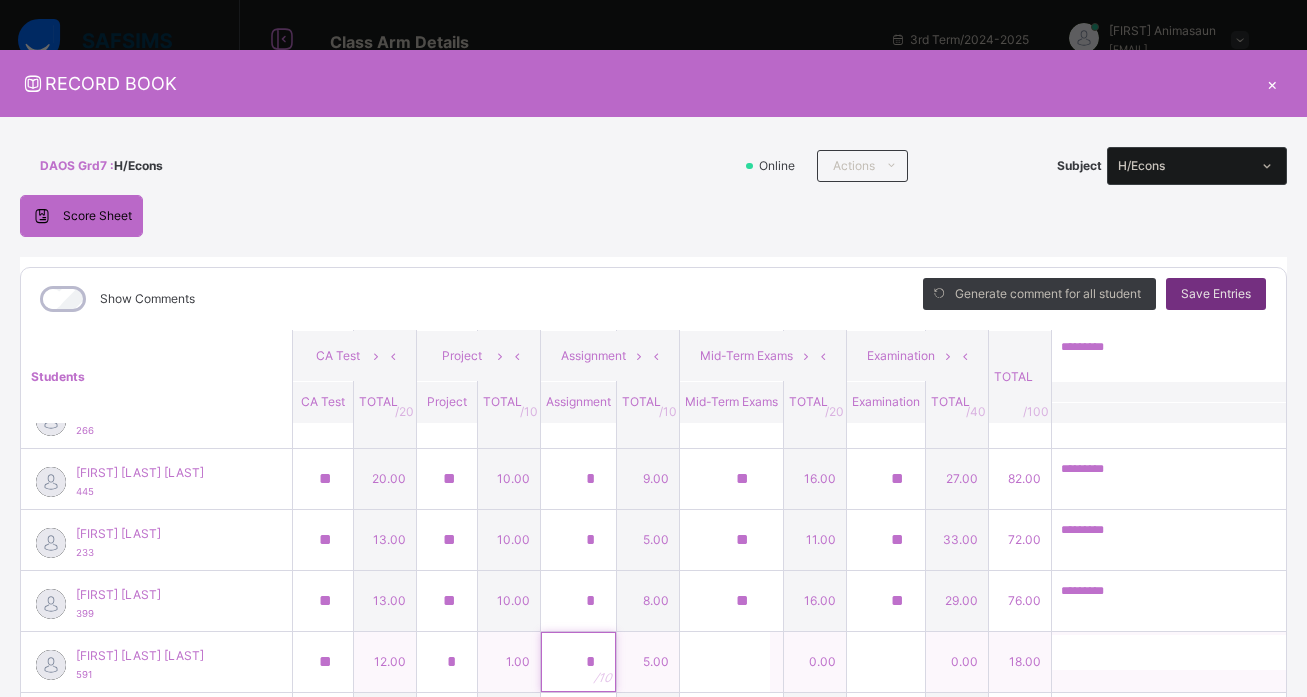 type on "*" 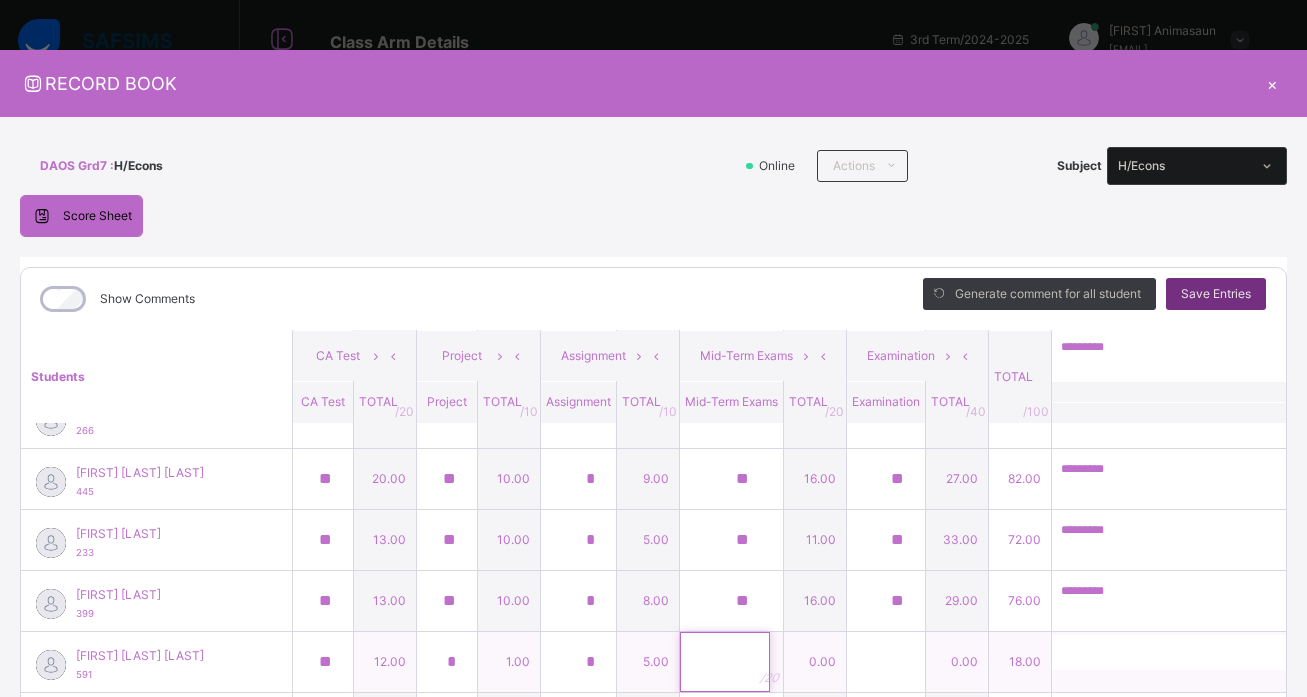 click at bounding box center (725, 662) 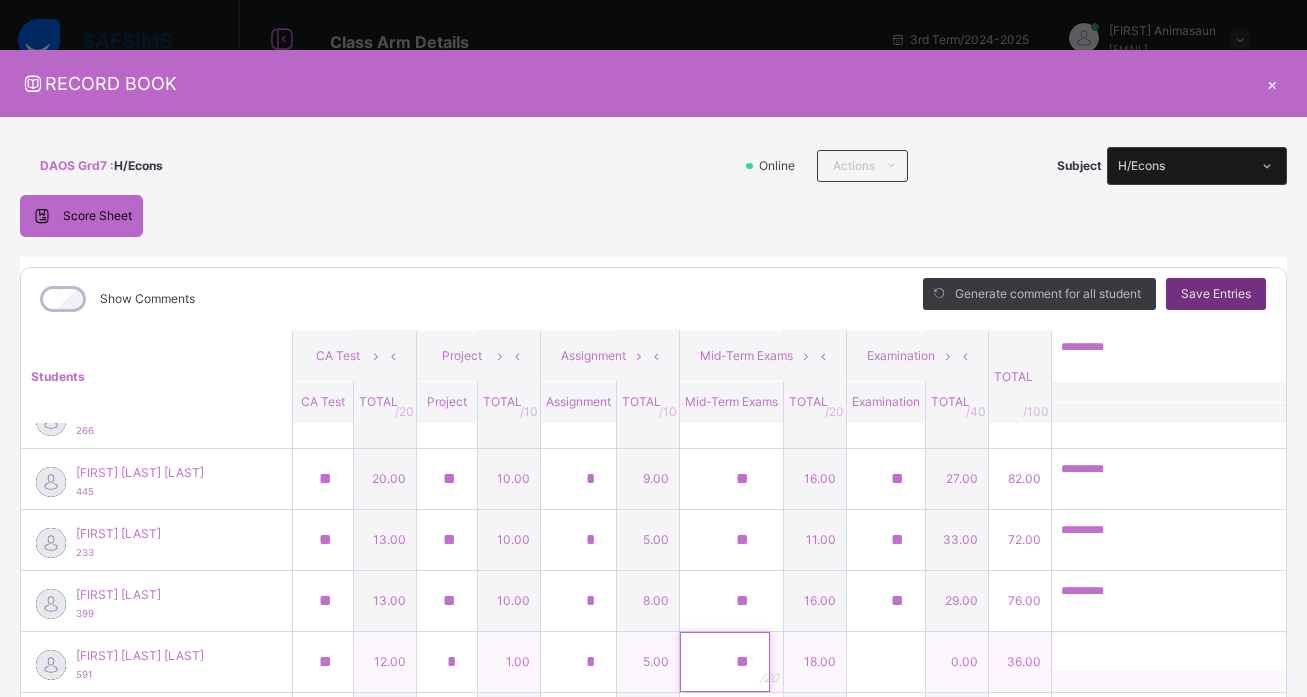 type on "**" 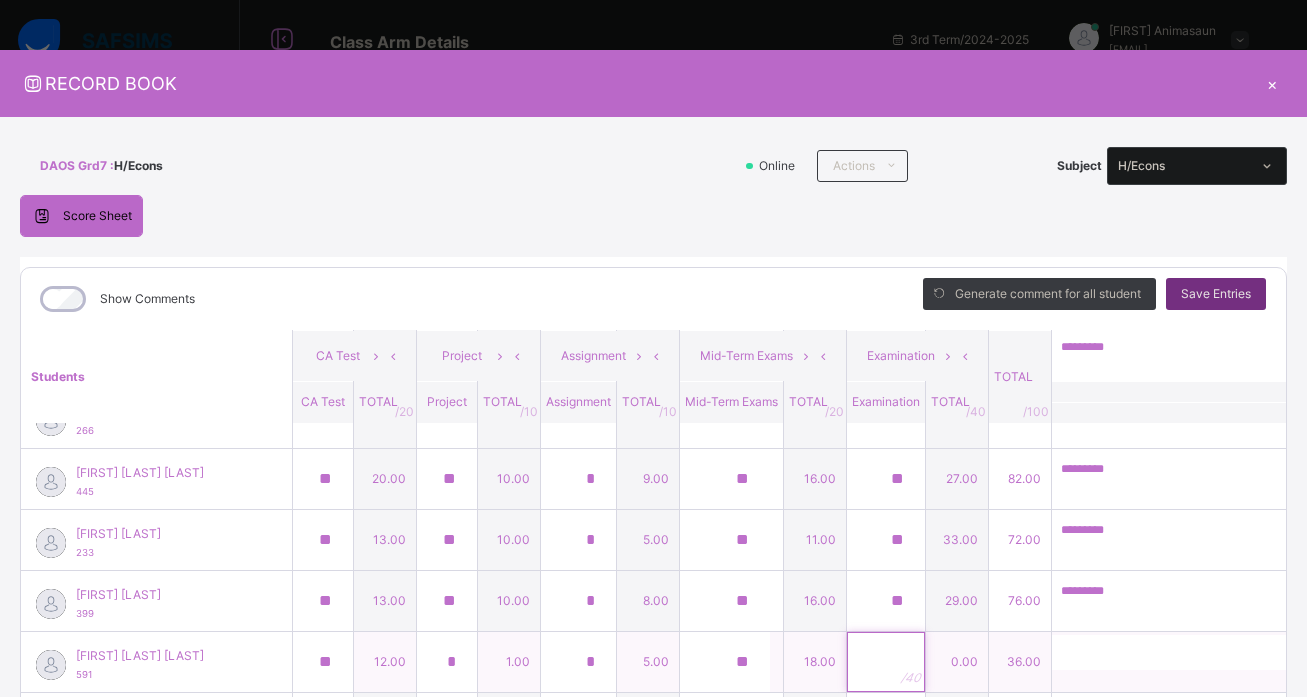 click at bounding box center (886, 662) 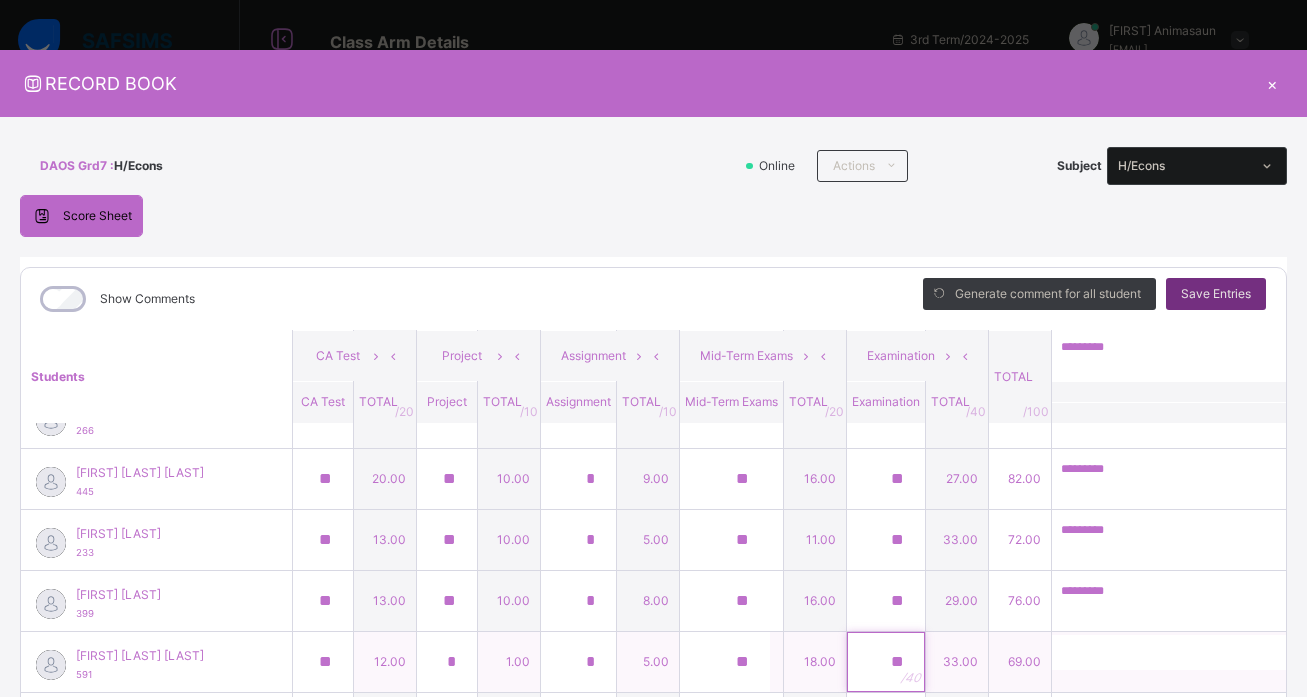 type on "**" 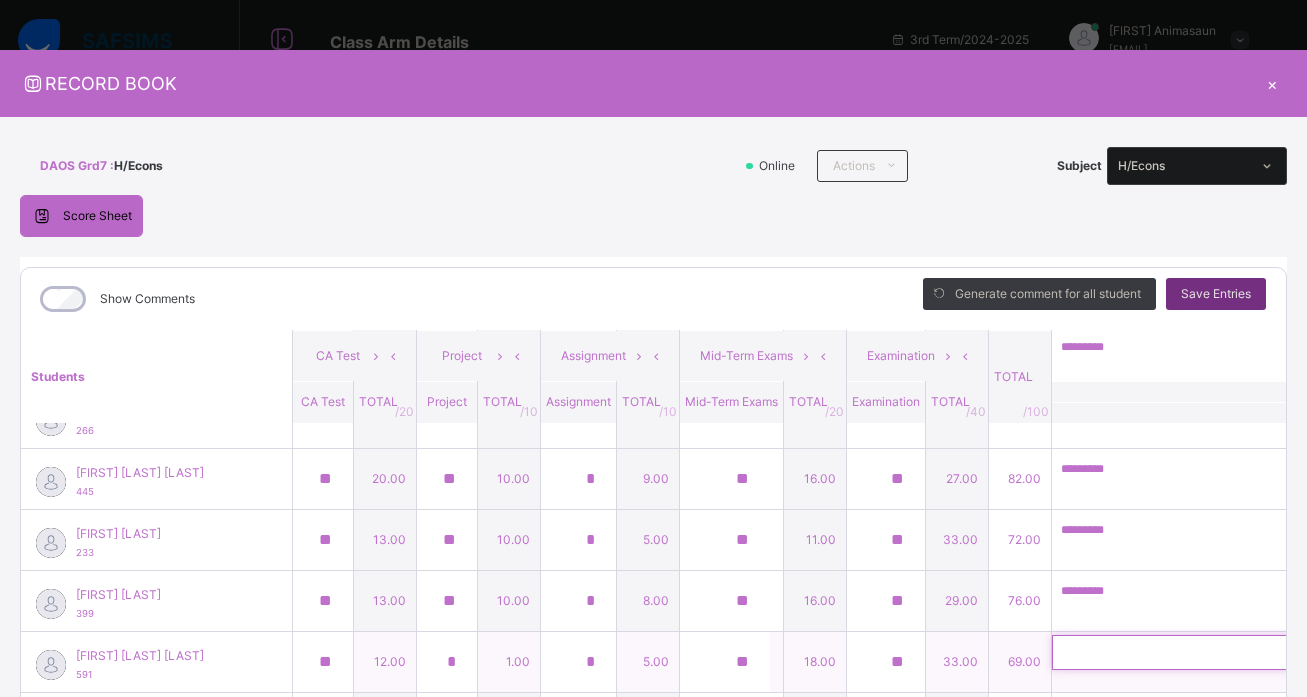 click at bounding box center [1182, 652] 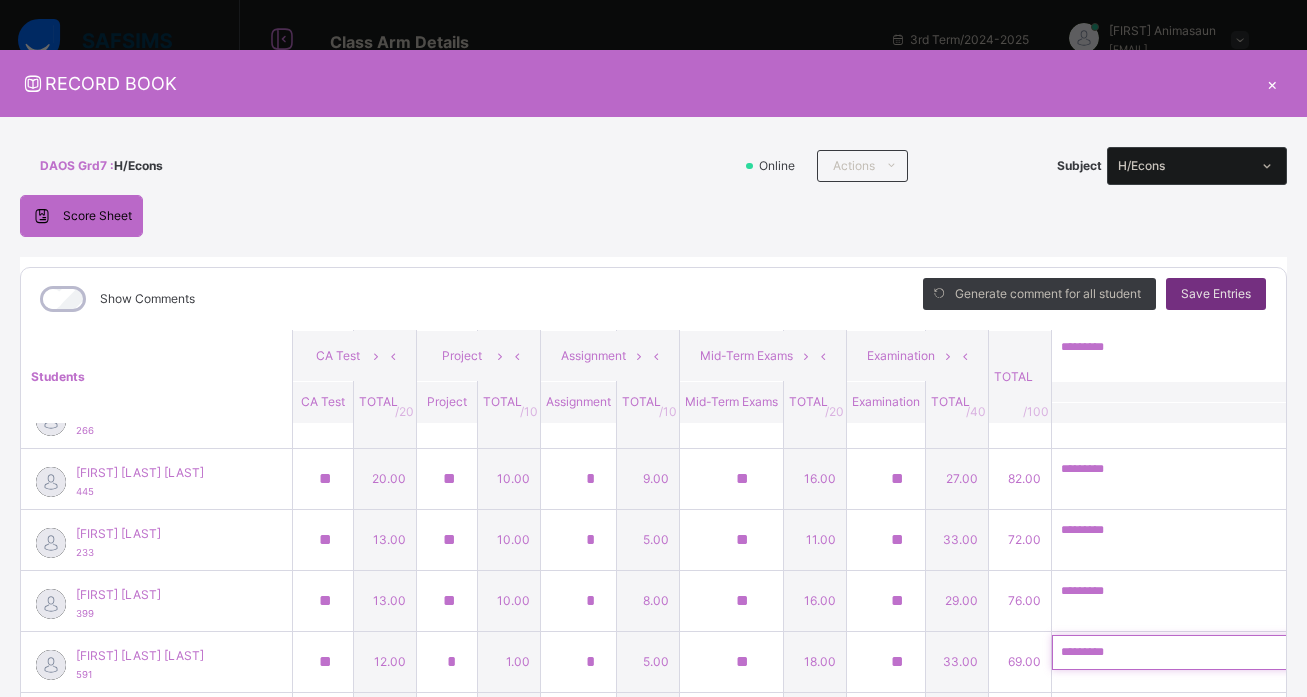 scroll, scrollTop: 0, scrollLeft: 21, axis: horizontal 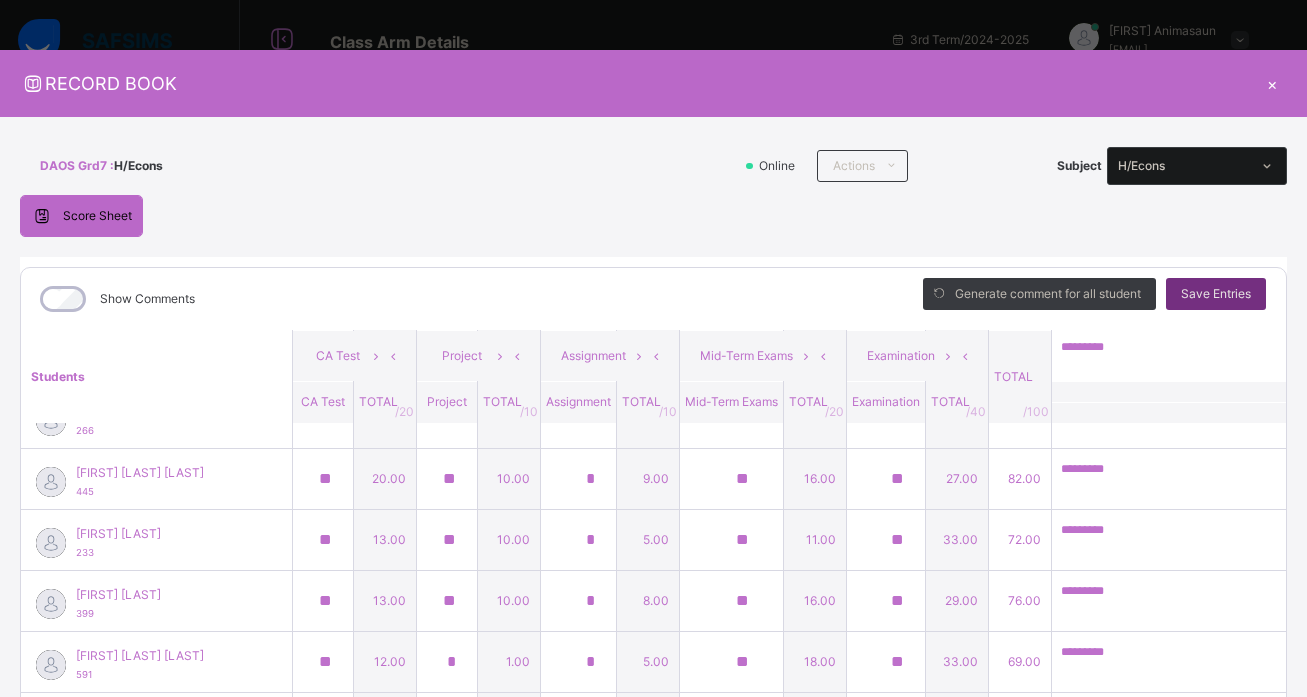 click on "DAOS Grd7 : H/Econs Online Actions Download Empty Score Sheet Upload/map score sheet Subject H/Econs Daltha Academy Date: 1st [MONTH] 2025, 7:47:34 pm Score Sheet Score Sheet Show Comments Generate comment for all student Save Entries Class Level: DAOS Grd7 Subject: H/Econs Session: 2024/2025 Session Session: 3rd Term Students CA Test Project Assignment Mid-Term Exams Examination TOTAL /100 Comment CA Test TOTAL / 20 Project TOTAL / 10 Assignment TOTAL / 10 Mid-Term Exams TOTAL / 20 Examination TOTAL / 40 [FIRST] [LAST] 470 [FIRST] [LAST] 470 ** 12.00 ** 10.00 ** 10.00 ** 12.00 ** 28.00 72.00 ********* Generate comment 9 / 250 × Subject Teacher’s Comment Generate and see in full the comment developed by the AI with an option to regenerate the comment JS [FIRST] [LAST] 470 Total 72.00 / 100.00 Sims Bot Regenerate Use this comment [FIRST] [LAST] 478 [FIRST] [LAST] 478 ** 13.00 * 5.00 ** 10.00 ** 17.00 ** 24.00 69.00 ********* 9 / 250 ×" at bounding box center (653, 489) 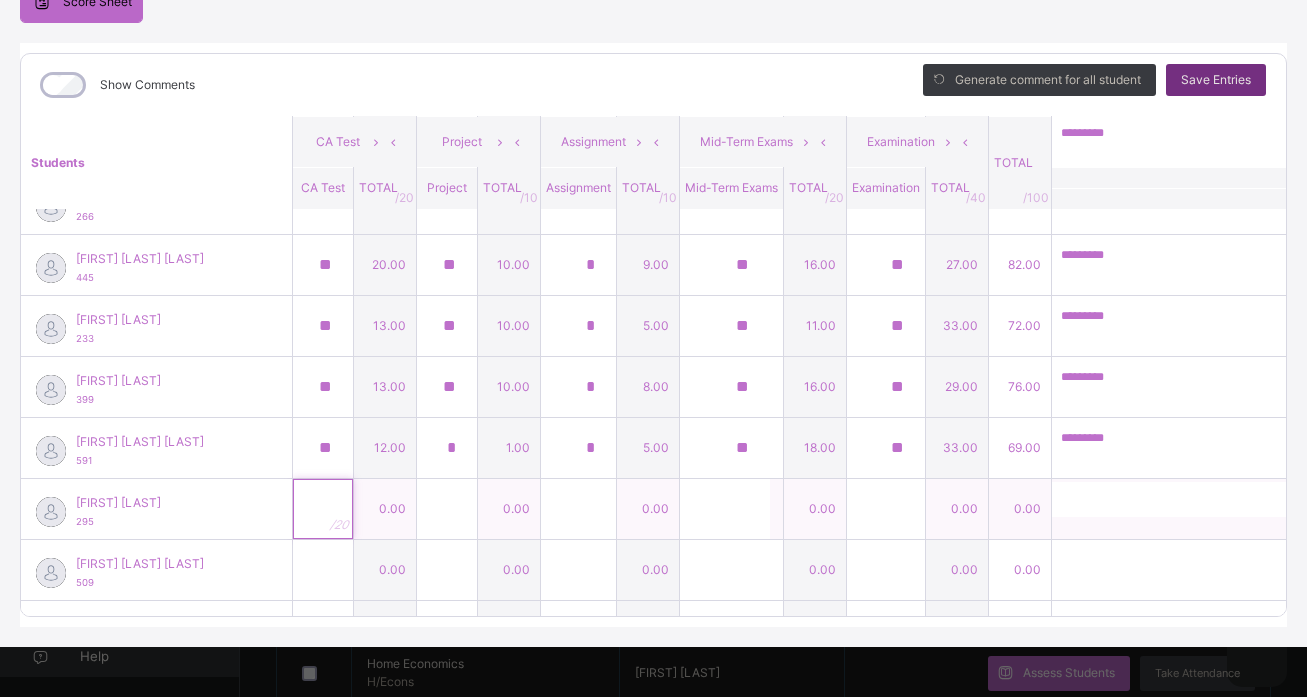 click at bounding box center (323, 509) 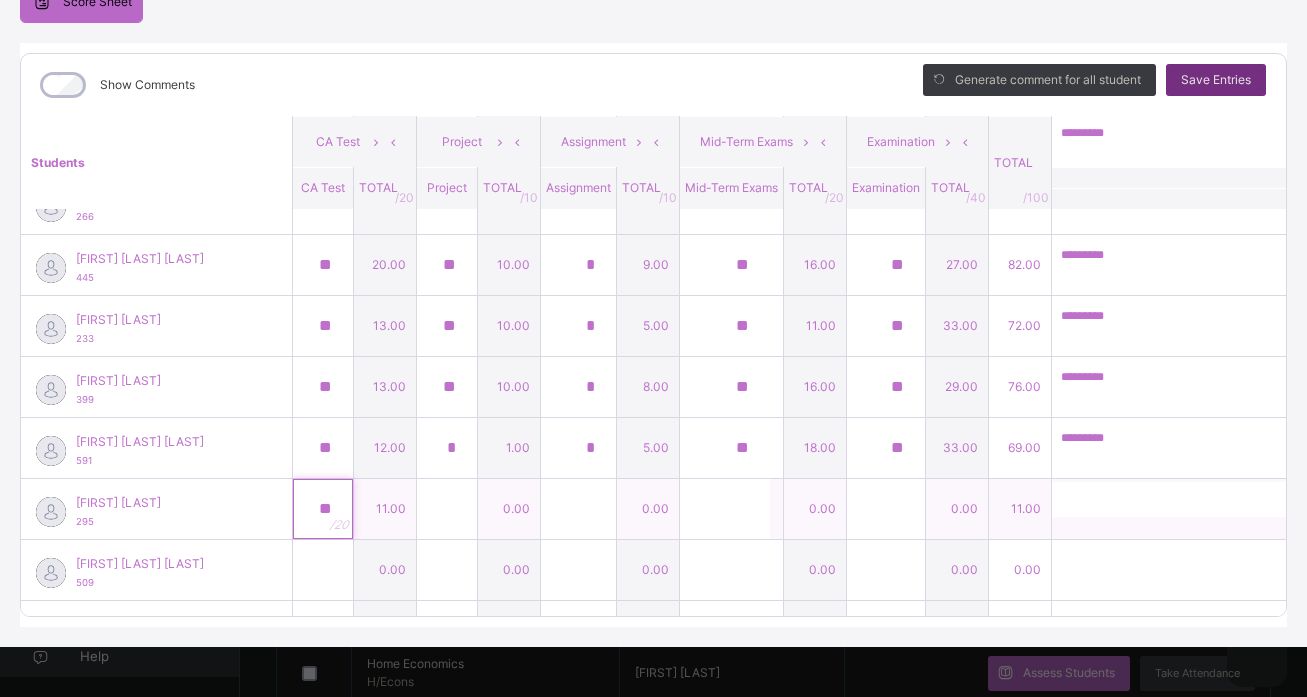 type on "**" 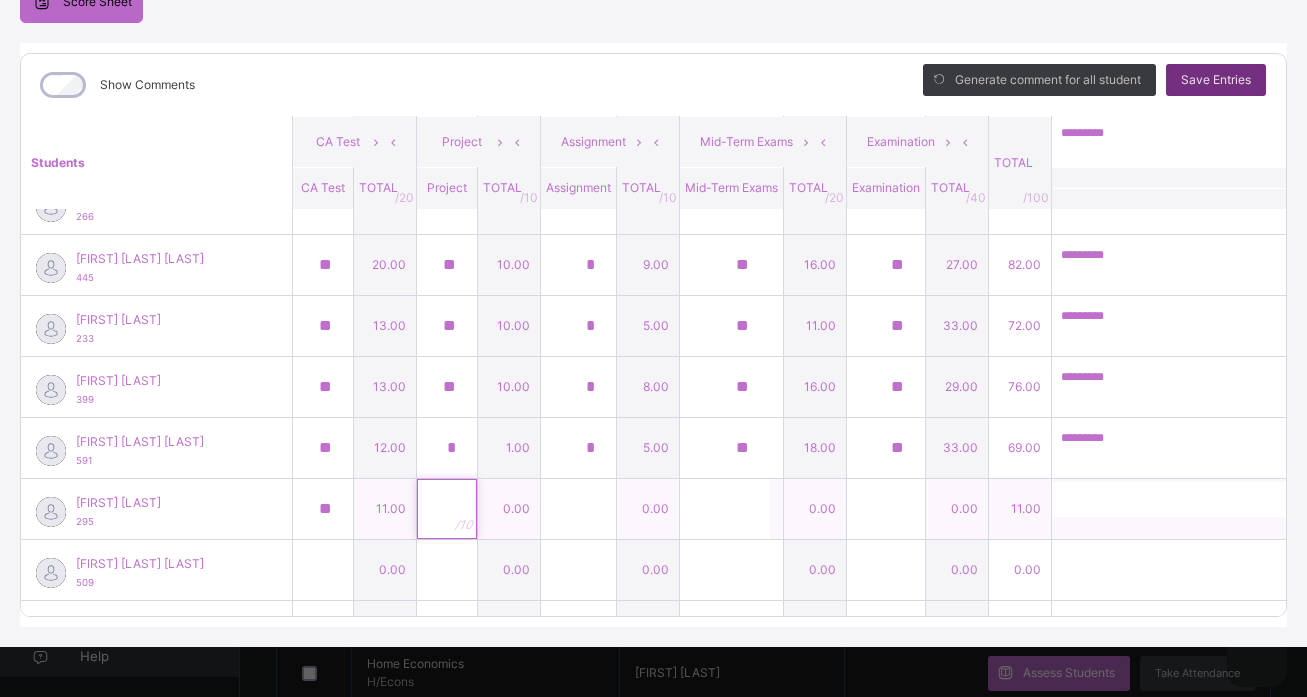 click at bounding box center [447, 509] 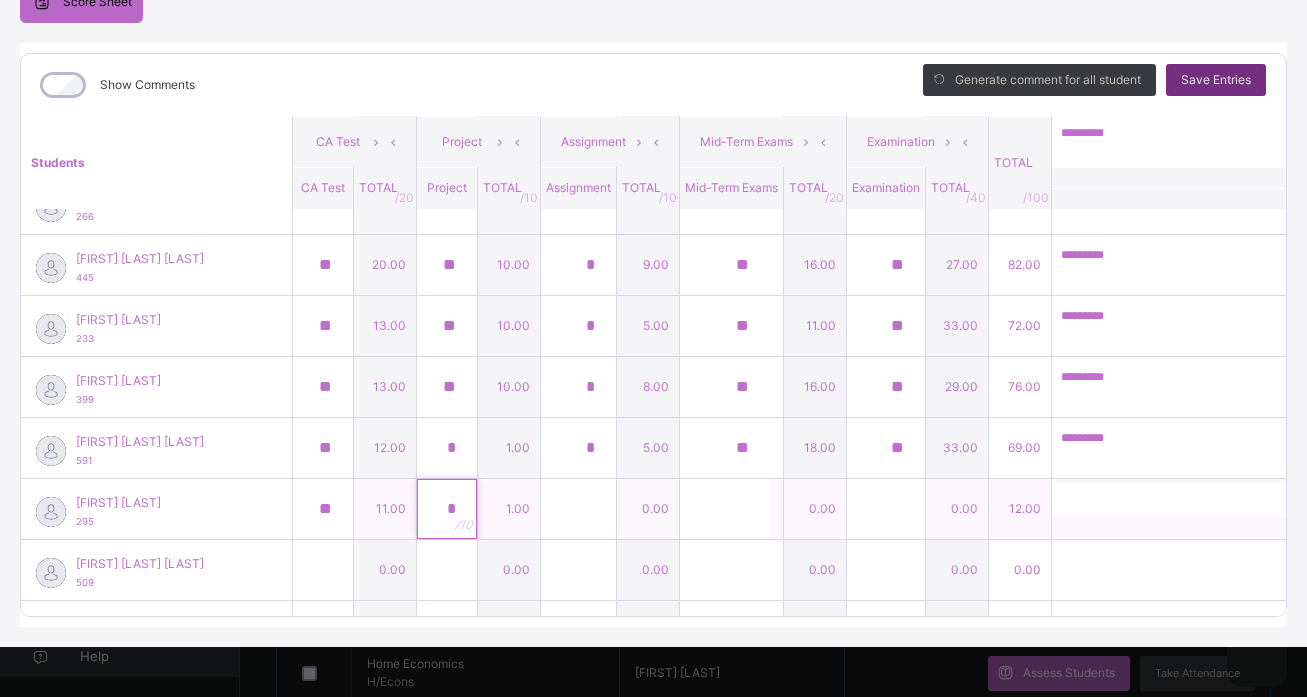 type on "*" 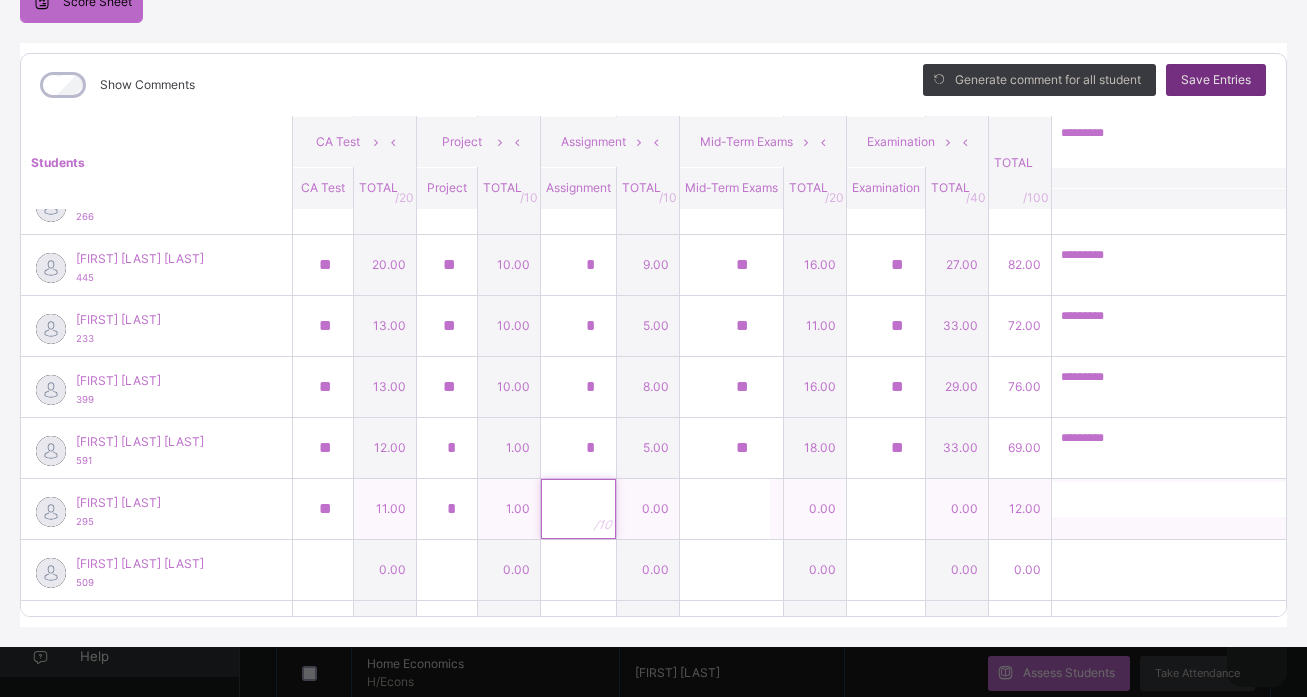 click at bounding box center [578, 509] 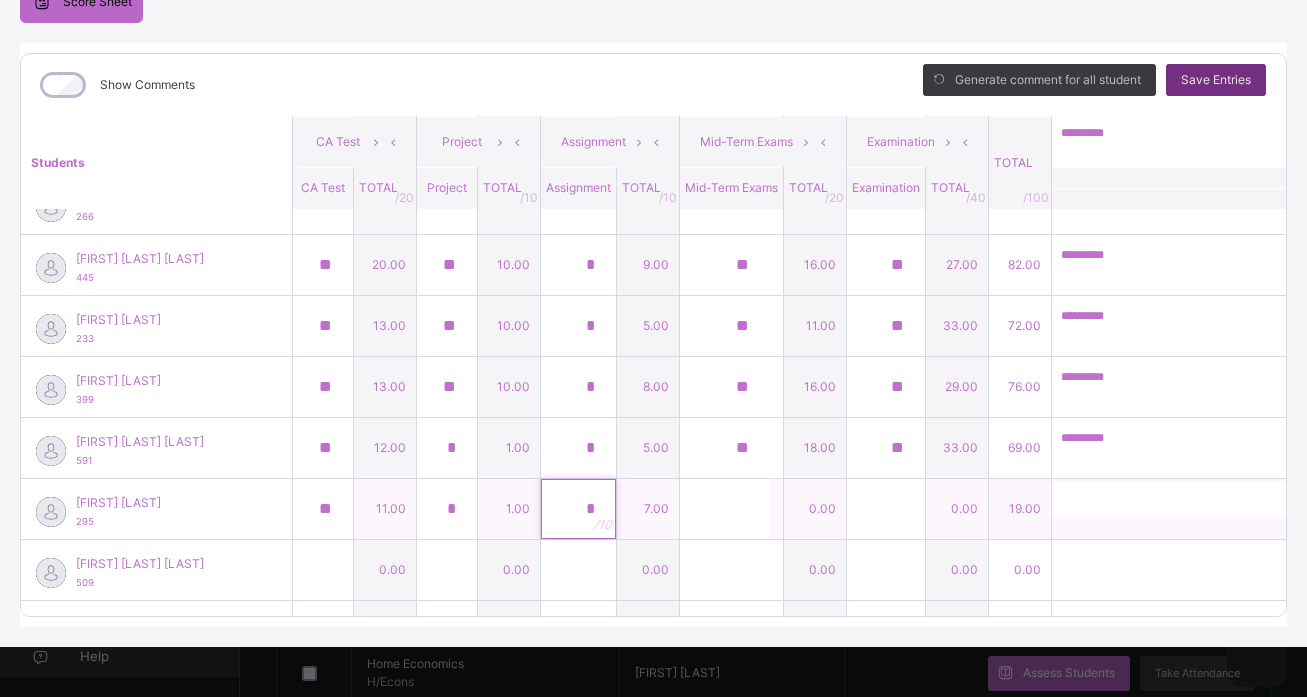 type on "*" 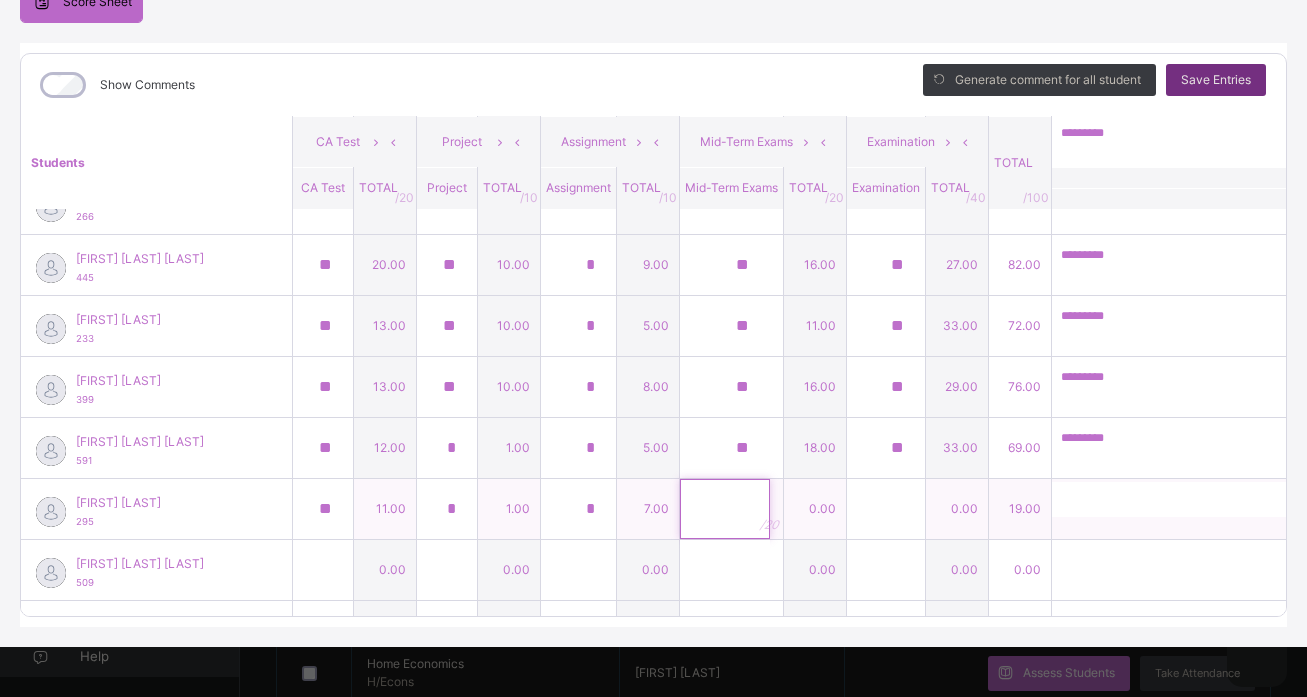 click at bounding box center (725, 509) 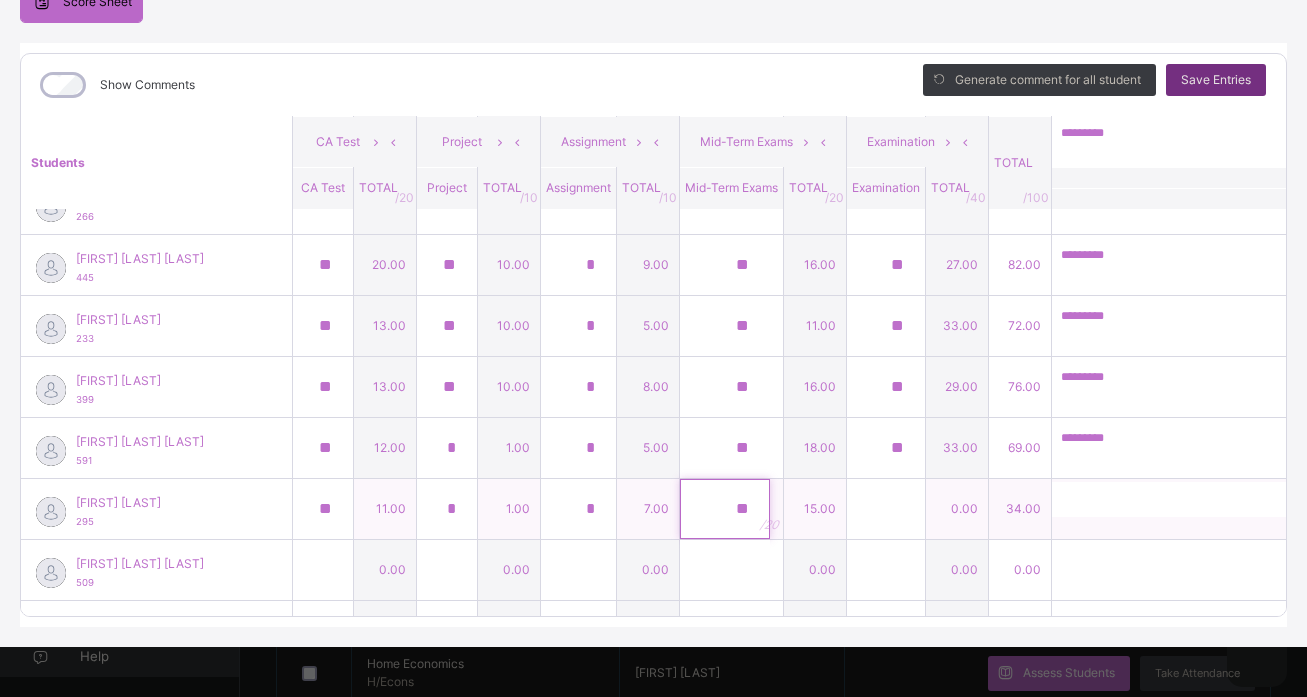 type on "**" 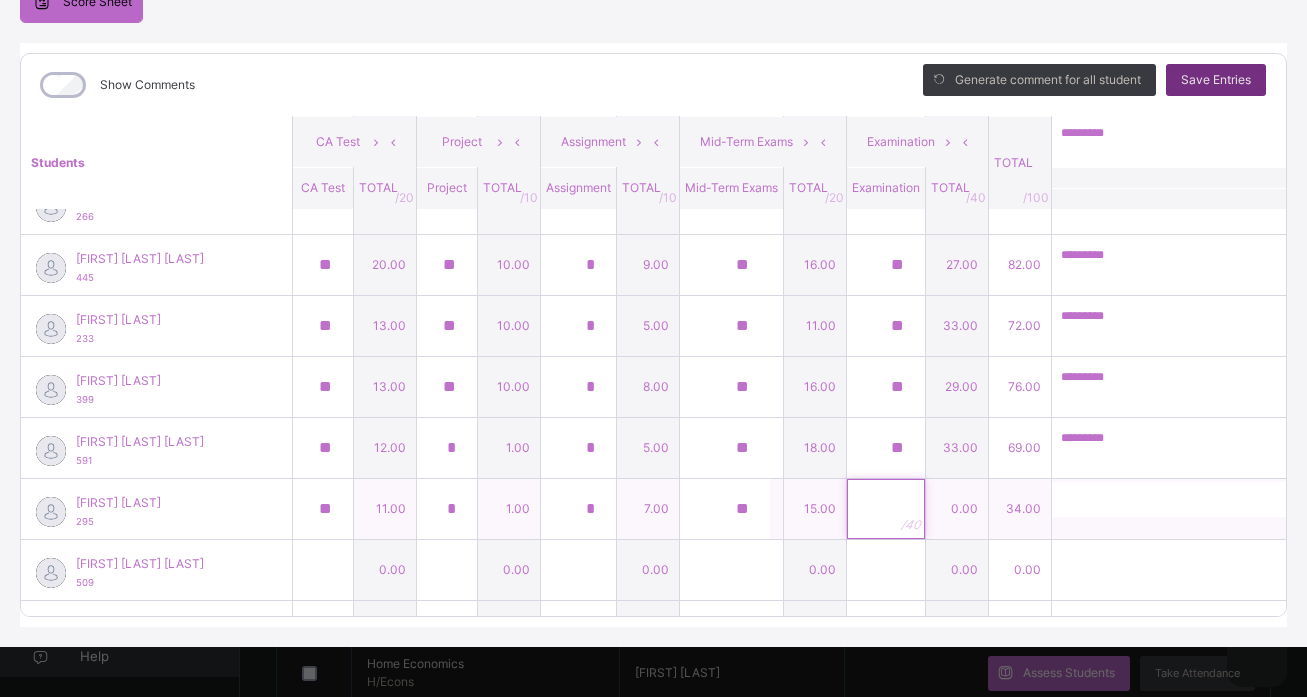 click at bounding box center [886, 509] 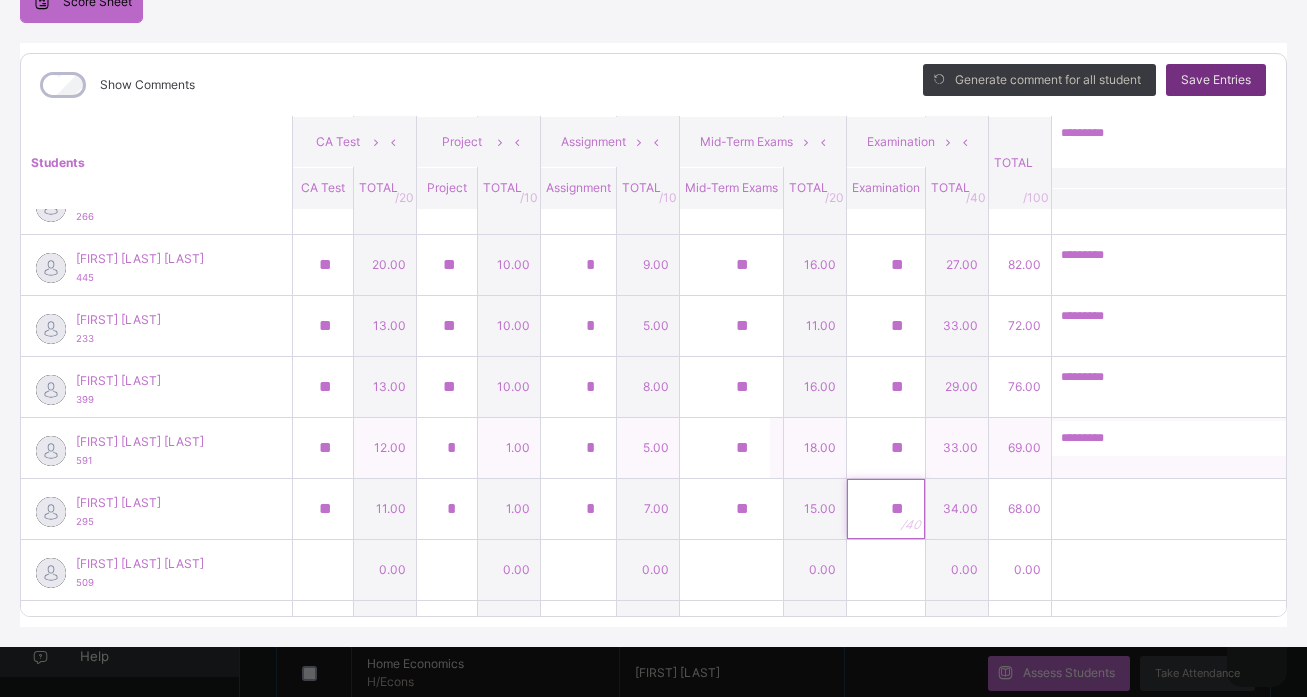 type on "**" 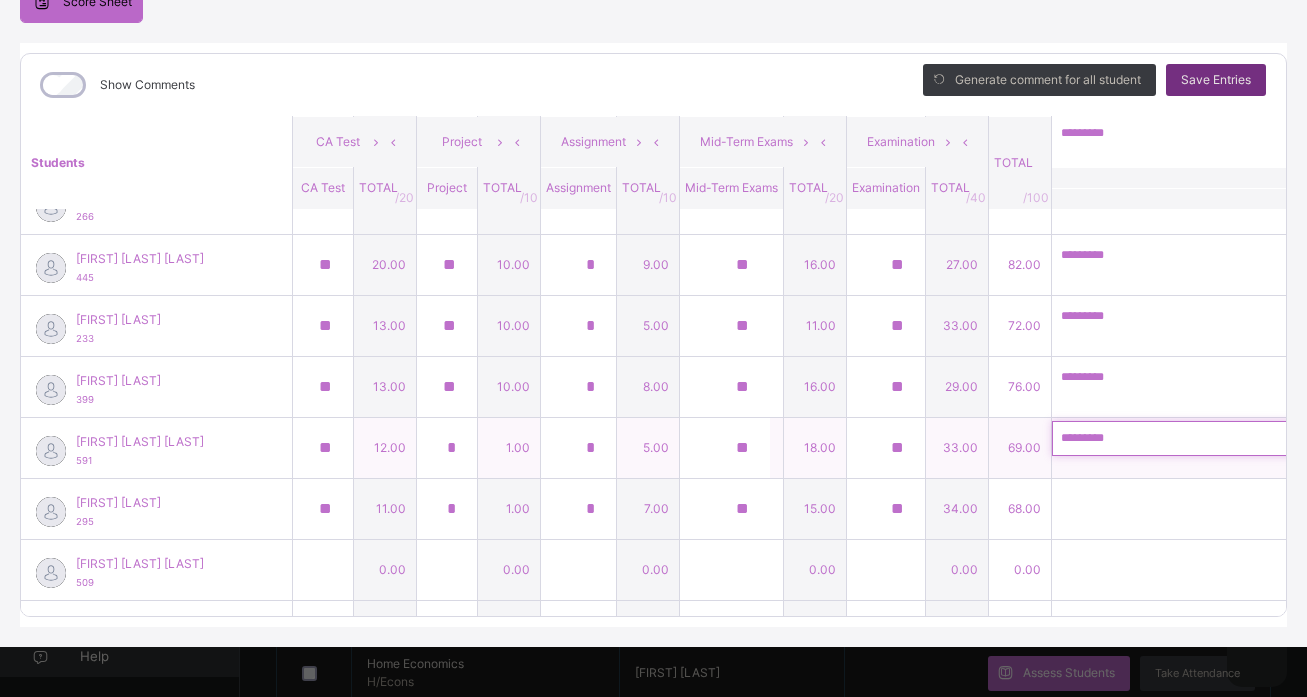 drag, startPoint x: 1050, startPoint y: 429, endPoint x: 1126, endPoint y: 431, distance: 76.02631 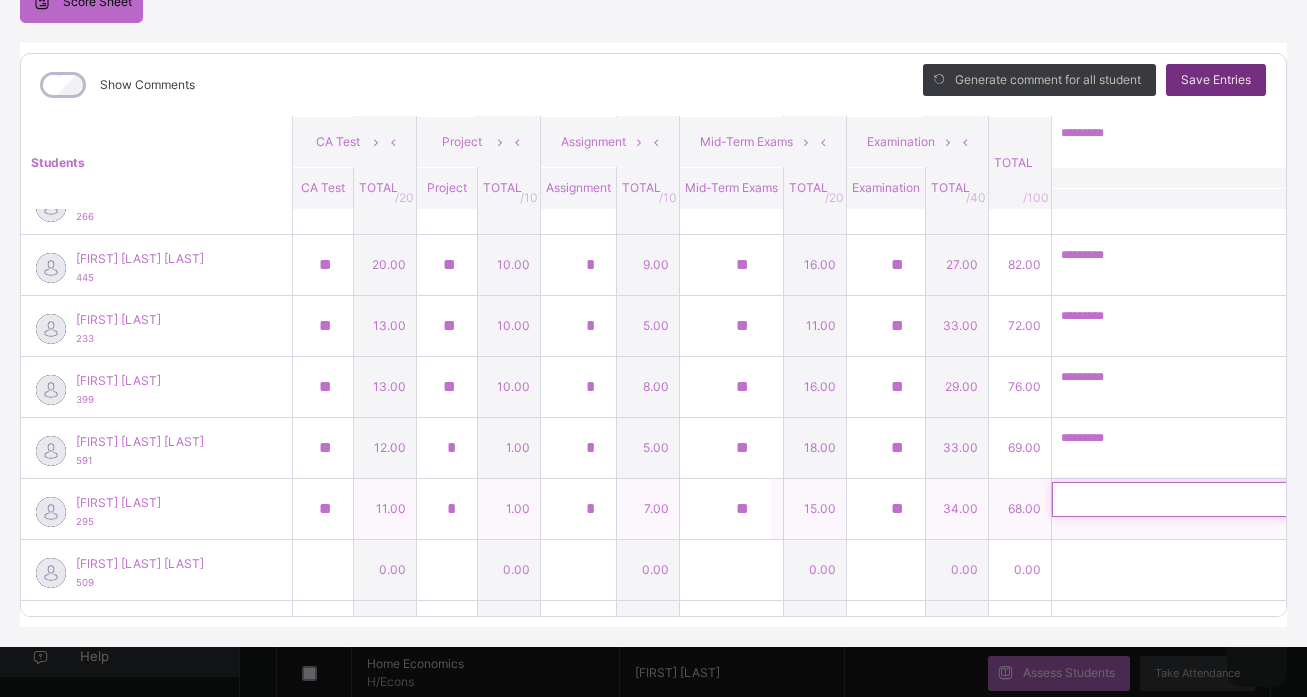 click at bounding box center [1182, 499] 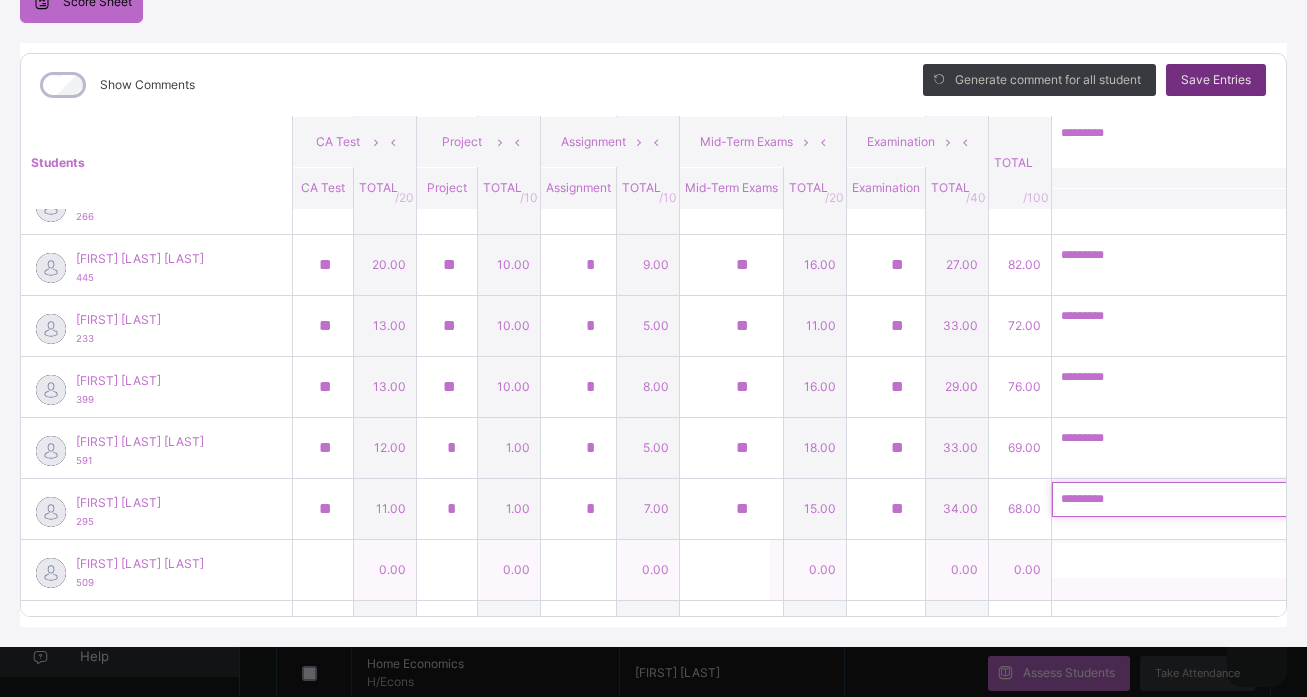 type on "*********" 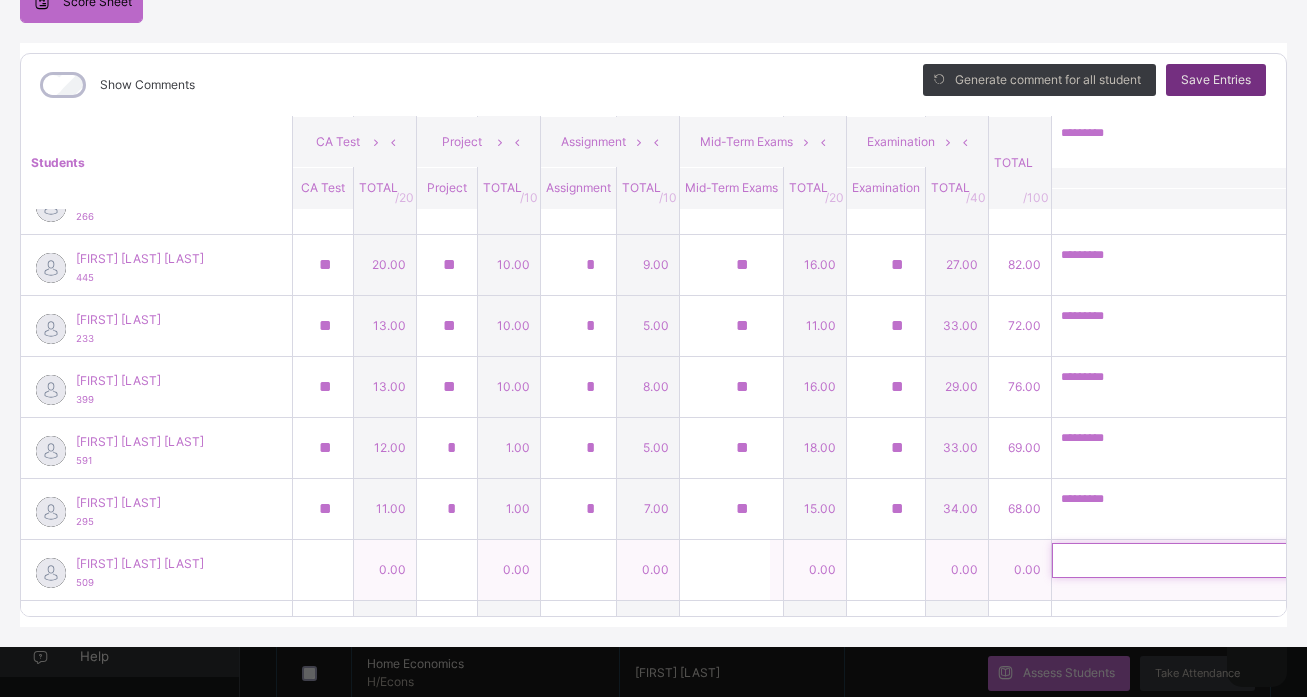 click at bounding box center [1182, 560] 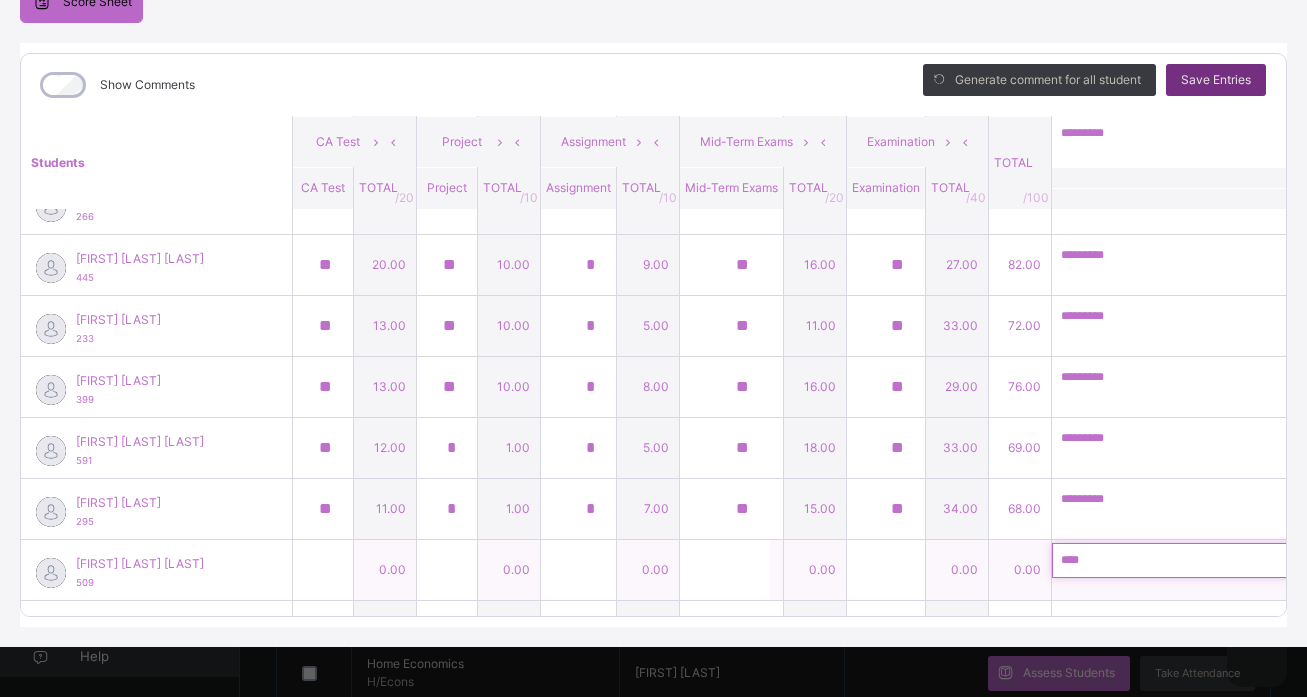 type on "****" 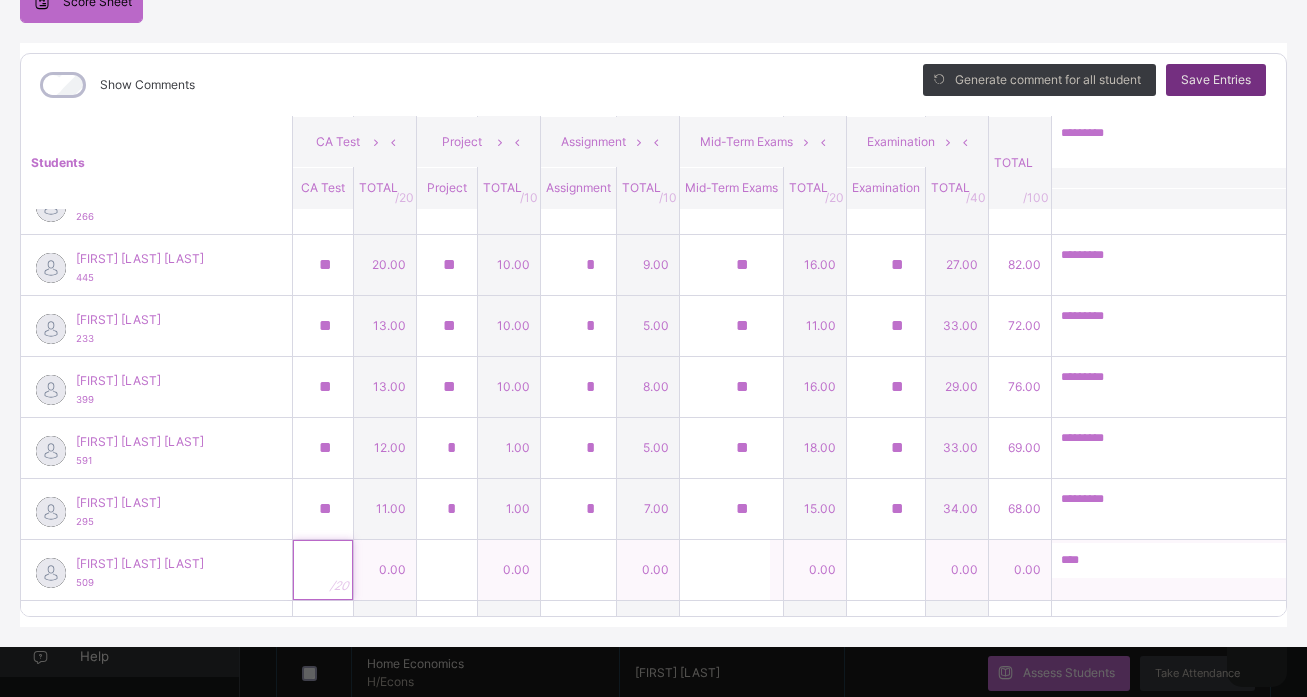 click at bounding box center (323, 570) 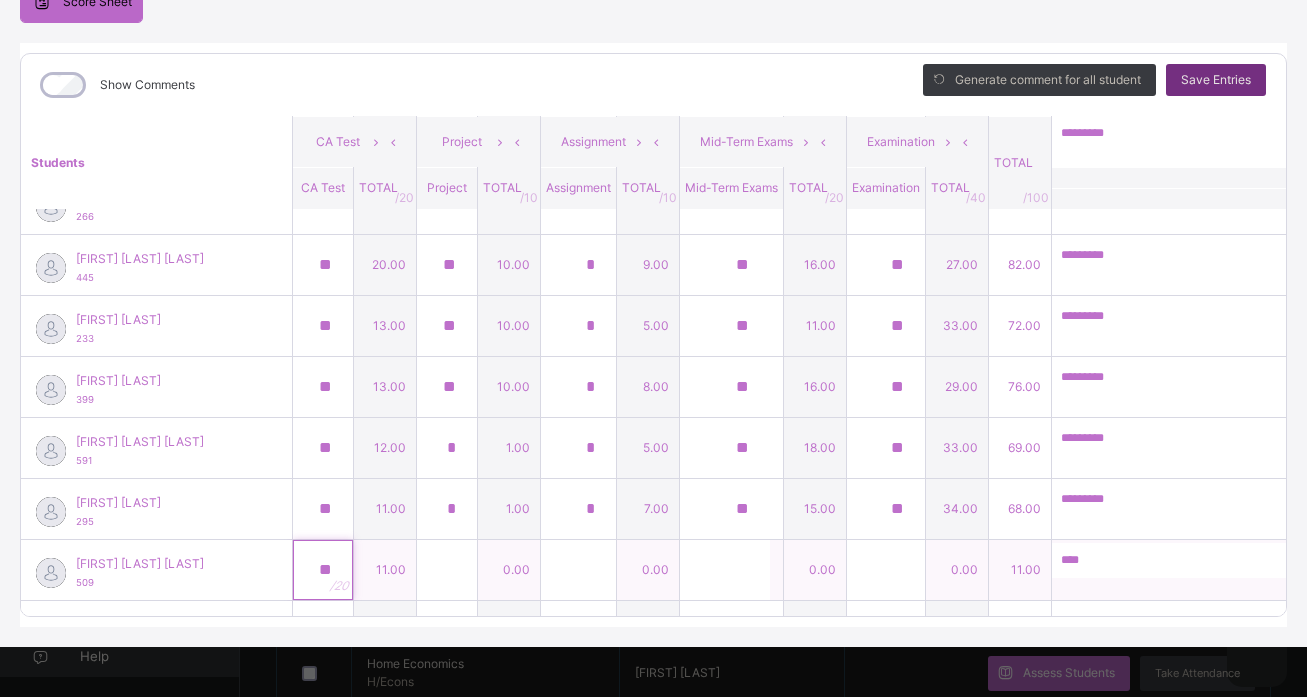type on "**" 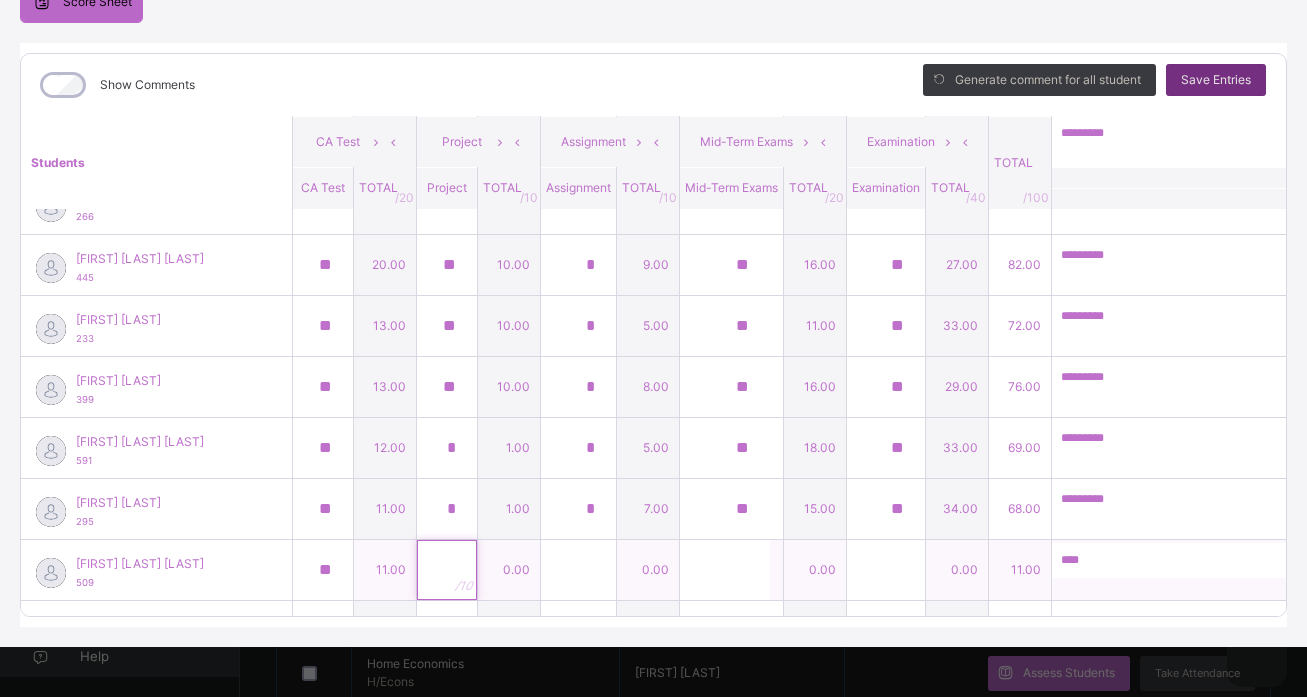 click at bounding box center (447, 570) 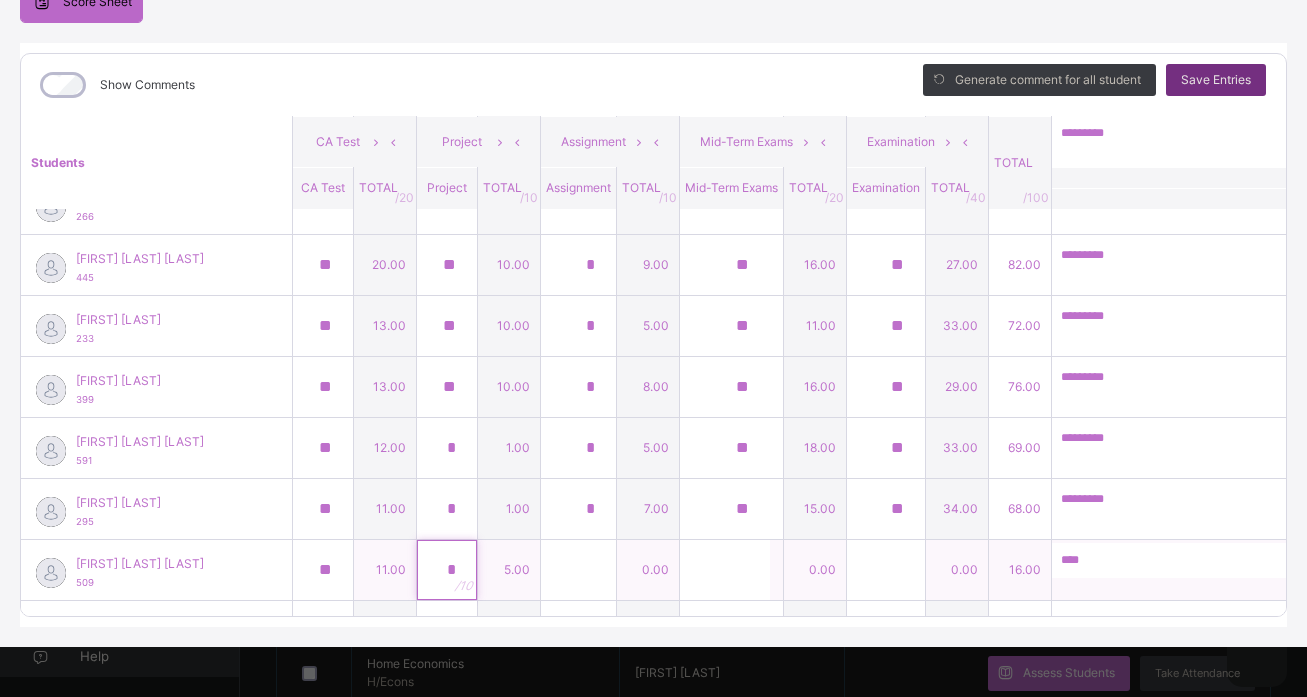 type on "*" 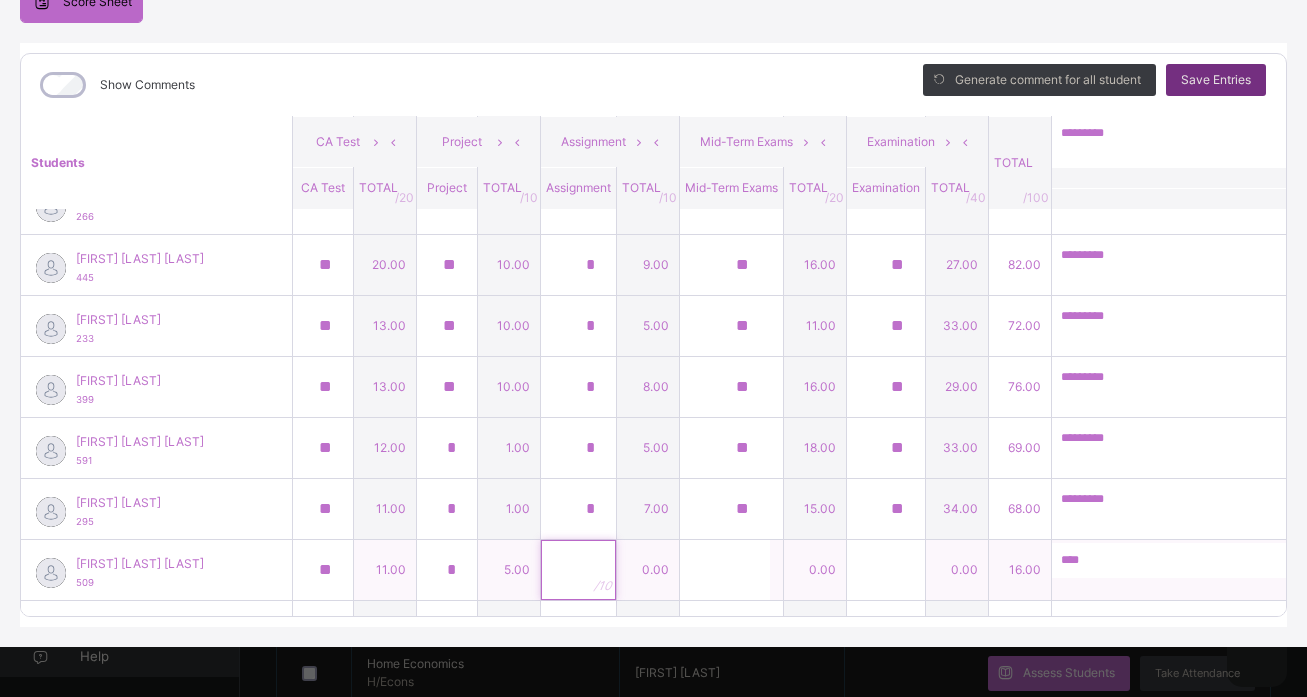 click at bounding box center [578, 570] 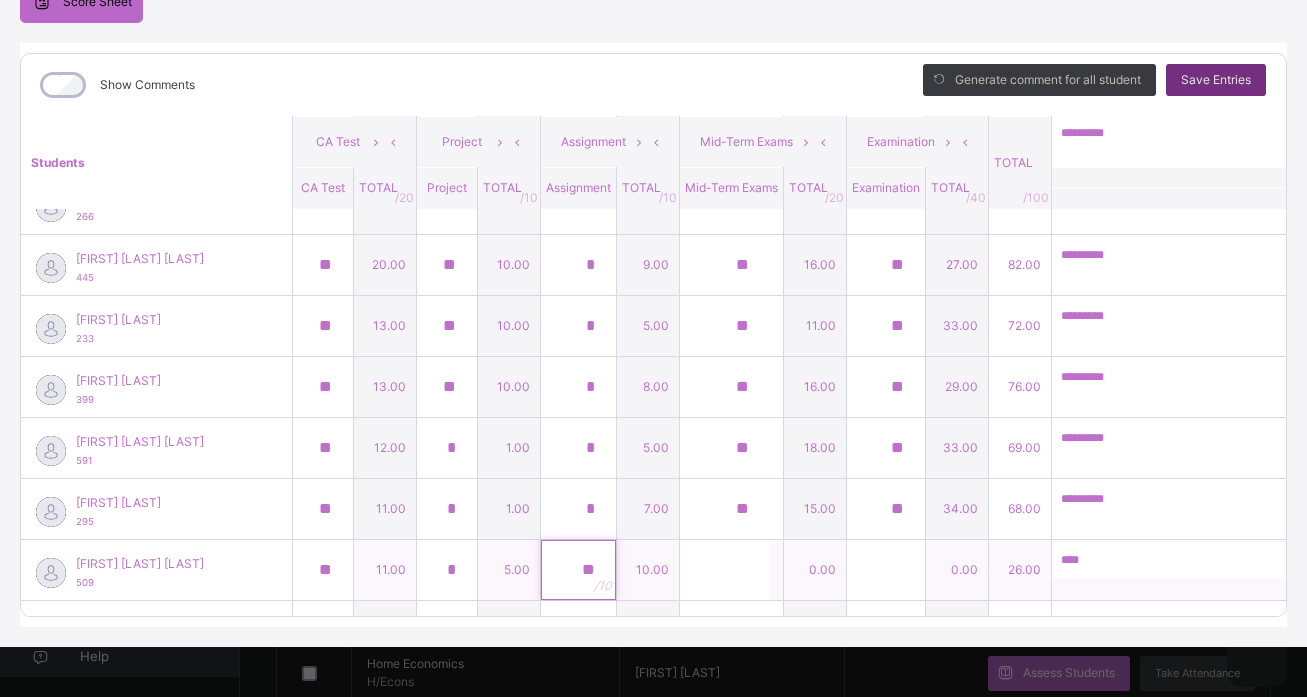 type on "**" 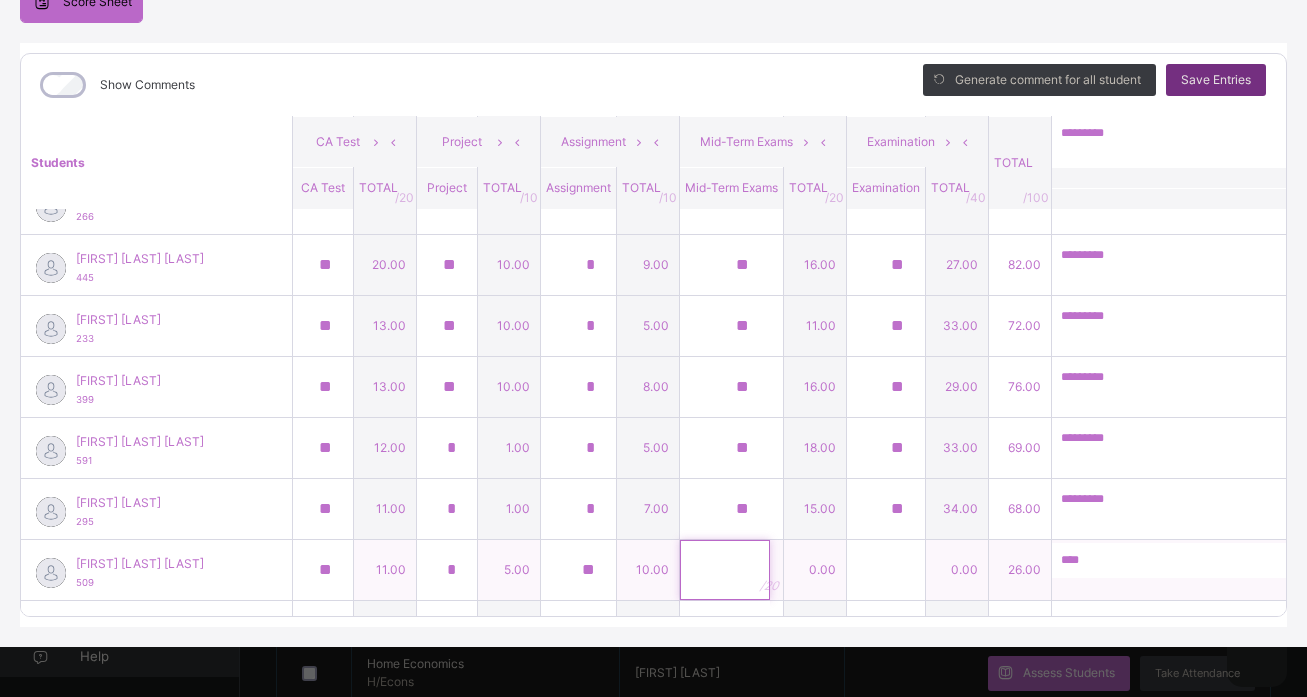 click at bounding box center (725, 570) 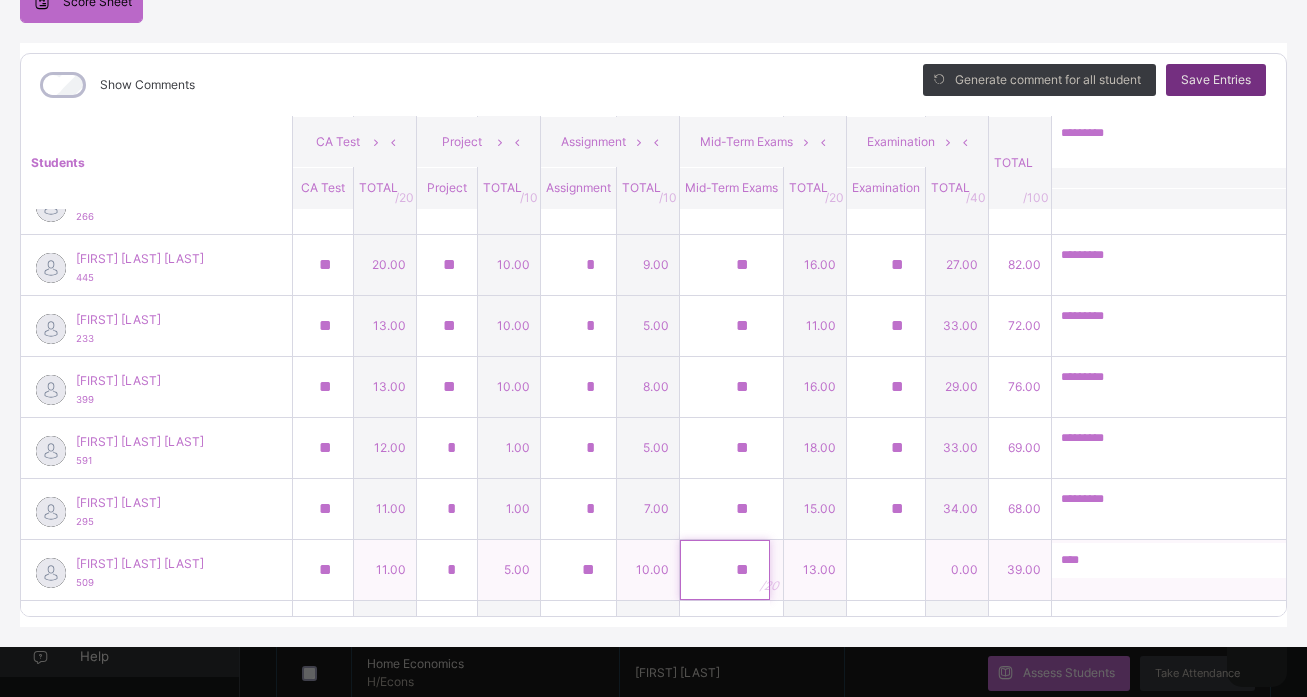 type on "**" 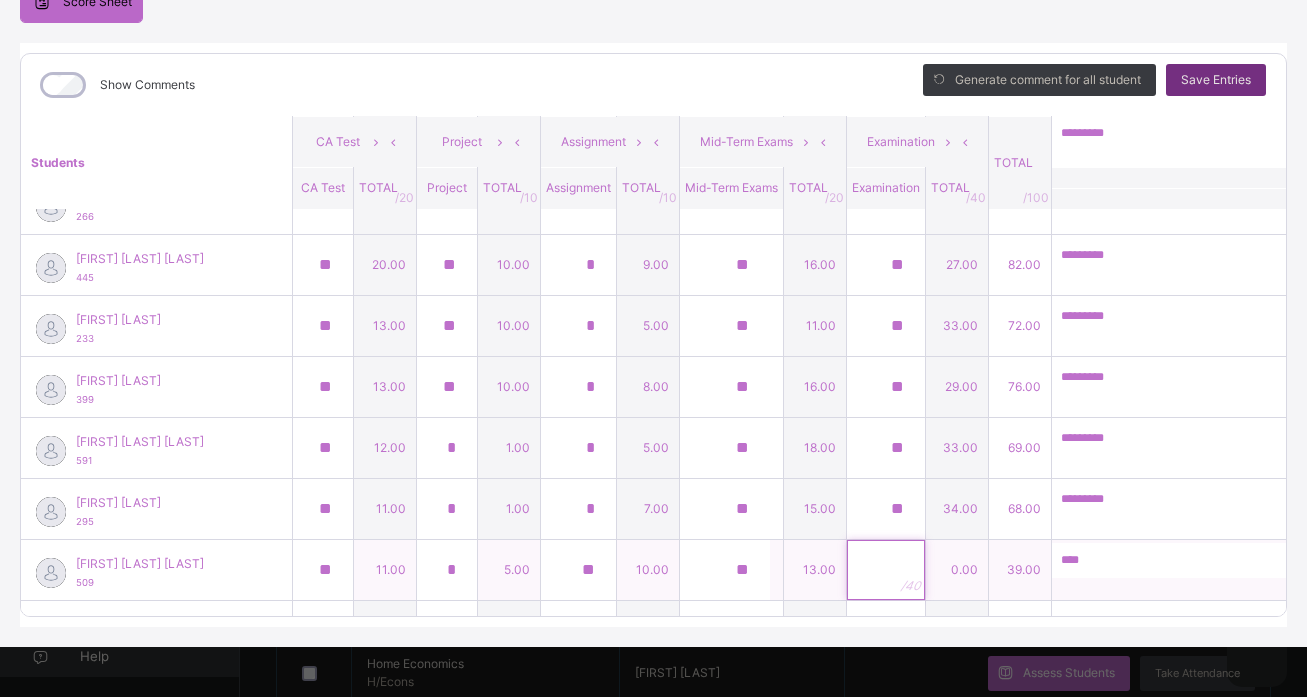click at bounding box center [886, 570] 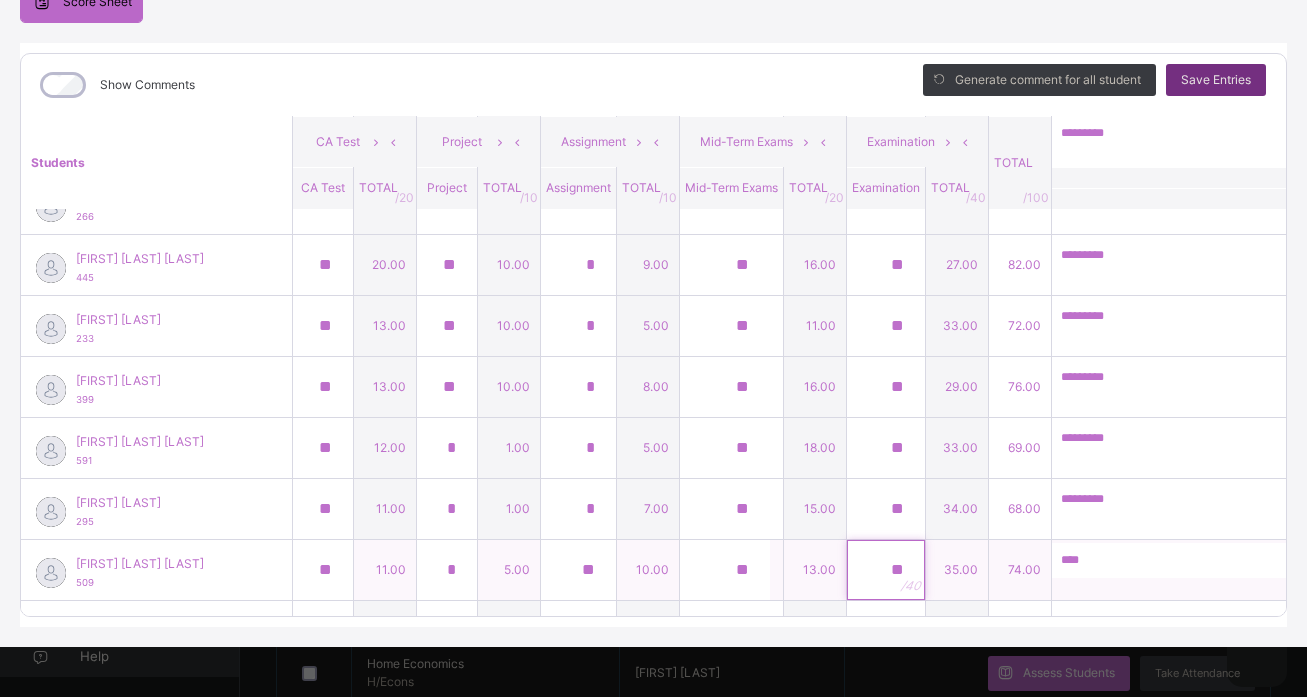 type on "**" 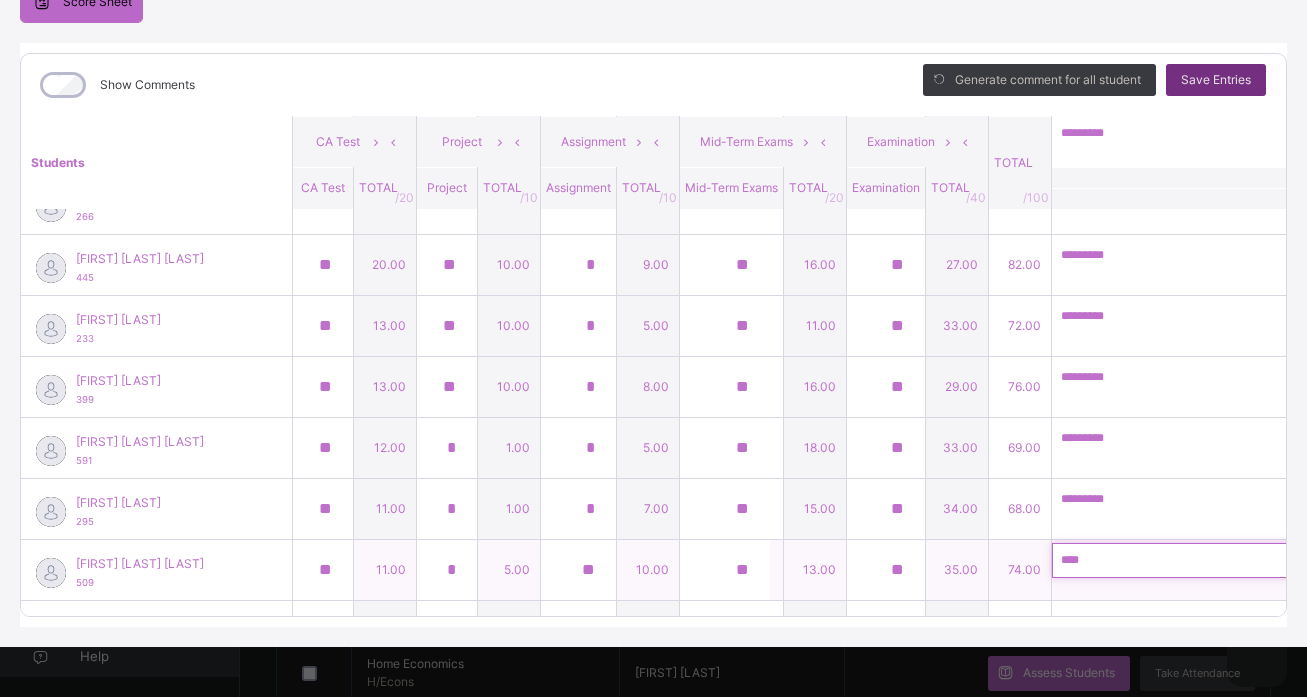 click on "****" at bounding box center [1182, 560] 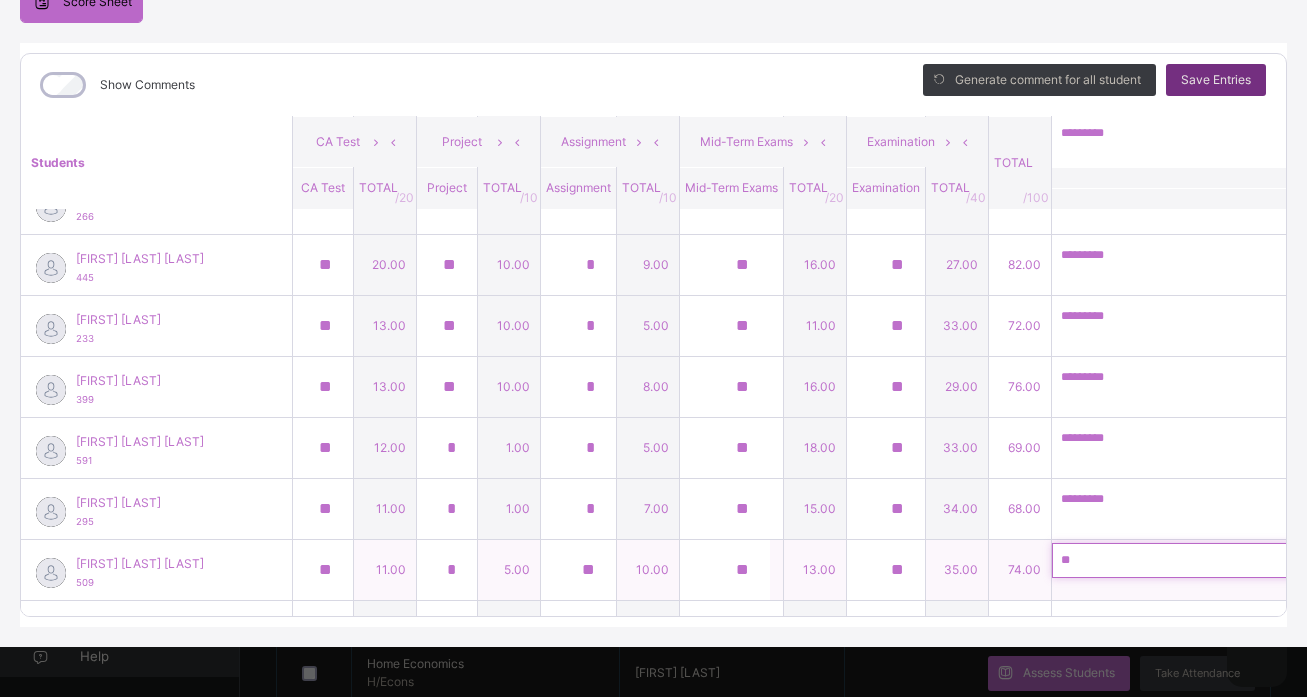 type on "*" 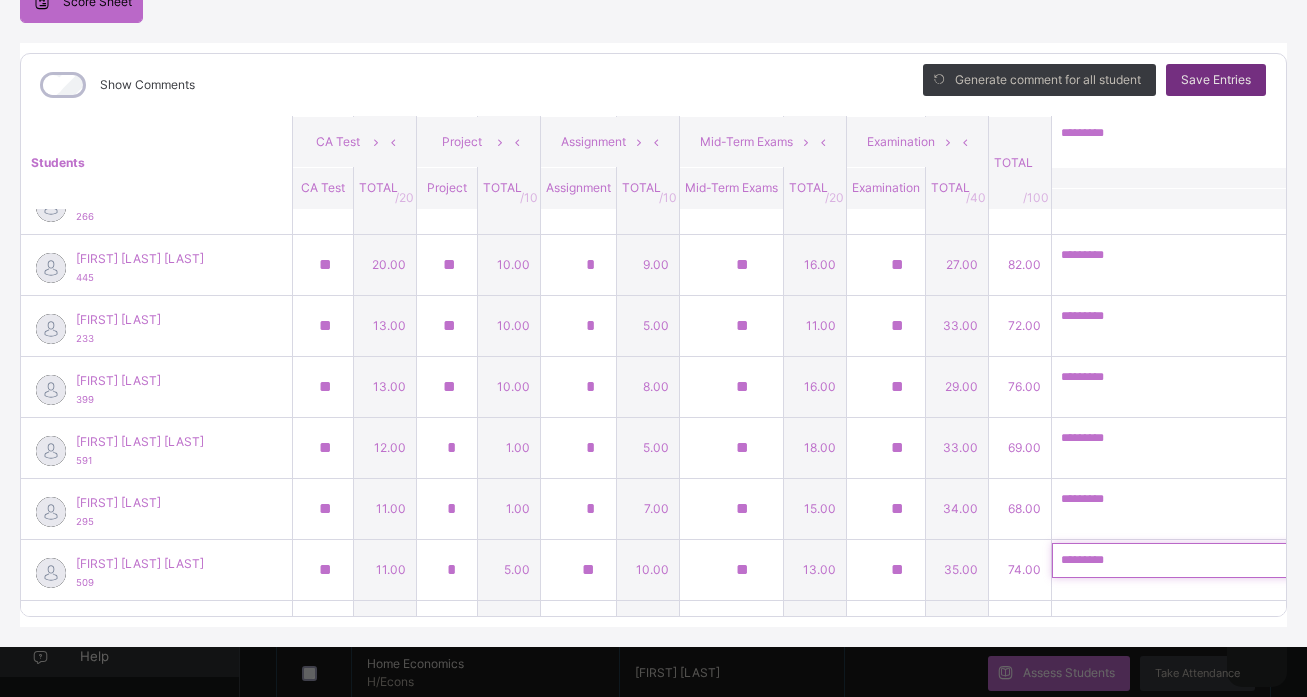 scroll, scrollTop: 398, scrollLeft: 0, axis: vertical 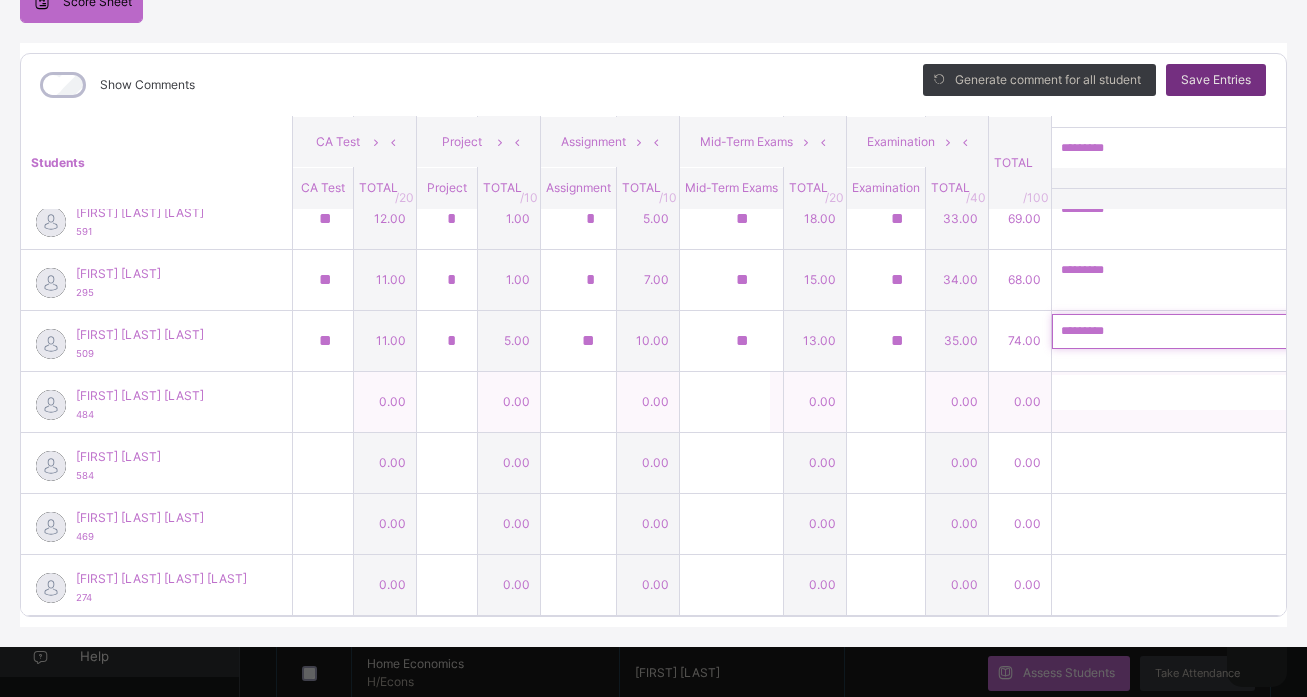 type on "*********" 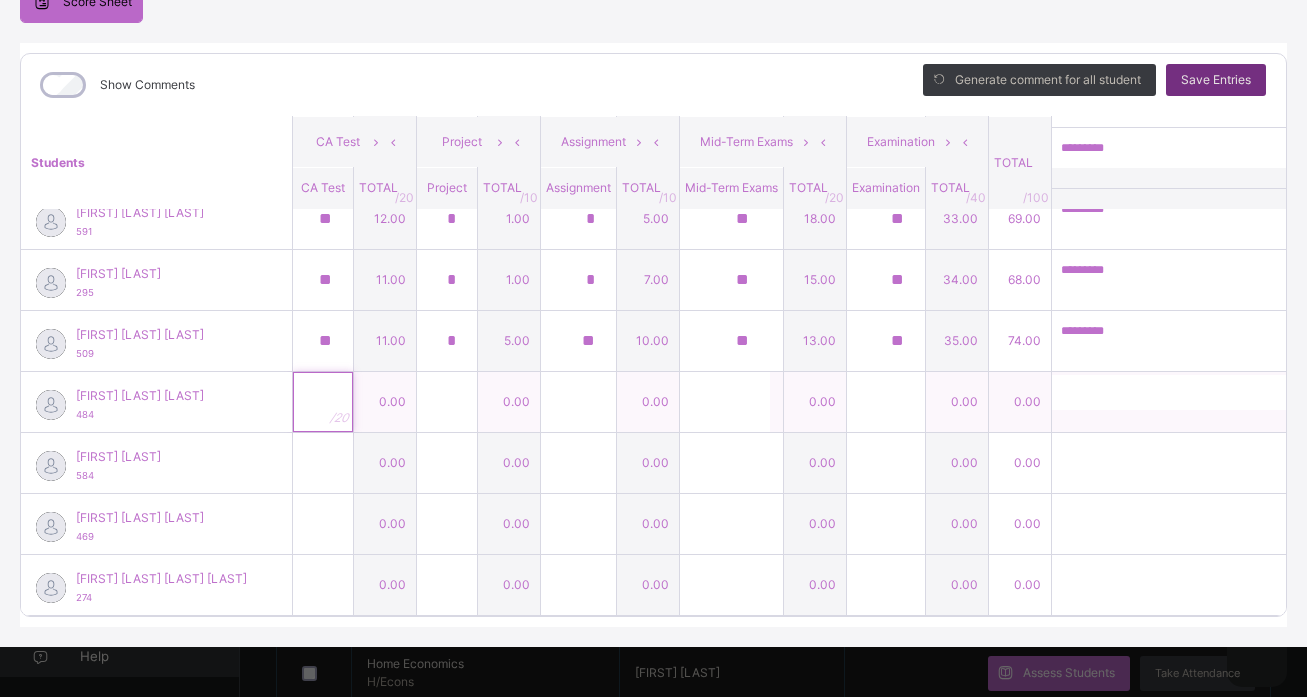 click at bounding box center [323, 402] 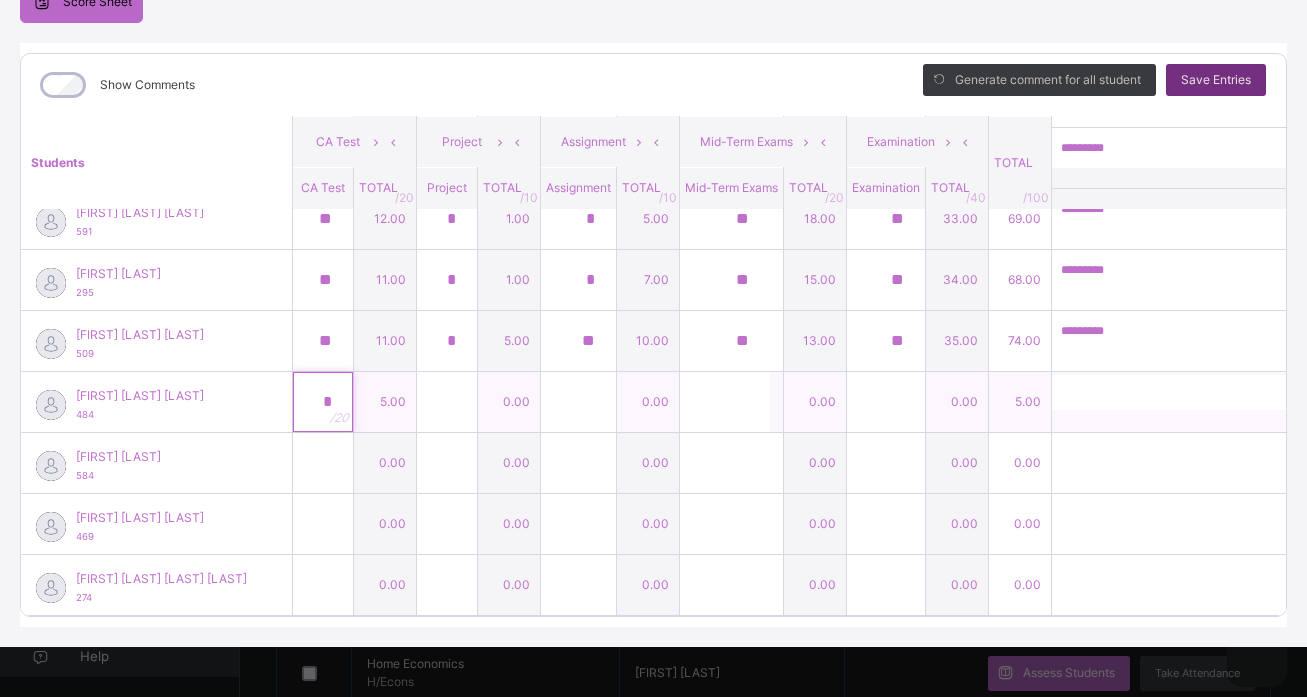type on "*" 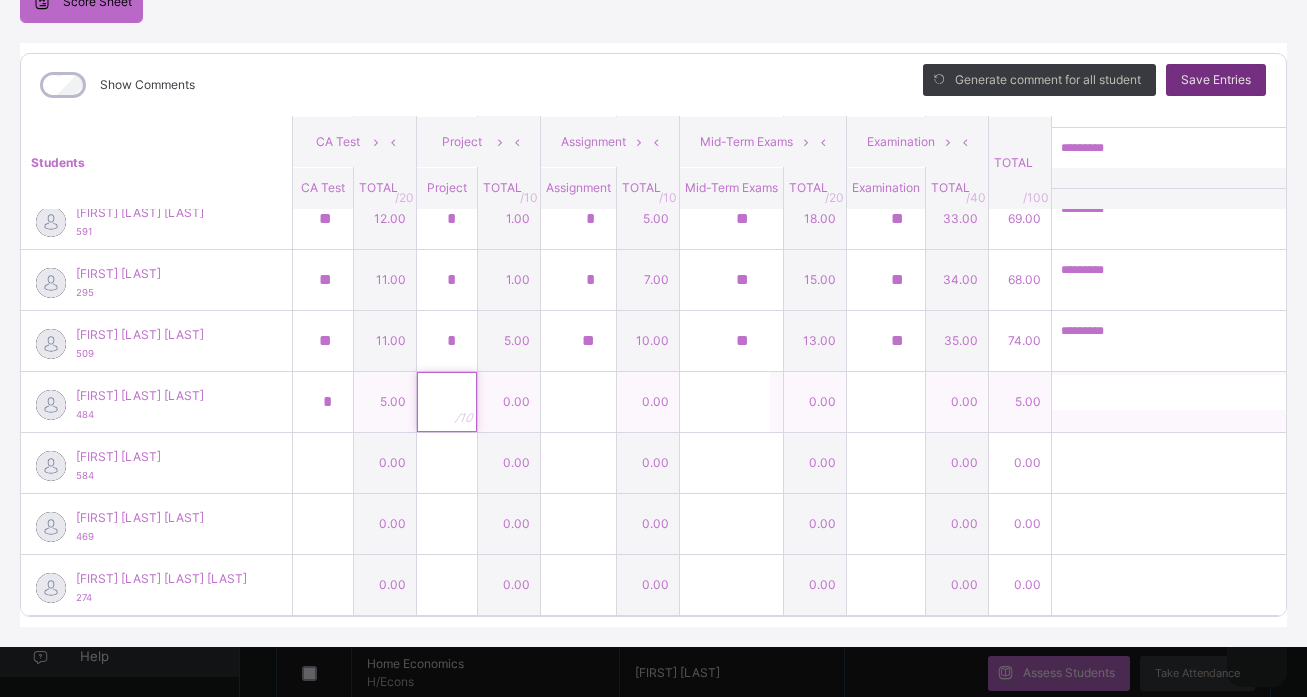 click at bounding box center [447, 402] 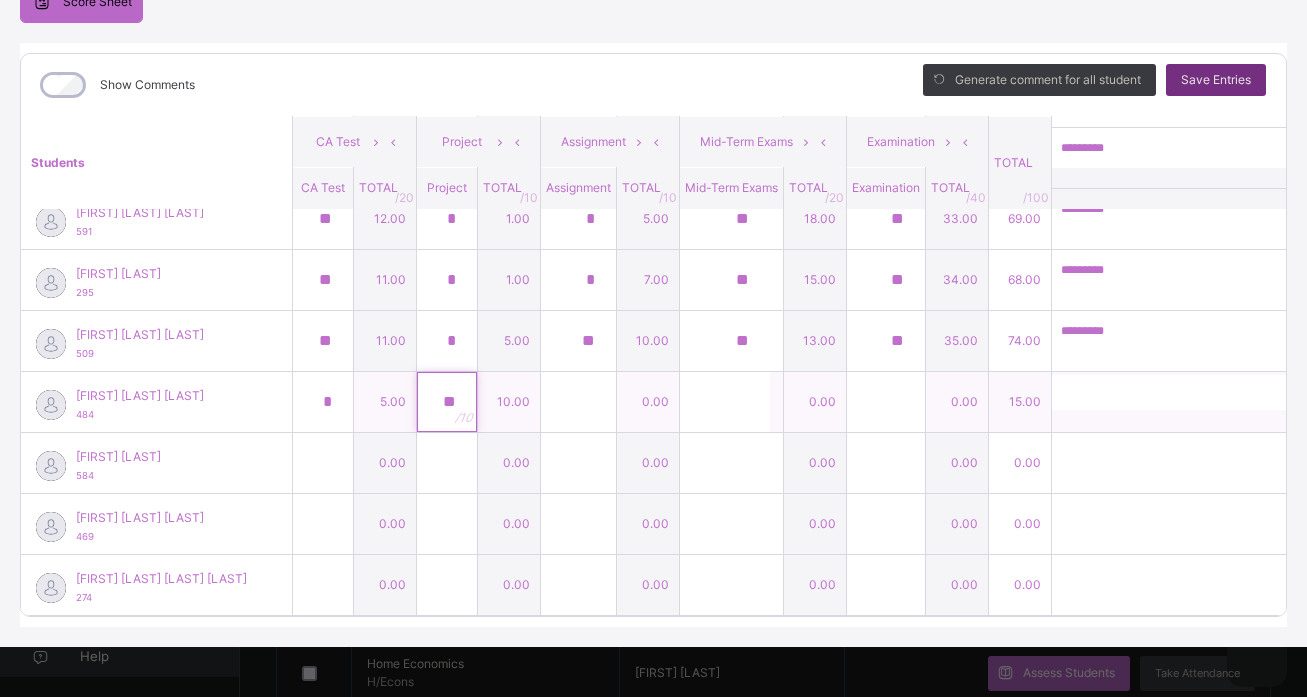 type on "**" 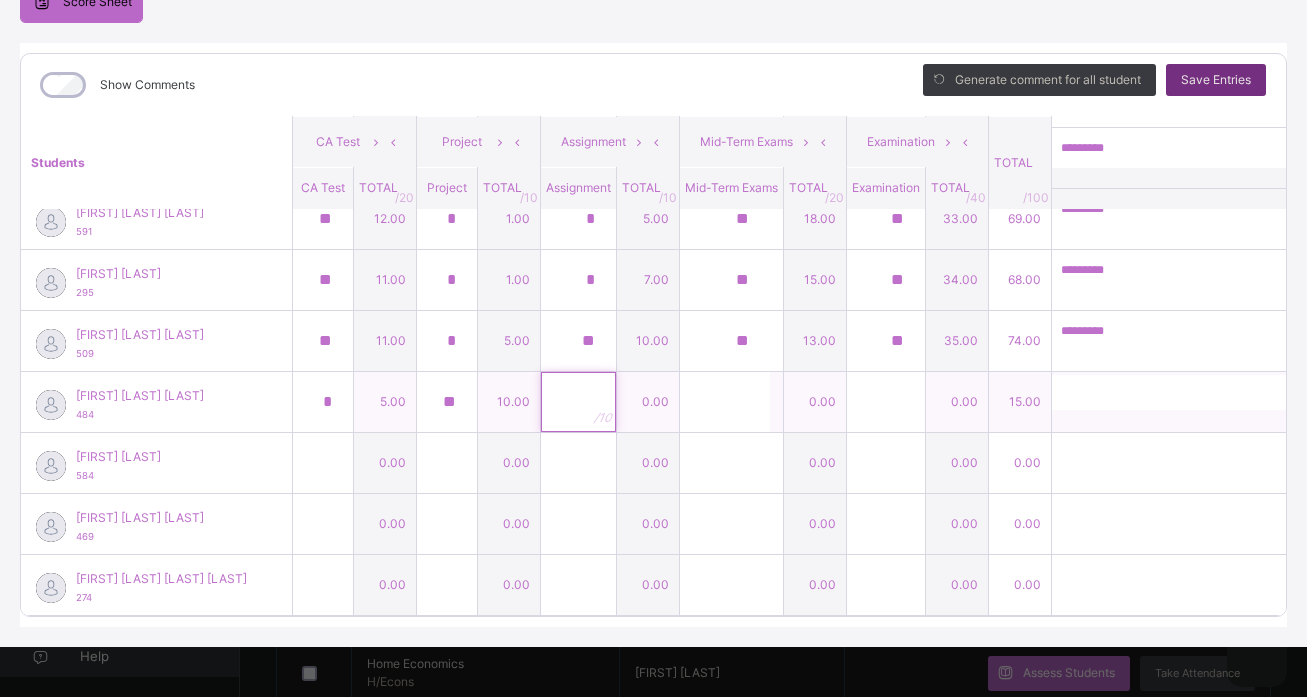 click at bounding box center [578, 402] 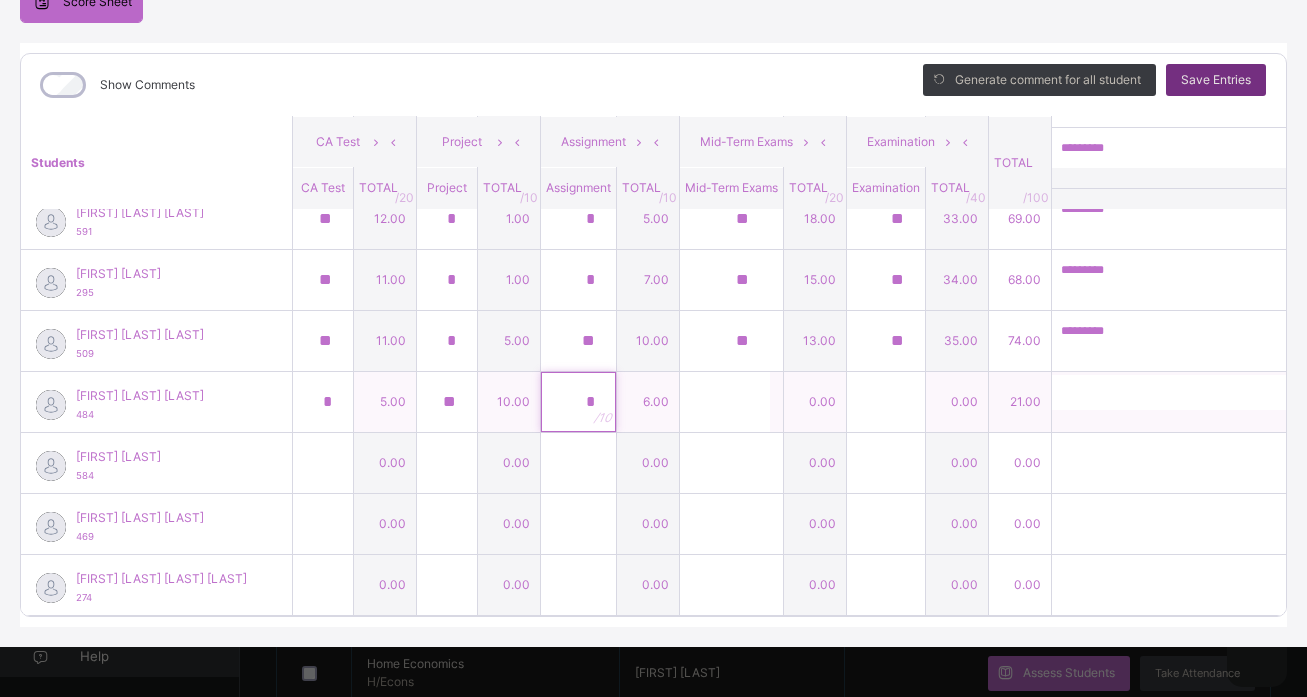 type on "*" 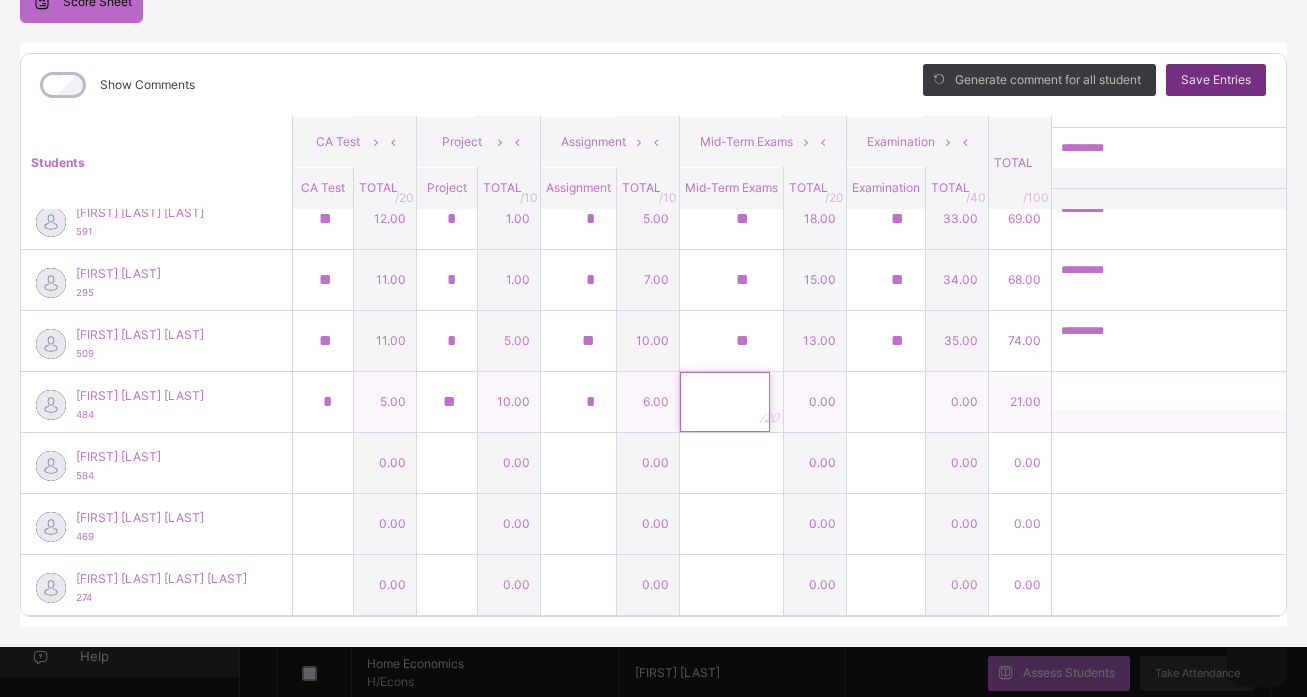 click at bounding box center (725, 402) 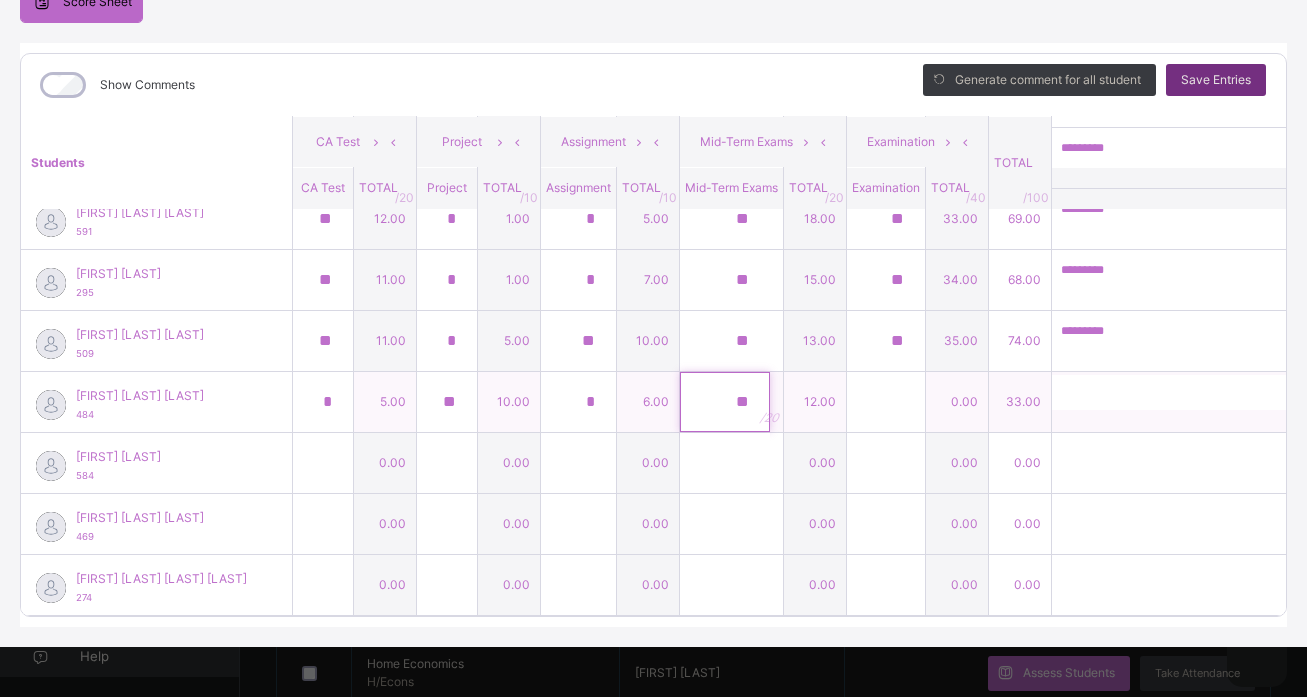 type on "**" 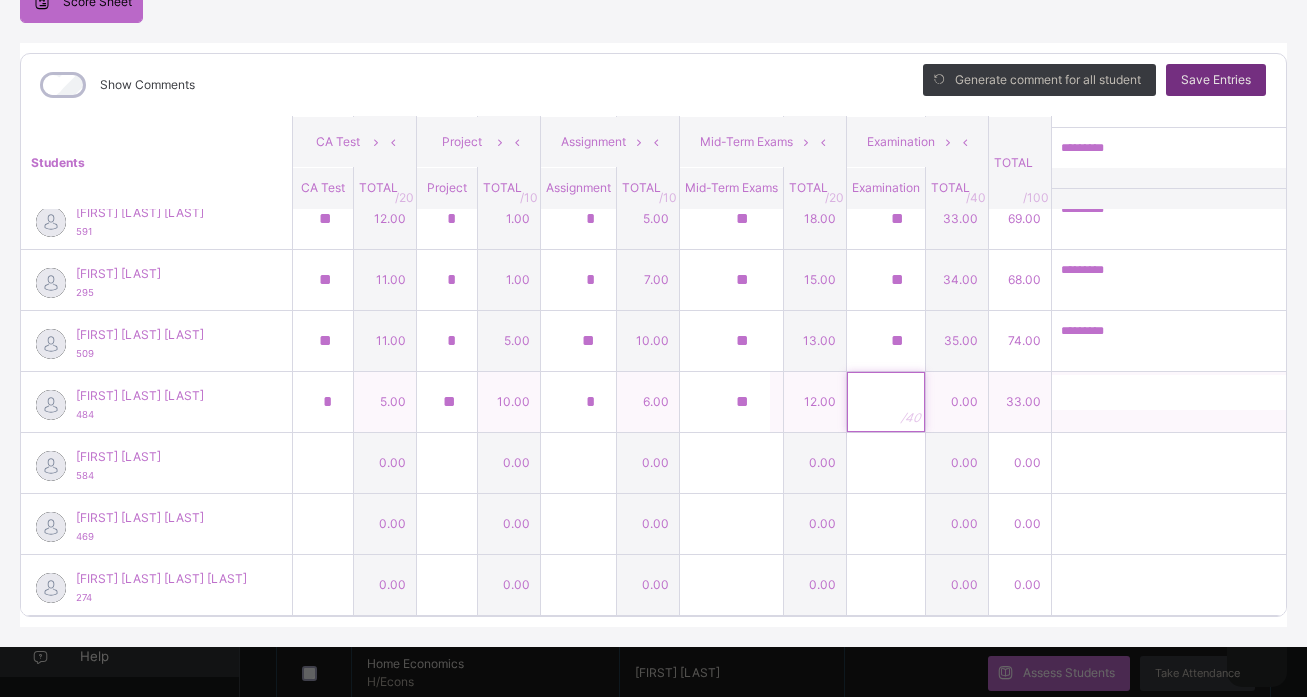 click at bounding box center (886, 402) 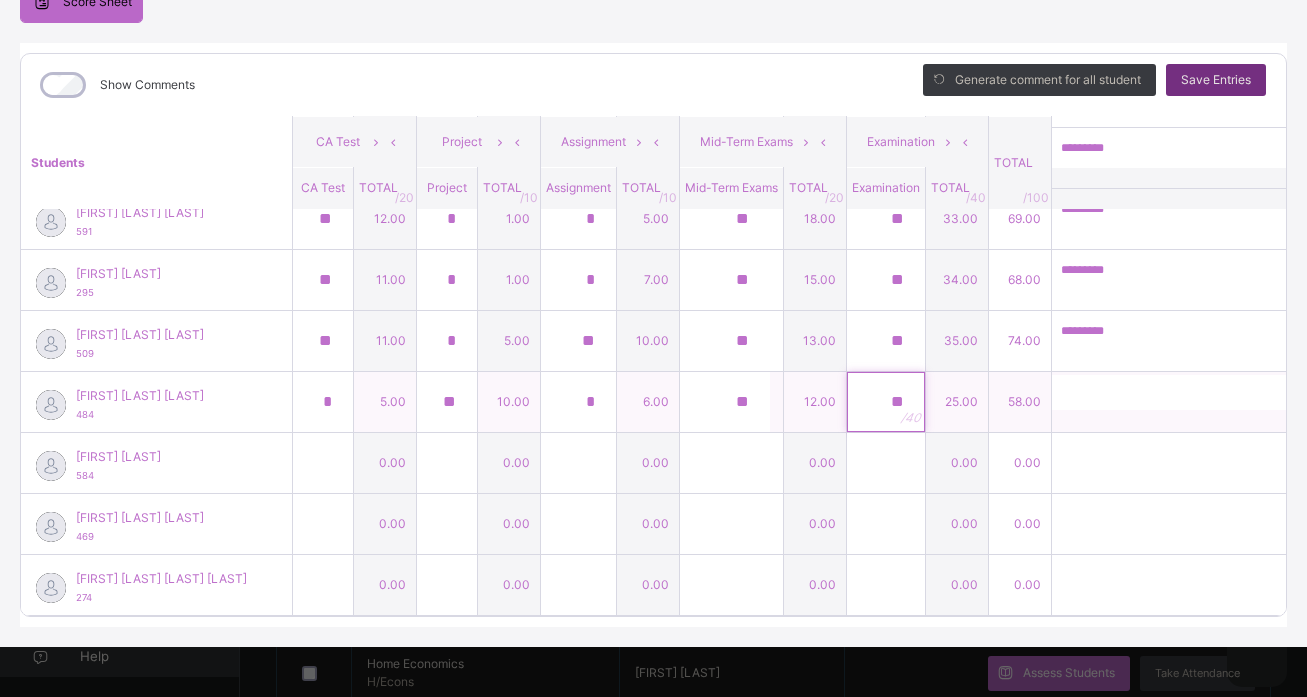 type on "**" 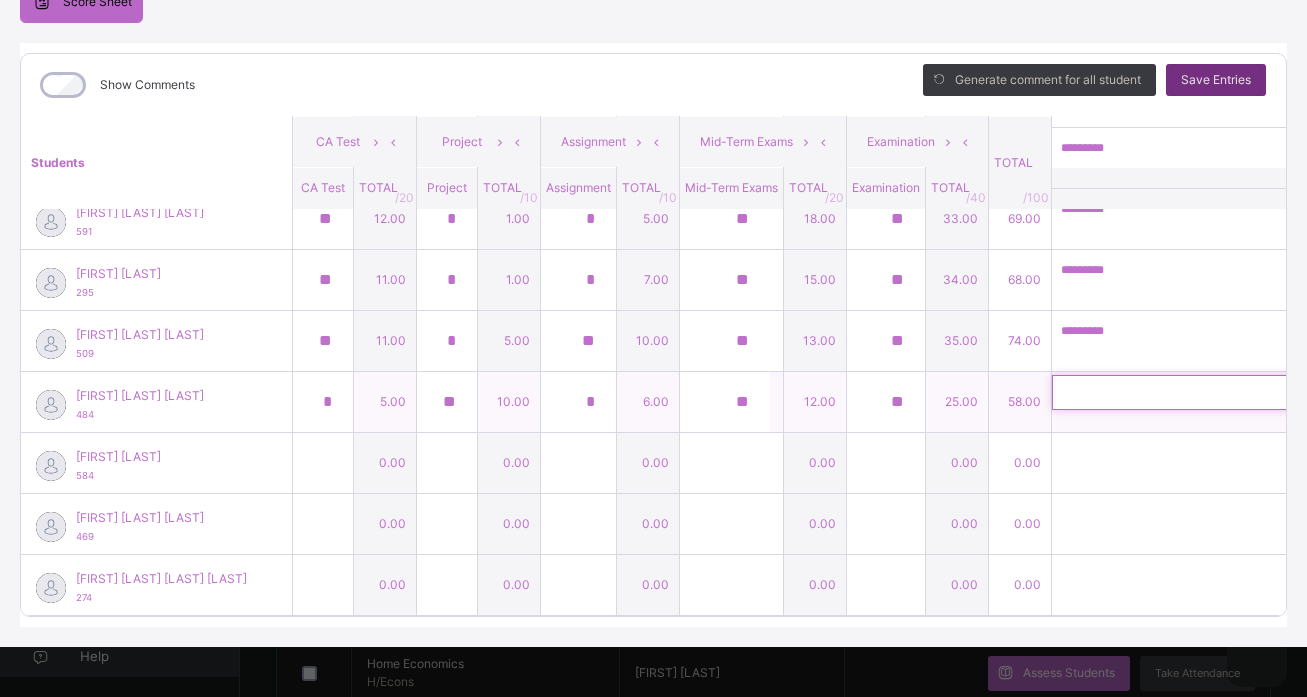 click at bounding box center (1182, 392) 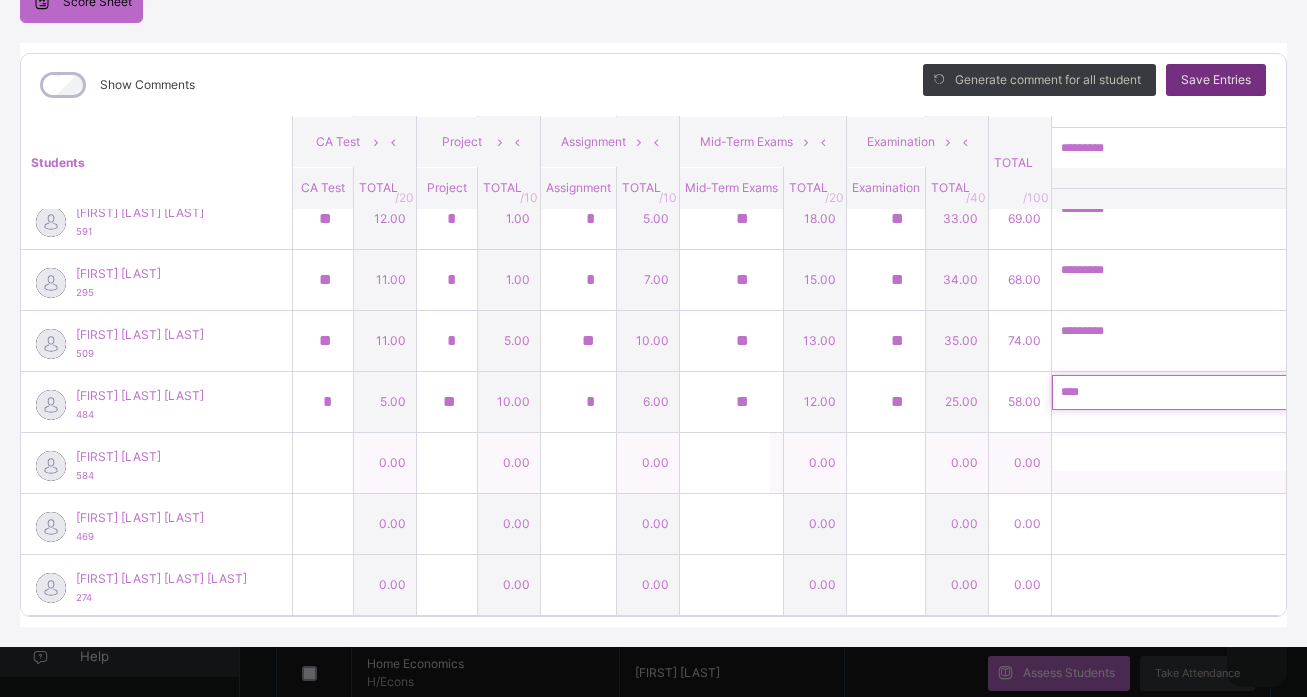 type on "****" 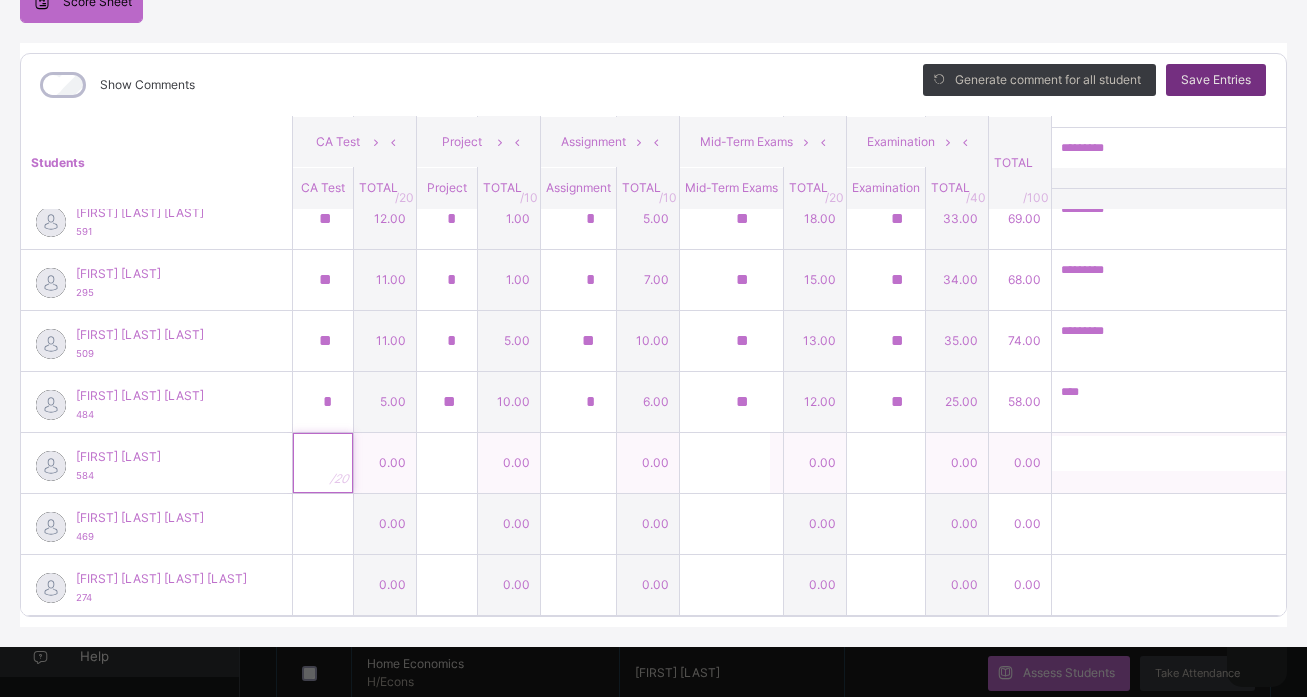 click at bounding box center [323, 463] 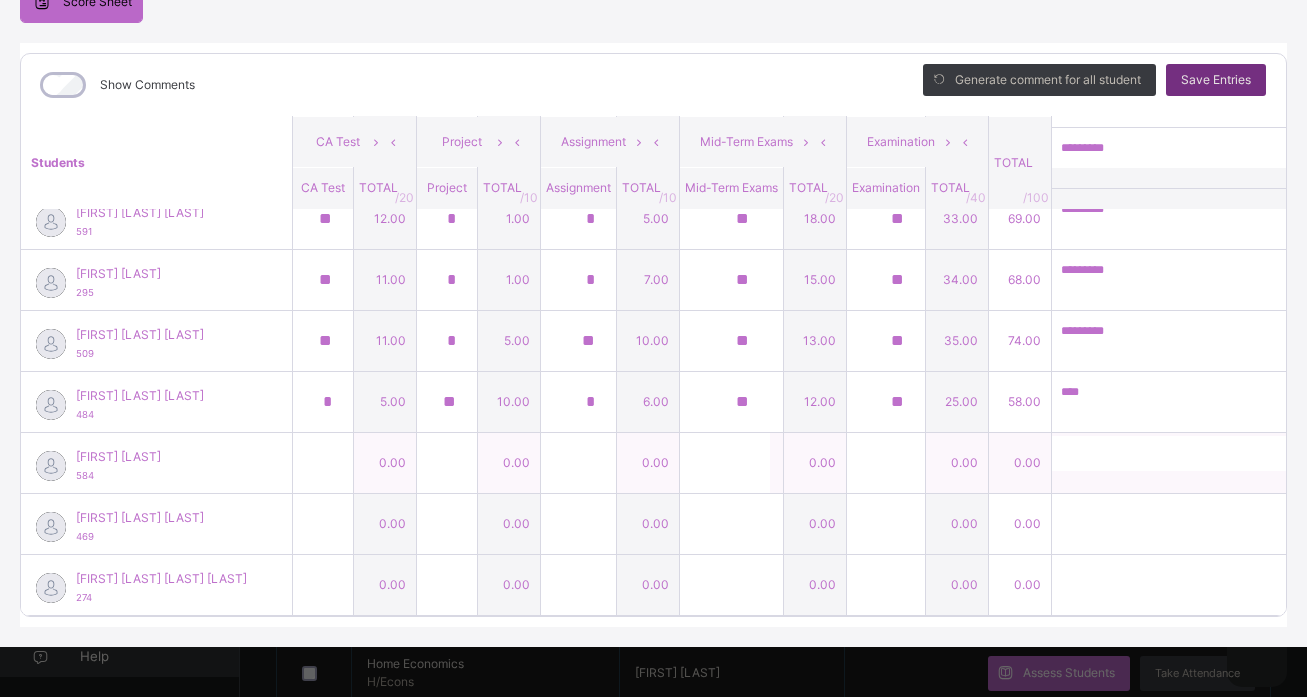 click at bounding box center (323, 463) 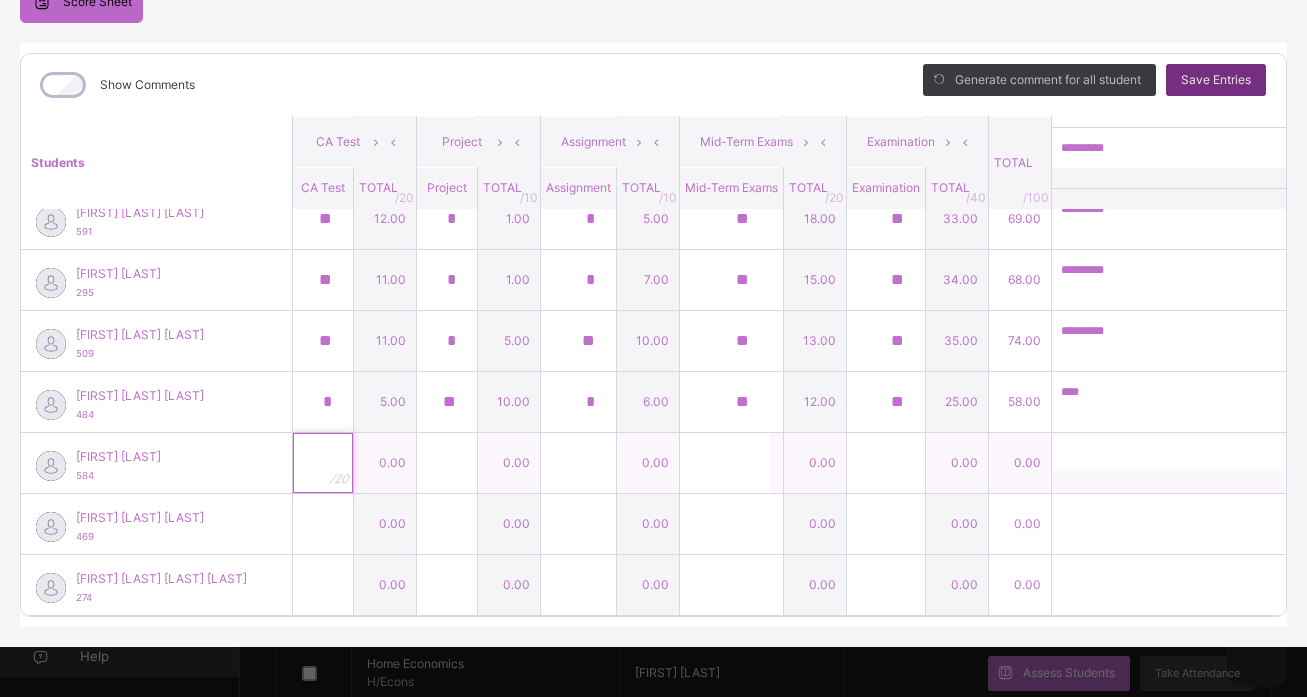 click at bounding box center [323, 463] 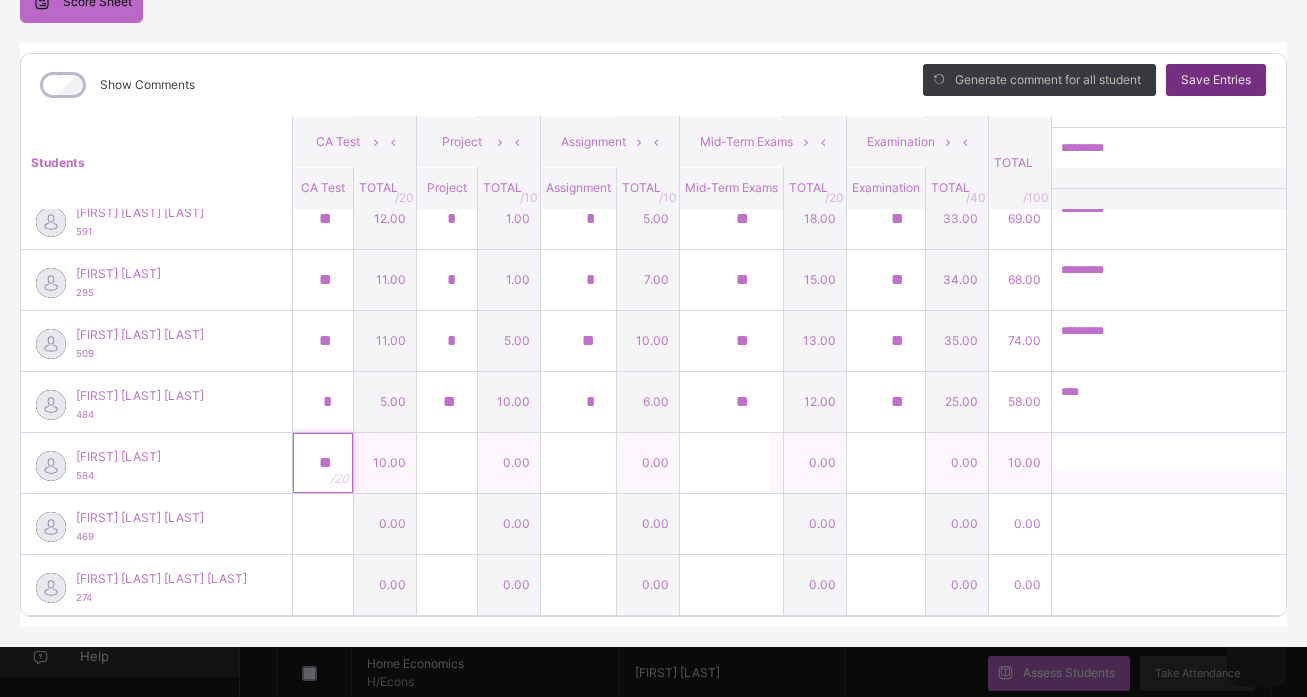 type on "**" 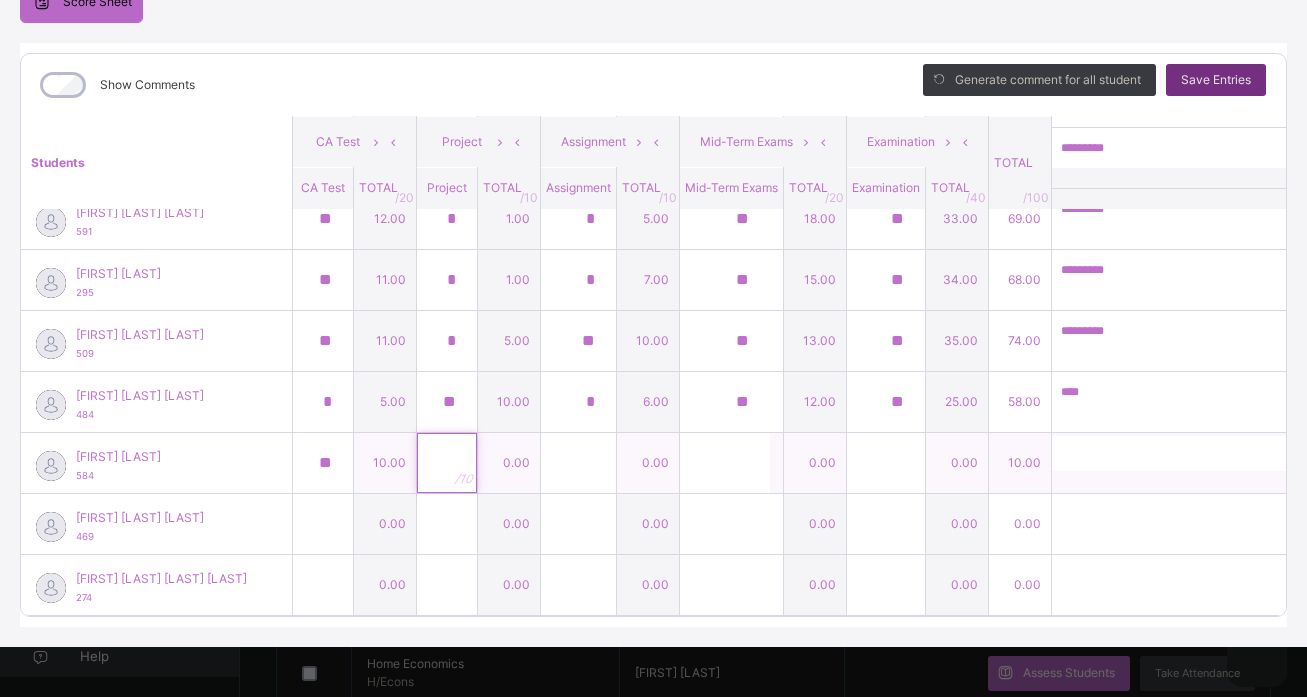 click at bounding box center (447, 463) 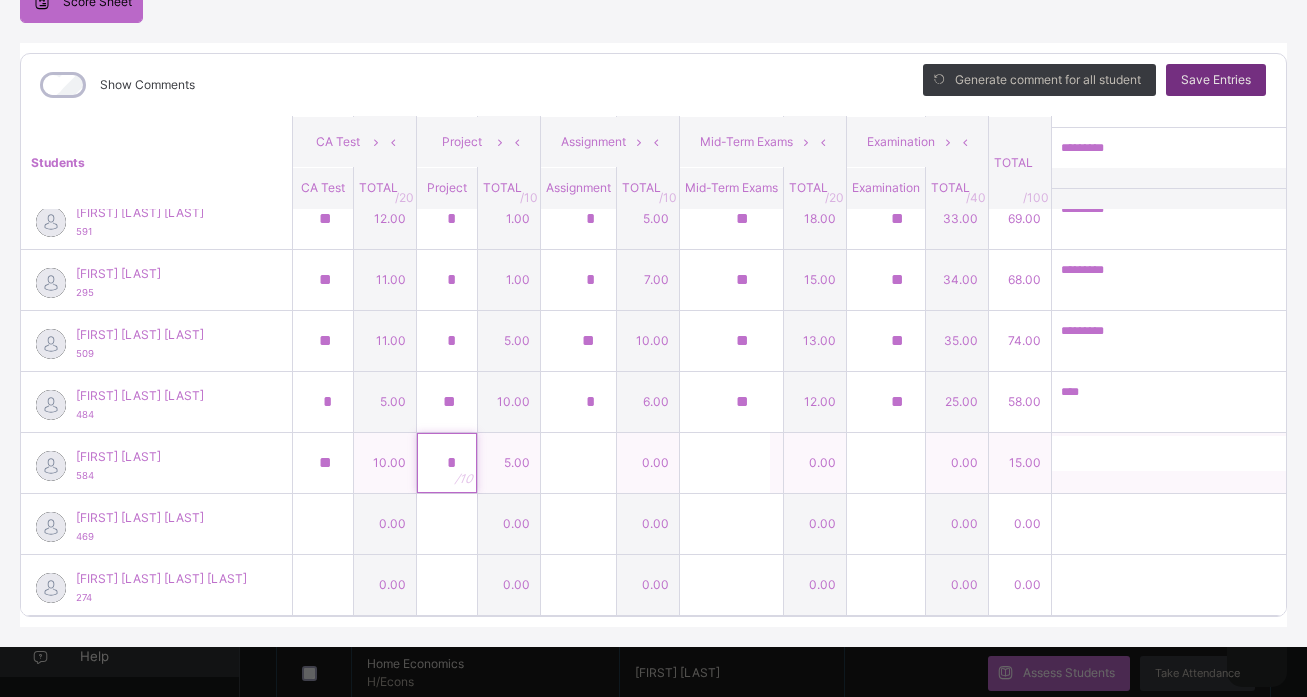 type on "*" 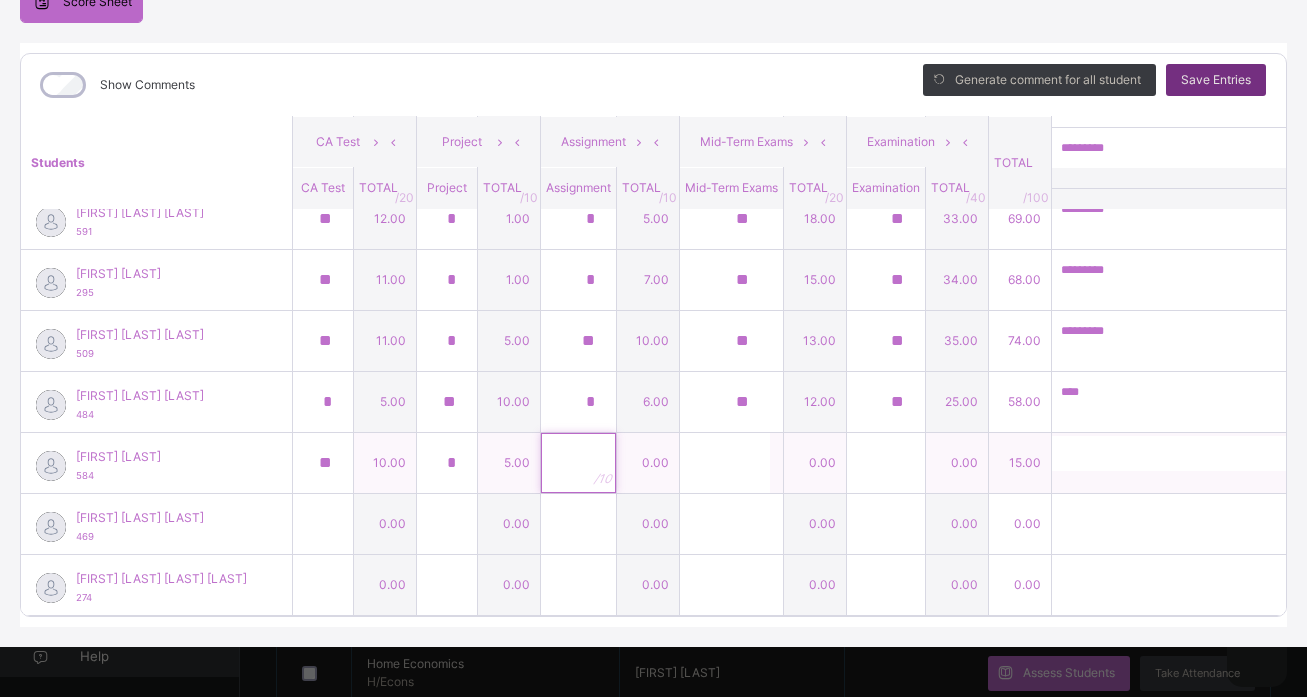click at bounding box center (578, 463) 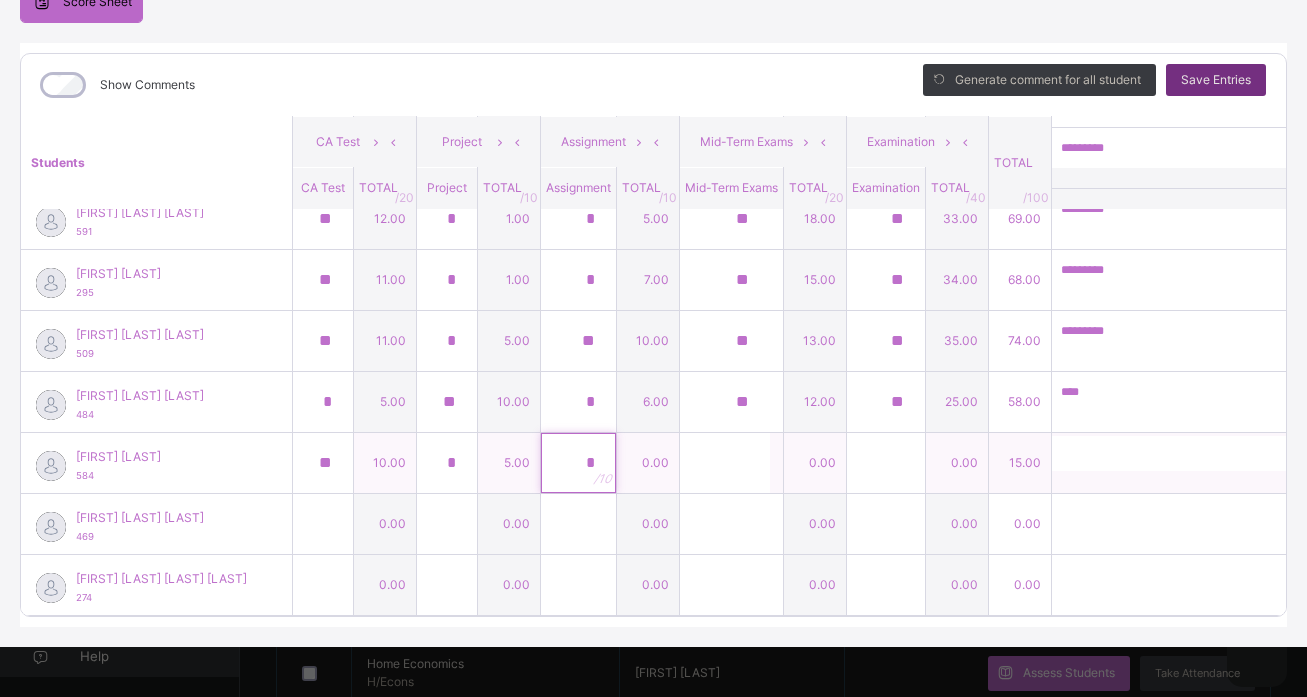 type on "*" 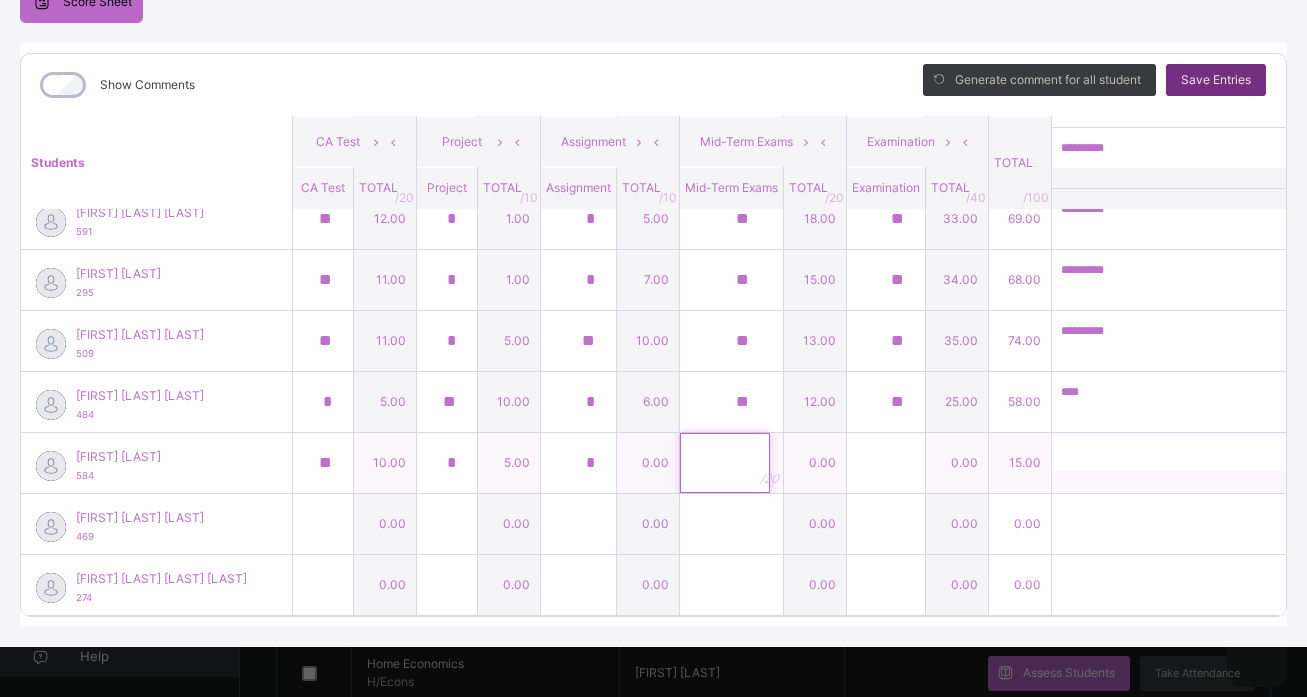 click at bounding box center (725, 463) 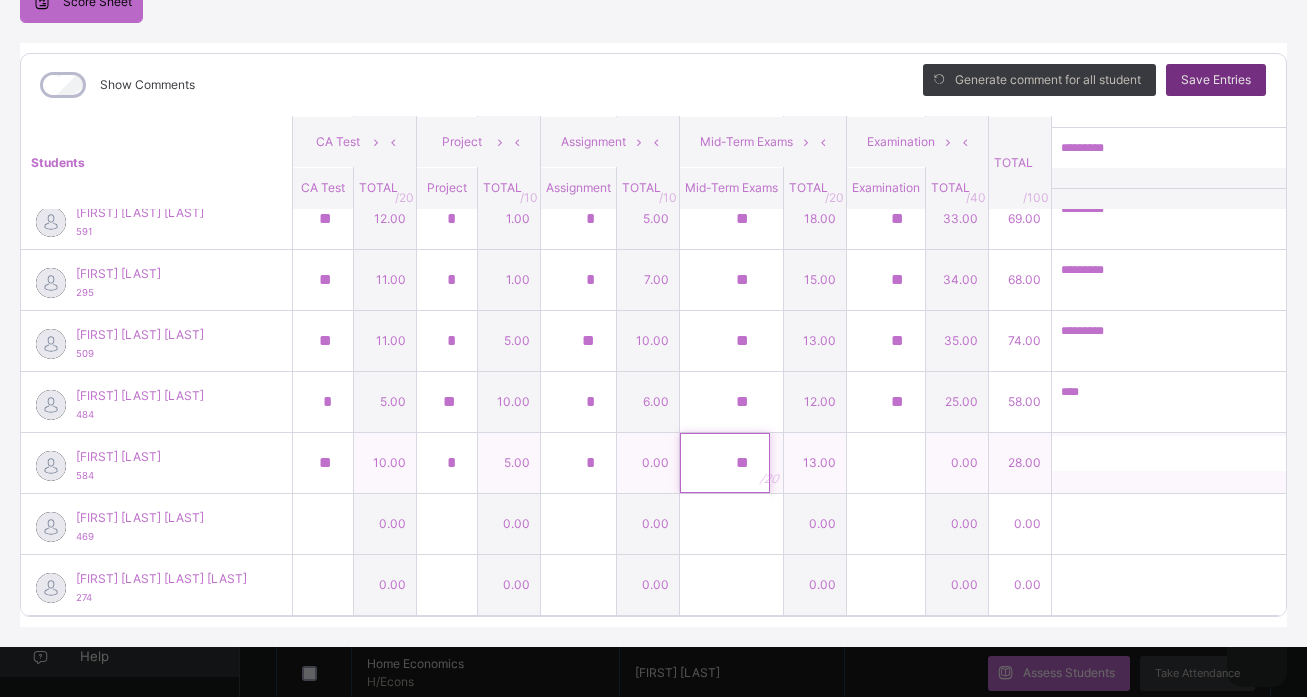 type on "**" 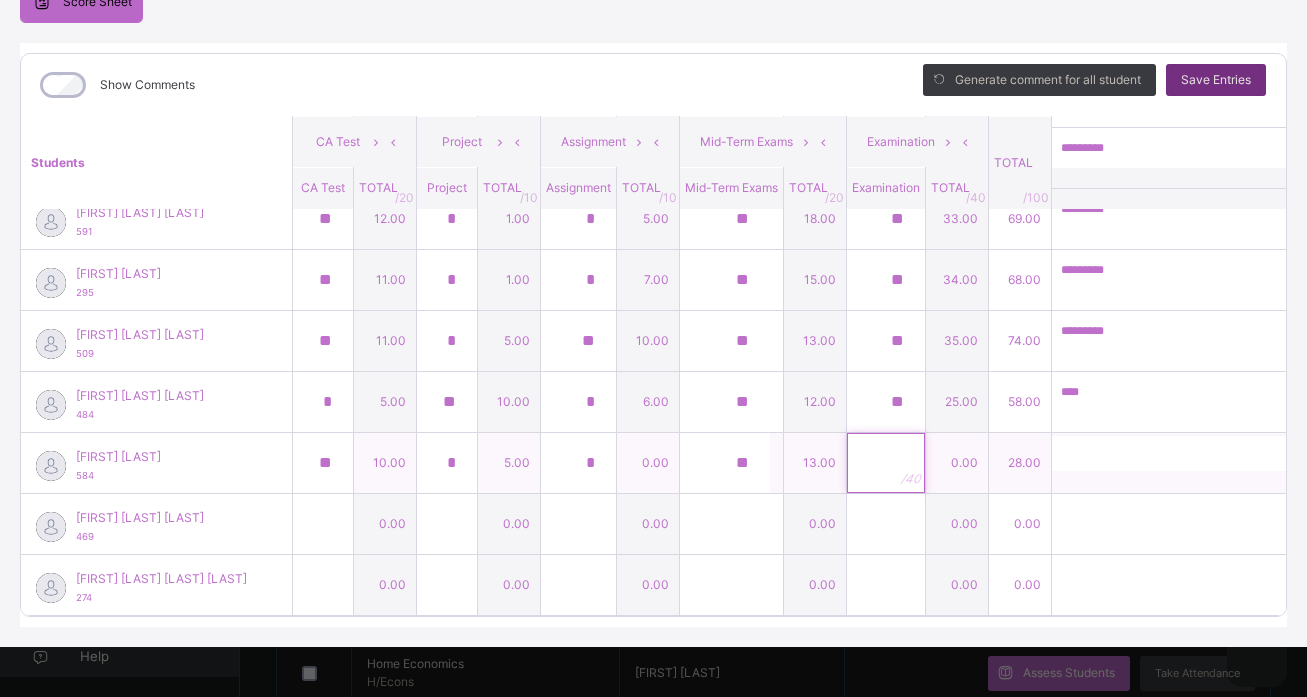 click at bounding box center (886, 463) 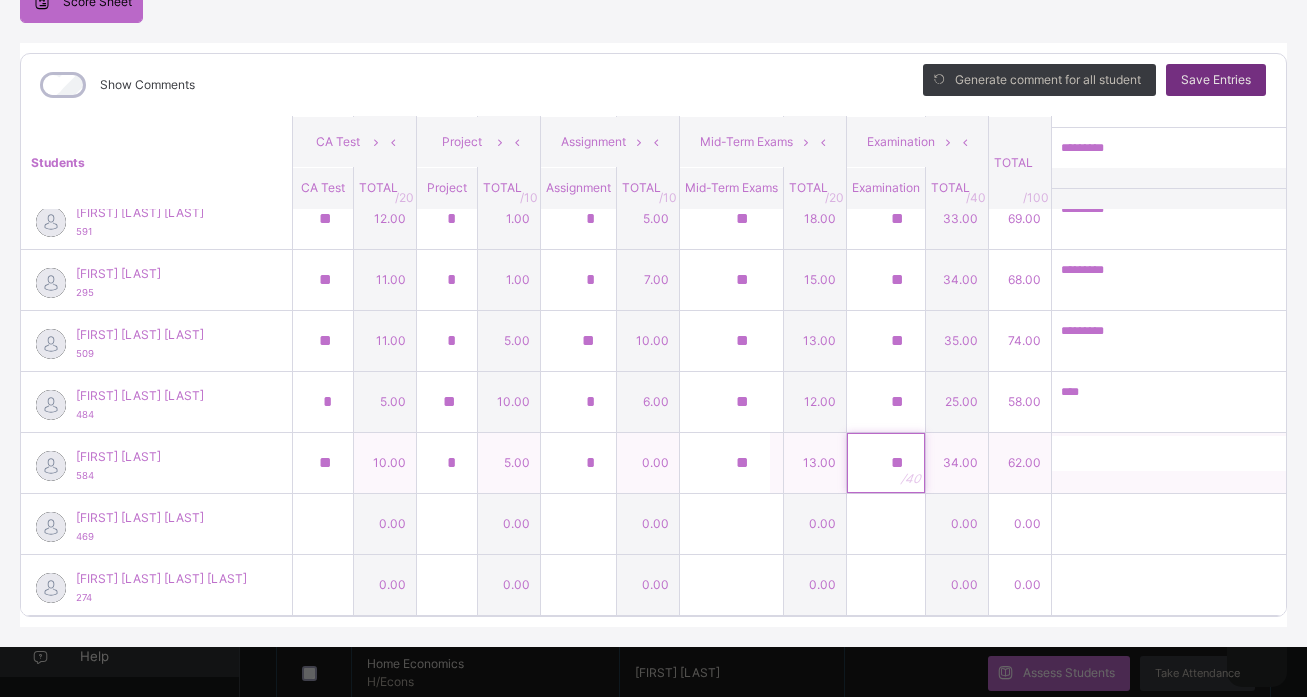 type on "**" 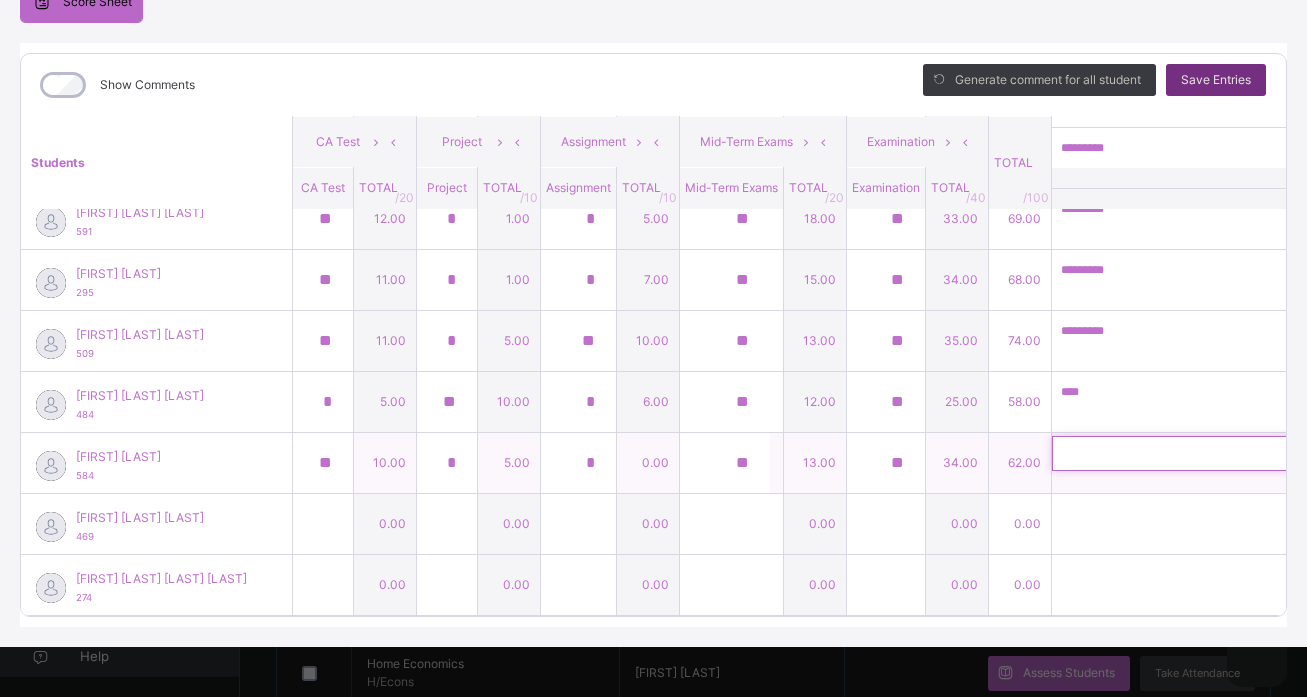 click at bounding box center [1182, 453] 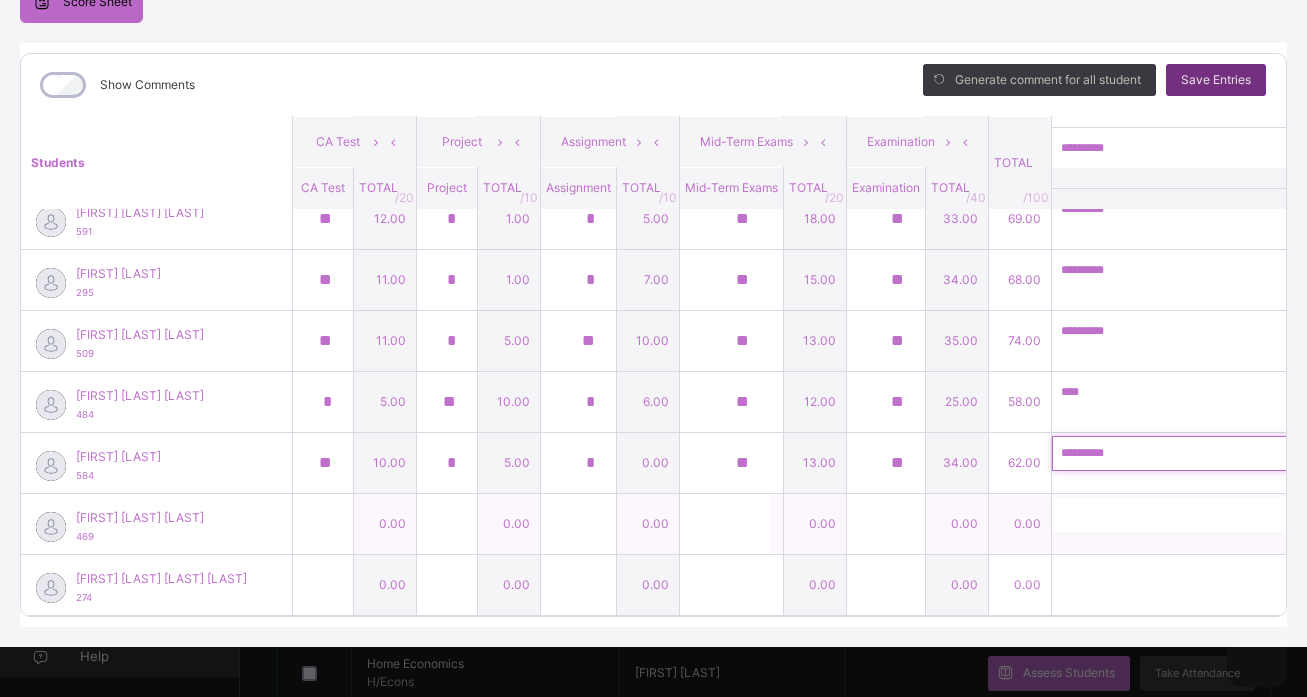 type on "*********" 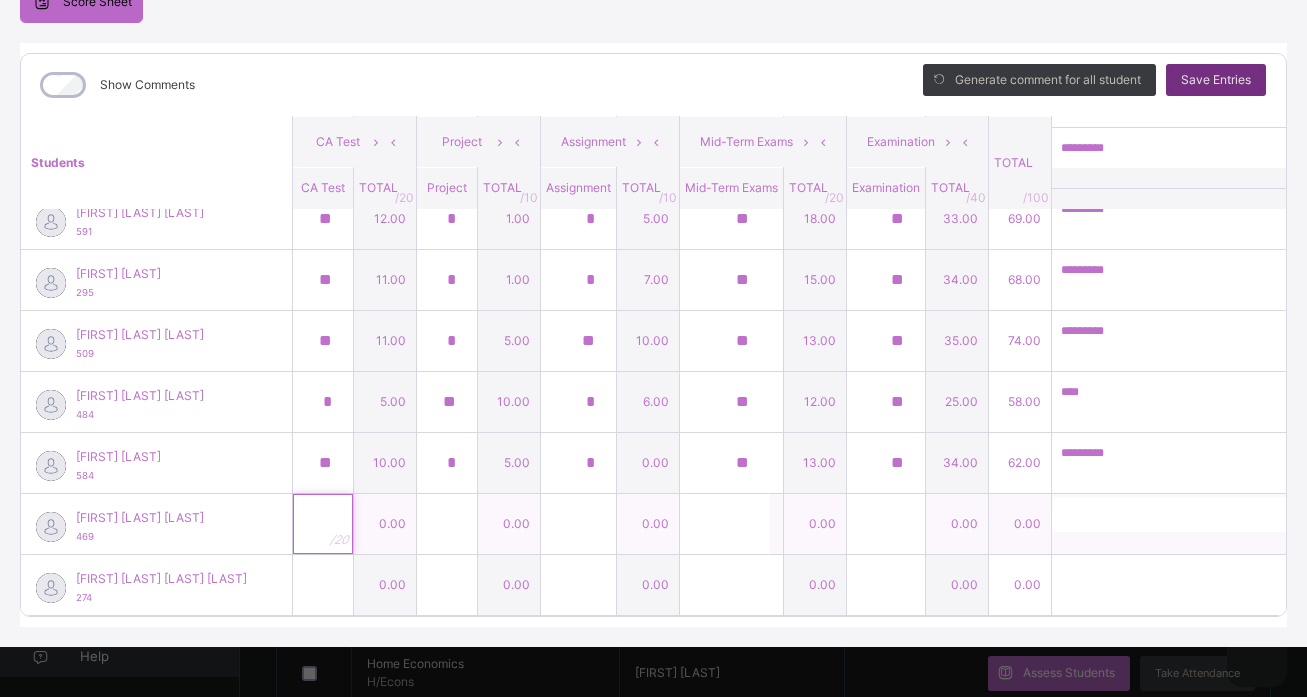 click at bounding box center (323, 524) 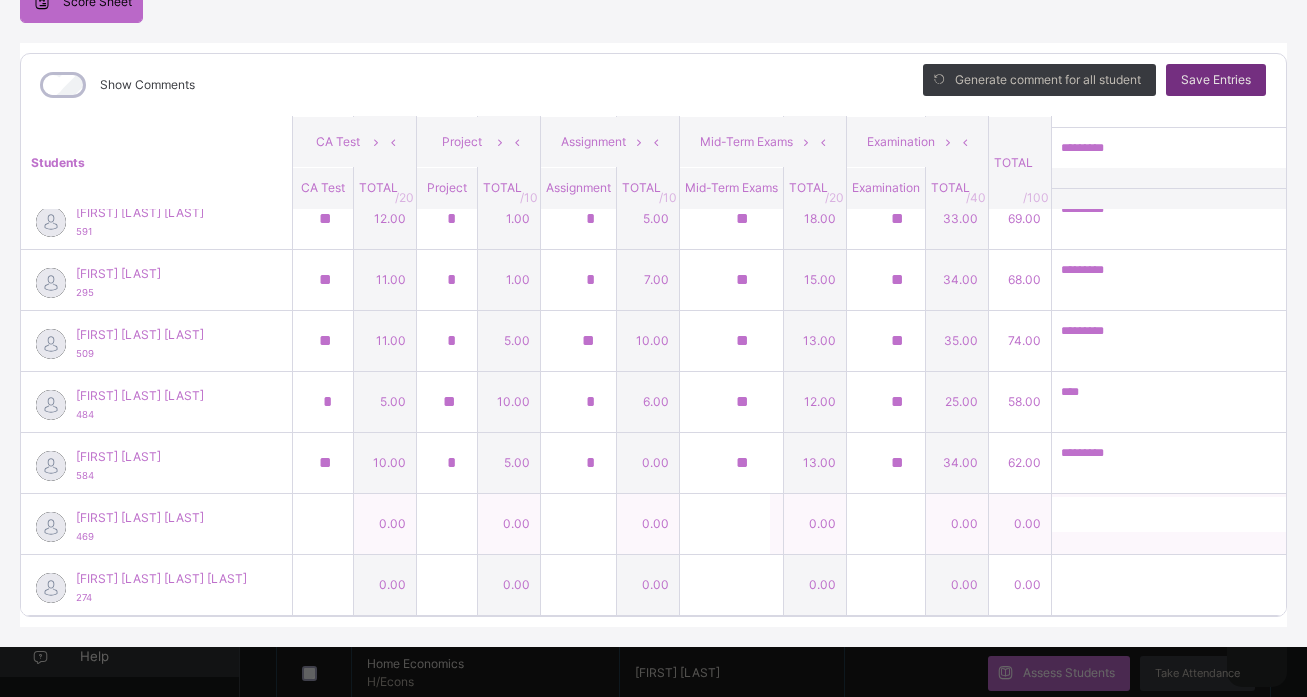 click at bounding box center [323, 524] 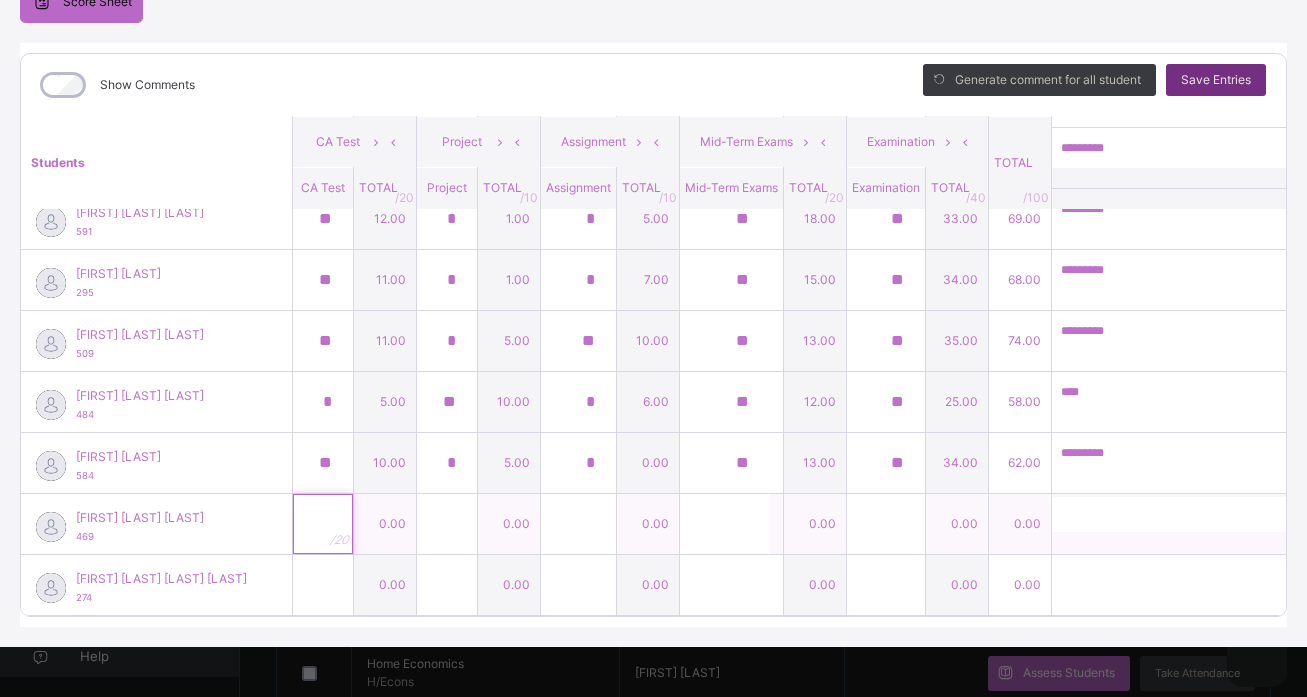 click at bounding box center [323, 524] 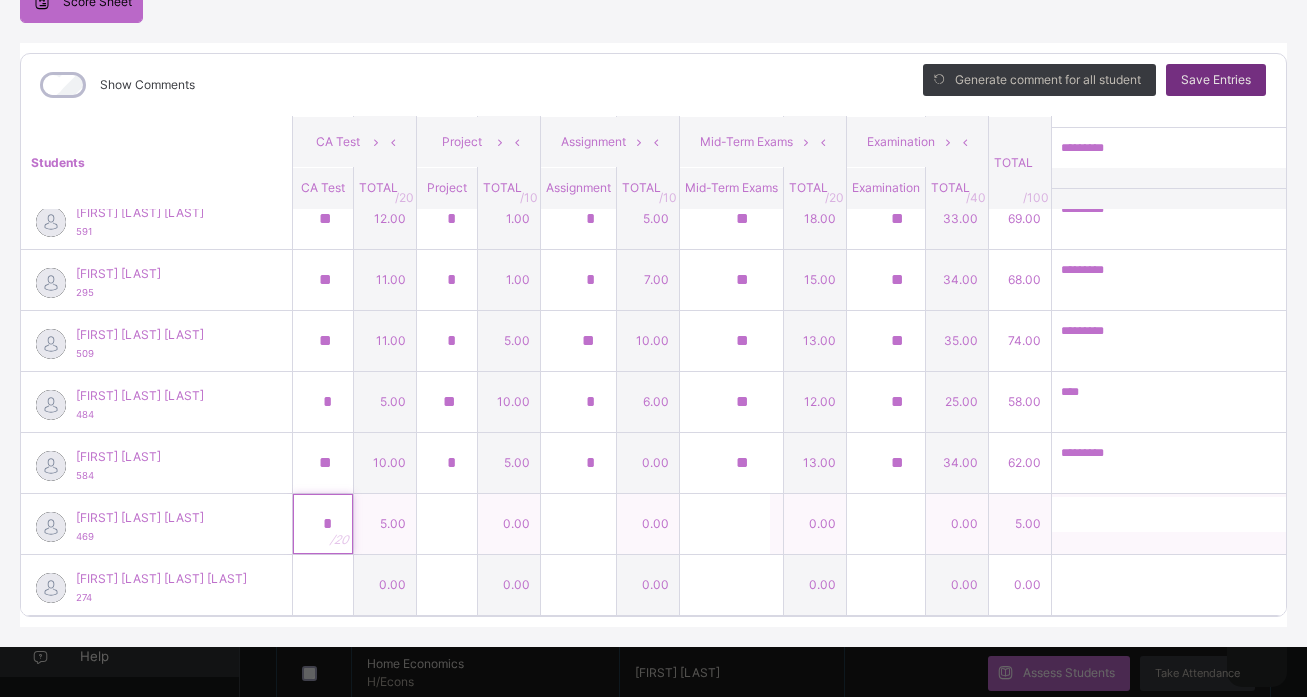 type on "*" 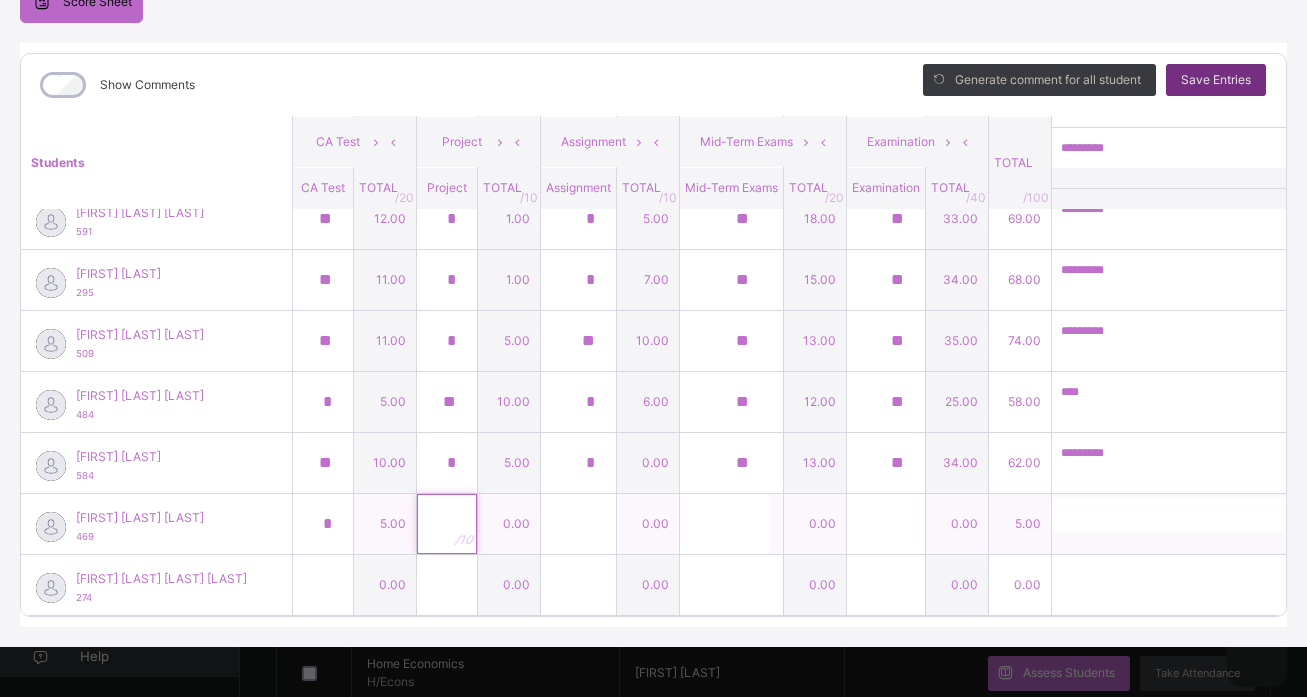 click at bounding box center (447, 524) 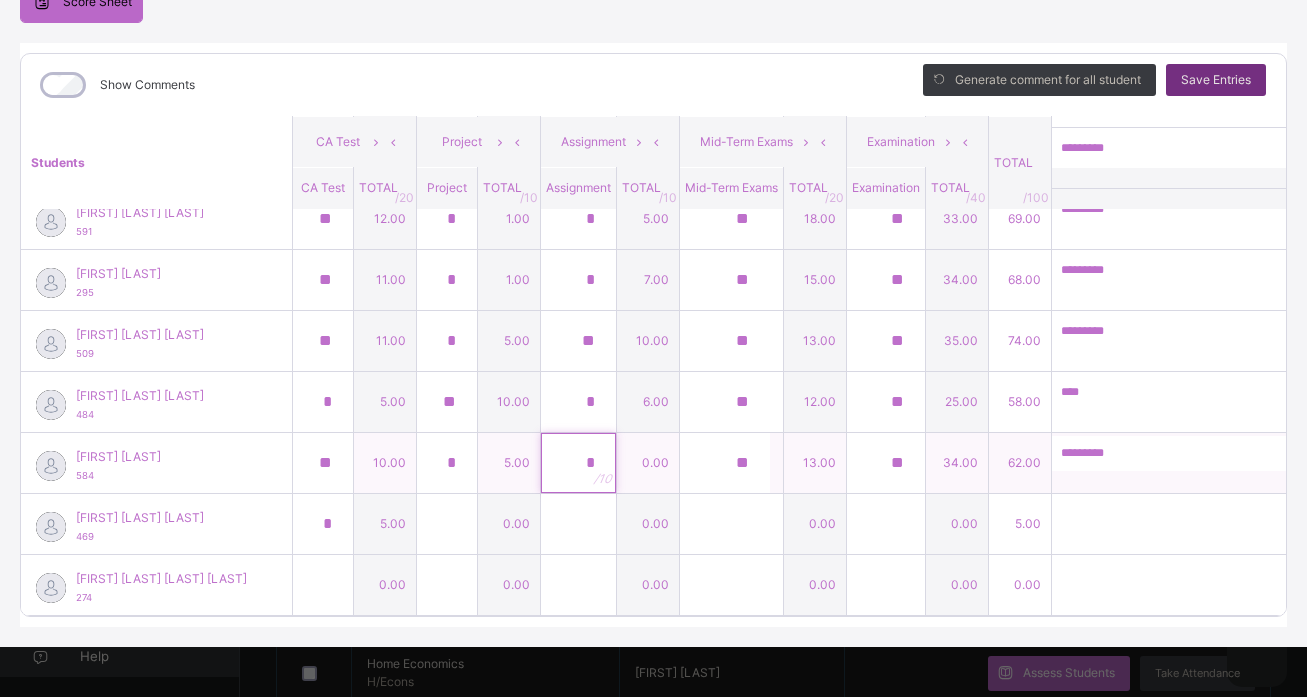 click on "*" at bounding box center [578, 463] 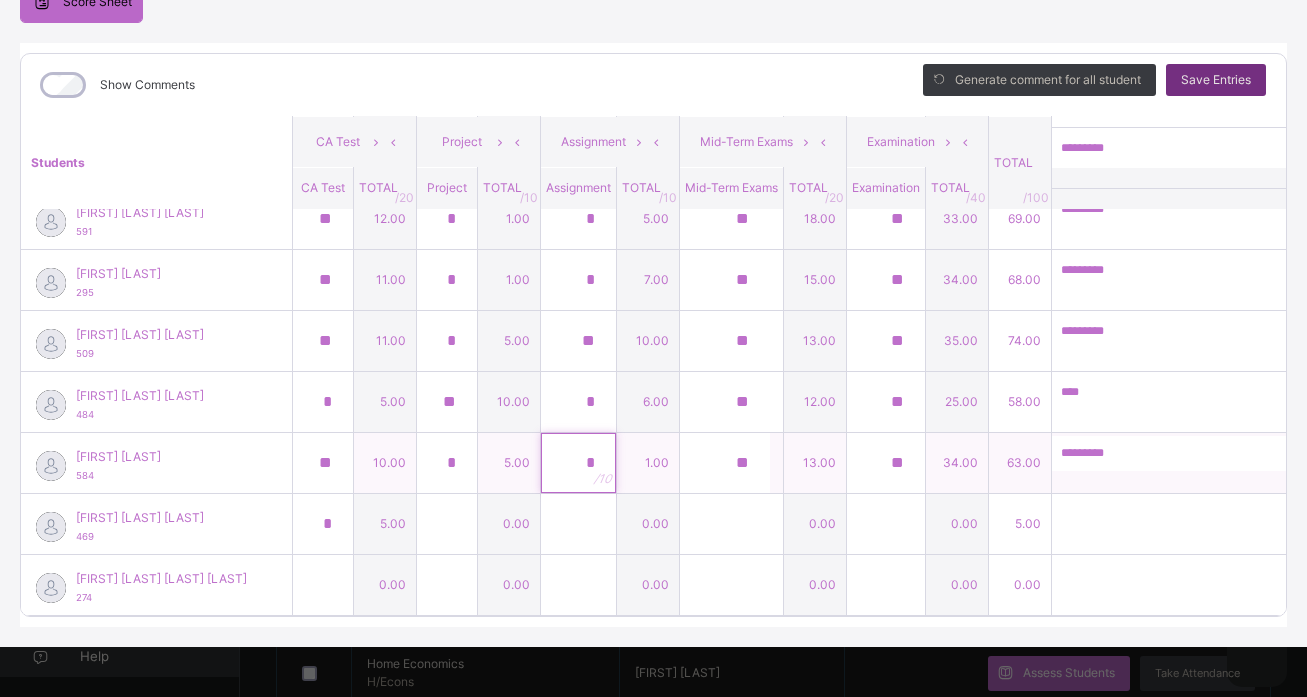 type on "*" 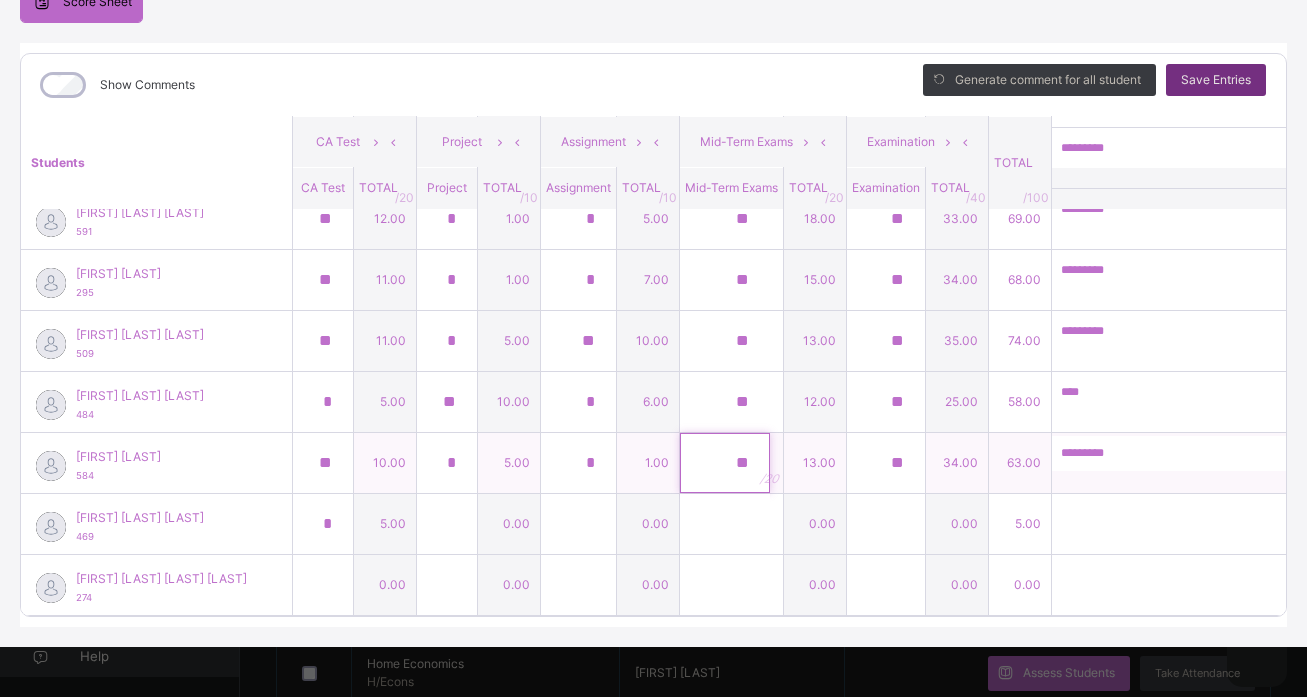 click on "**" at bounding box center (725, 463) 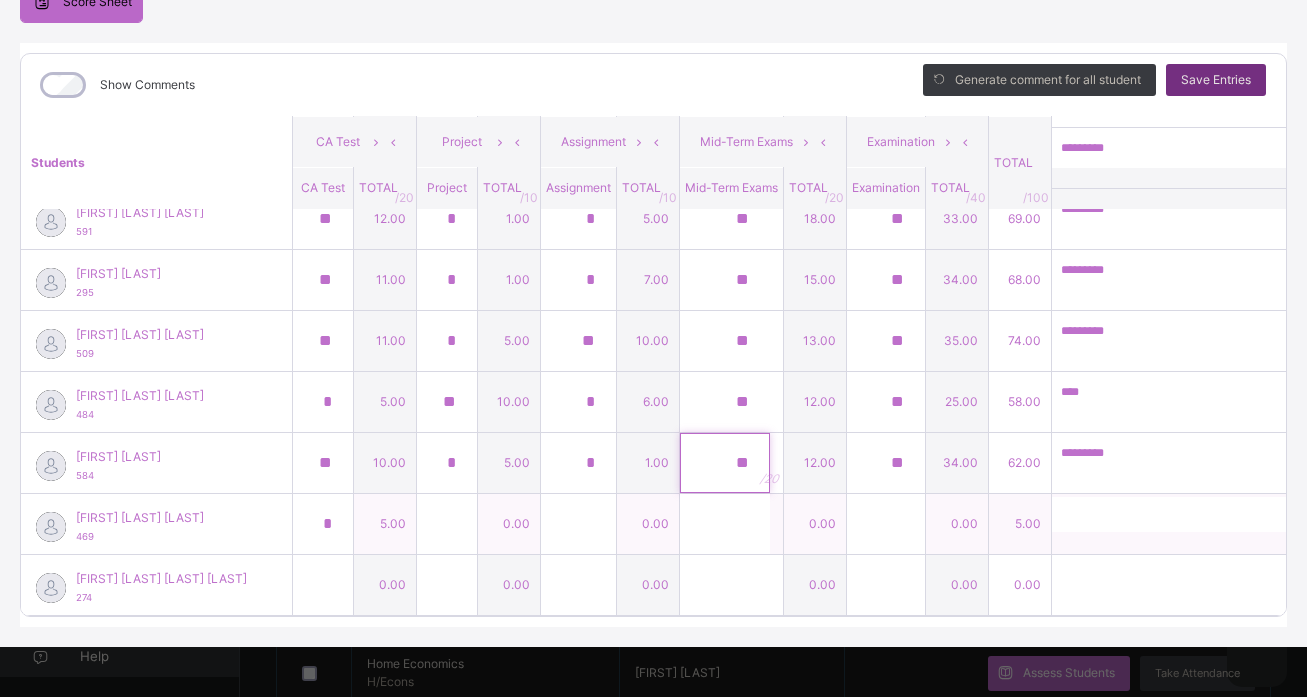 type on "**" 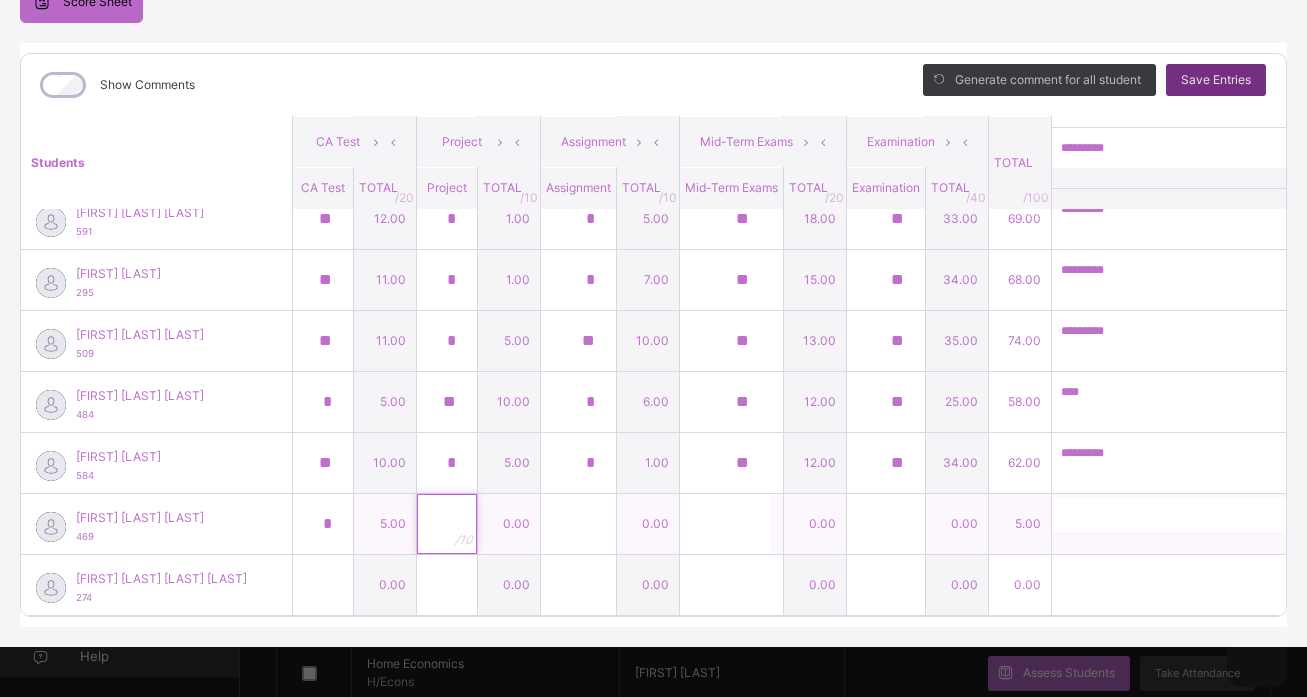 click at bounding box center [447, 524] 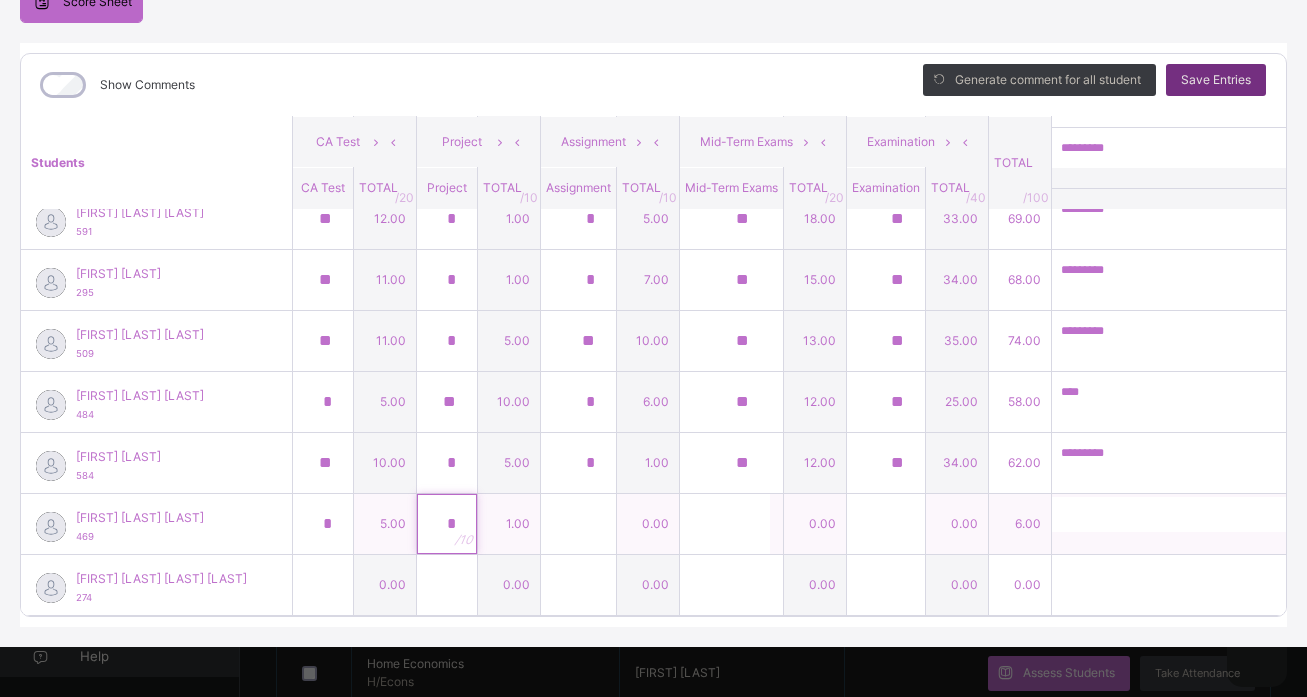 type on "*" 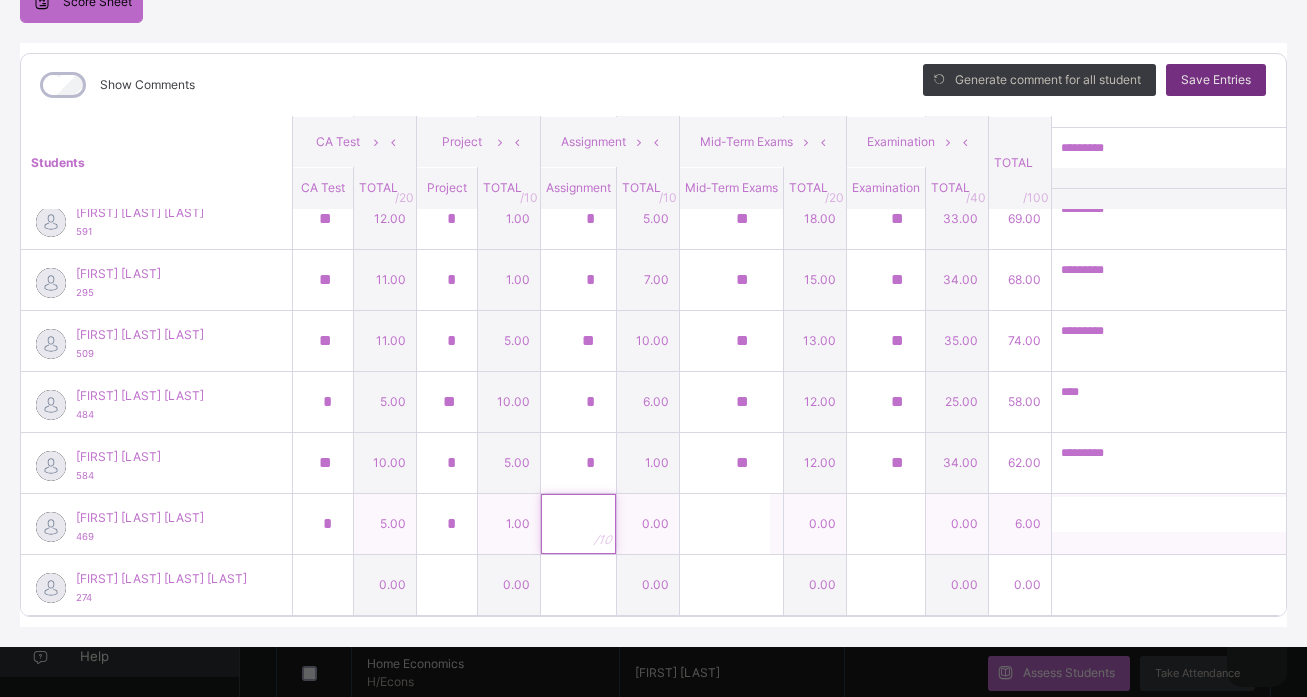 click at bounding box center [578, 524] 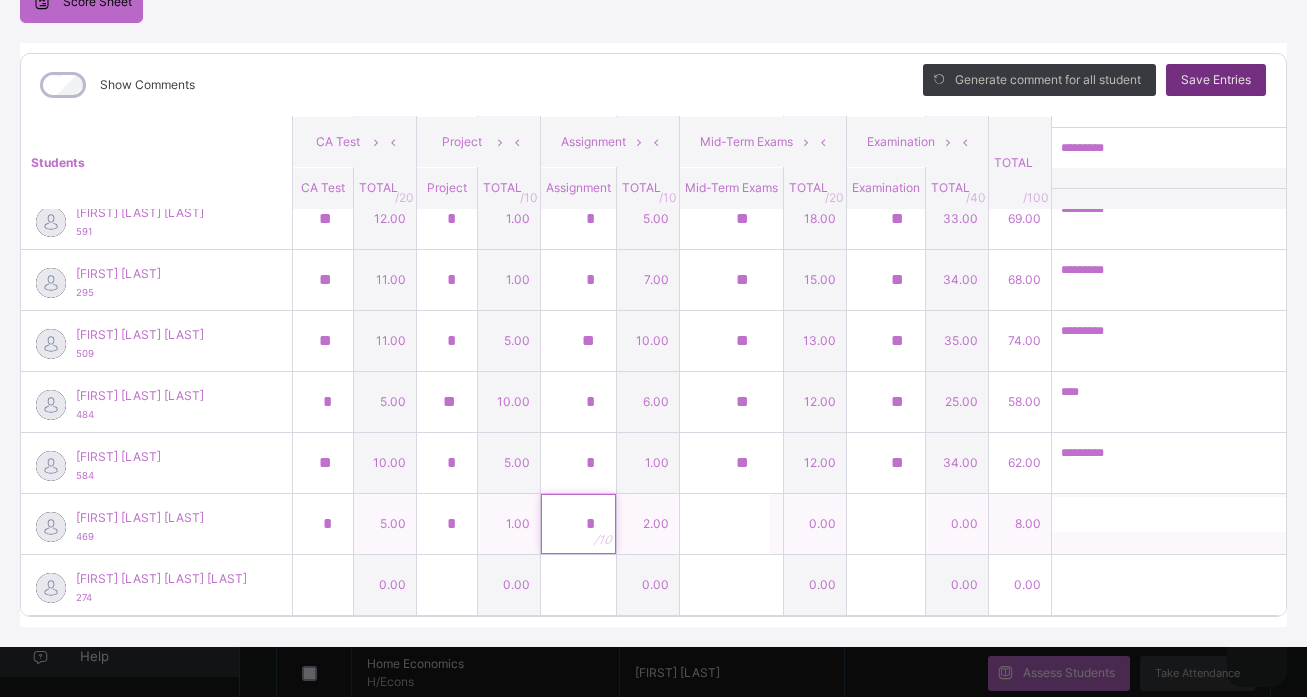 type on "*" 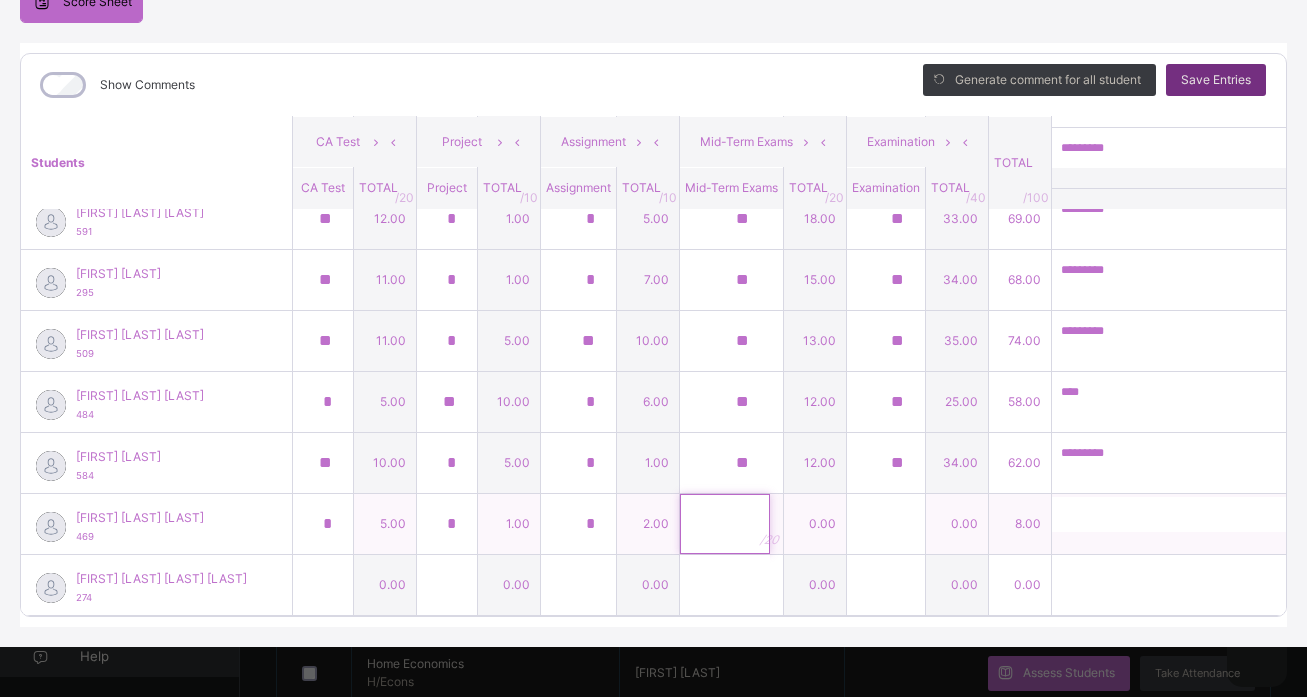 click at bounding box center [725, 524] 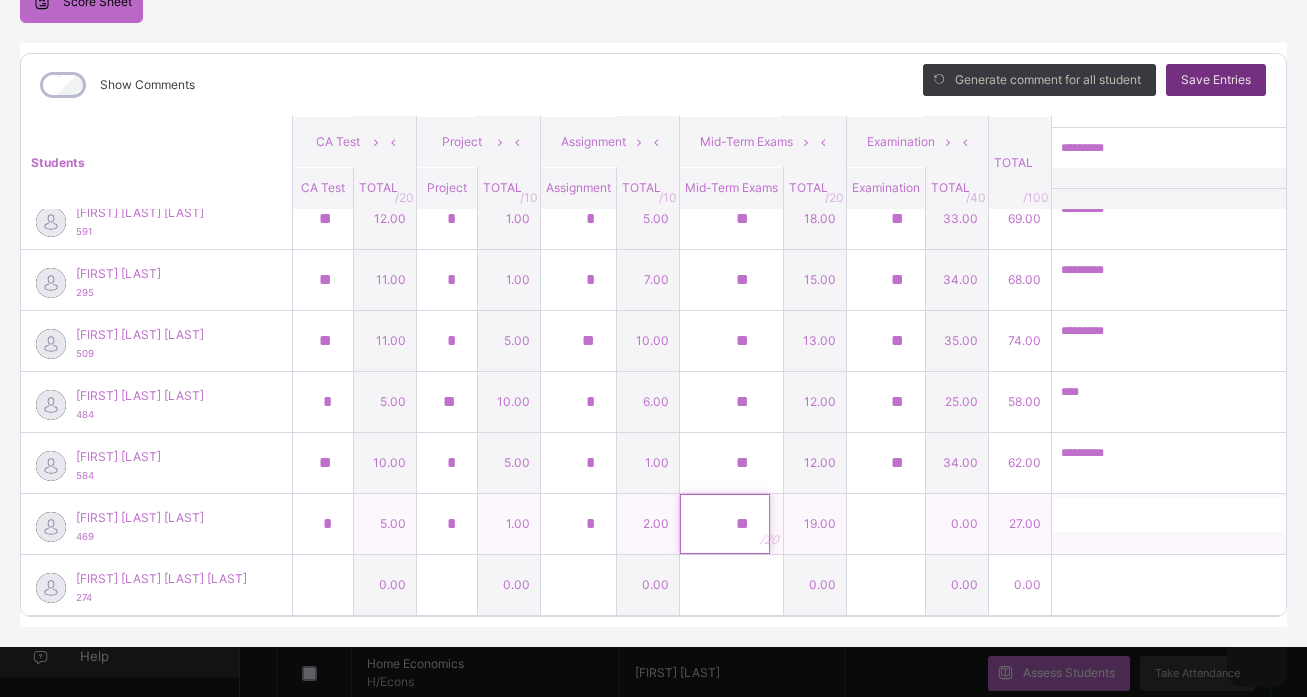 type on "**" 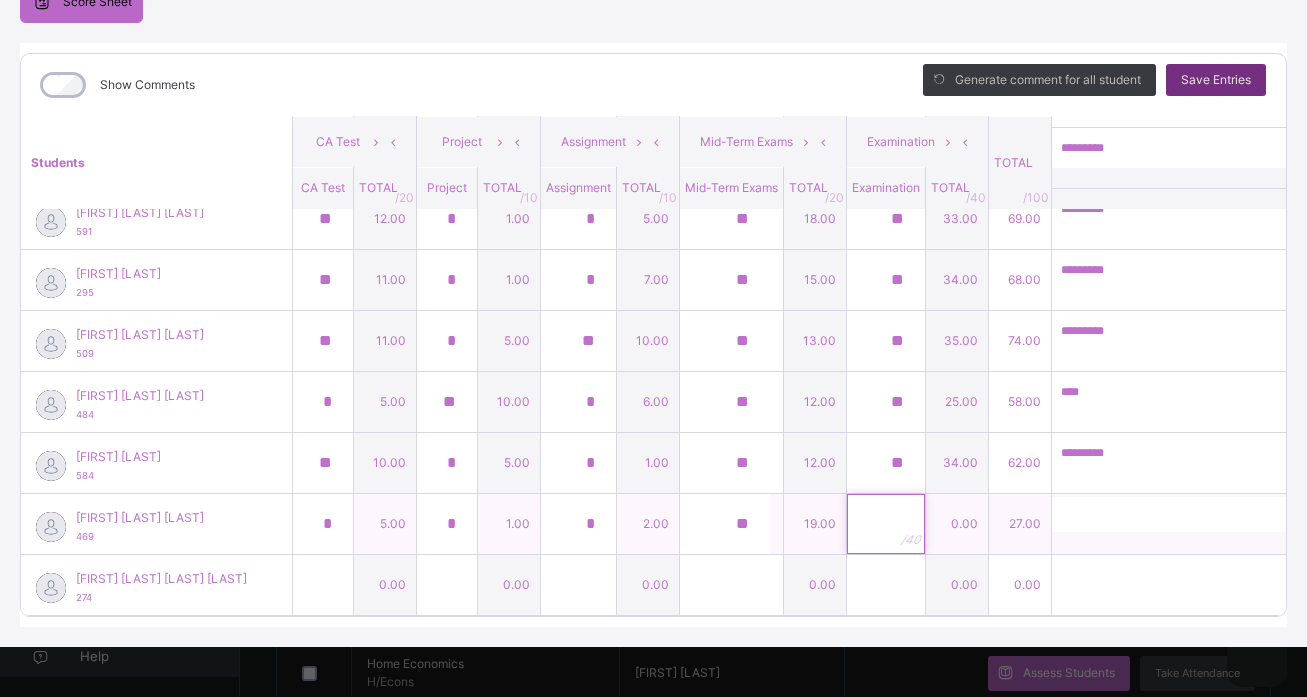 click at bounding box center (886, 524) 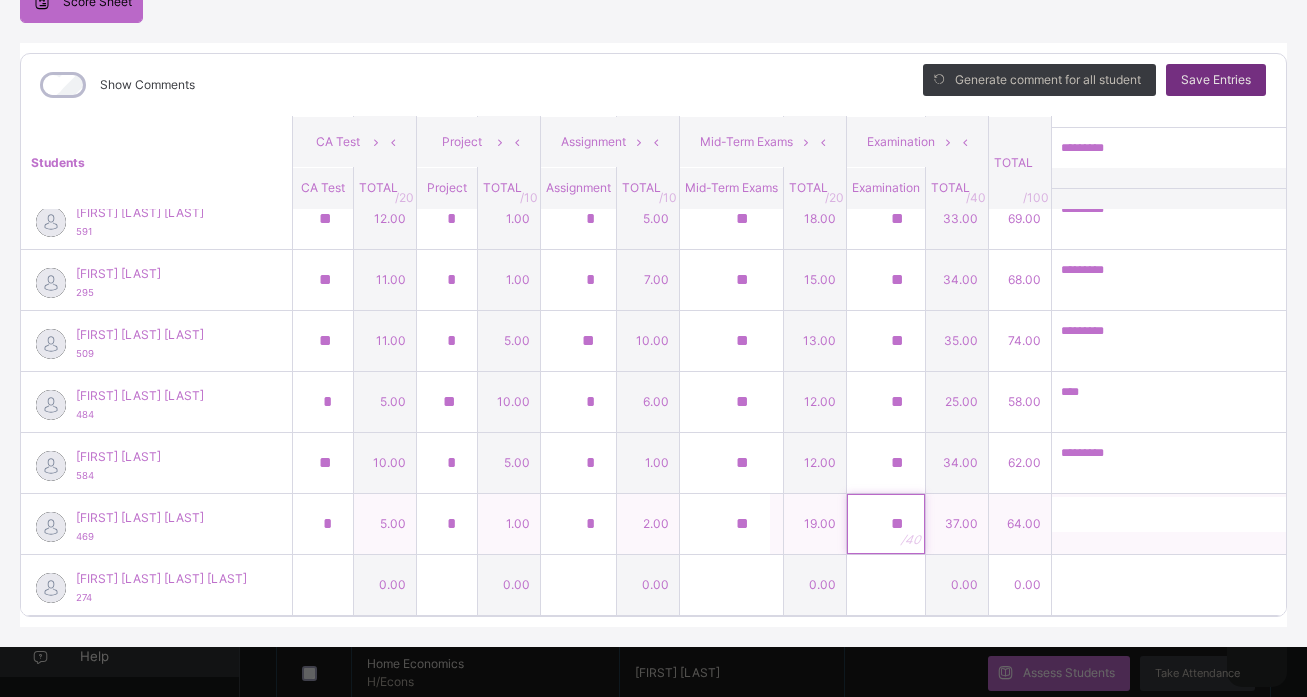 type on "**" 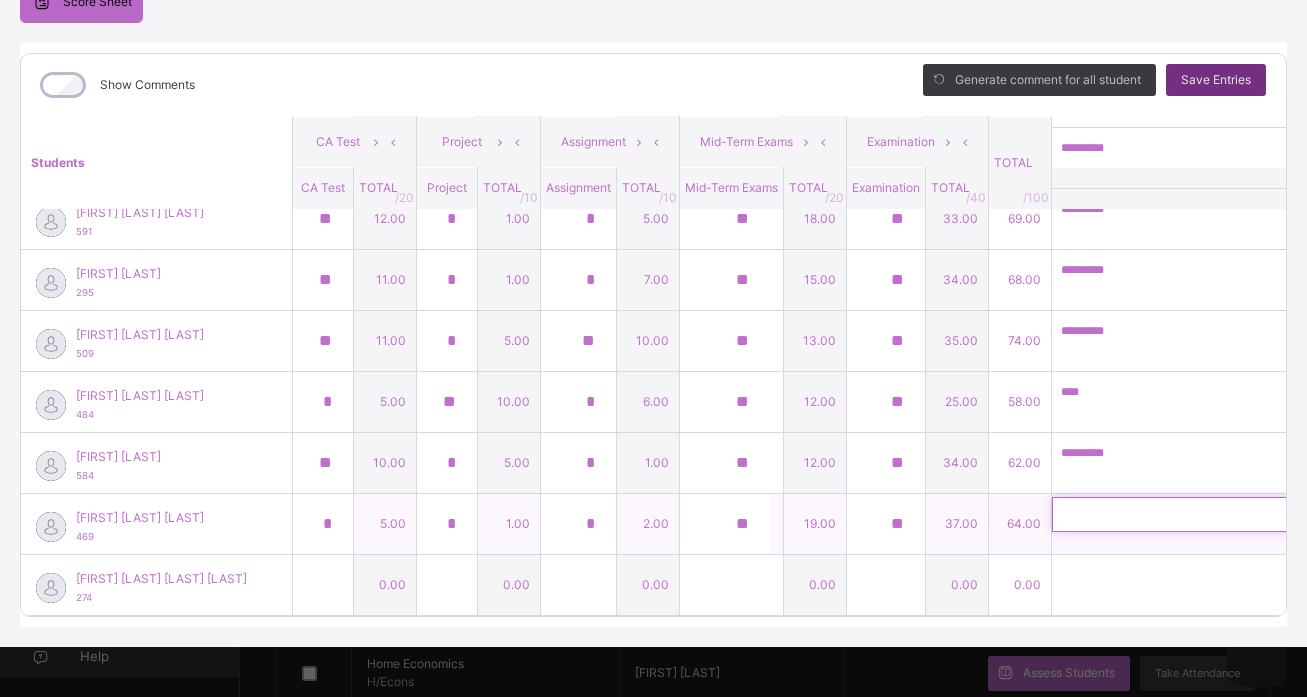 click at bounding box center [1182, 514] 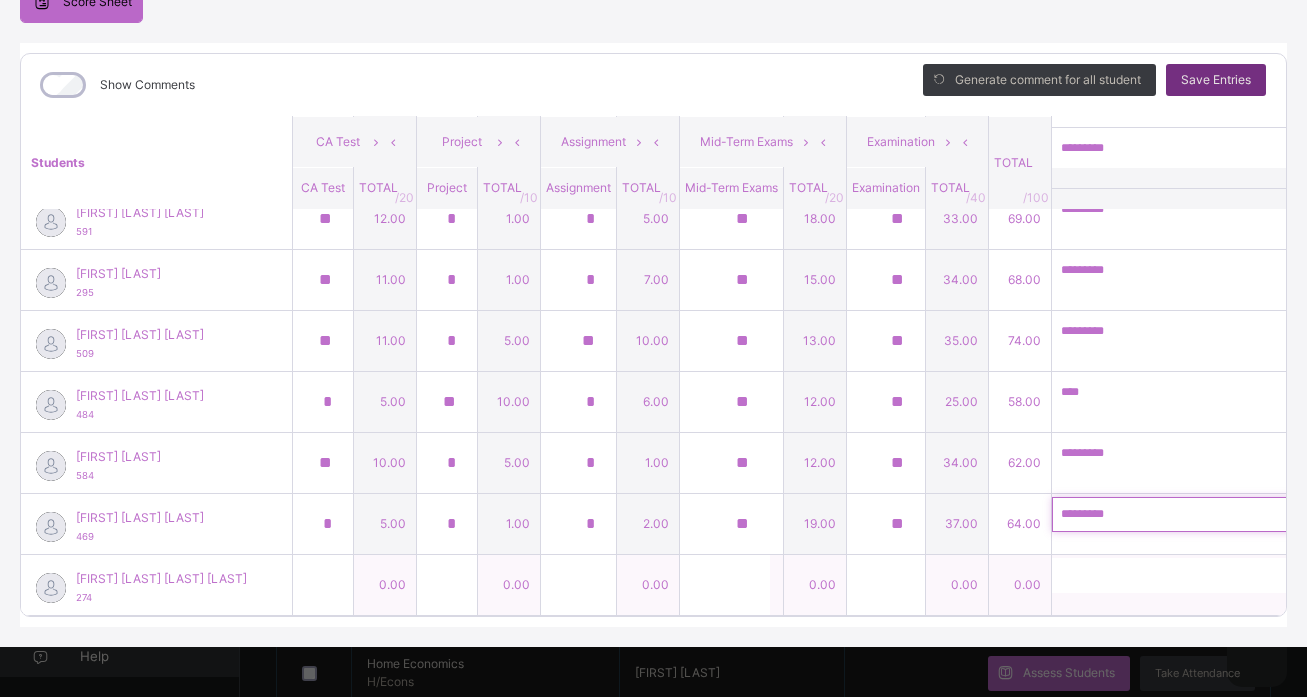 type on "*********" 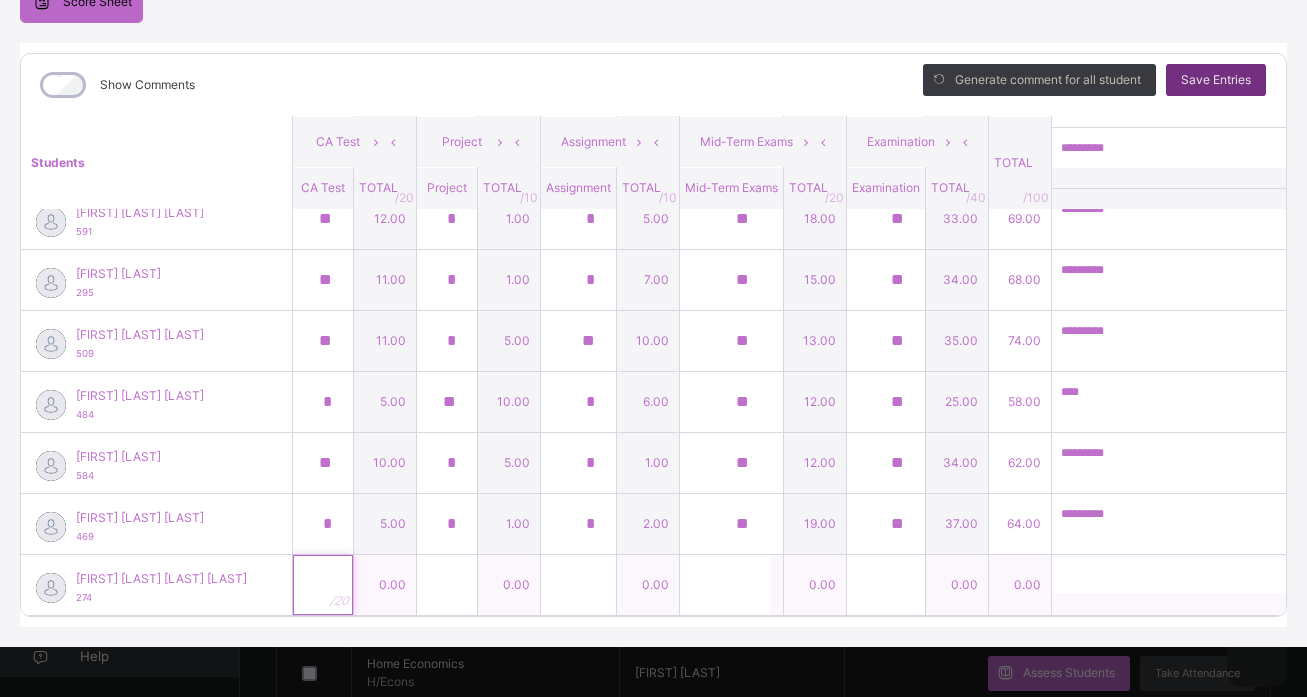 click at bounding box center [323, 585] 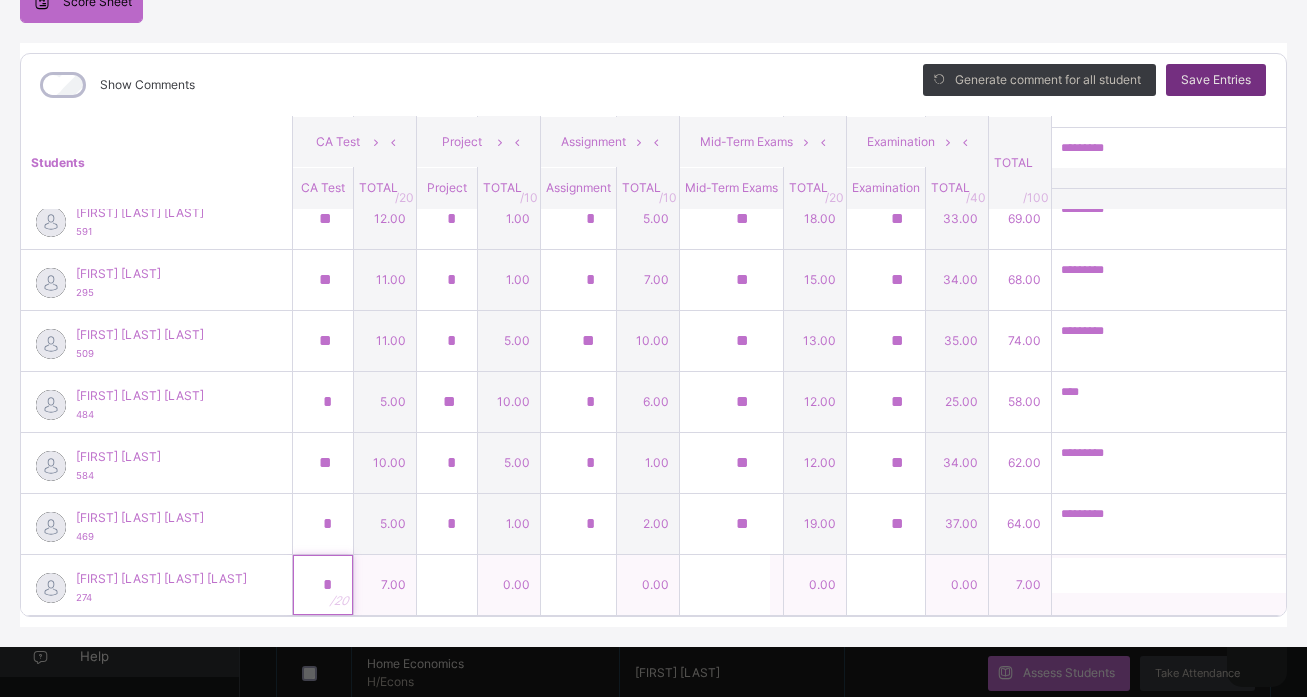 type on "*" 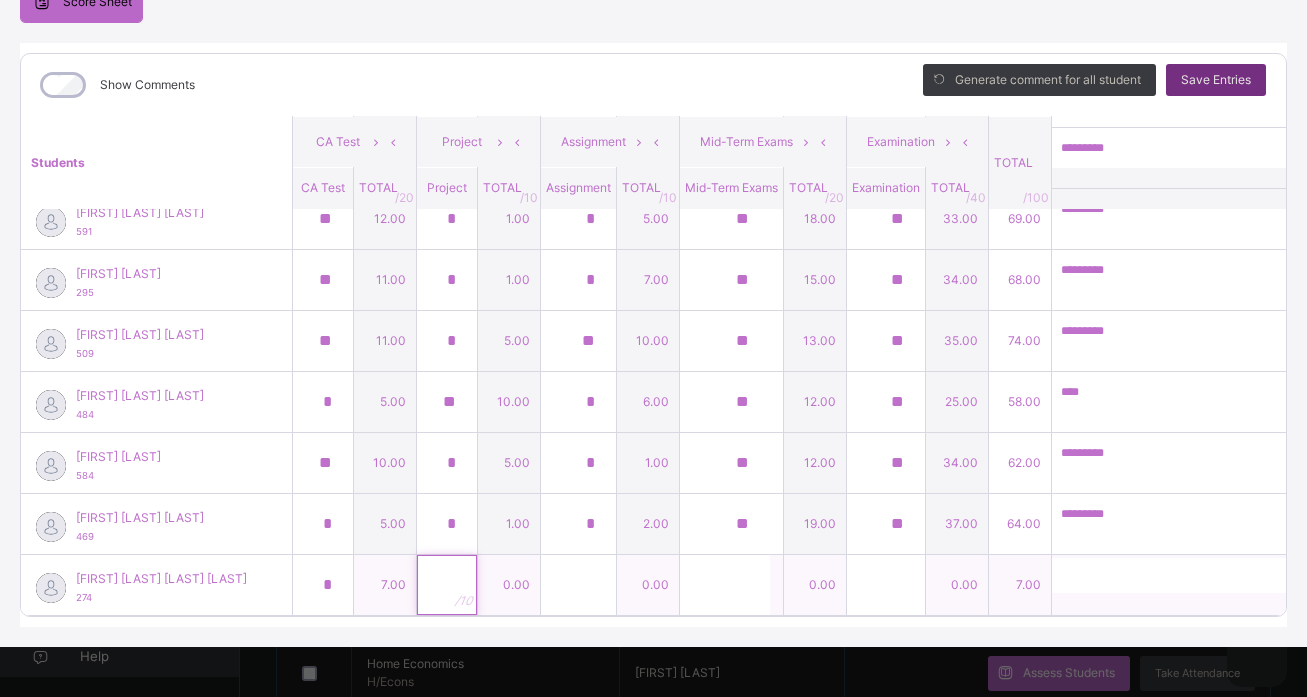 click at bounding box center (447, 585) 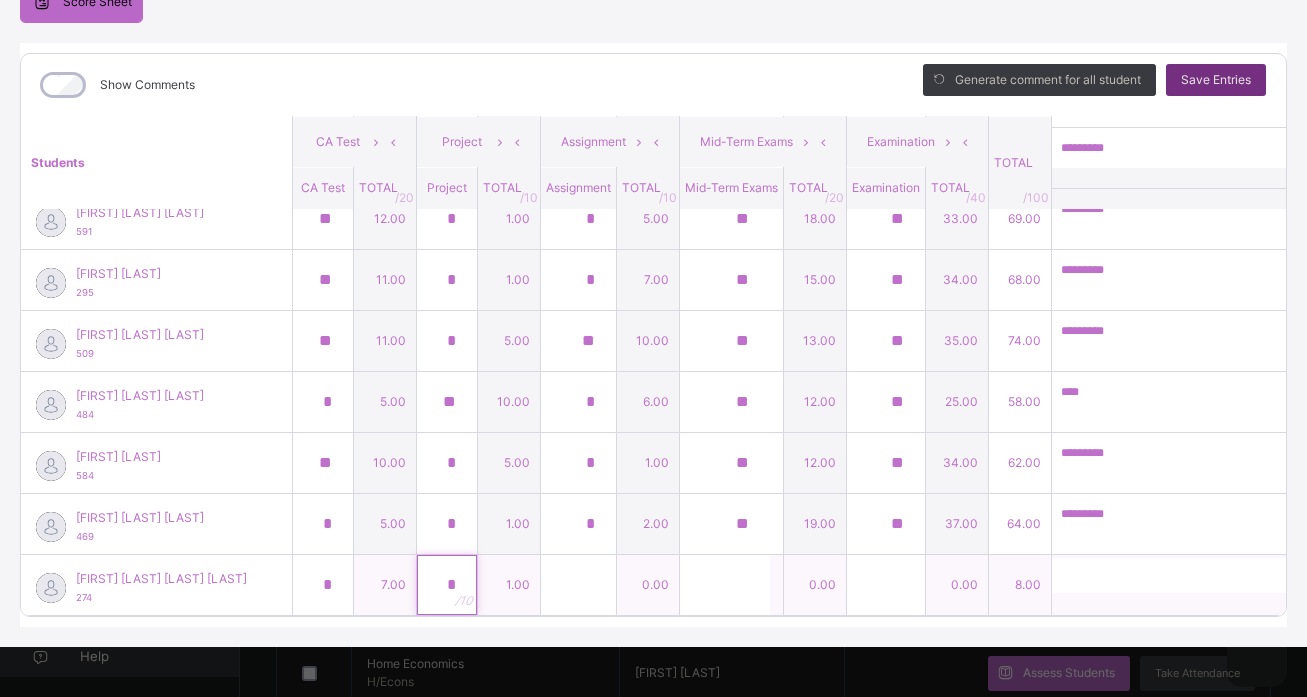 type on "*" 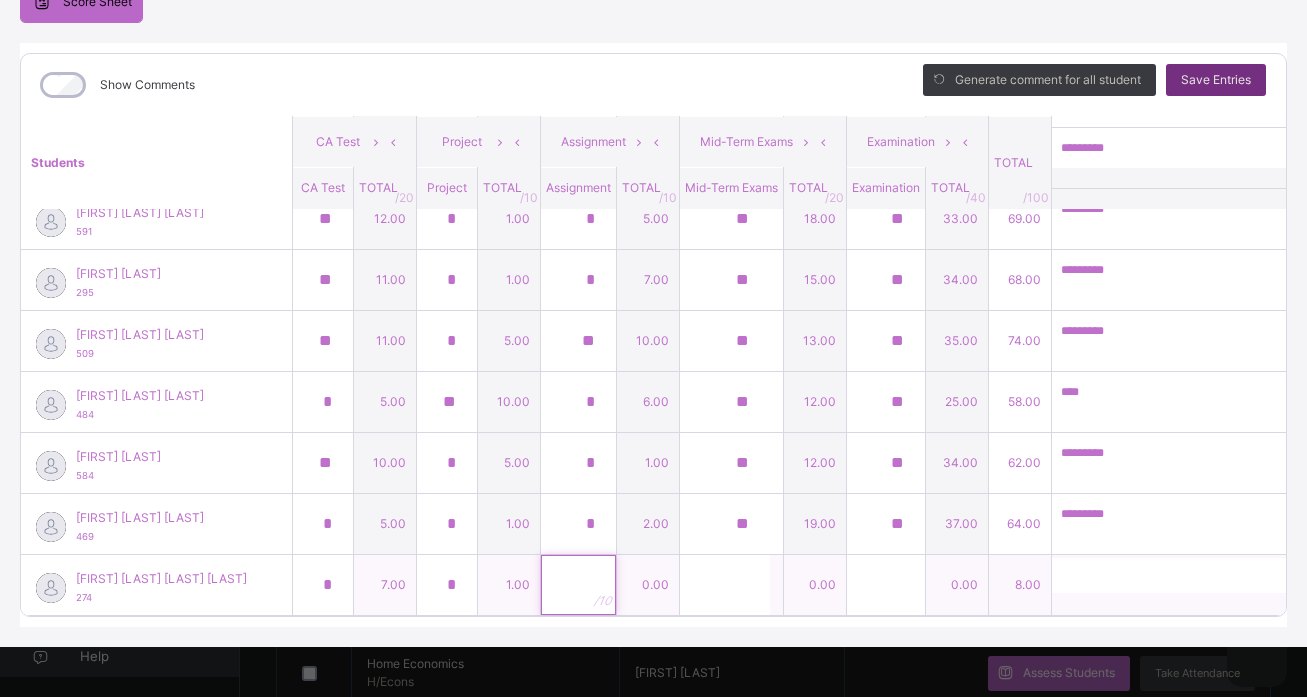 click at bounding box center (578, 585) 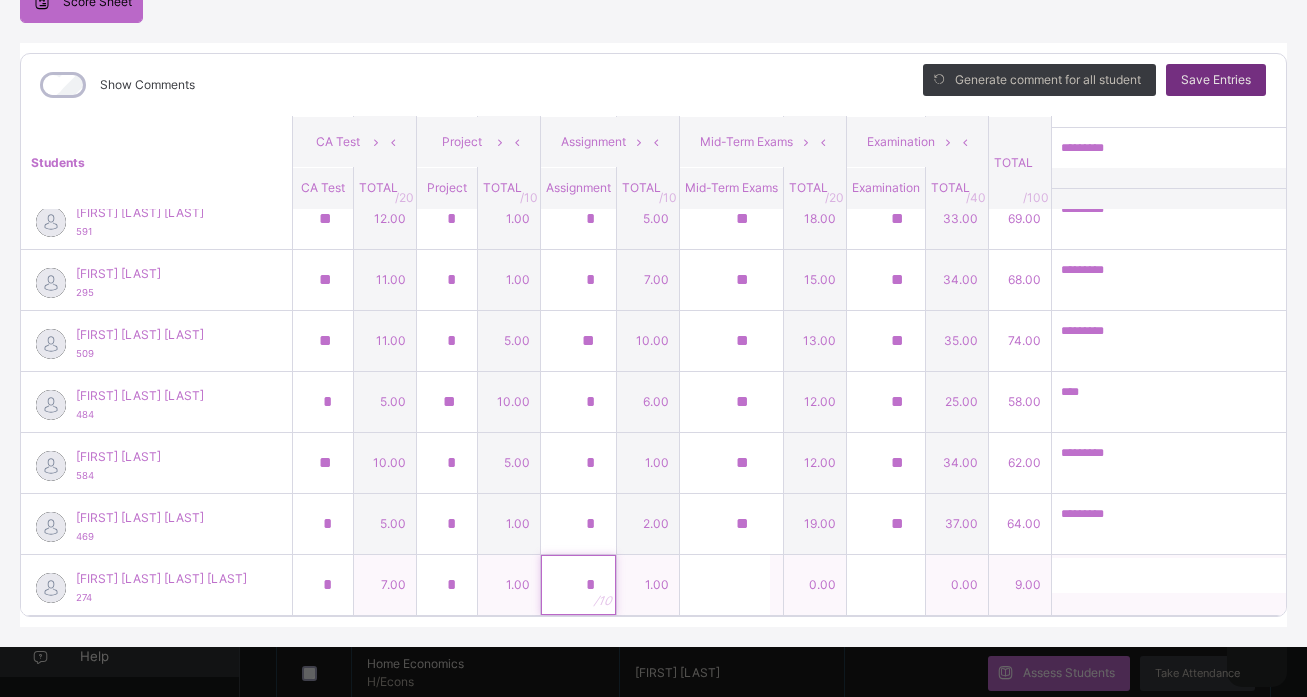 type on "*" 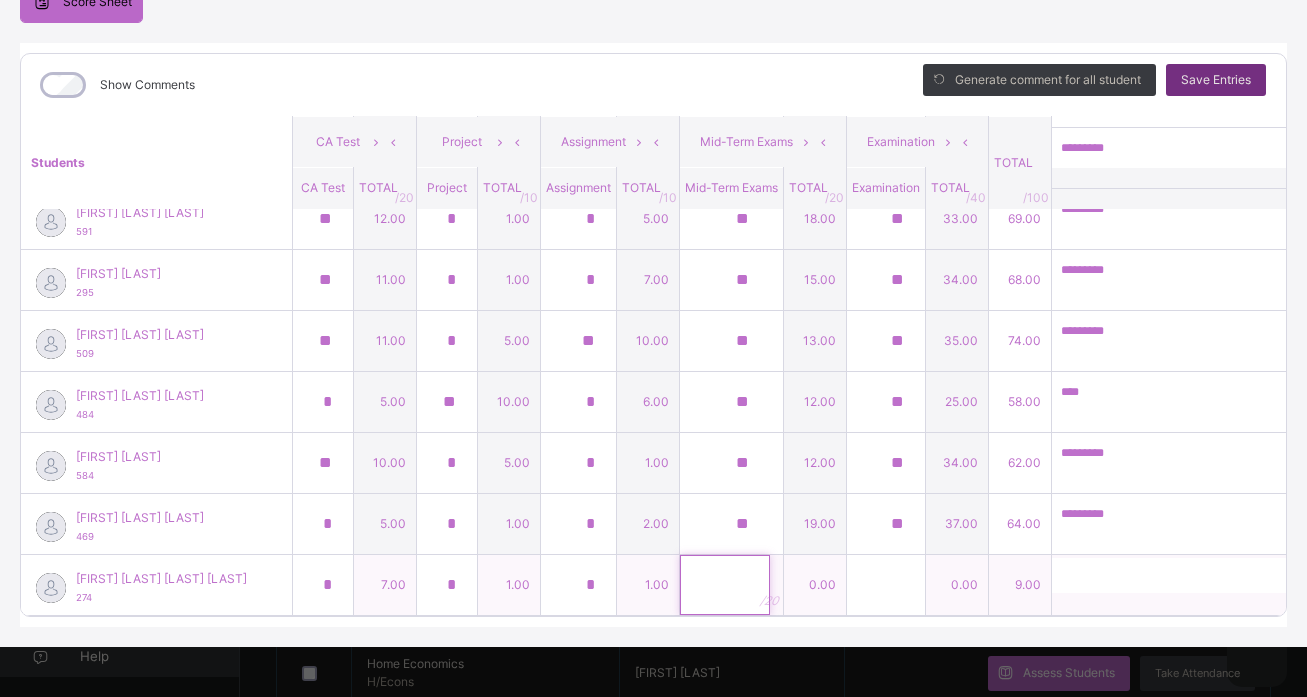 click at bounding box center (725, 585) 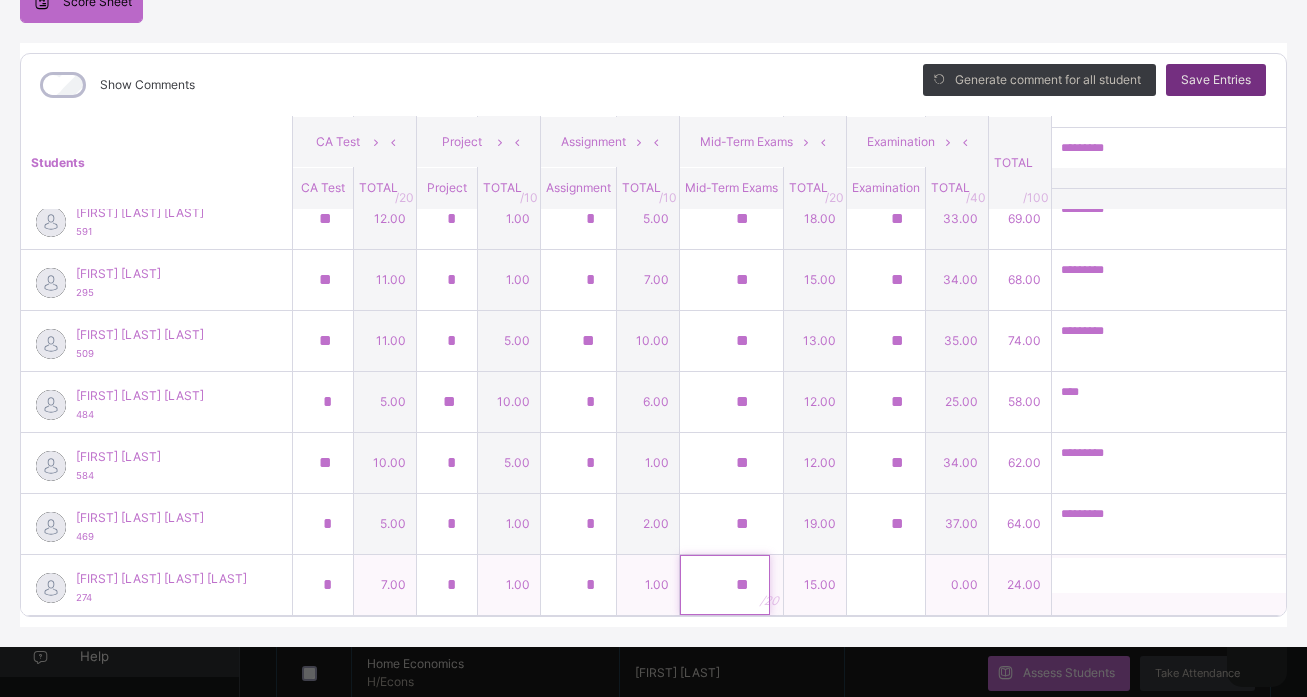 type on "**" 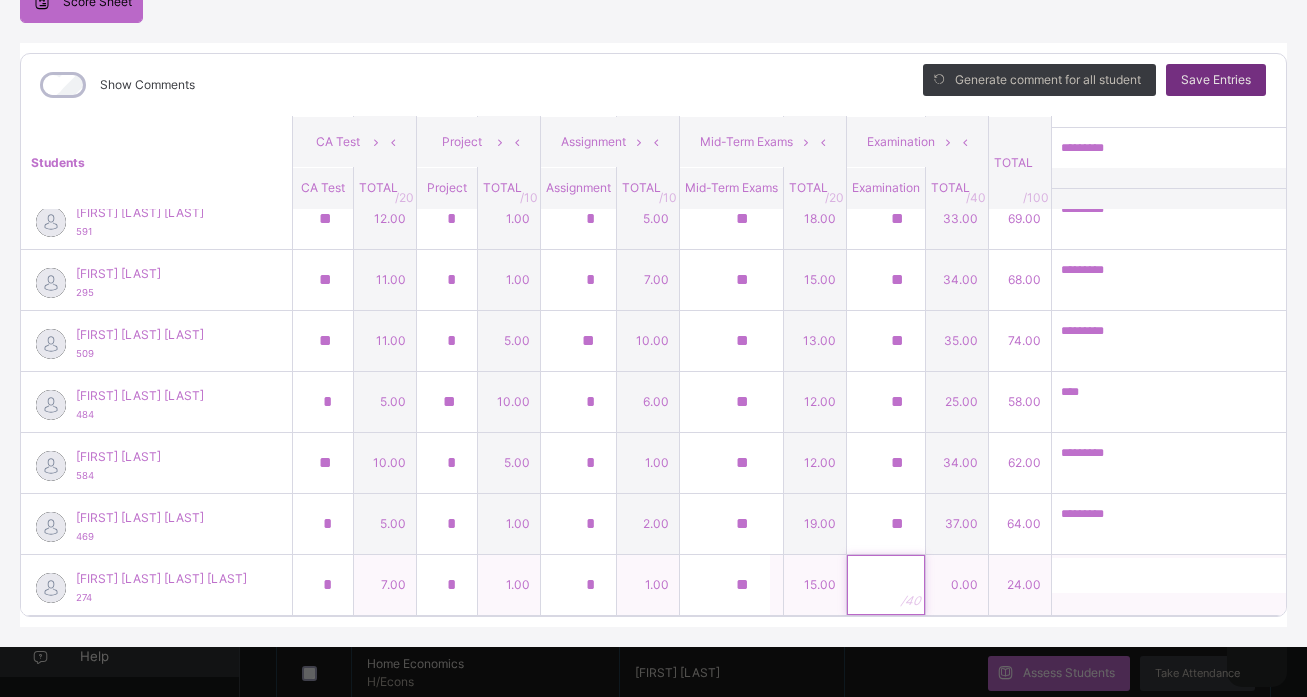click at bounding box center (886, 585) 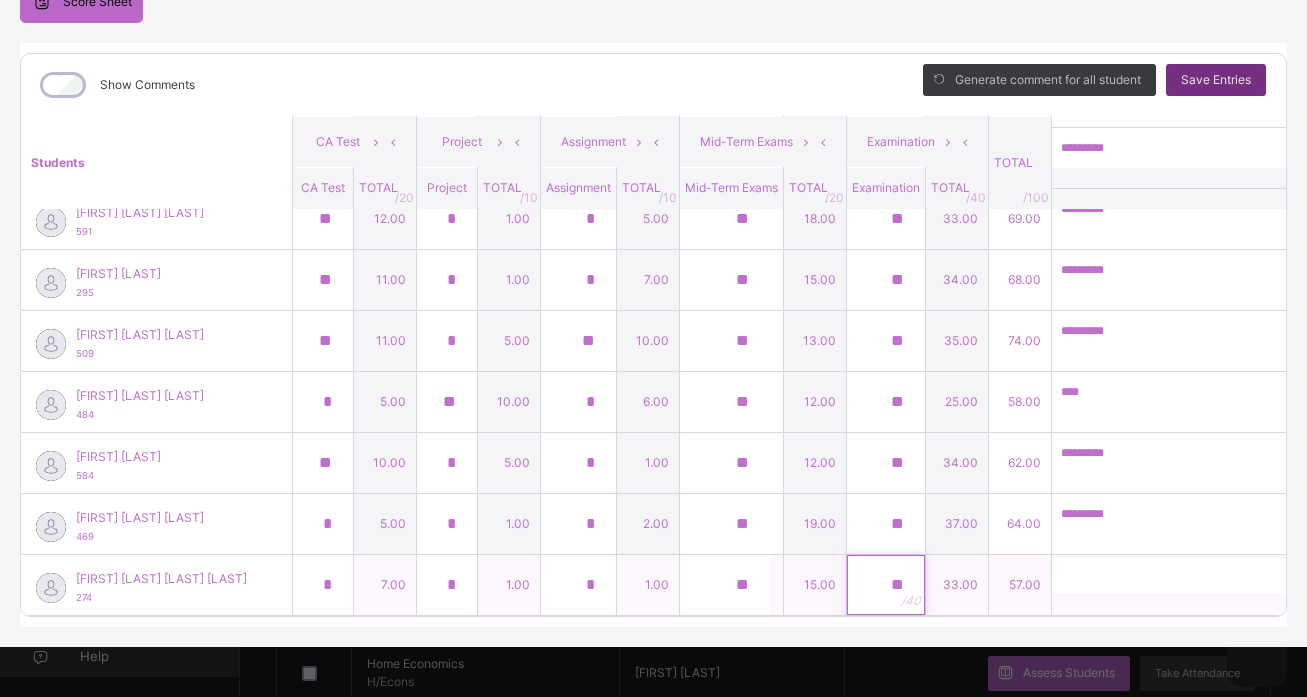 type on "**" 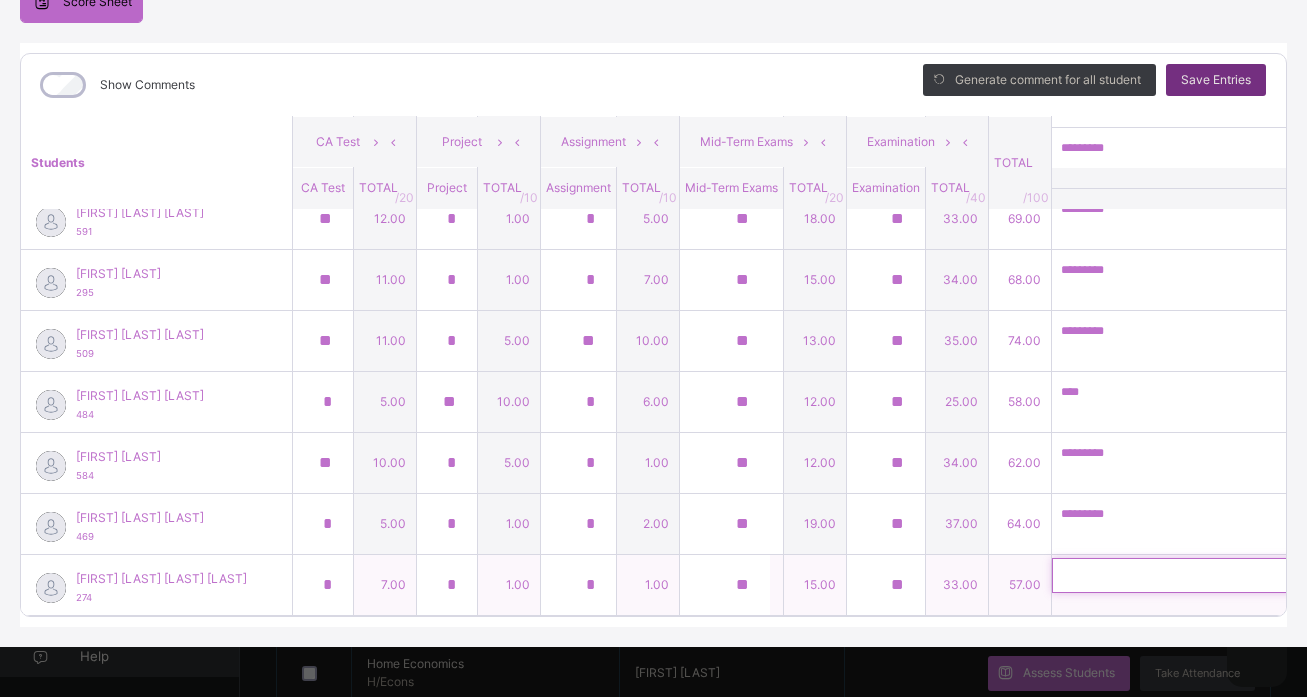 click at bounding box center (1182, 575) 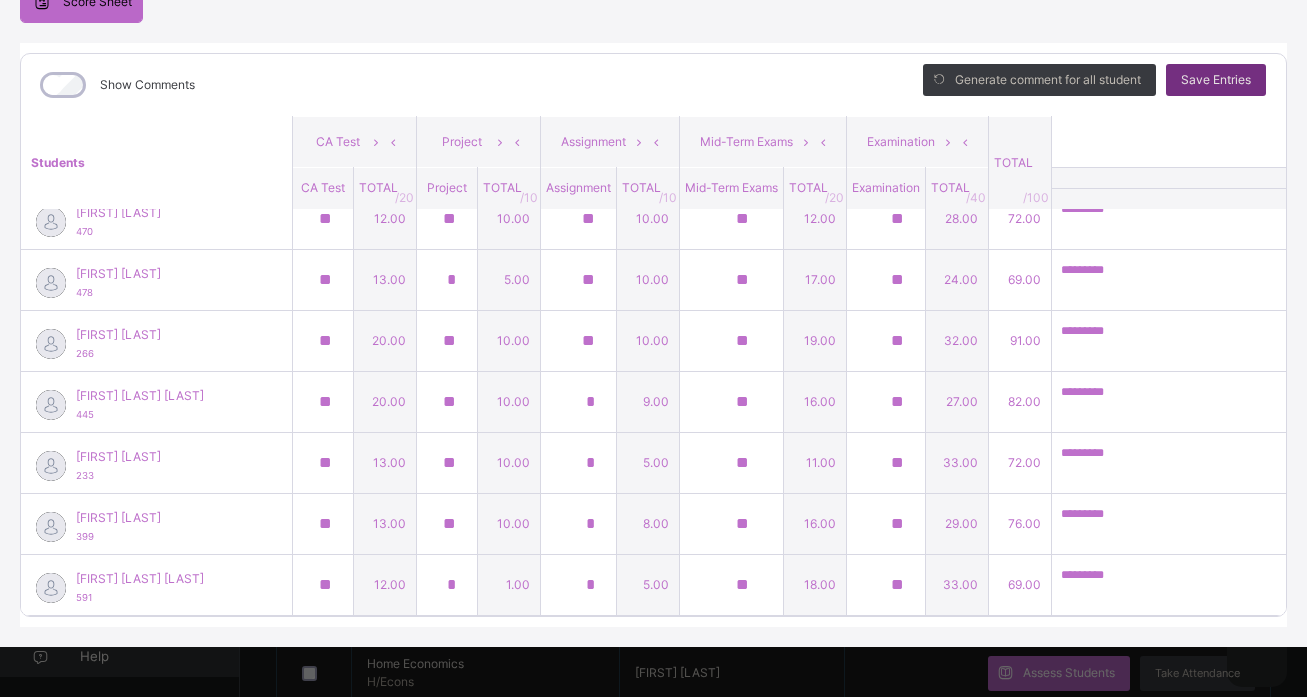scroll, scrollTop: 0, scrollLeft: 0, axis: both 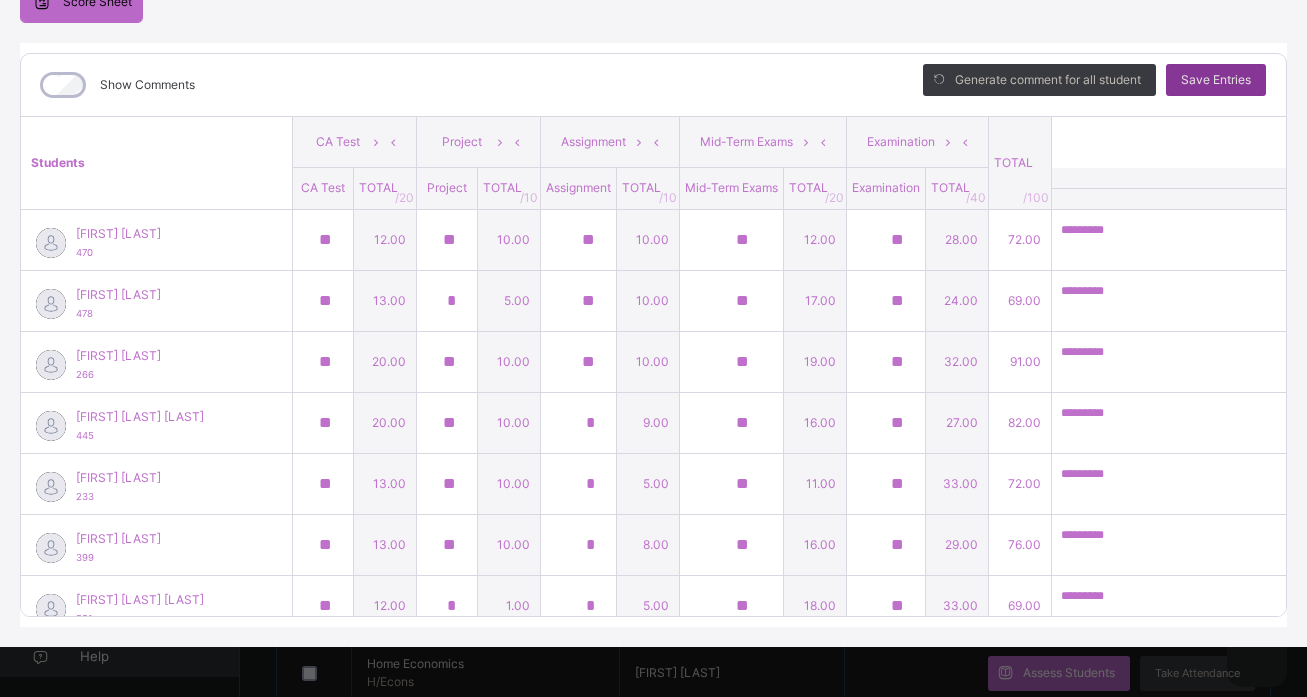 type on "****" 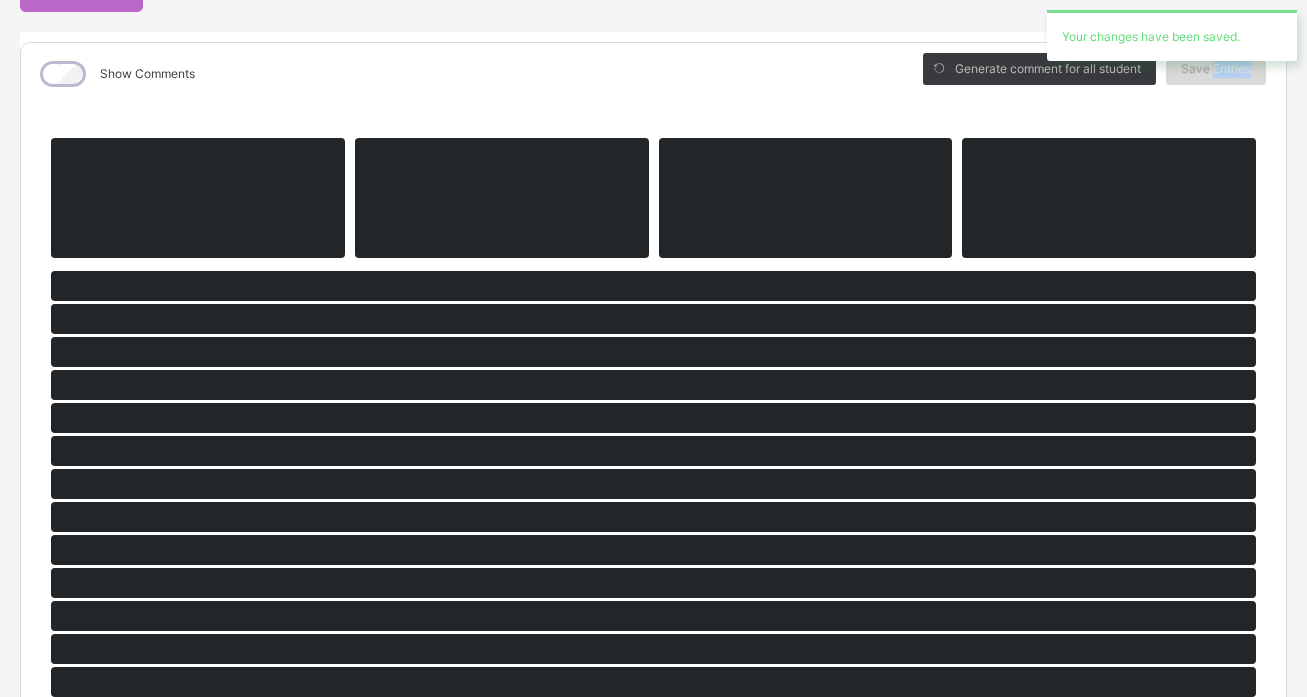 scroll, scrollTop: 225, scrollLeft: 0, axis: vertical 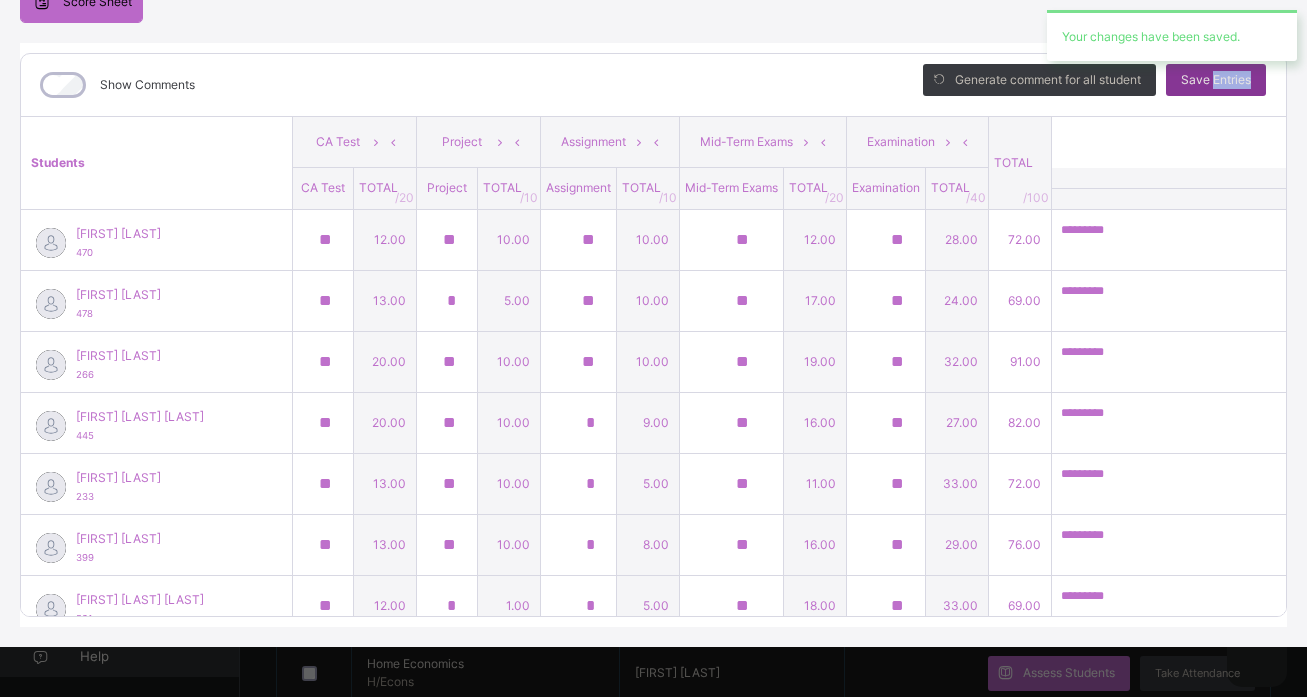 type on "**" 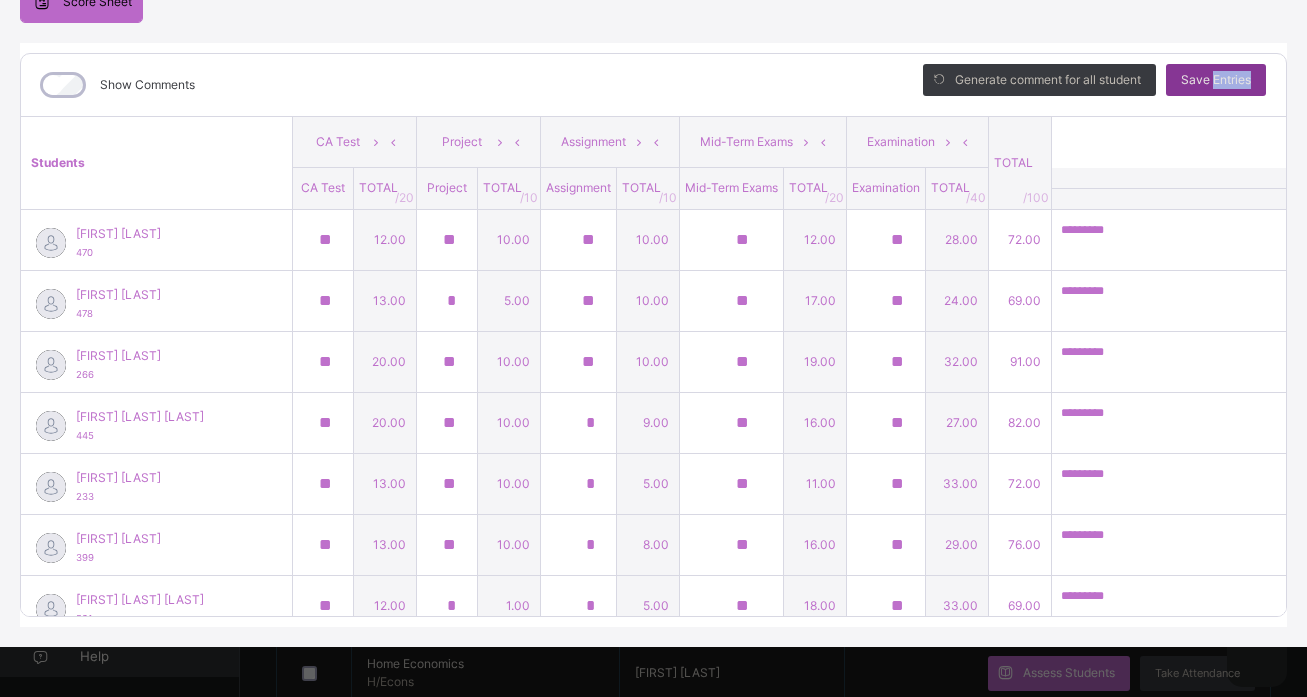 click on "Save Entries" at bounding box center [1216, 80] 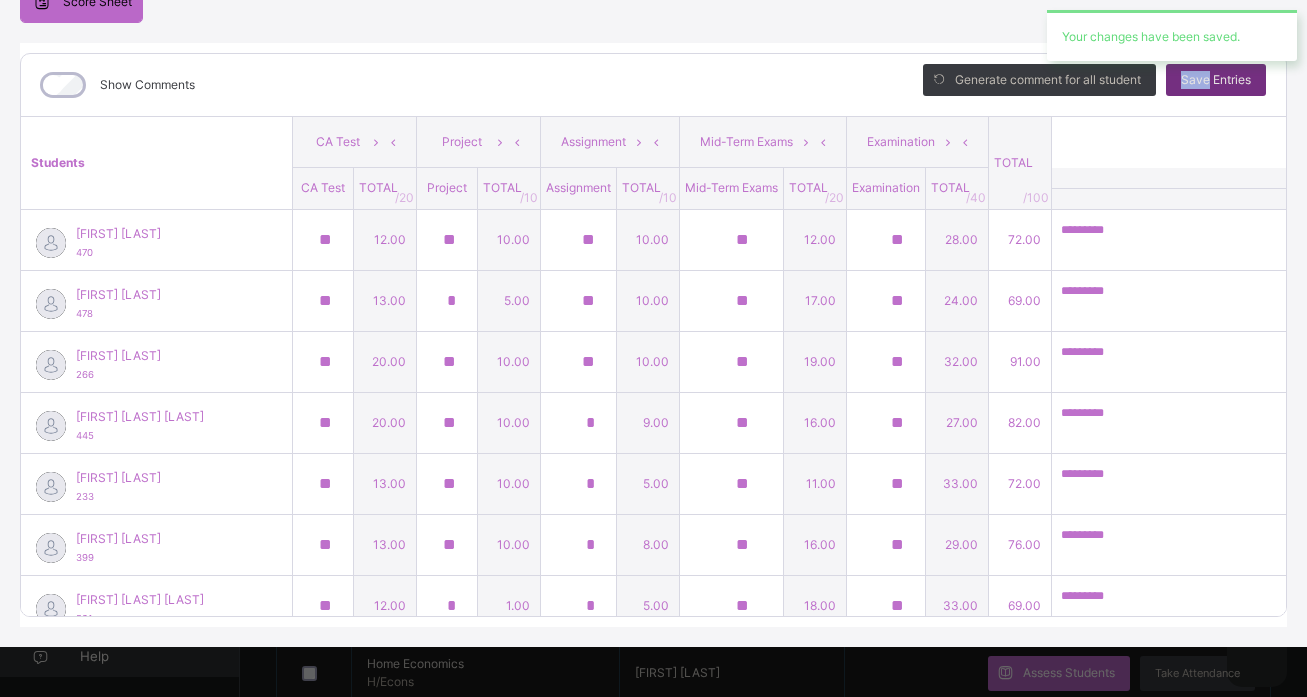 type on "**" 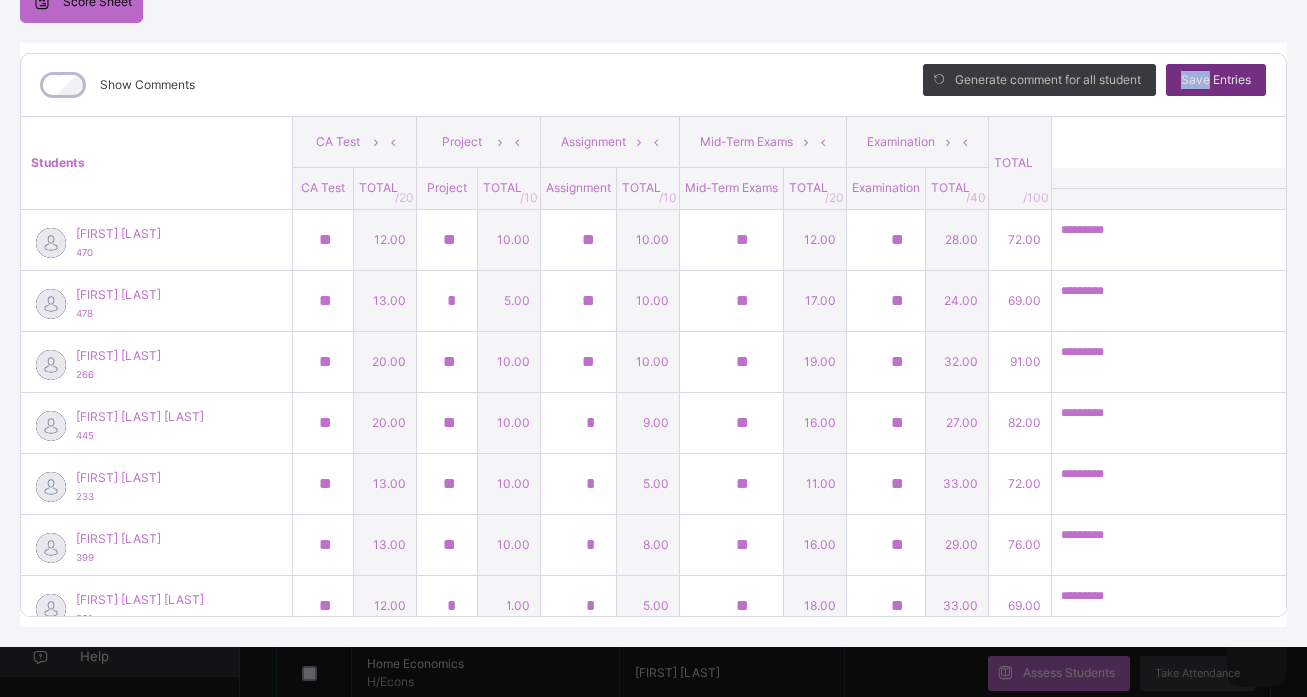 click on "Save Entries" at bounding box center (1216, 80) 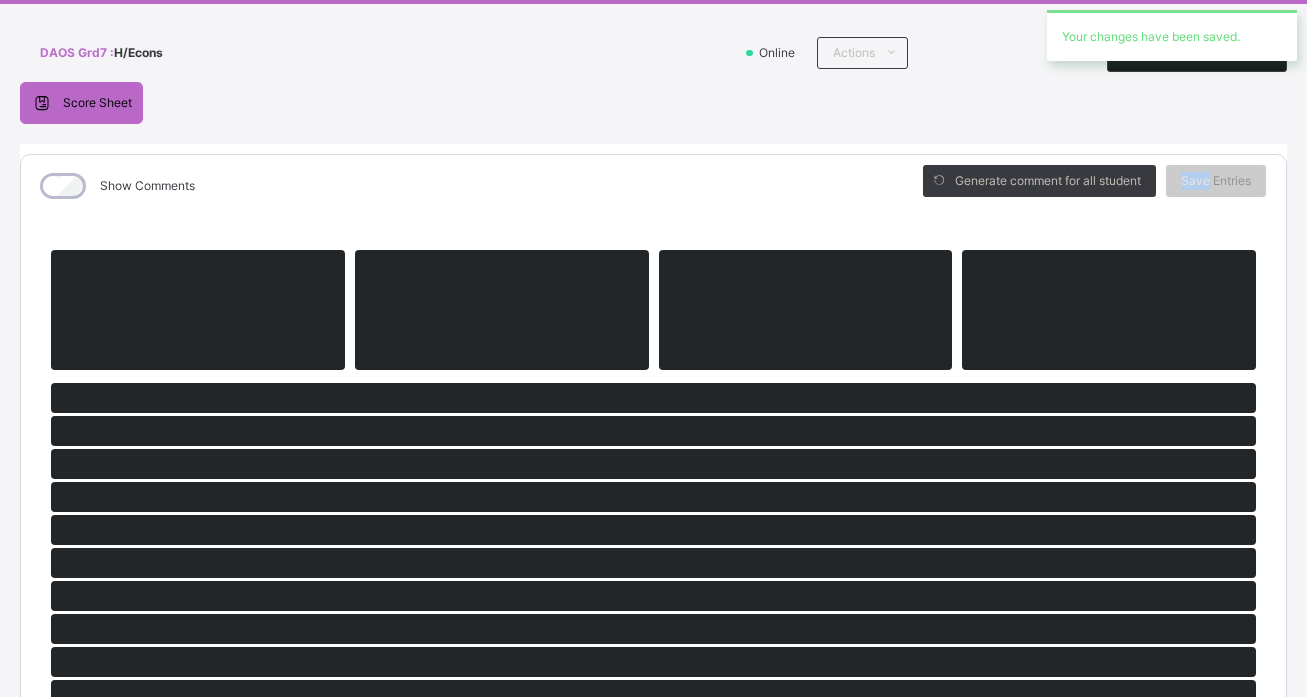 scroll, scrollTop: 105, scrollLeft: 0, axis: vertical 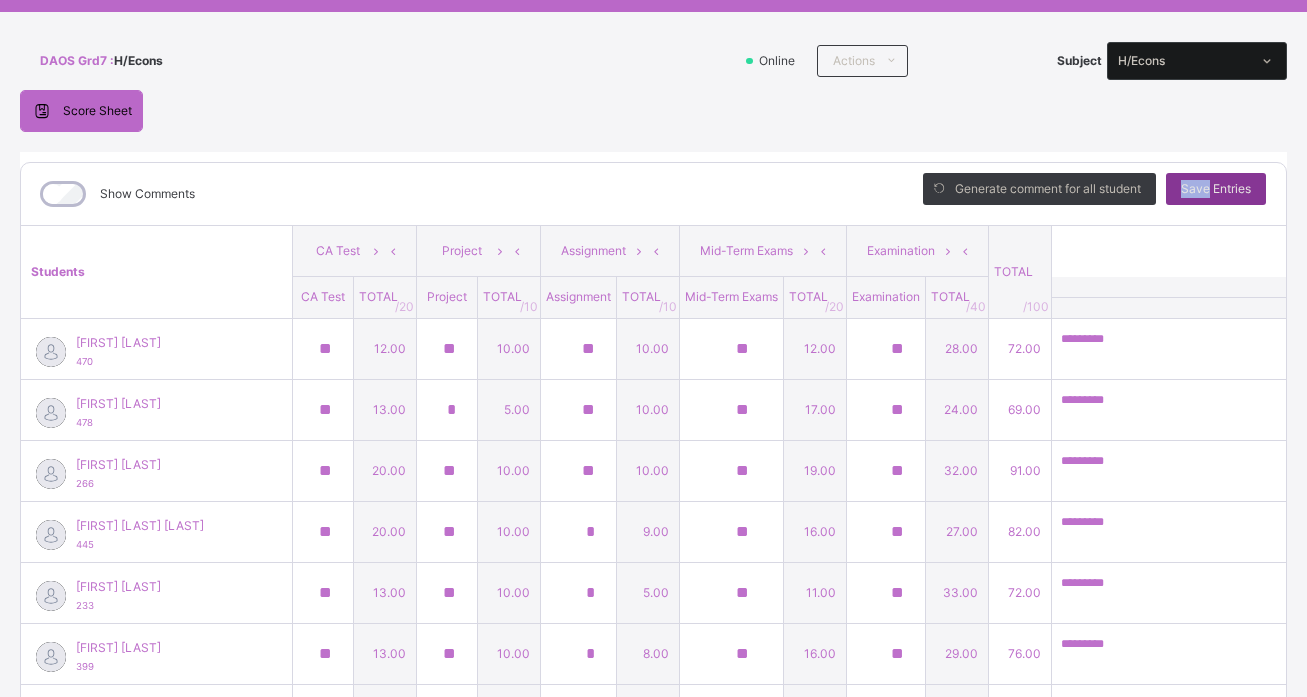 click on "Save Entries" at bounding box center (1216, 189) 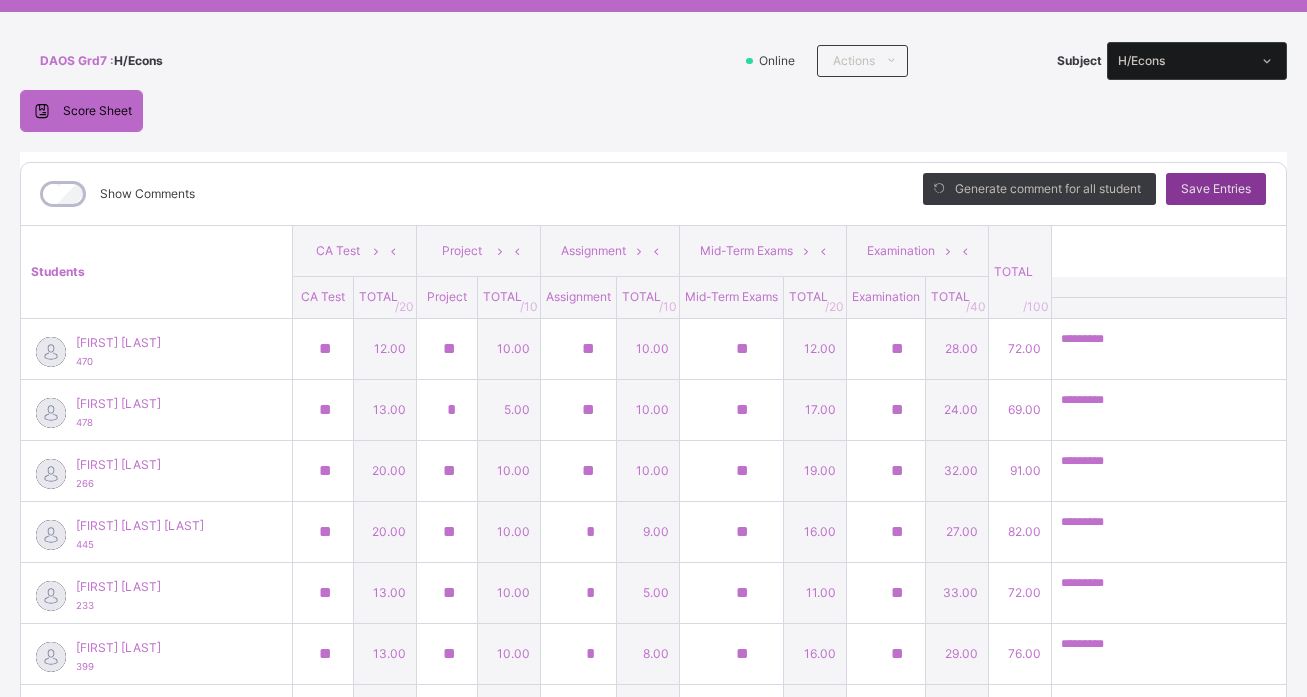 click on "Save Entries" at bounding box center (1216, 189) 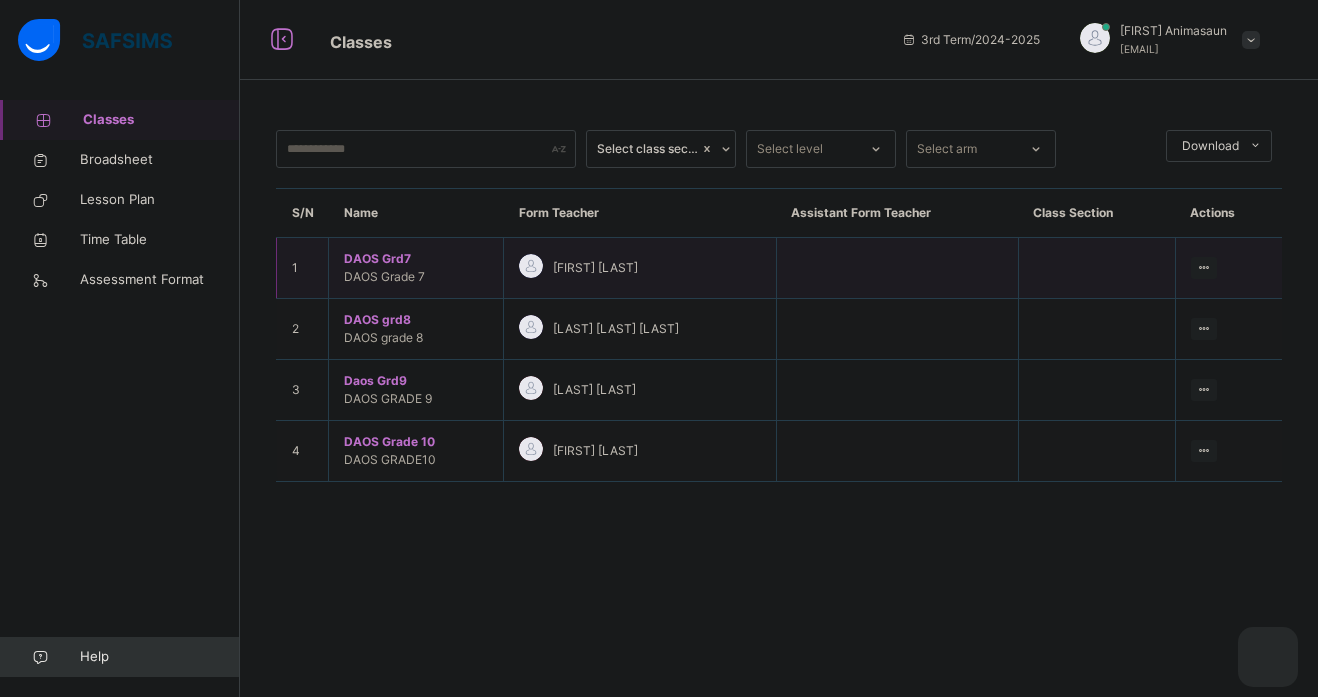 click on "DAOS Grd7" at bounding box center [416, 259] 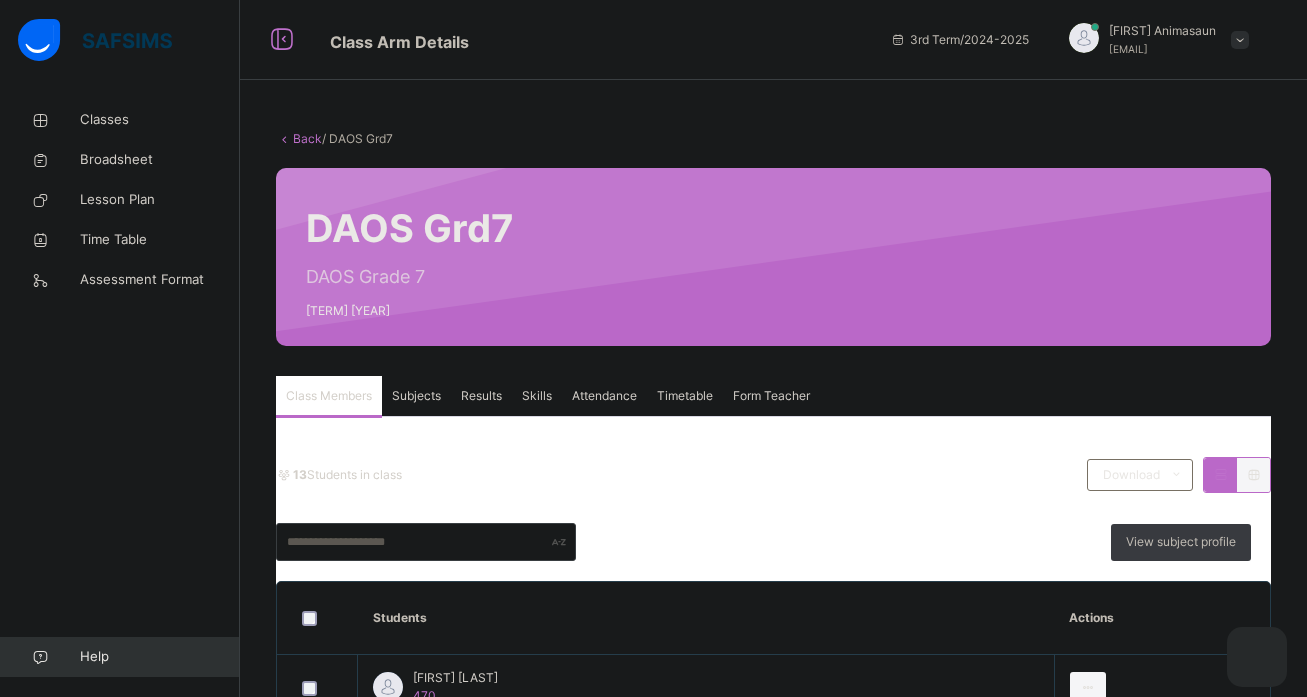 click on "Results" at bounding box center (481, 396) 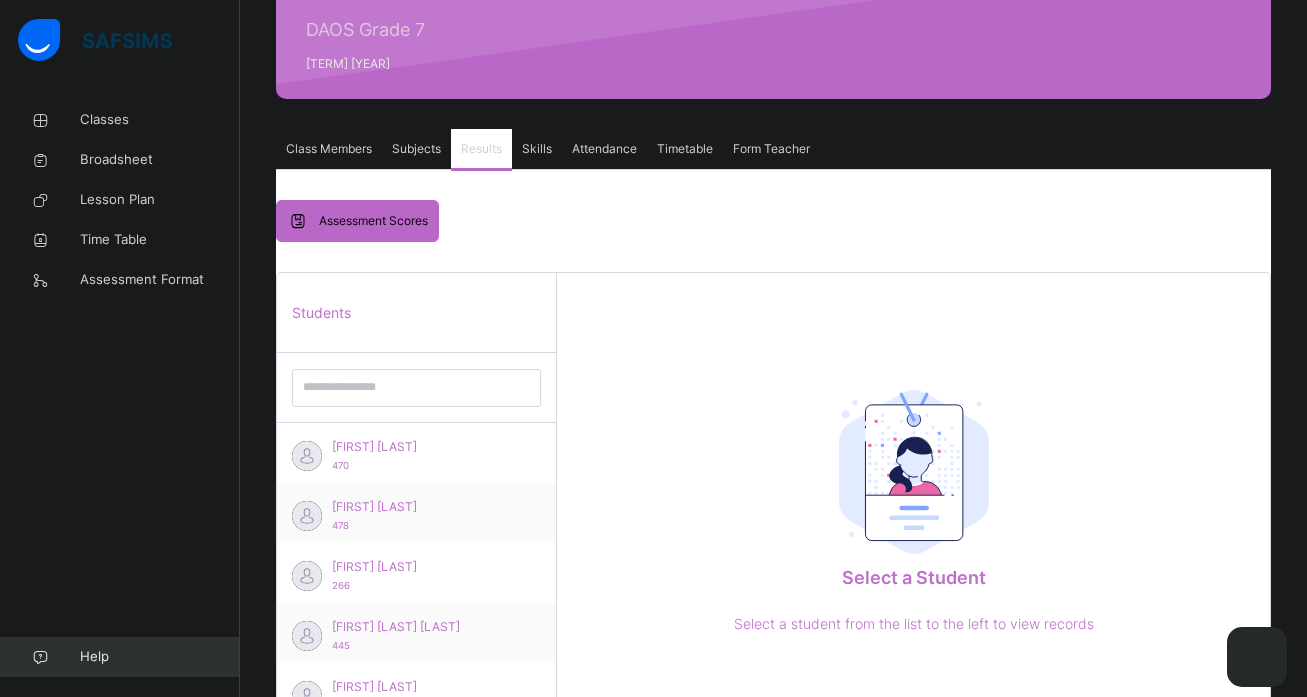 scroll, scrollTop: 320, scrollLeft: 0, axis: vertical 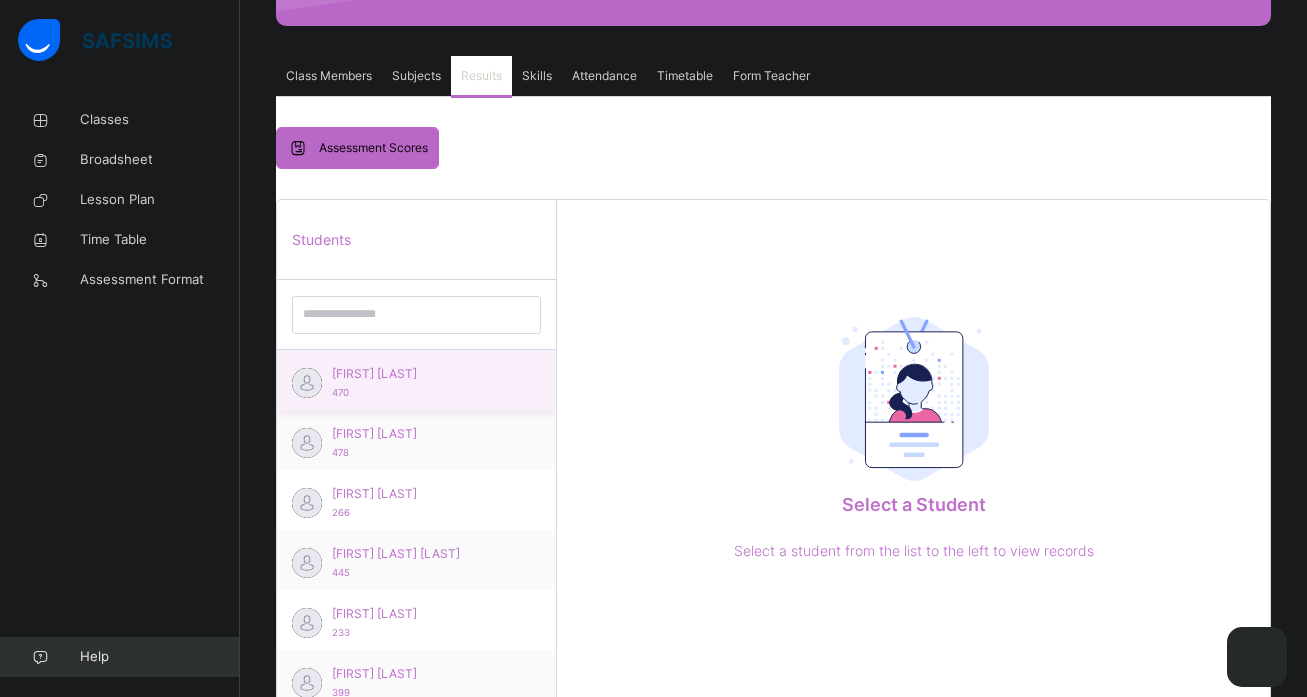 click on "[FIRST] [LAST]" at bounding box center (421, 374) 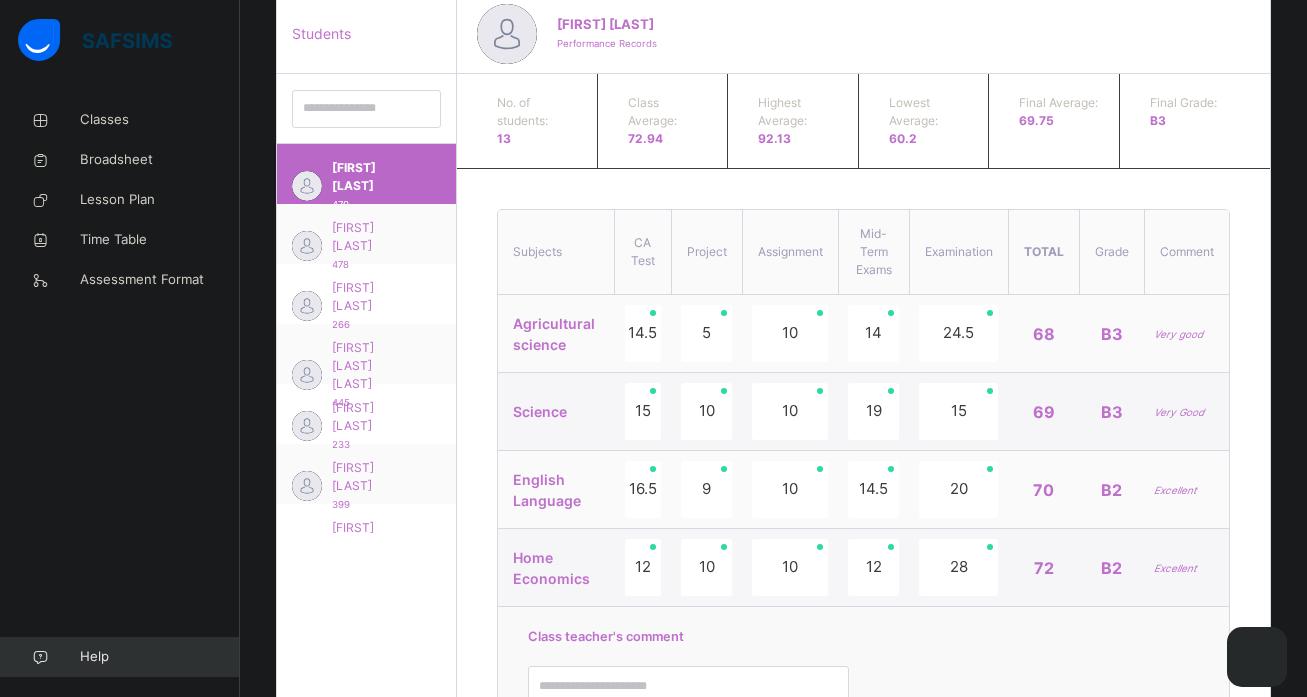 scroll, scrollTop: 609, scrollLeft: 0, axis: vertical 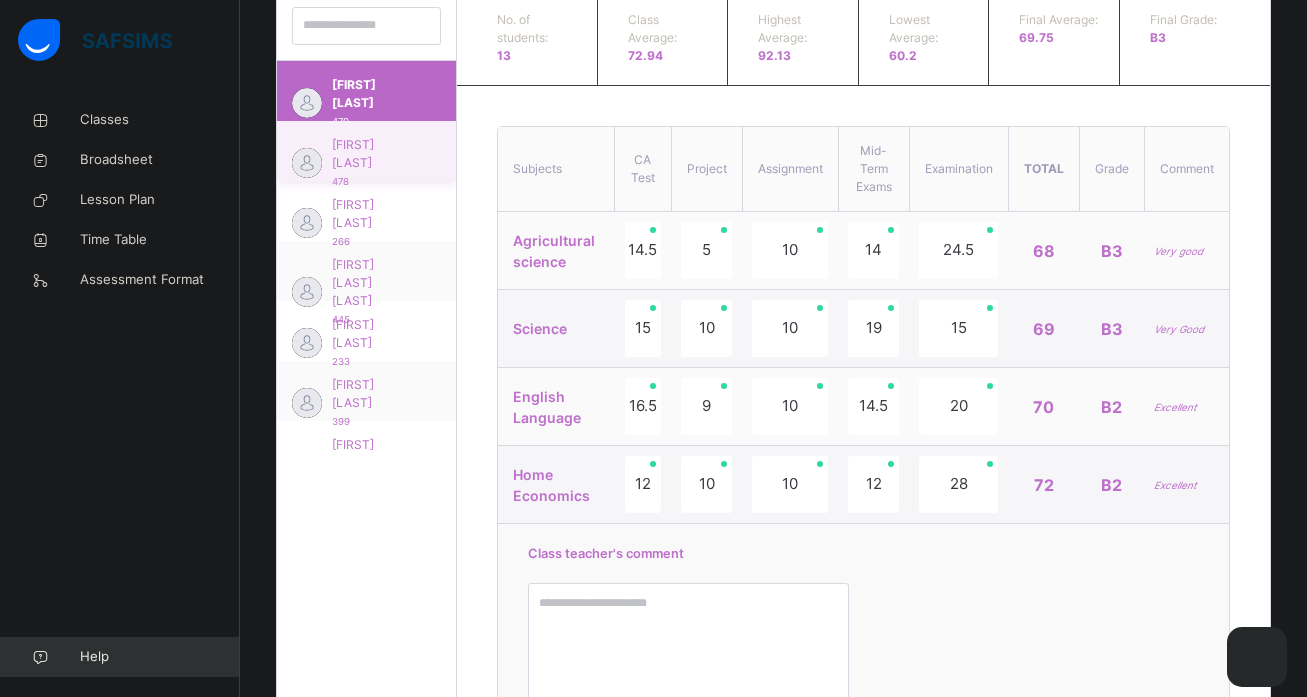 click on "[FIRST] [LAST]" at bounding box center (371, 154) 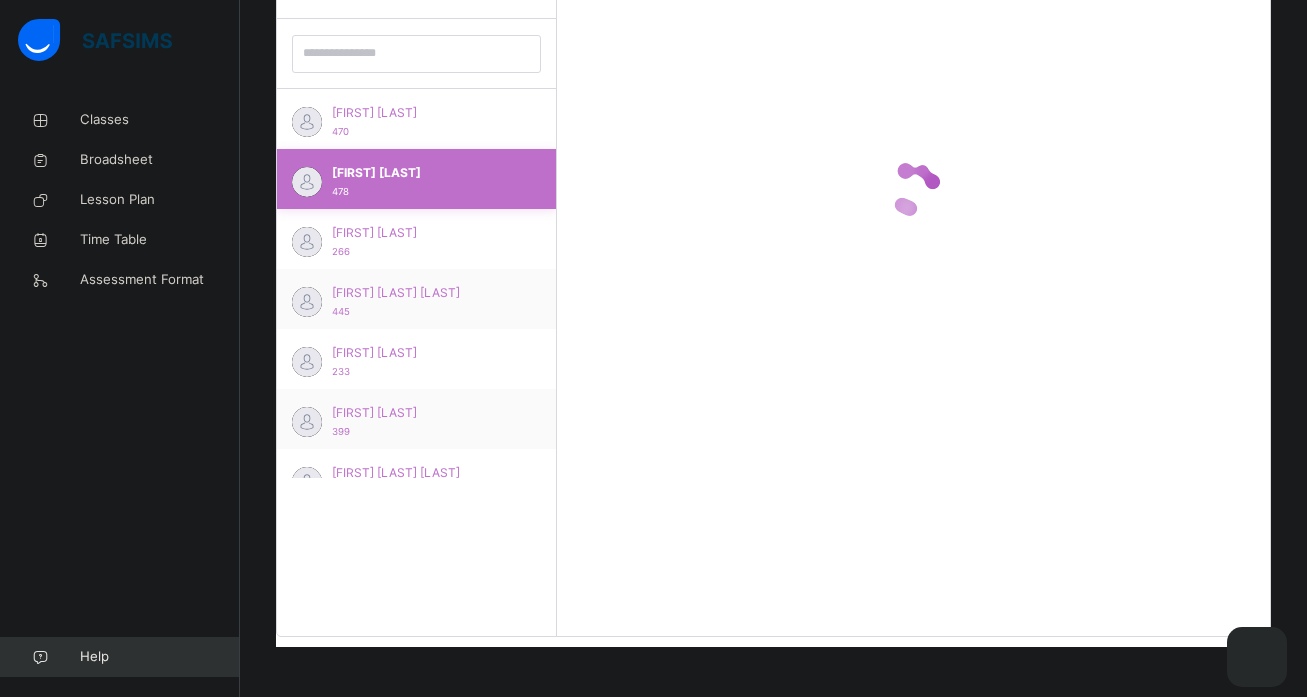 click on "[FIRST] [LAST]" at bounding box center [421, 173] 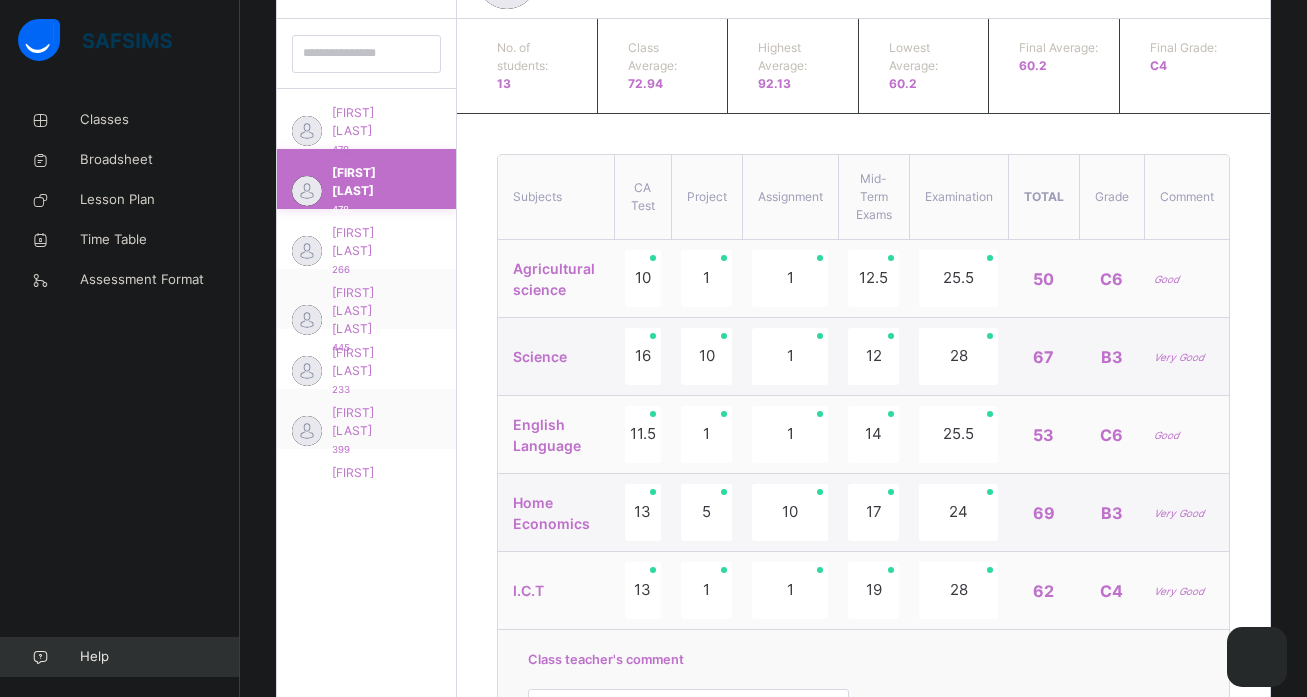 scroll, scrollTop: 609, scrollLeft: 0, axis: vertical 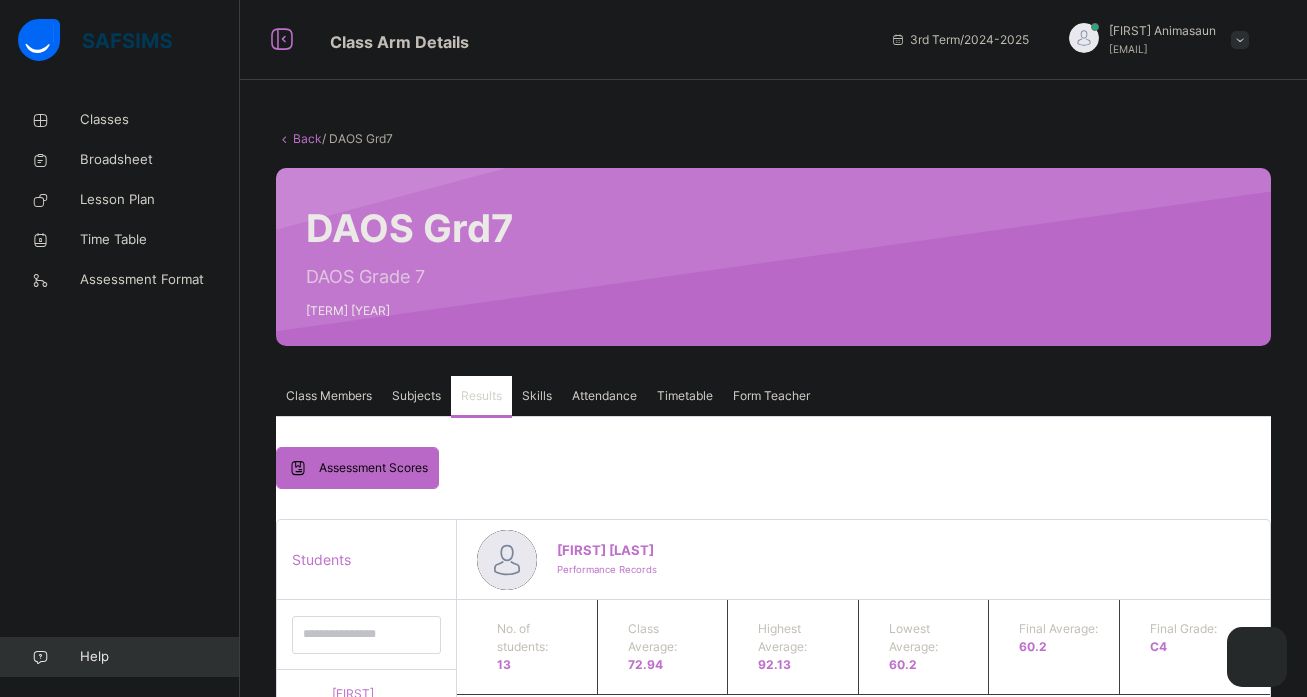 click on "Subjects" at bounding box center [416, 396] 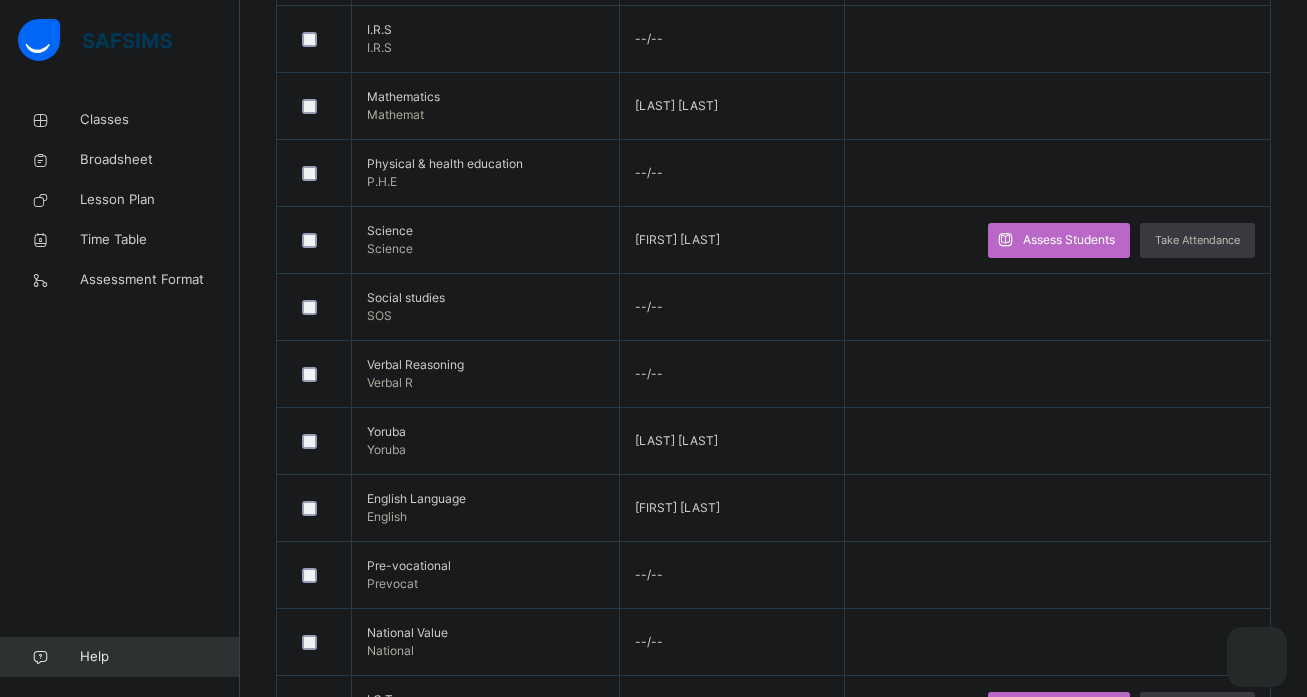 scroll, scrollTop: 880, scrollLeft: 0, axis: vertical 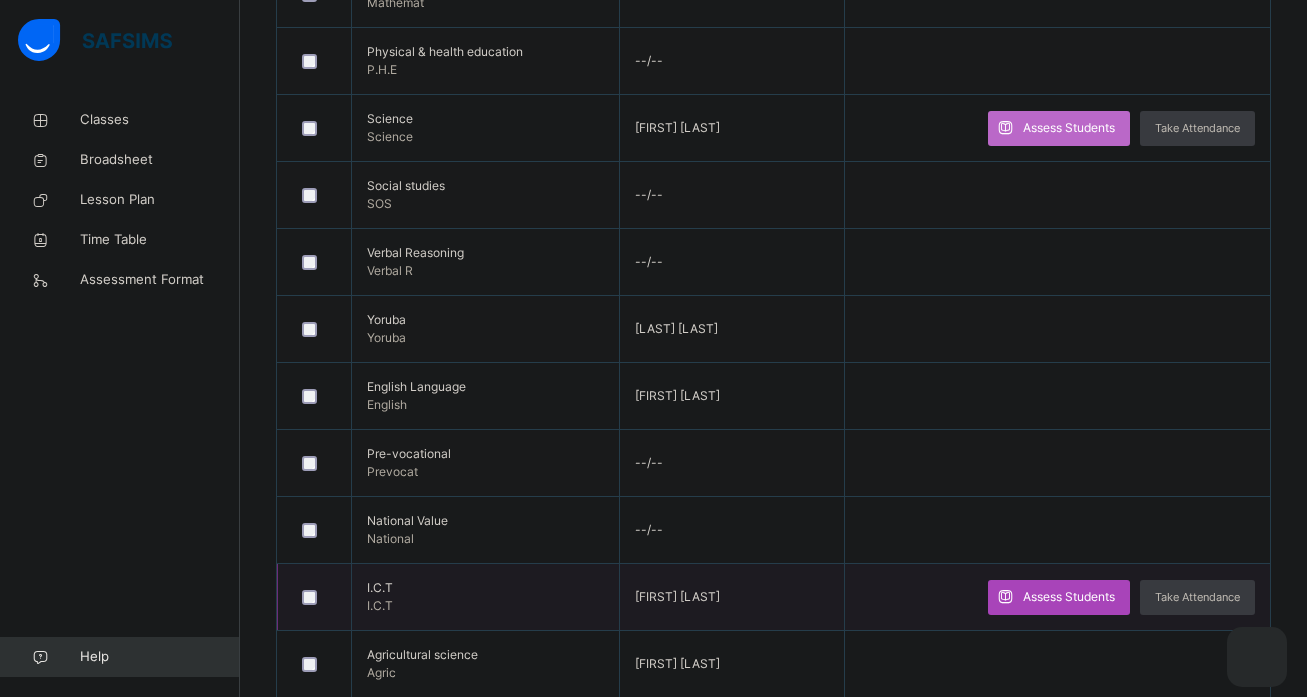 click on "Assess Students" at bounding box center [1069, 597] 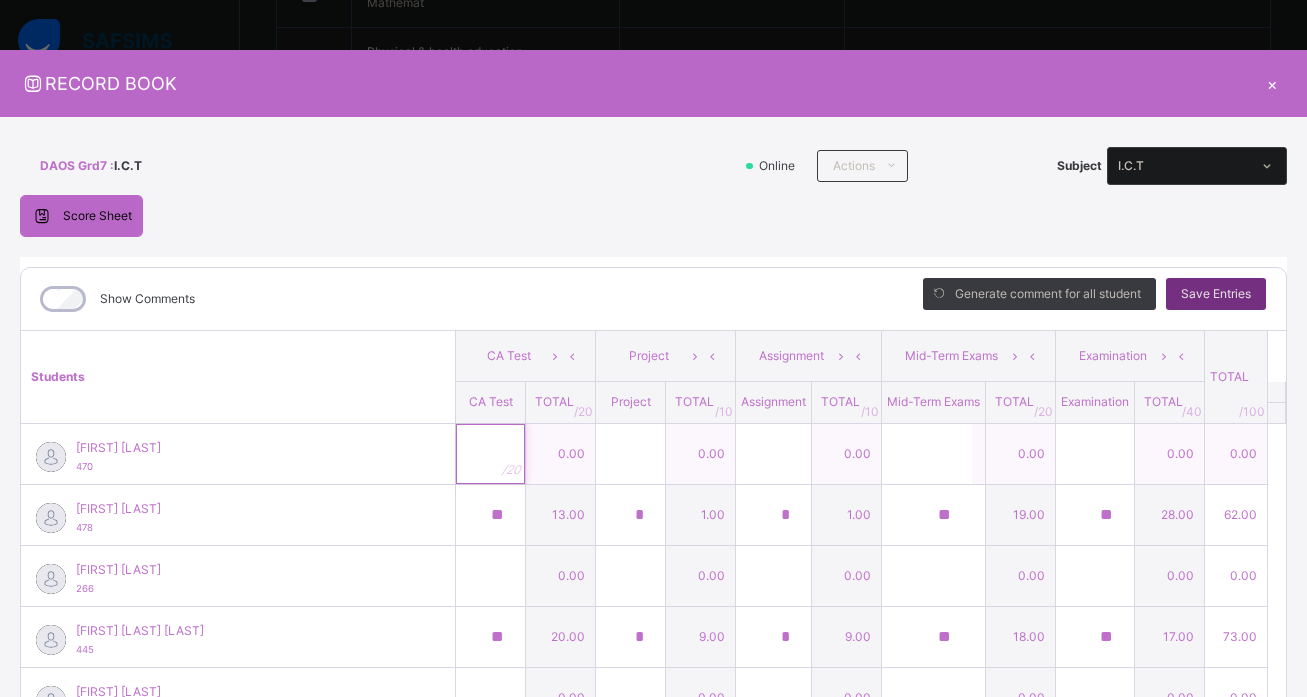 click at bounding box center [490, 454] 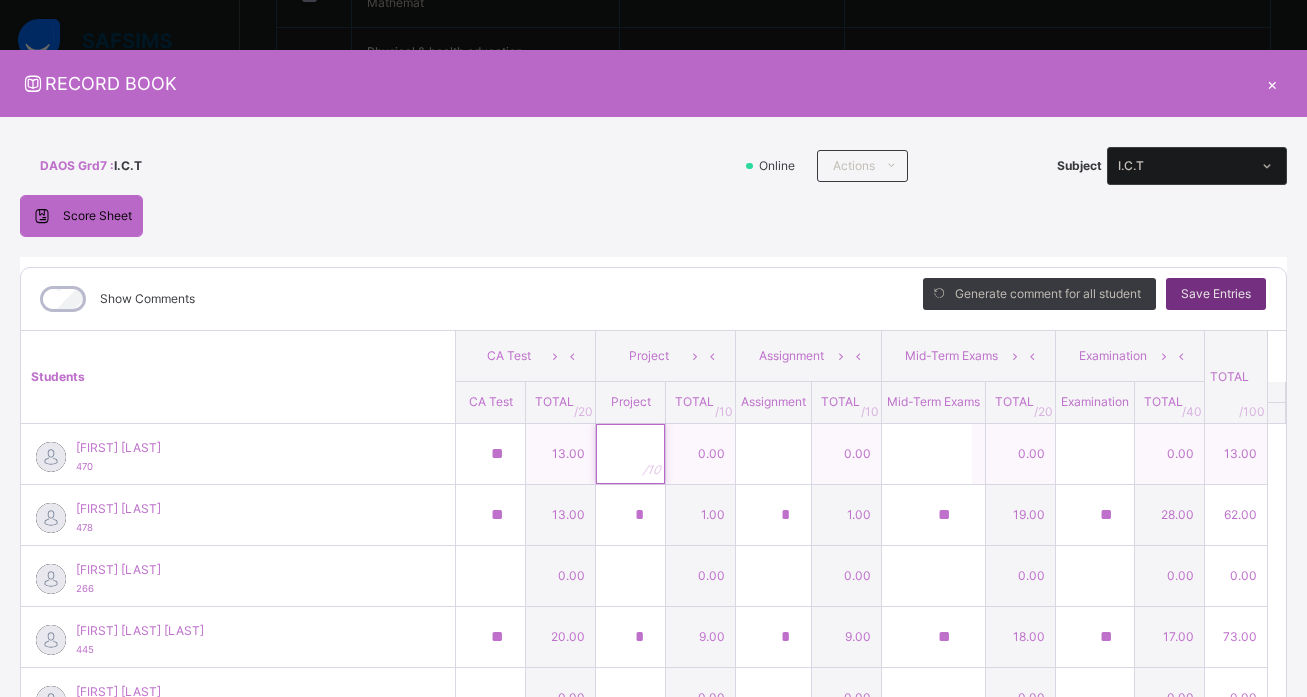 click at bounding box center [630, 454] 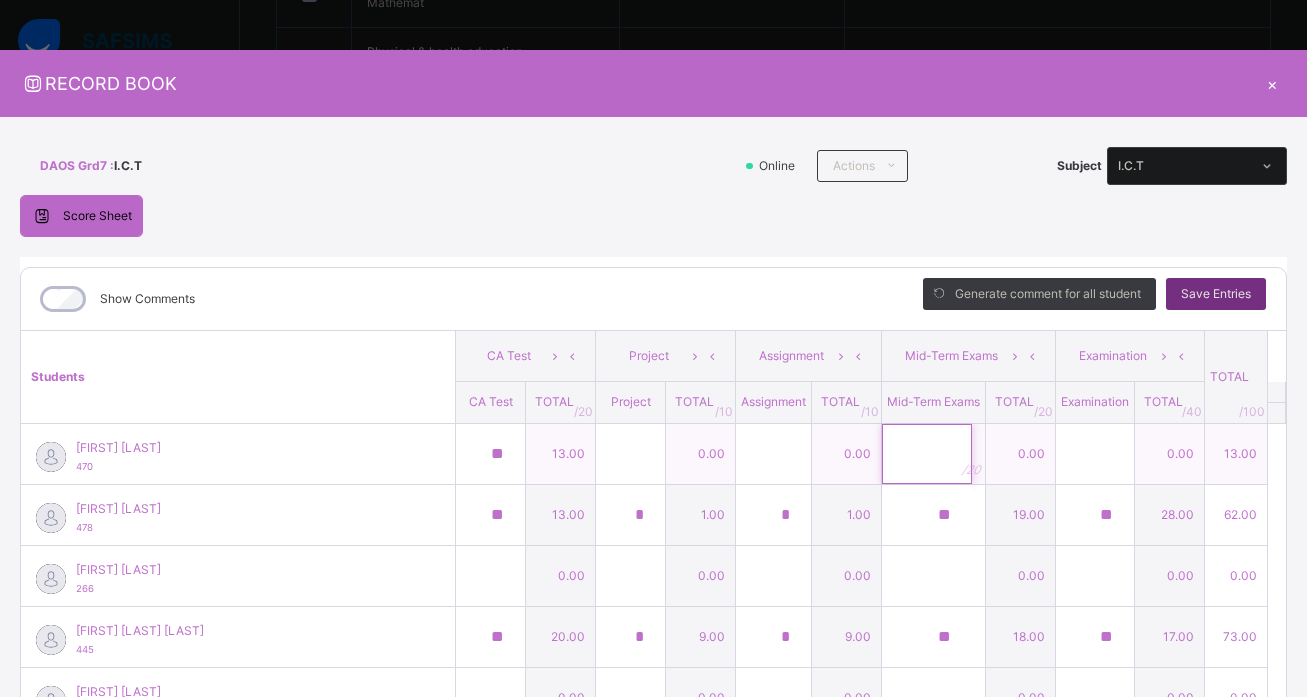 click at bounding box center (927, 454) 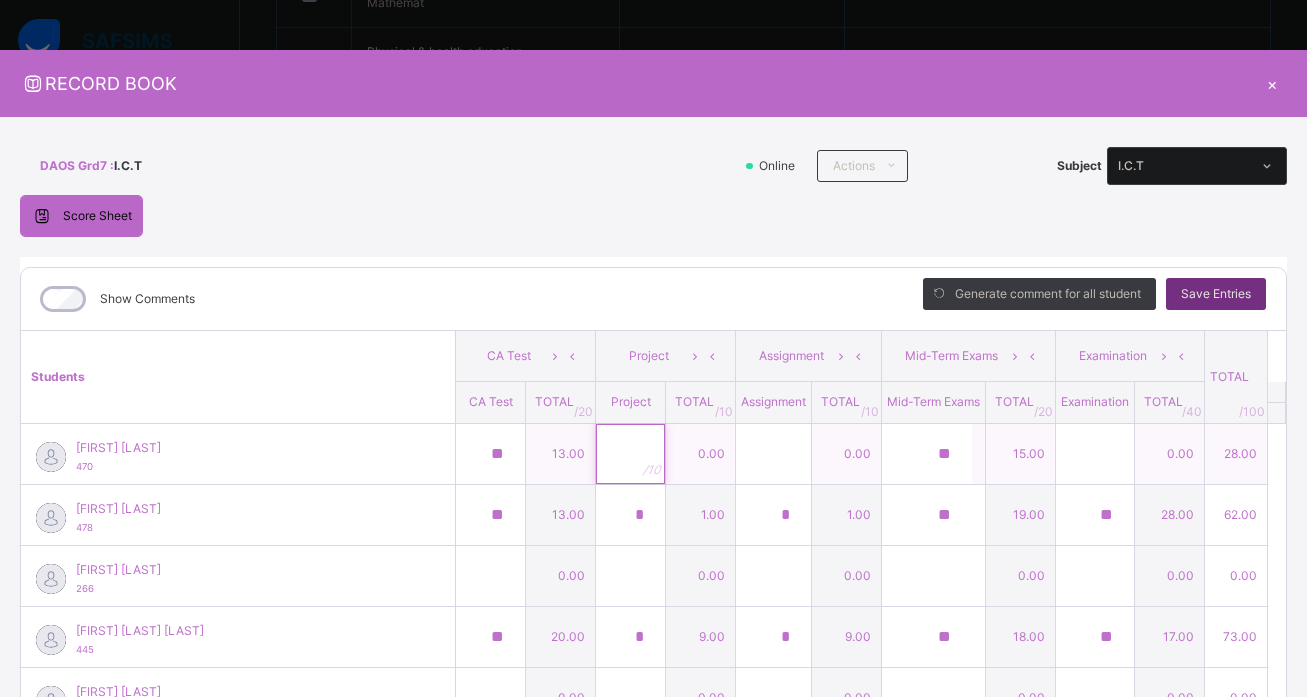 click at bounding box center [630, 454] 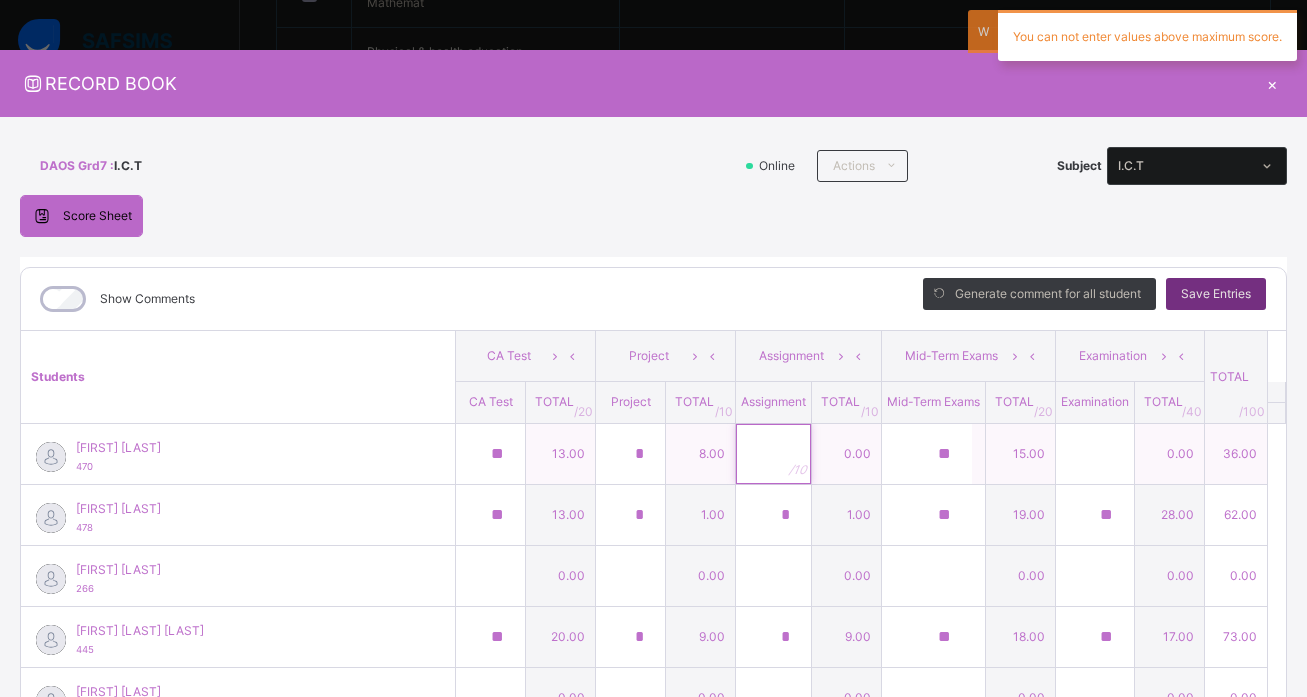 click at bounding box center (773, 454) 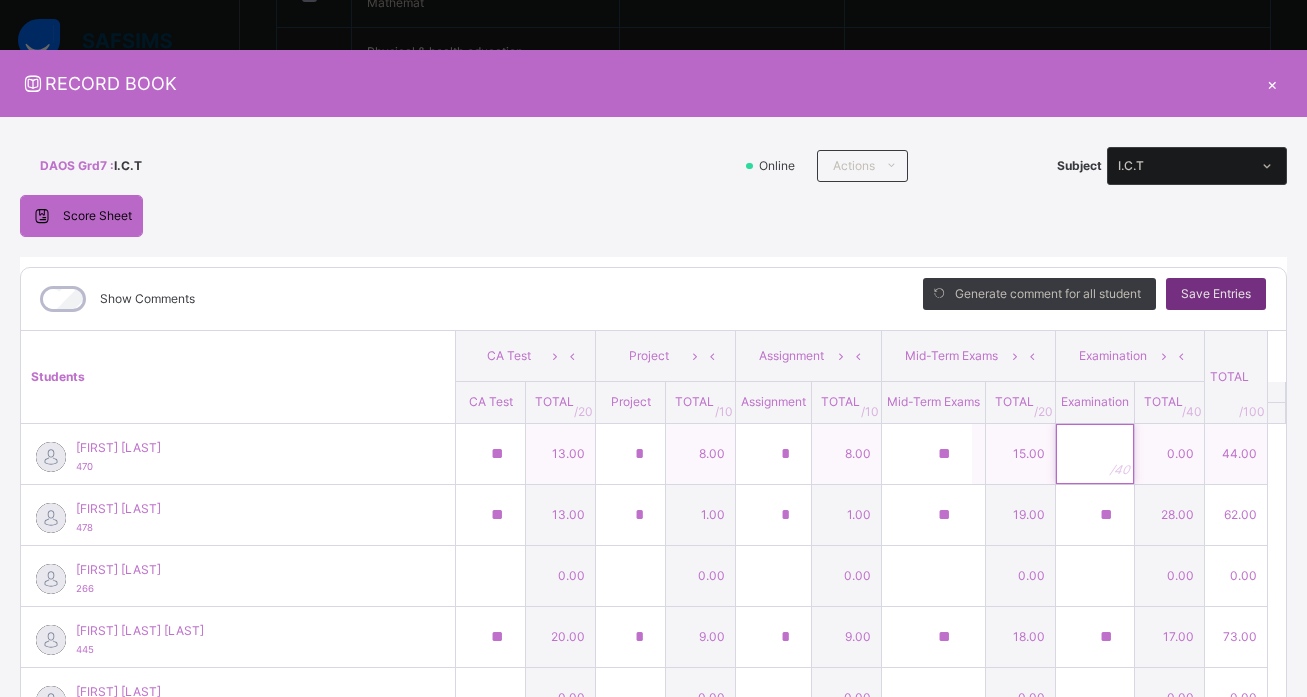 click at bounding box center (1095, 454) 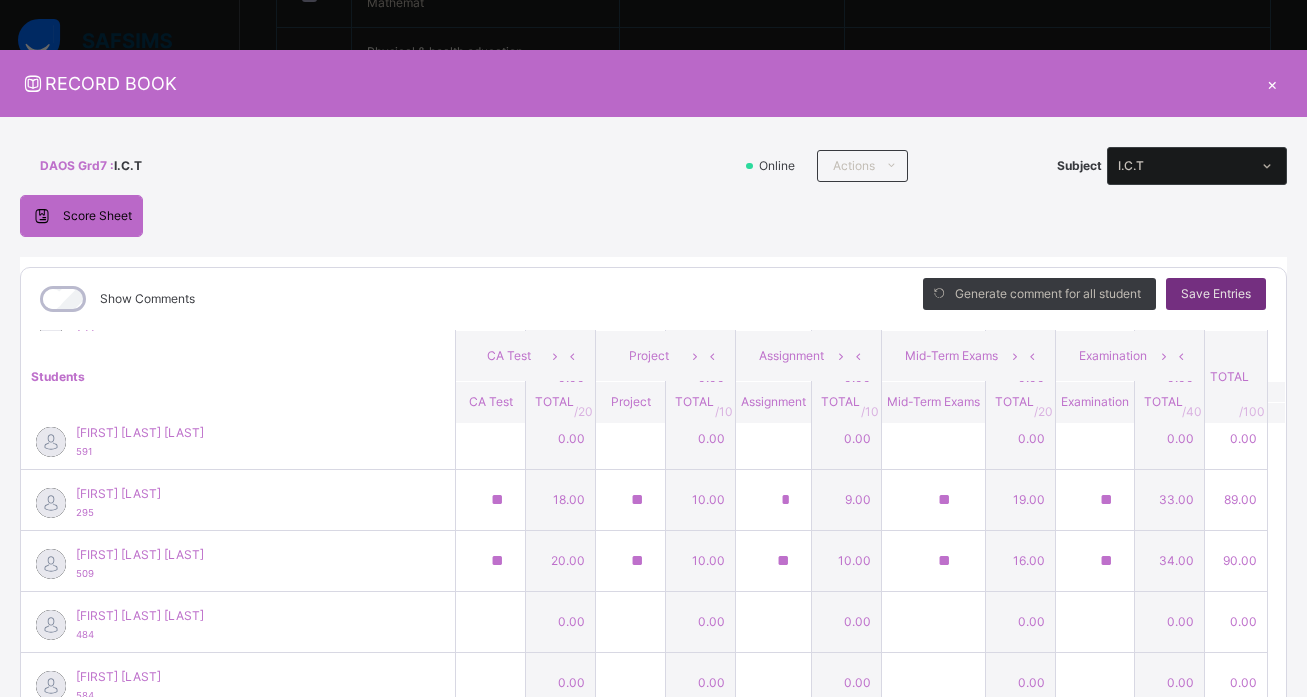 scroll, scrollTop: 387, scrollLeft: 0, axis: vertical 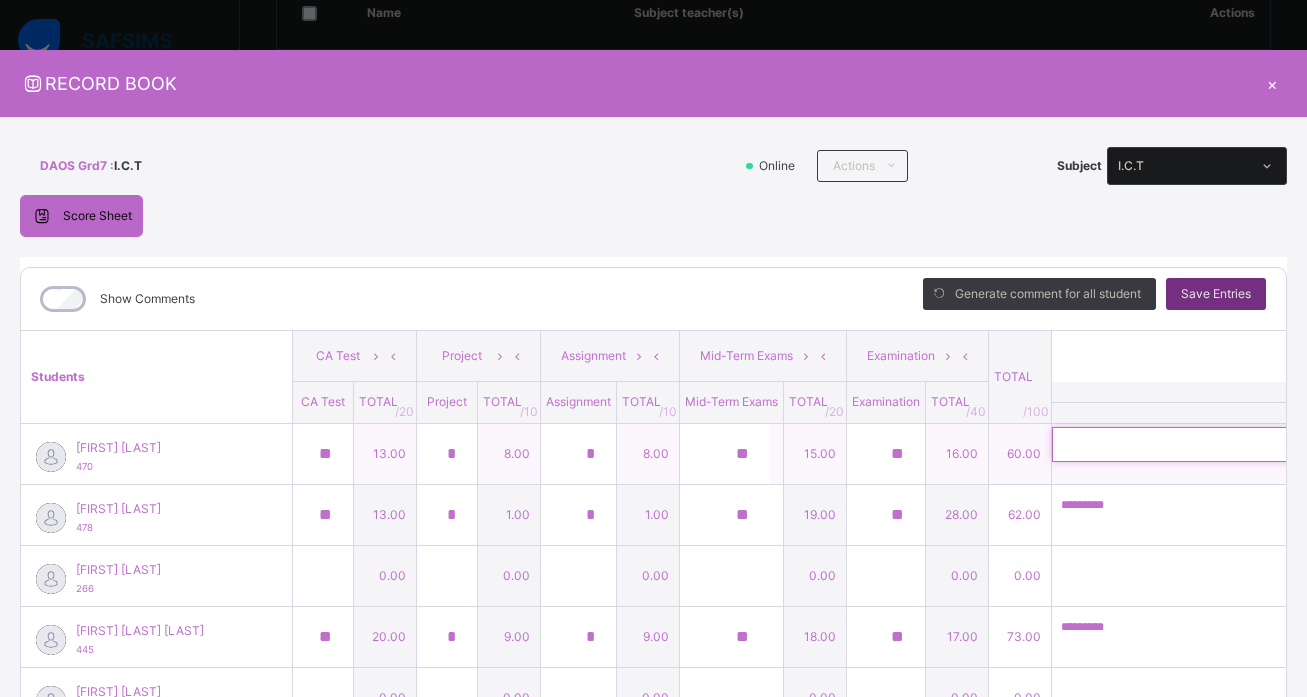 click at bounding box center [1182, 444] 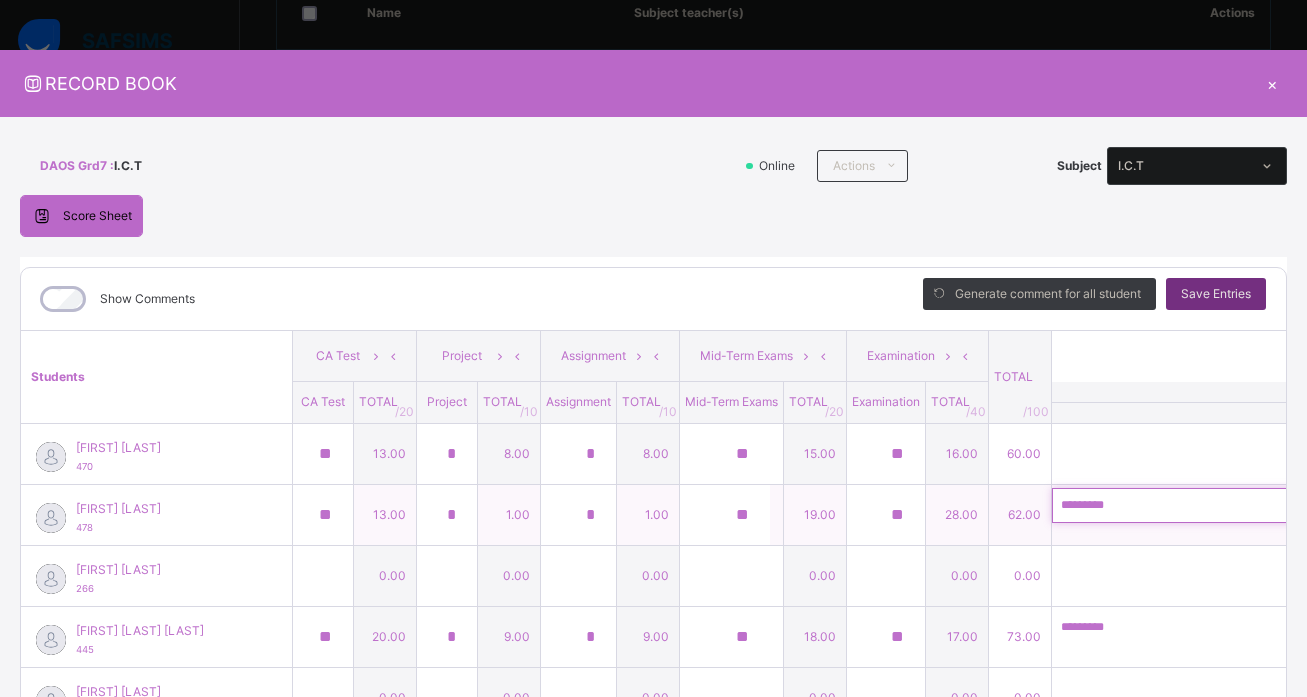 click on "********* Generate comment 9 / 250" at bounding box center (1205, 514) 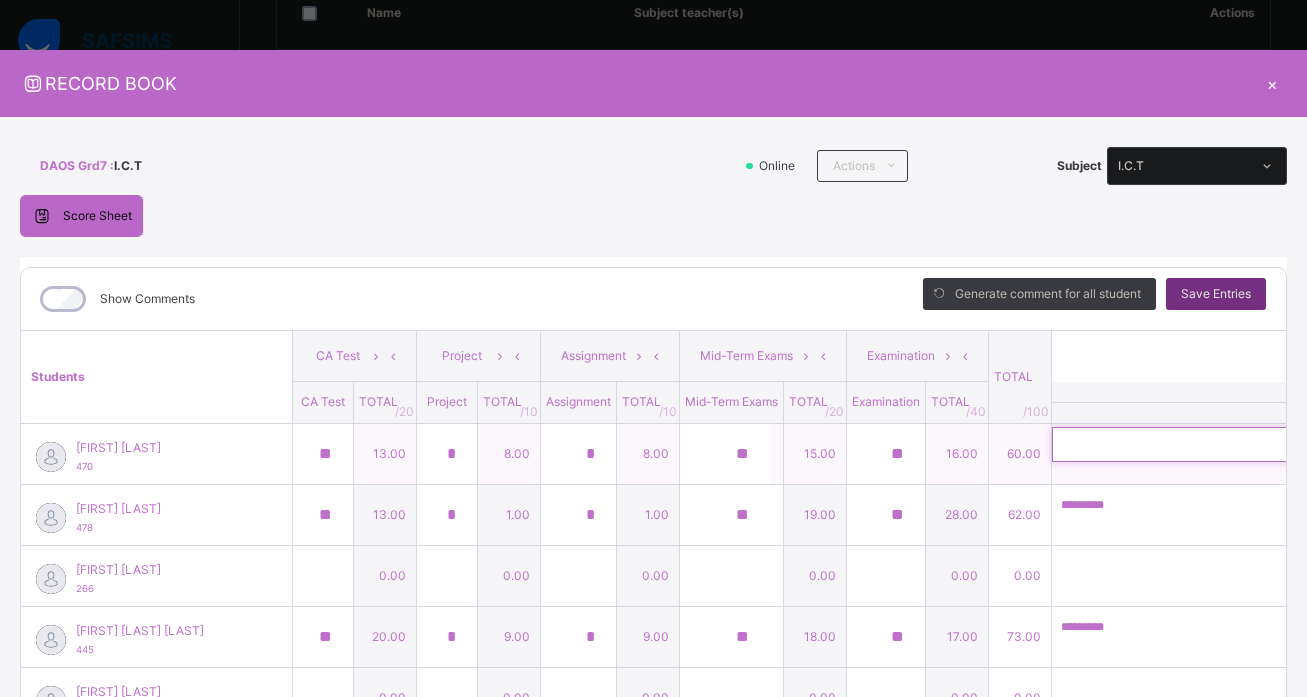 click at bounding box center [1182, 444] 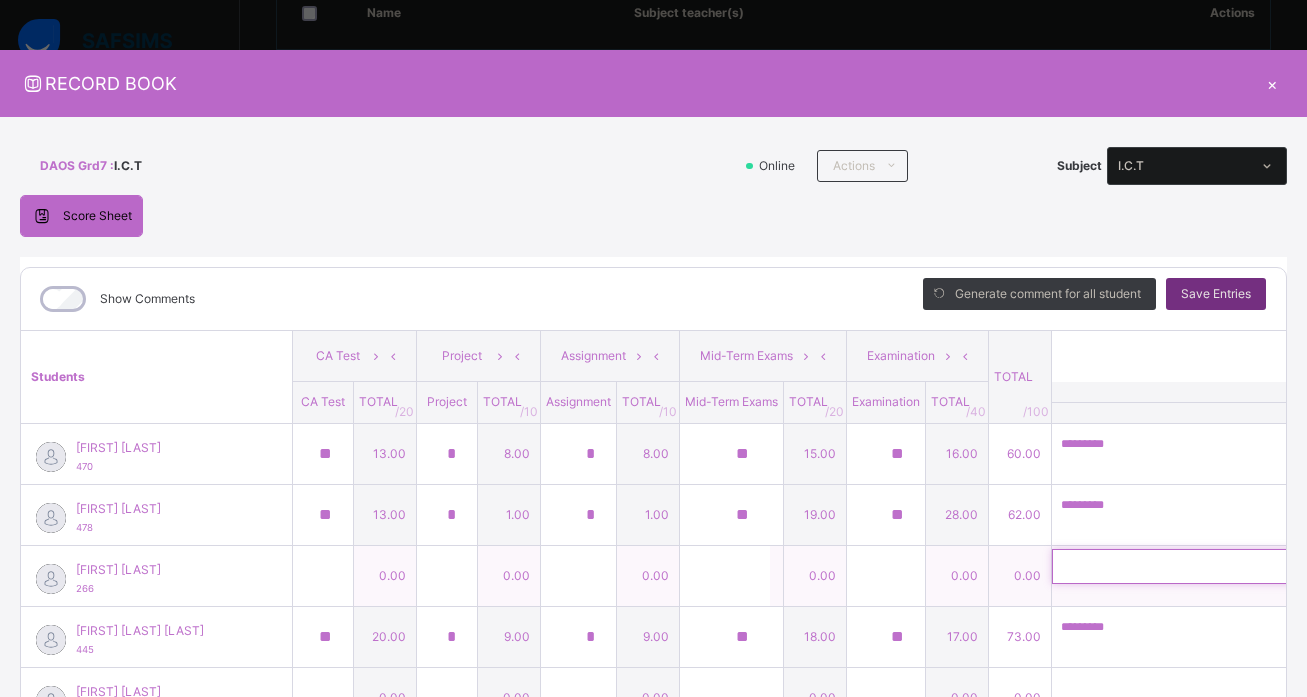 click at bounding box center [1182, 566] 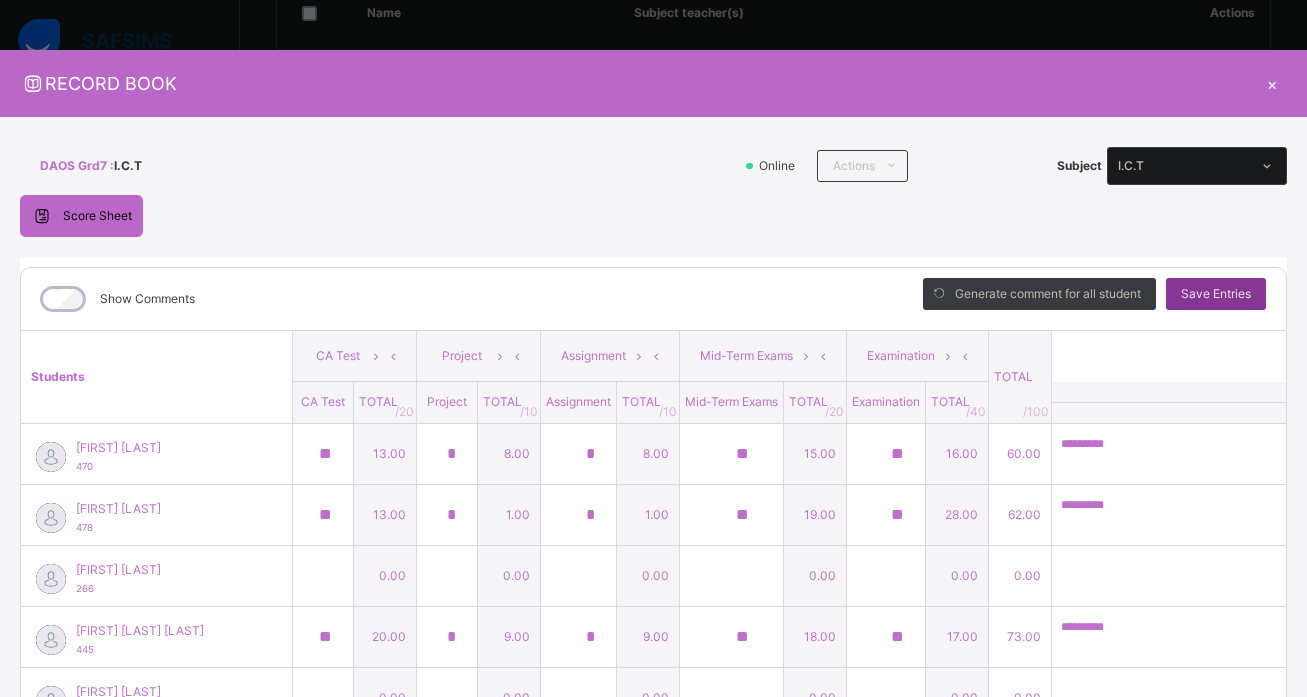 click on "Save Entries" at bounding box center [1216, 294] 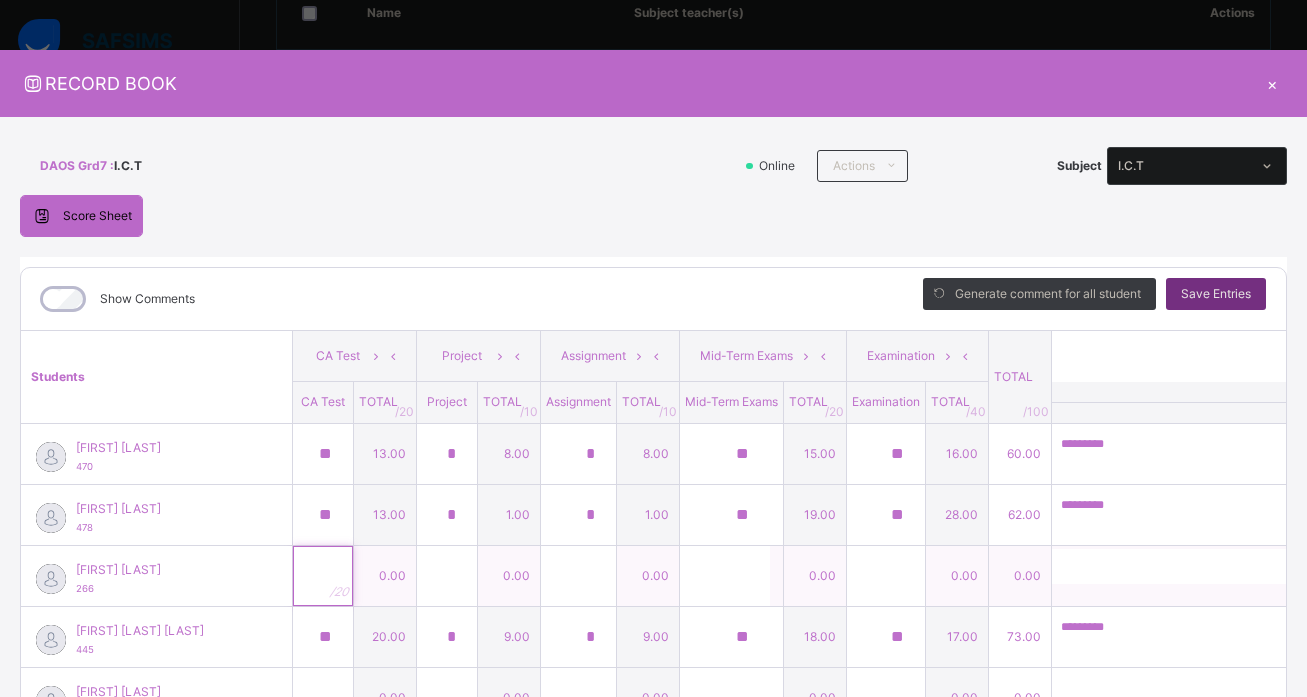 click at bounding box center (323, 576) 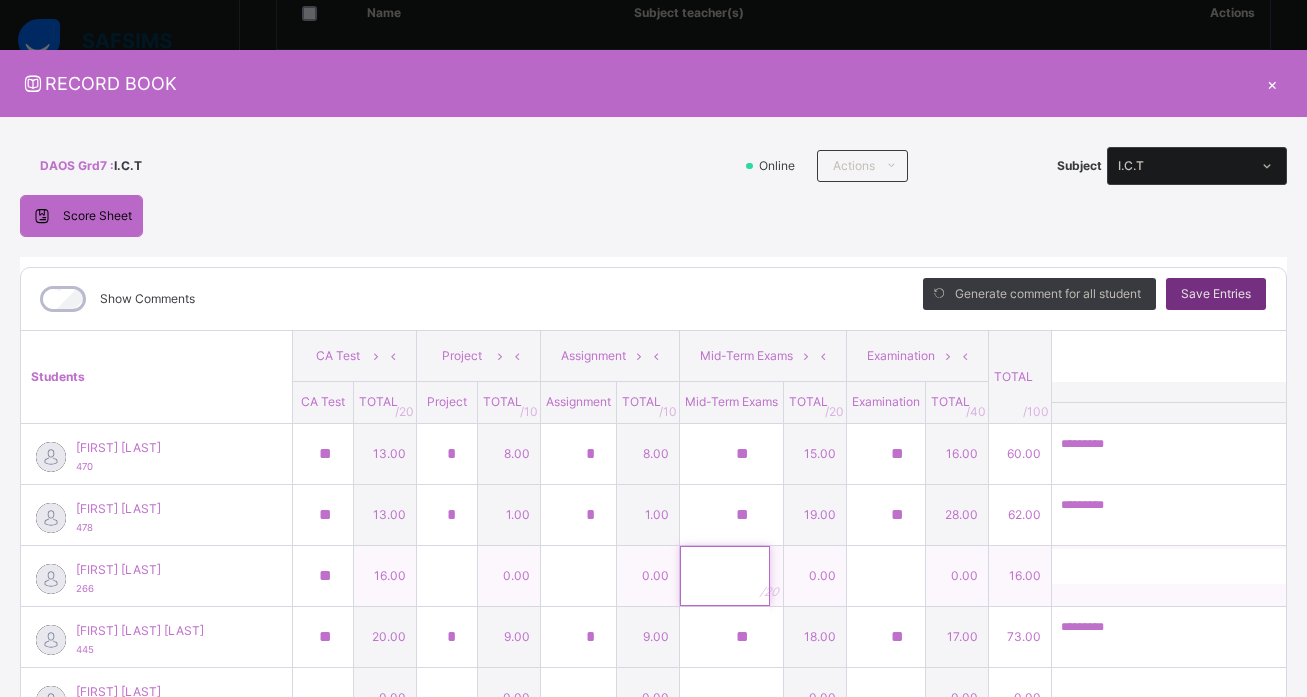 click at bounding box center (725, 576) 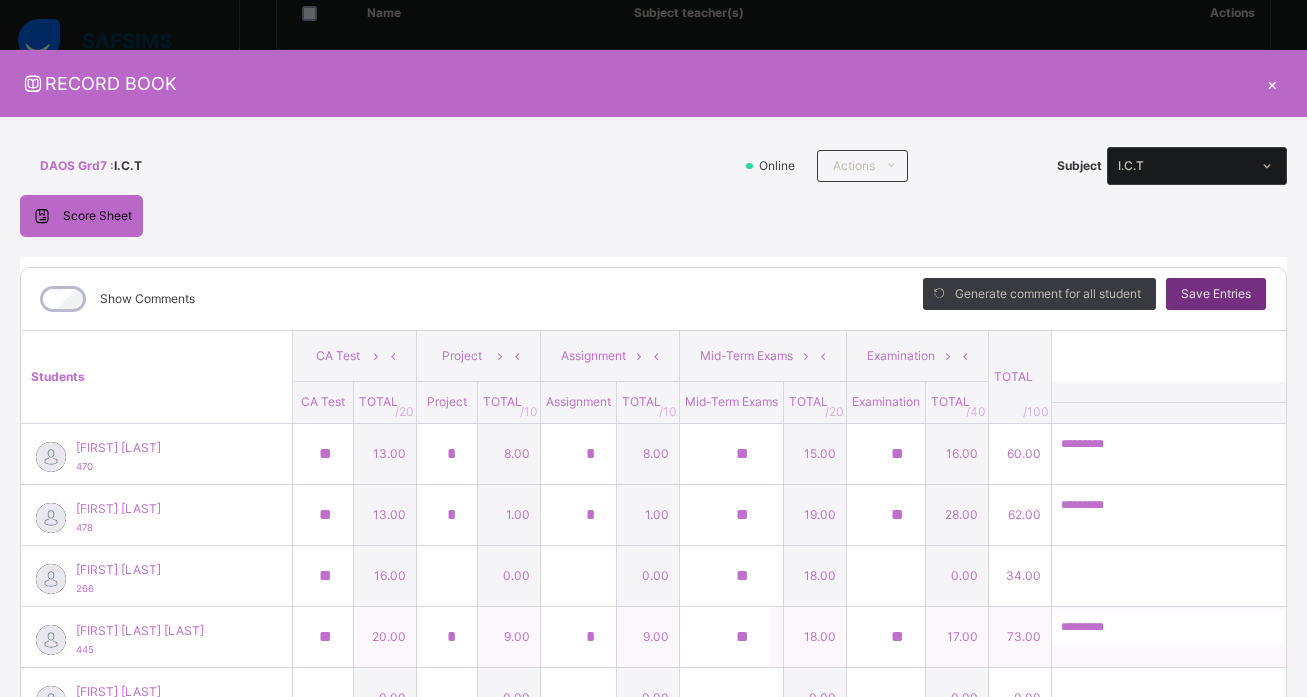 click on "0.00" at bounding box center [509, 697] 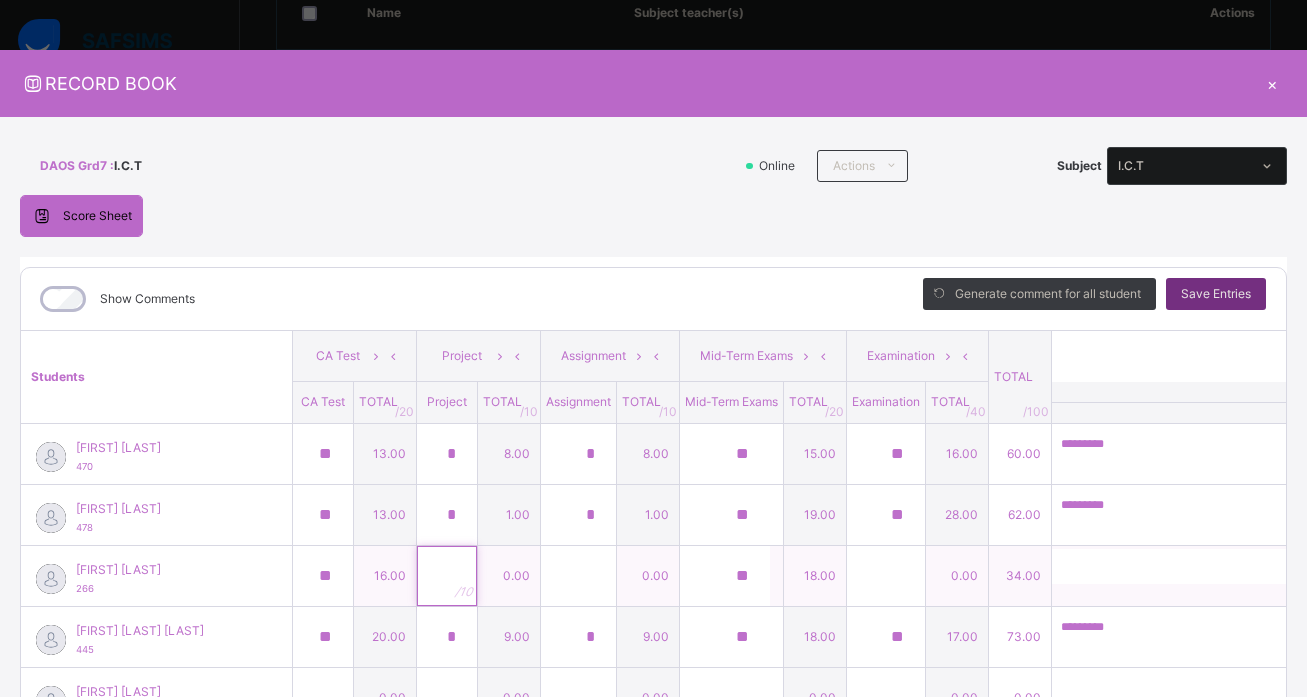 click at bounding box center [447, 576] 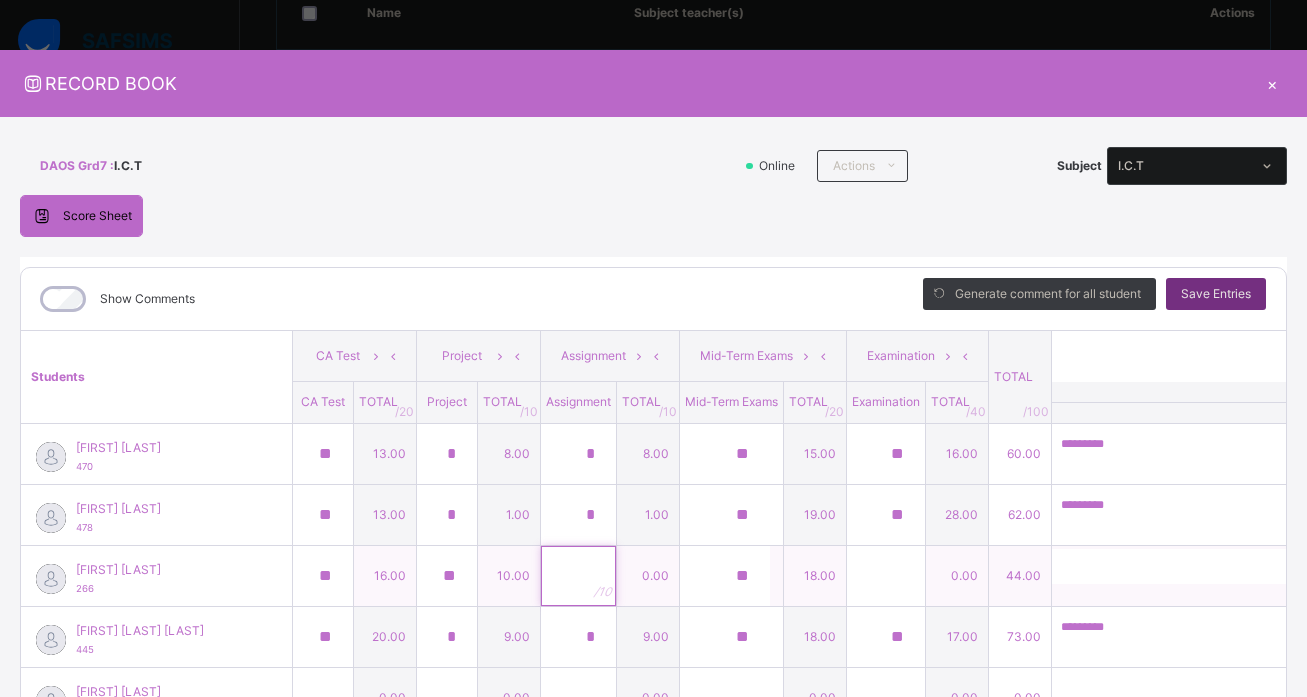 click at bounding box center [578, 576] 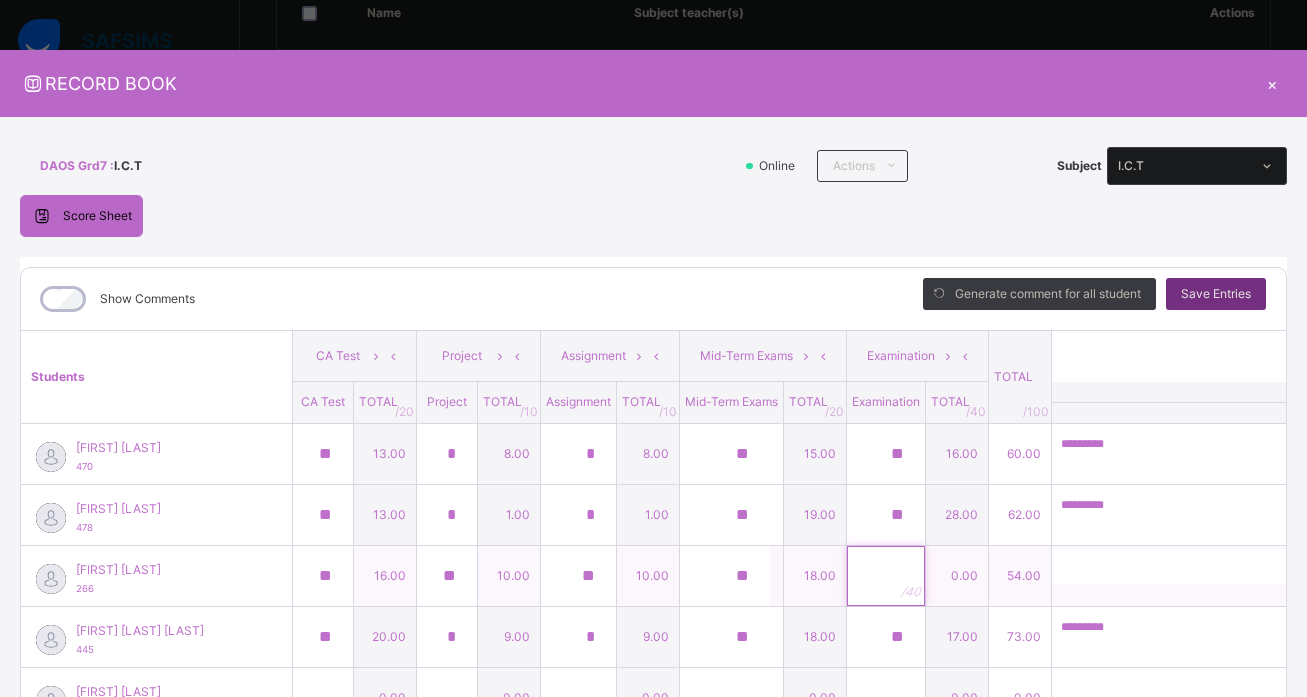click at bounding box center [886, 576] 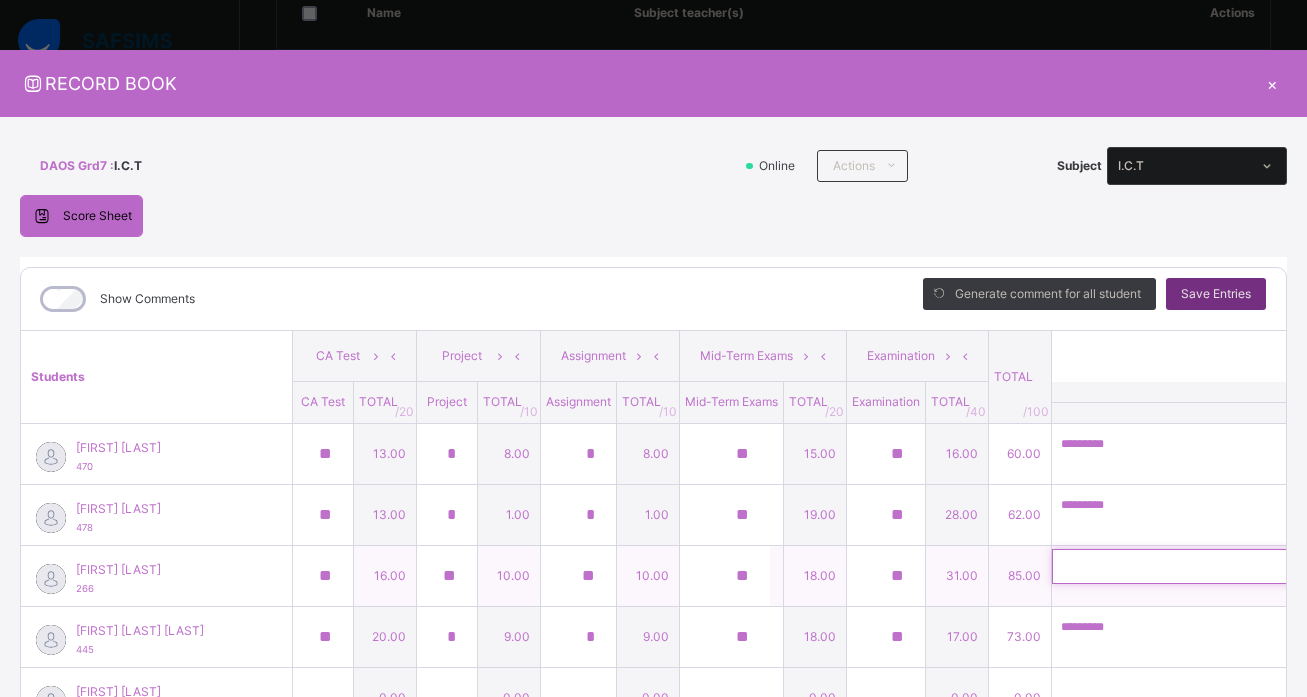 click at bounding box center [1182, 566] 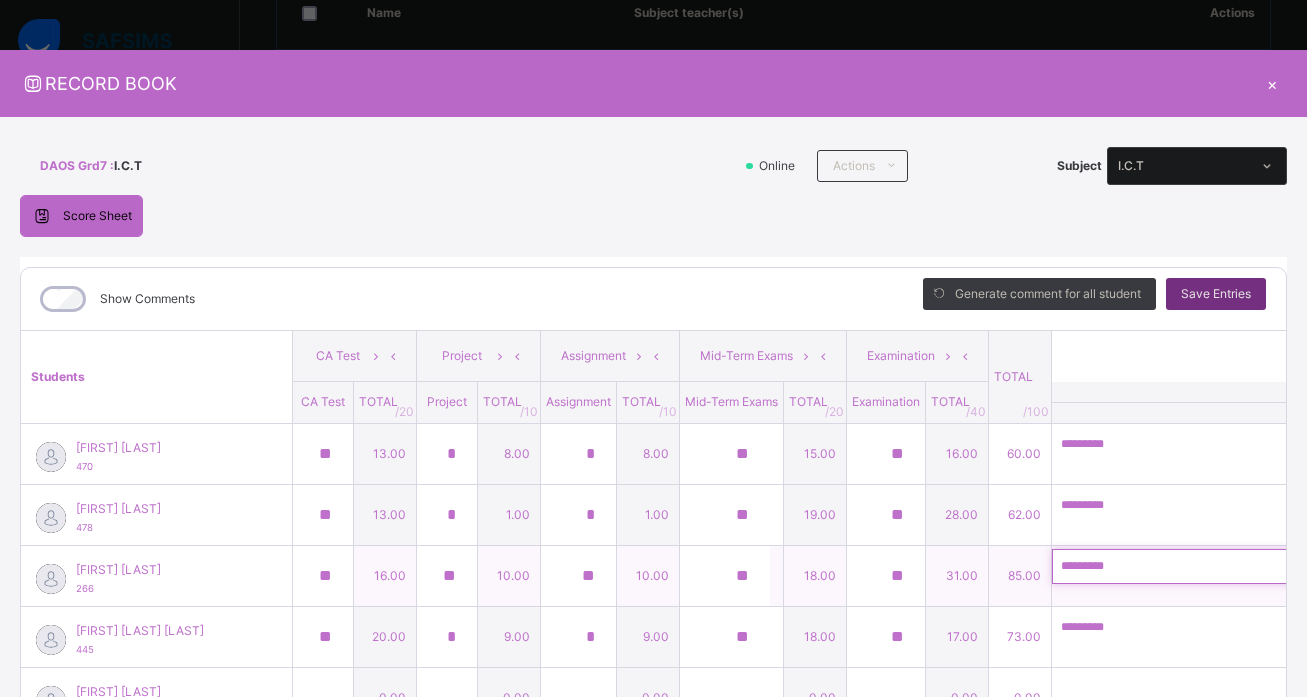 scroll, scrollTop: 398, scrollLeft: 0, axis: vertical 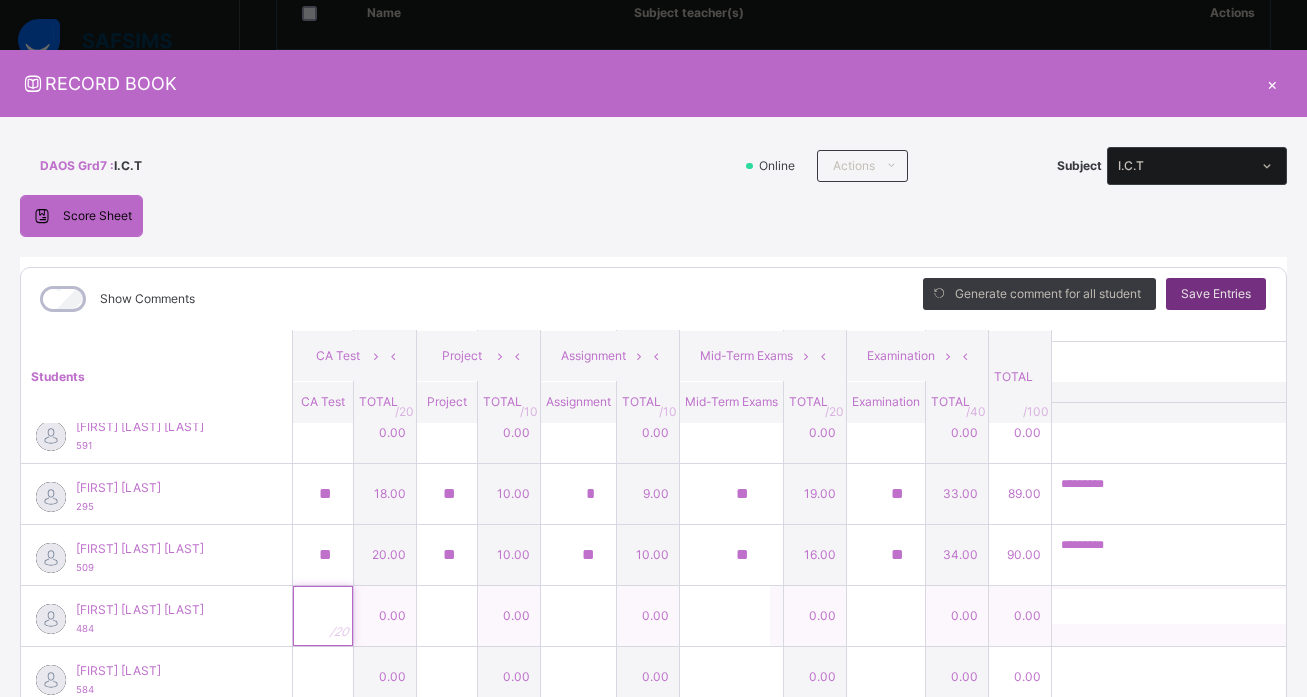 click at bounding box center [323, 616] 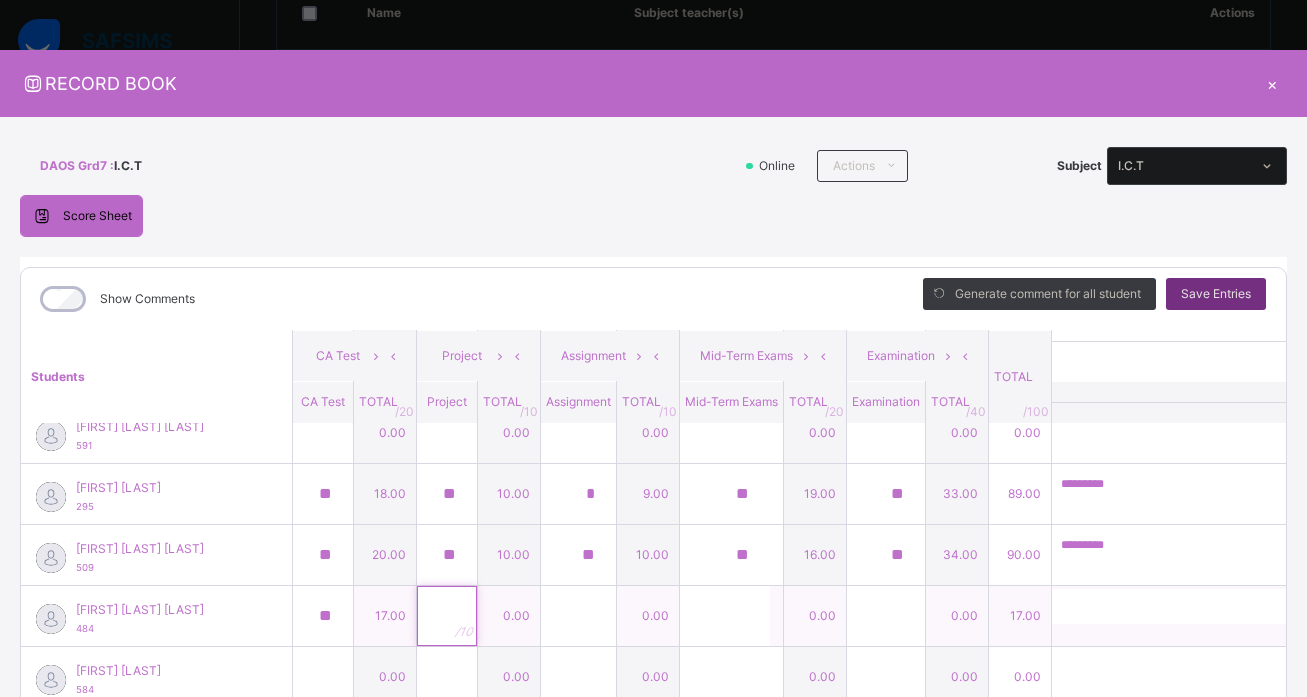 click at bounding box center [447, 616] 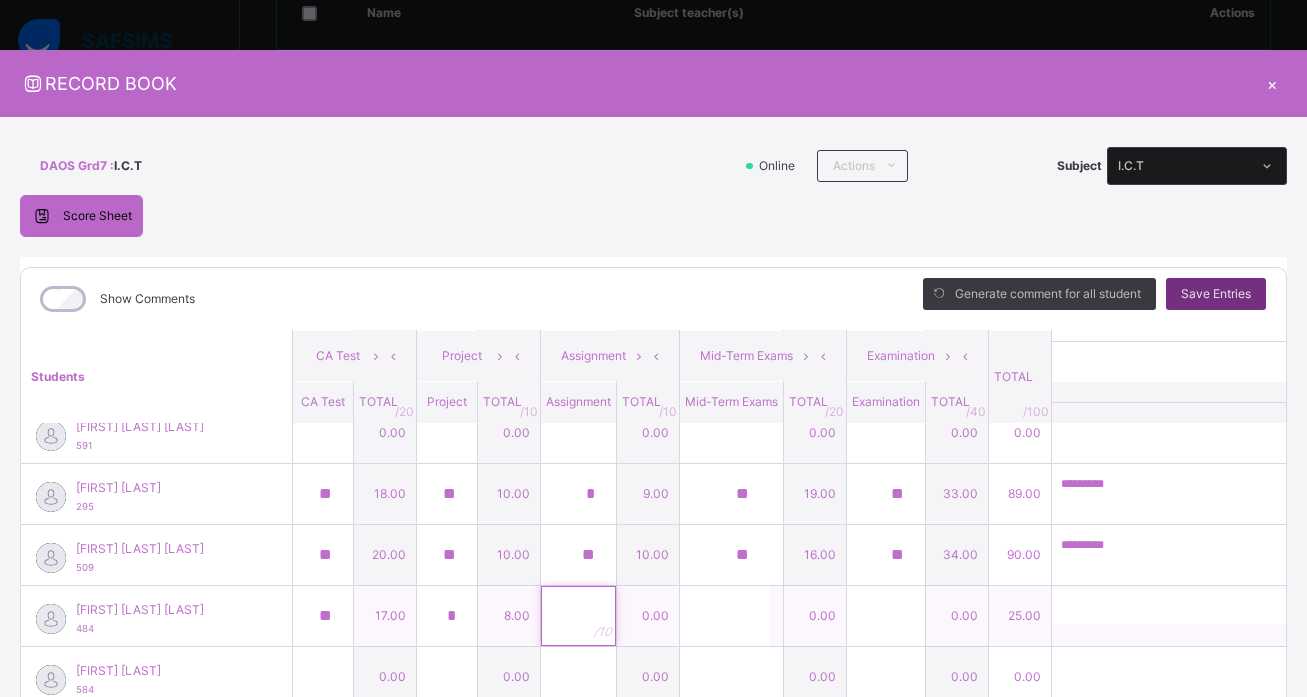 click at bounding box center (578, 616) 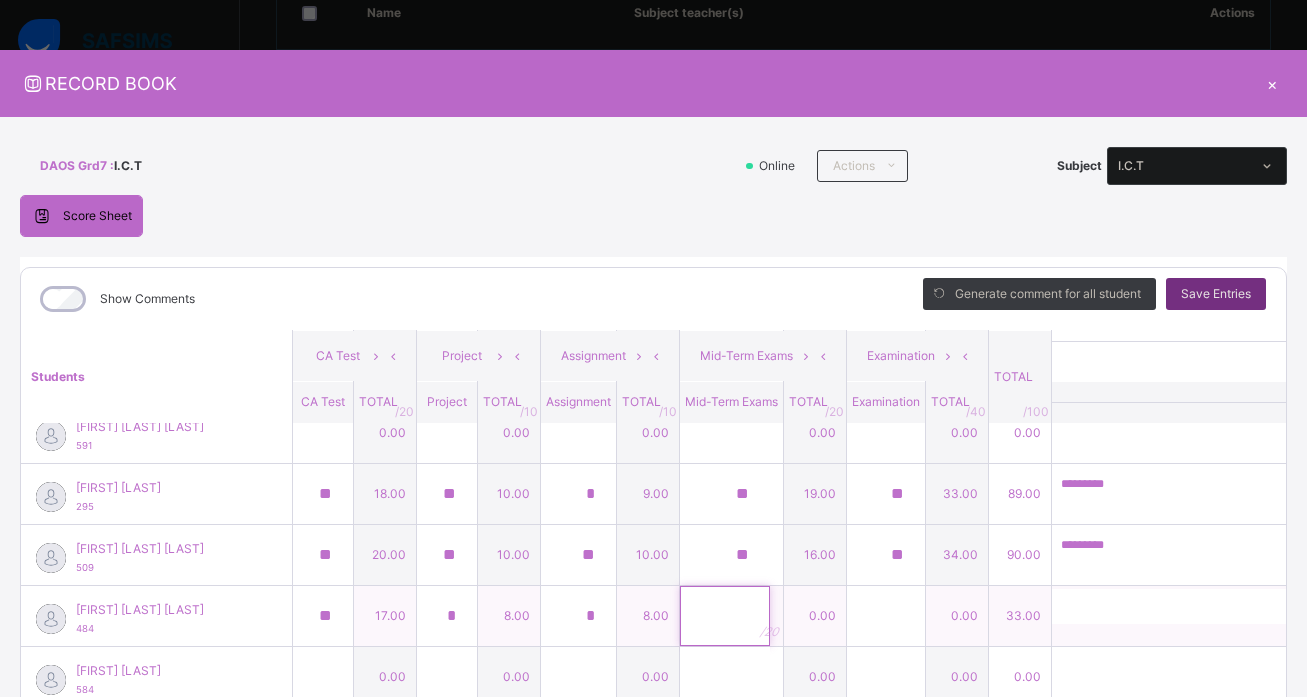 click at bounding box center [725, 616] 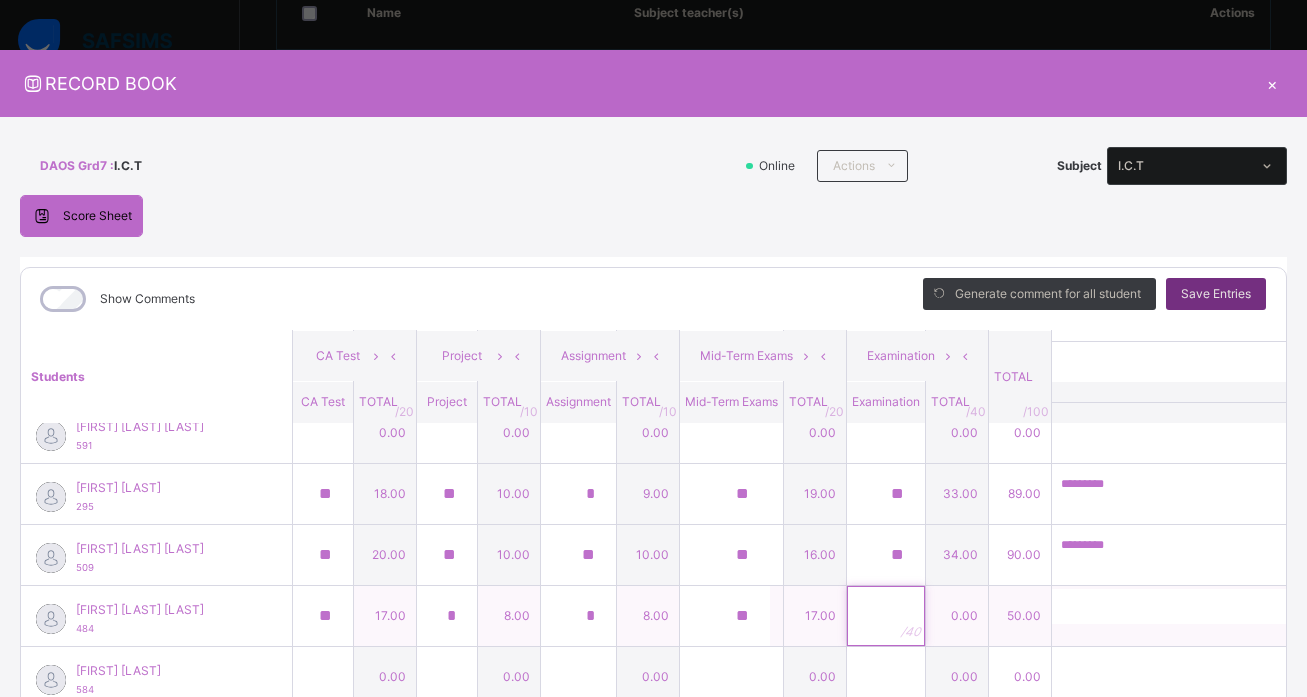 click at bounding box center [886, 616] 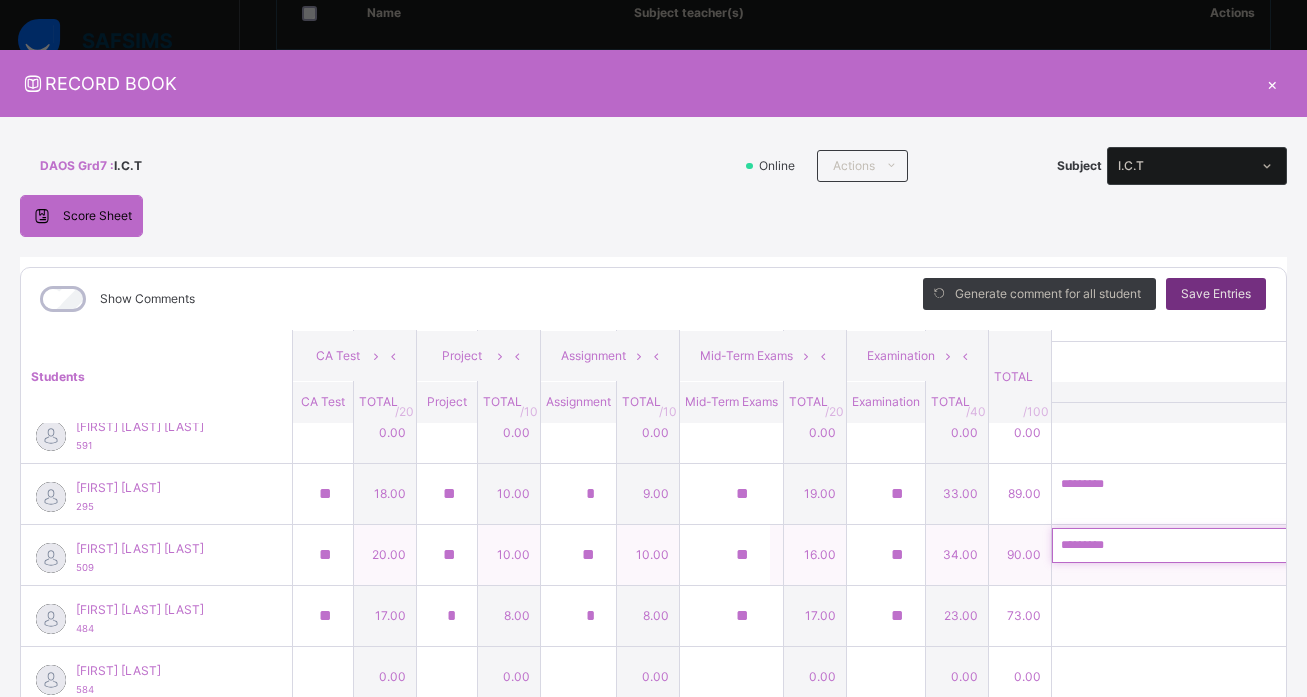 drag, startPoint x: 1069, startPoint y: 543, endPoint x: 1128, endPoint y: 553, distance: 59.841457 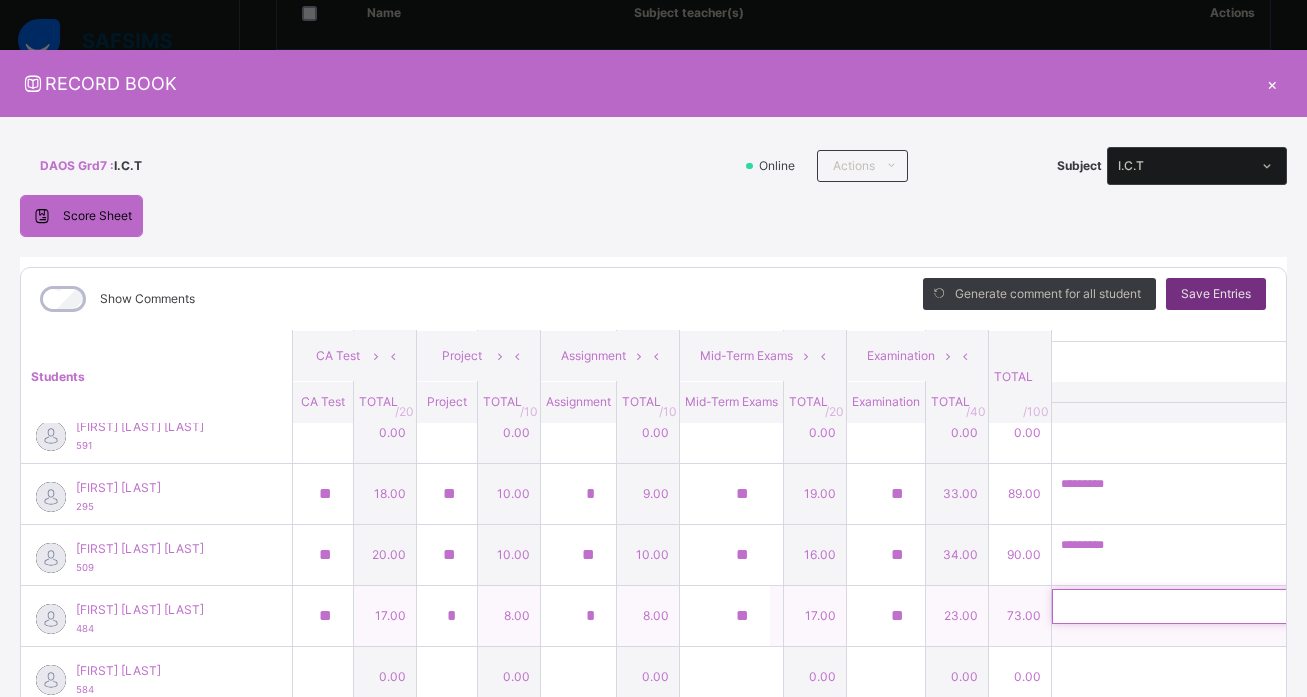click at bounding box center (1182, 606) 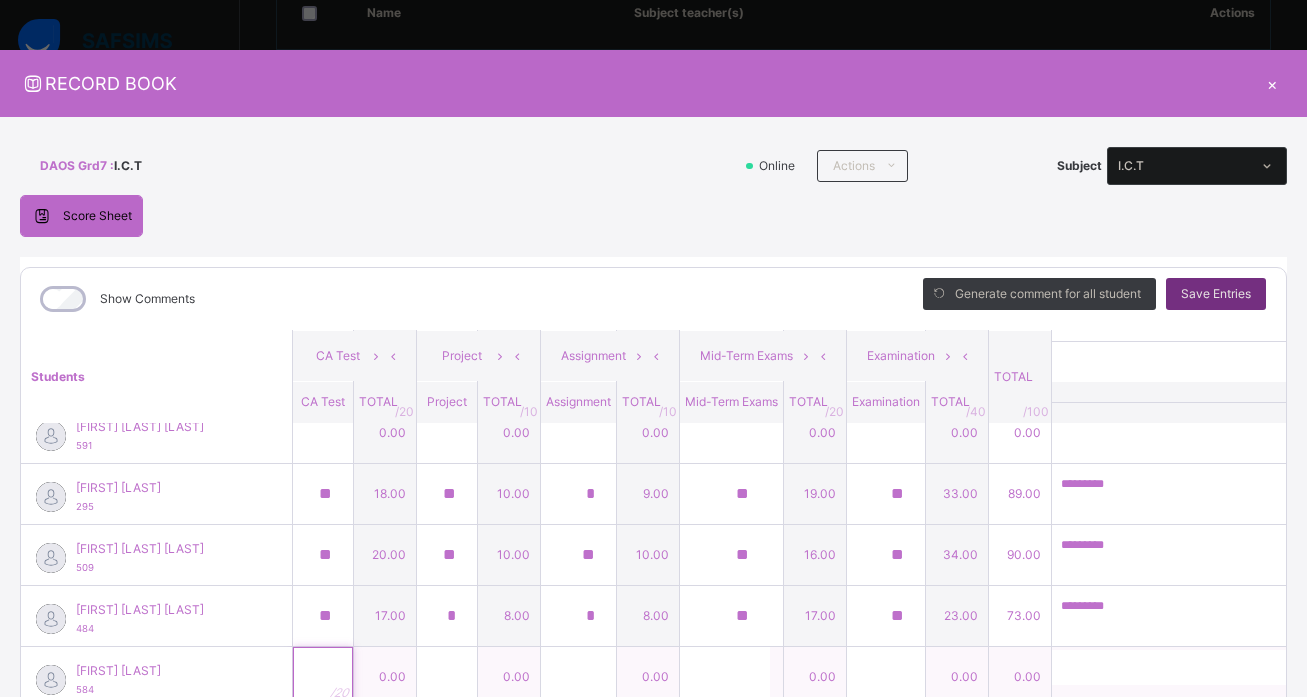 click at bounding box center [323, 677] 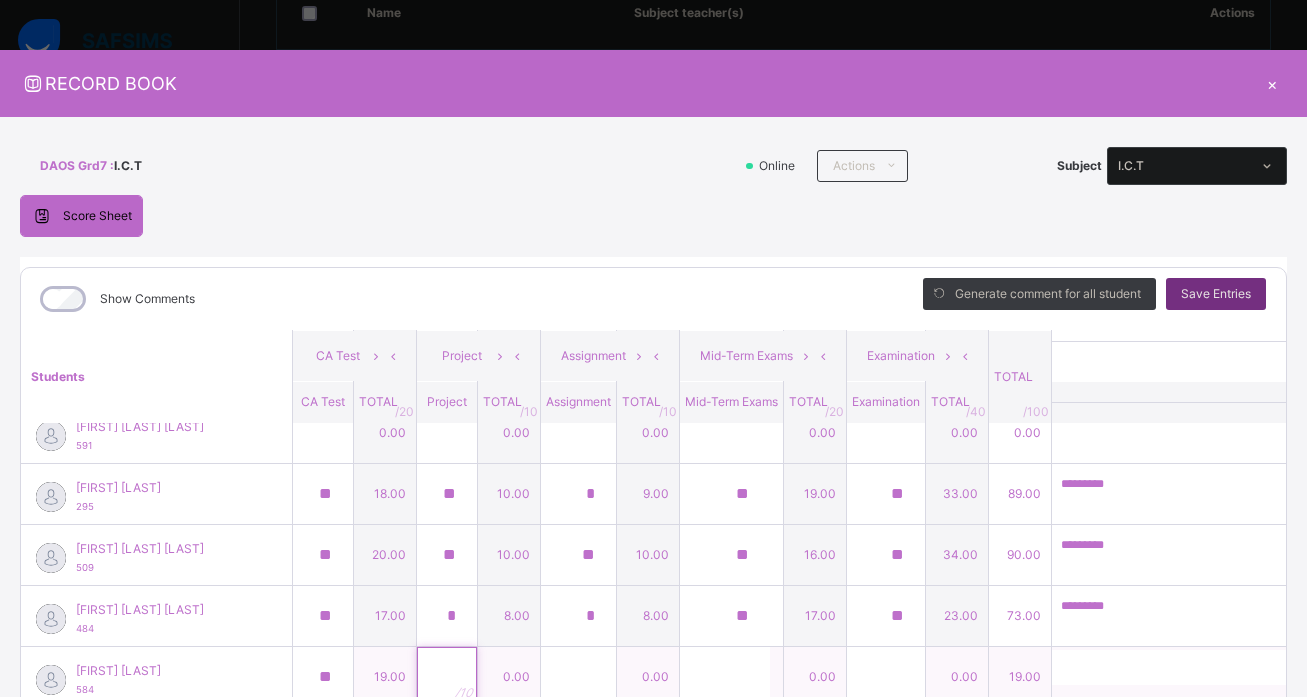 click at bounding box center [447, 677] 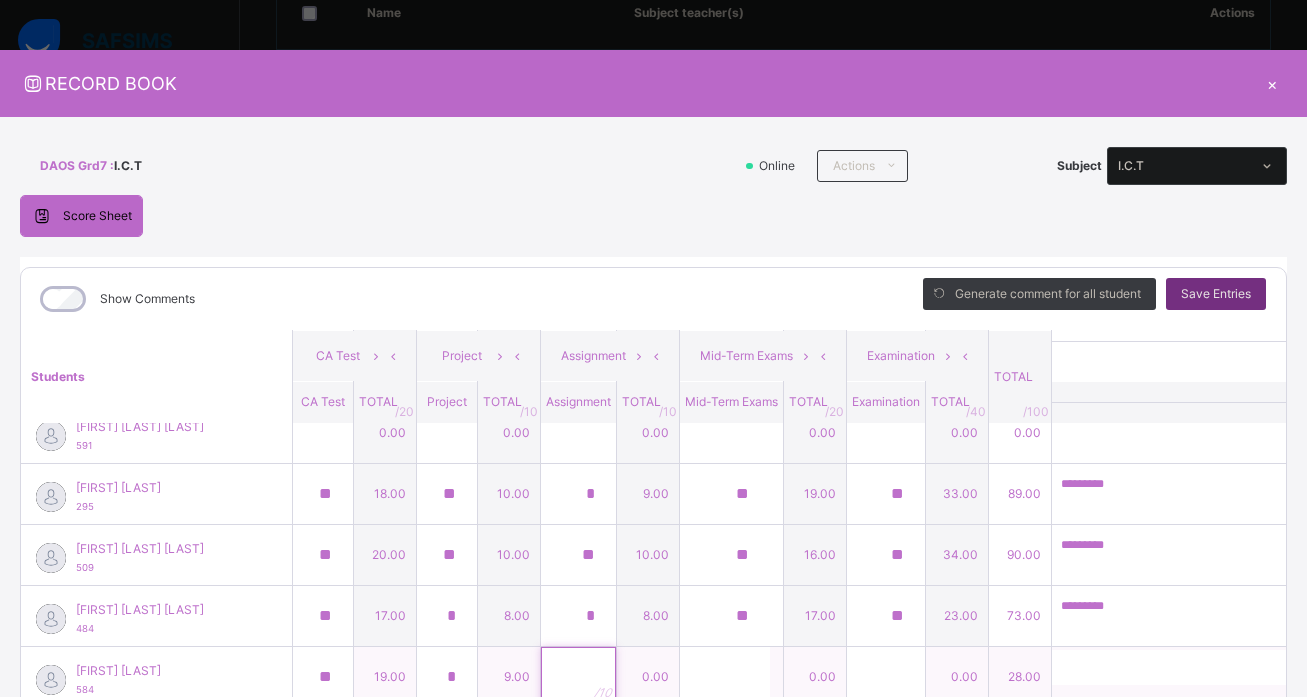 click at bounding box center (578, 677) 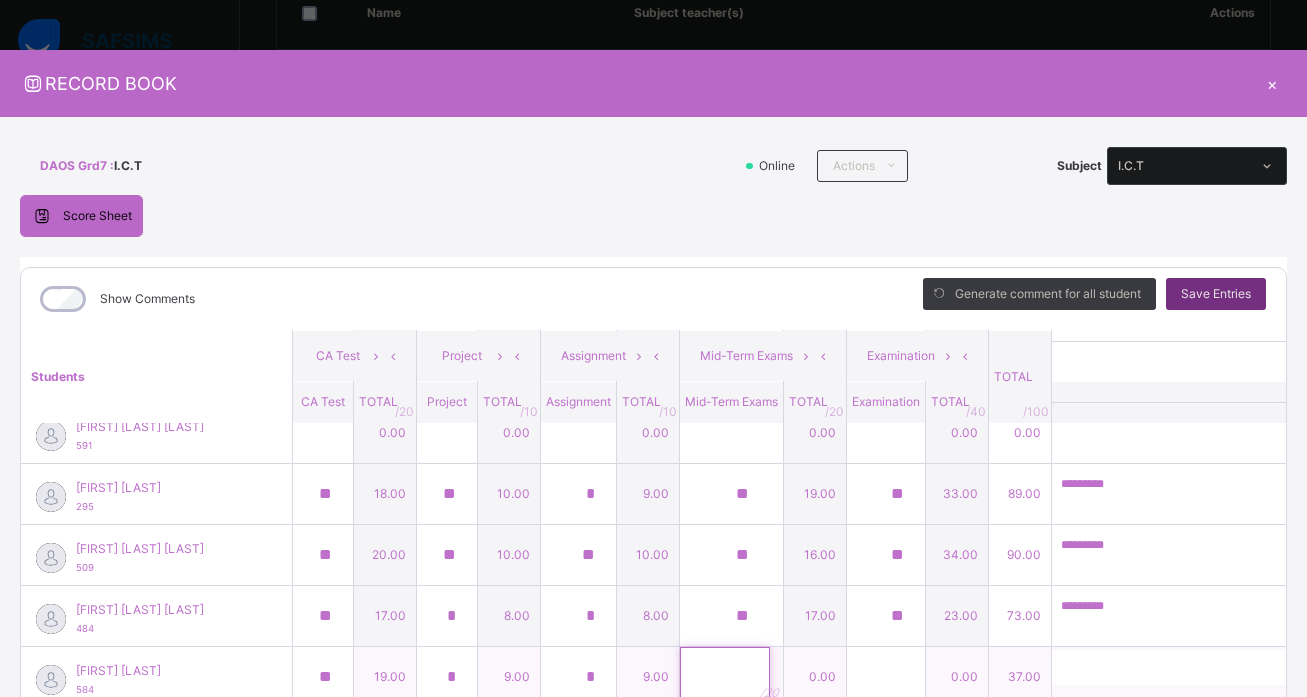click at bounding box center (725, 677) 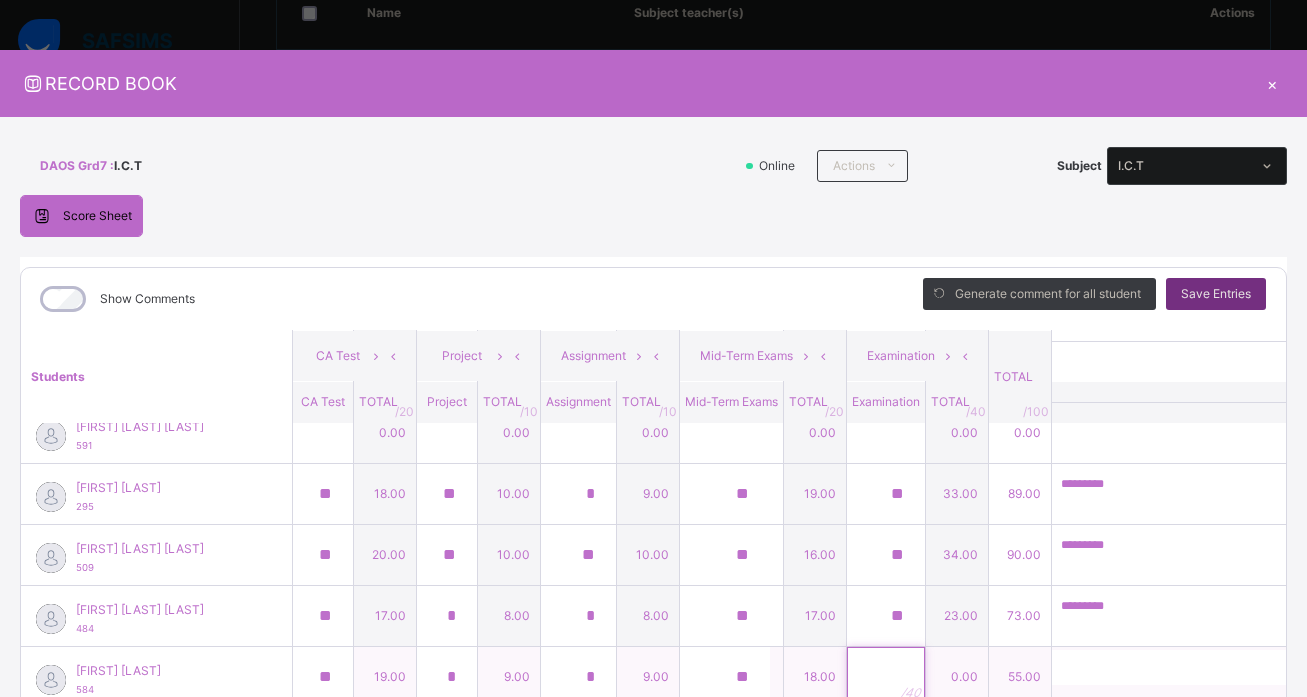 click at bounding box center [886, 677] 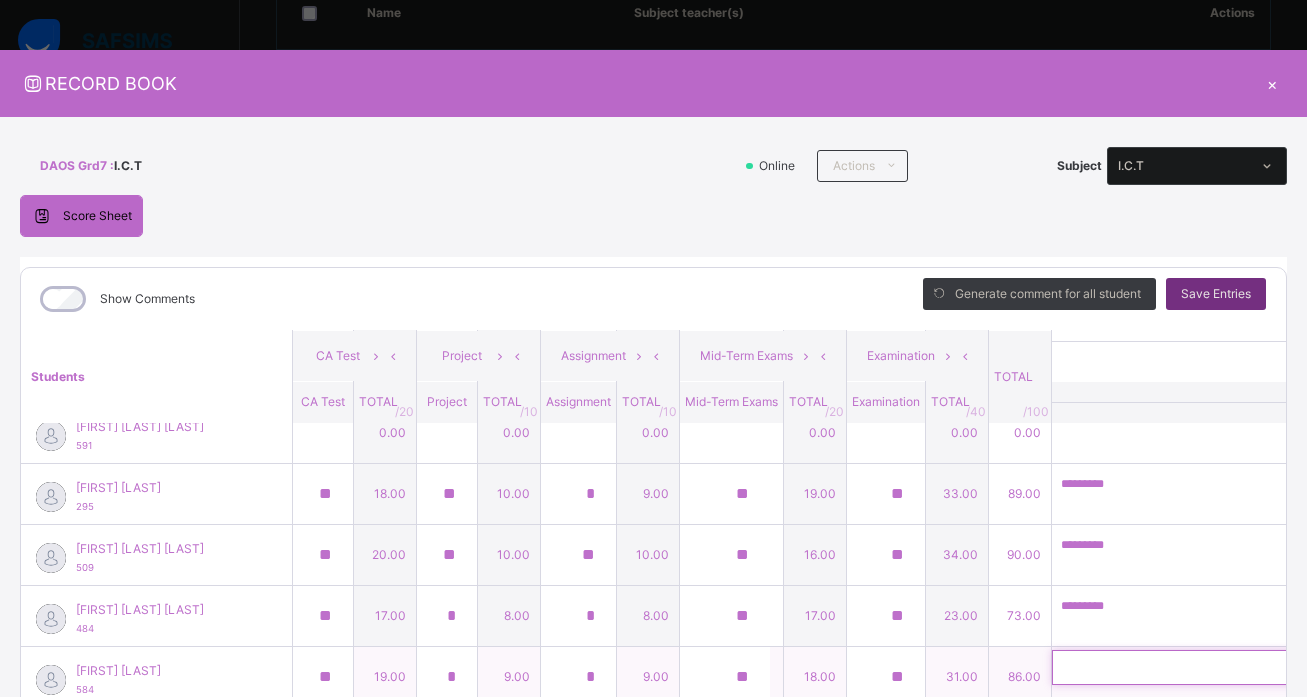 click at bounding box center [1182, 667] 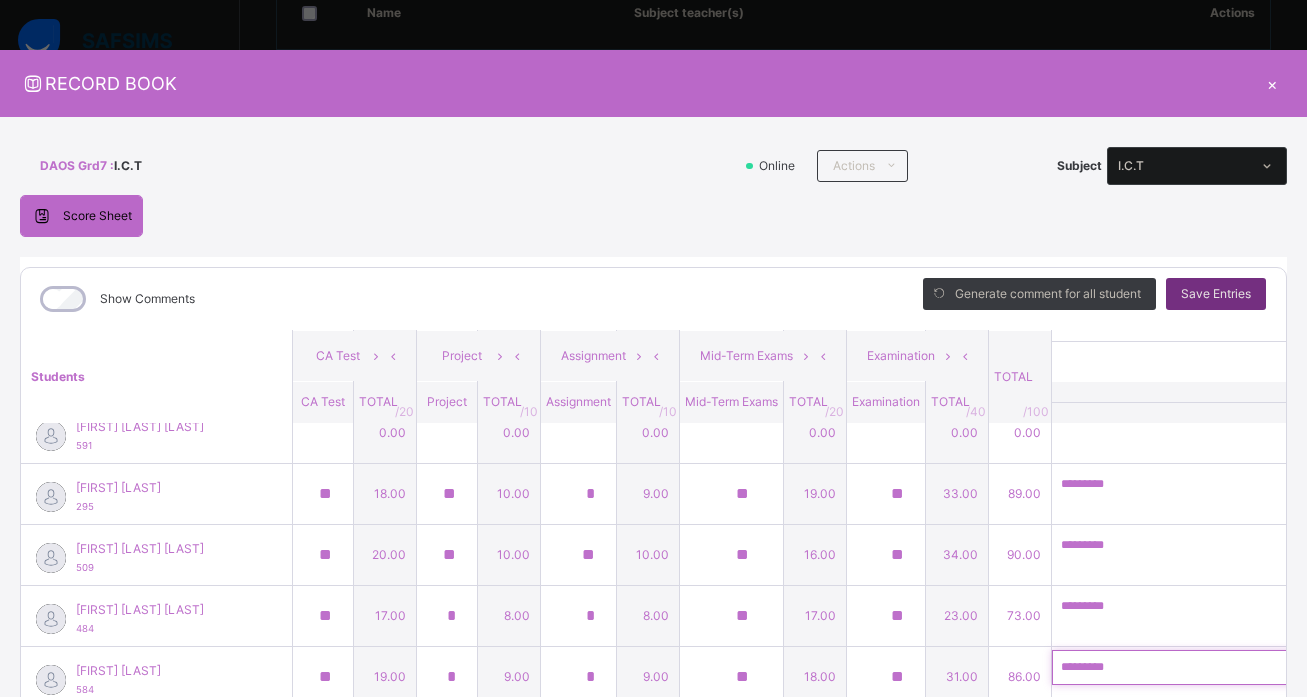 scroll, scrollTop: 0, scrollLeft: 21, axis: horizontal 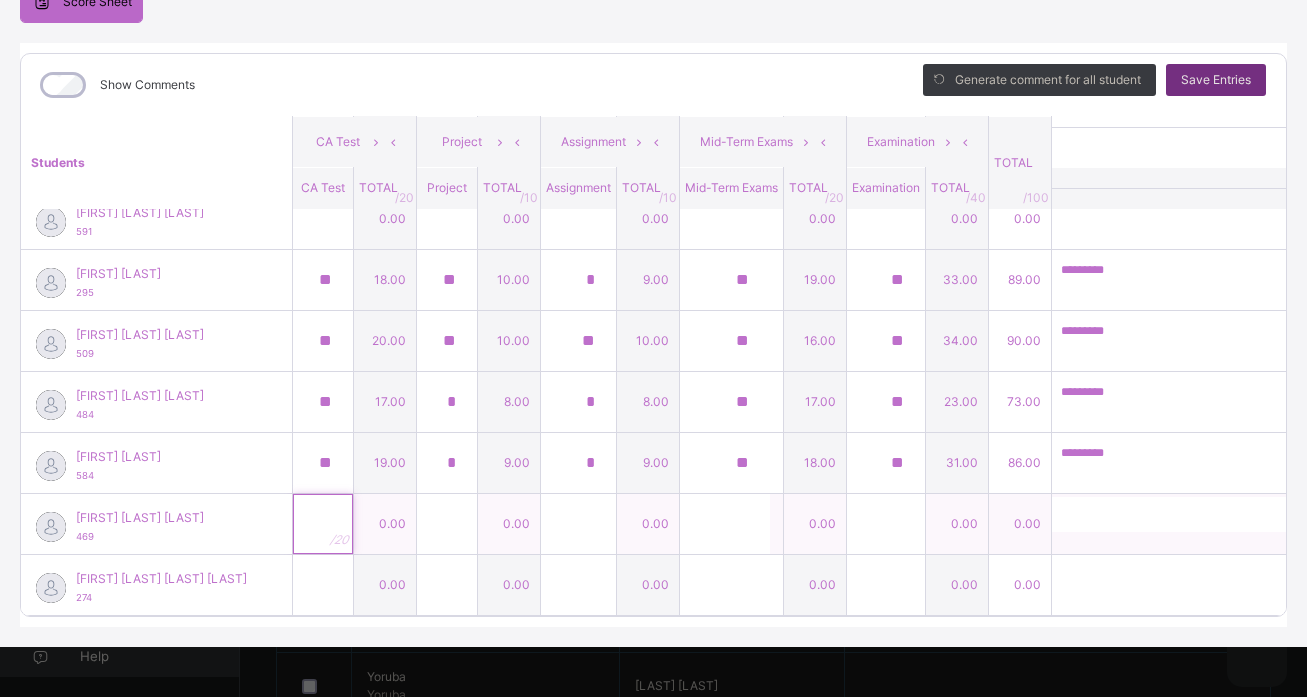 click at bounding box center (323, 524) 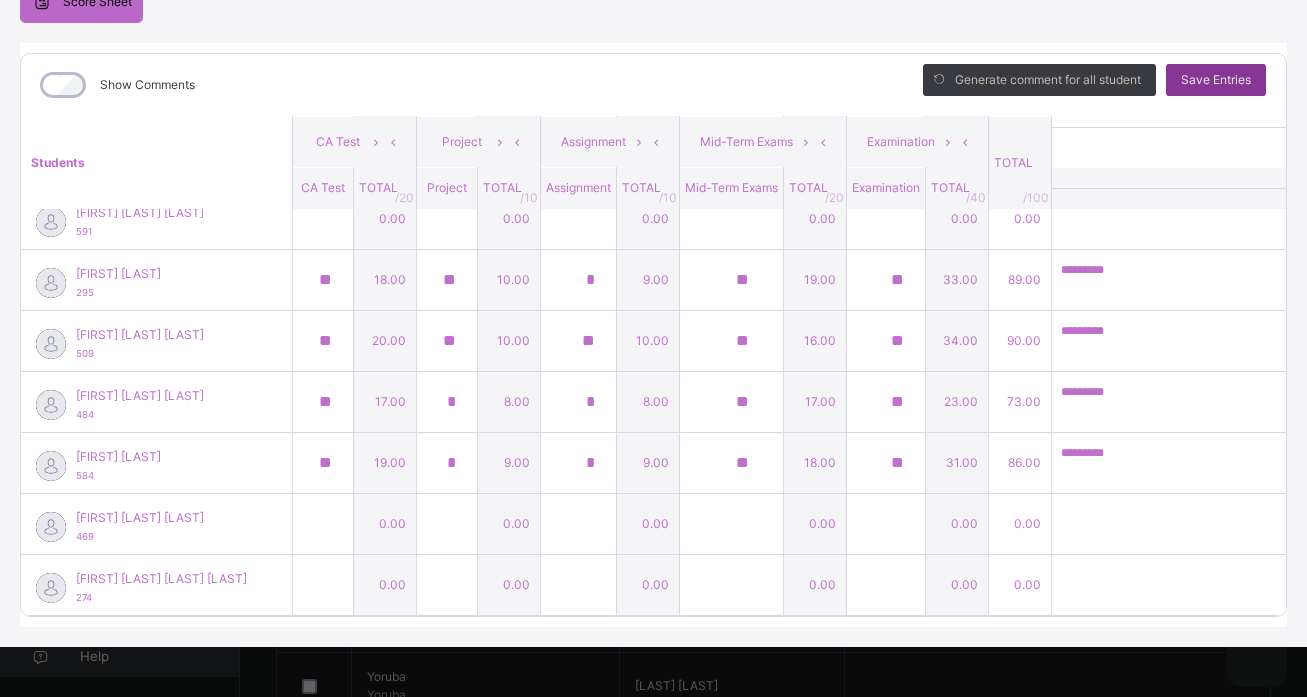 click on "Save Entries" at bounding box center (1216, 80) 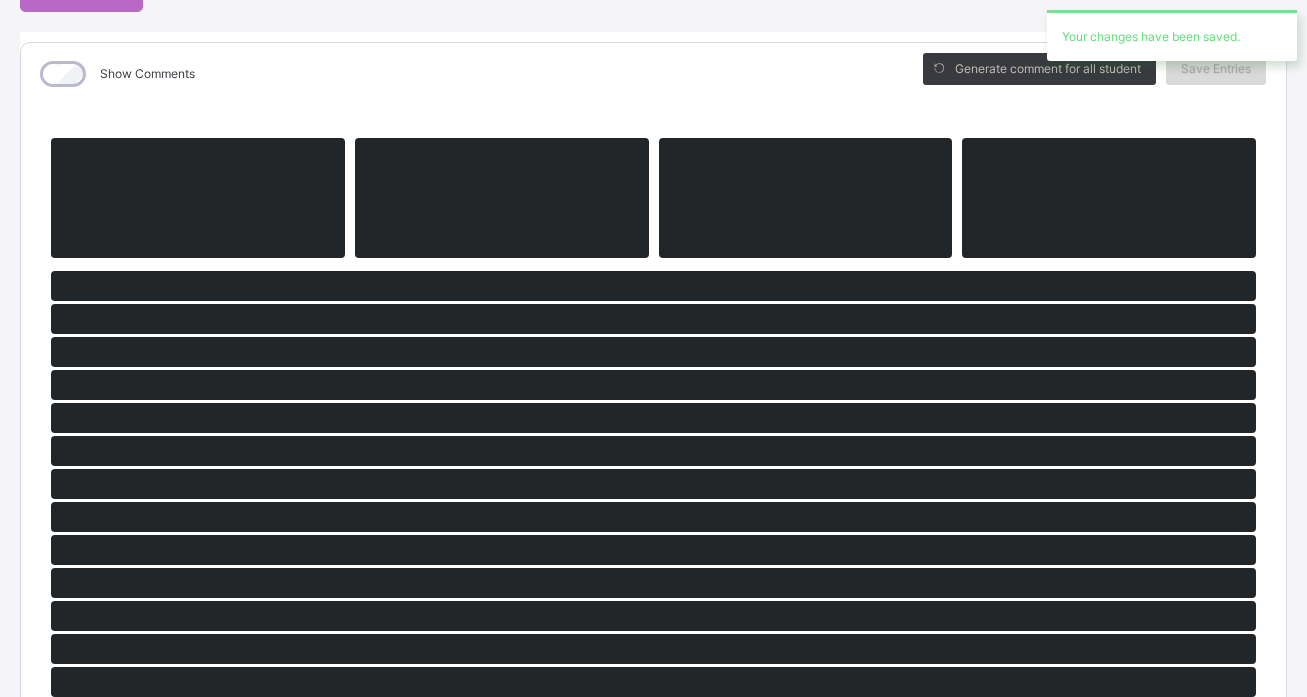 scroll, scrollTop: 225, scrollLeft: 0, axis: vertical 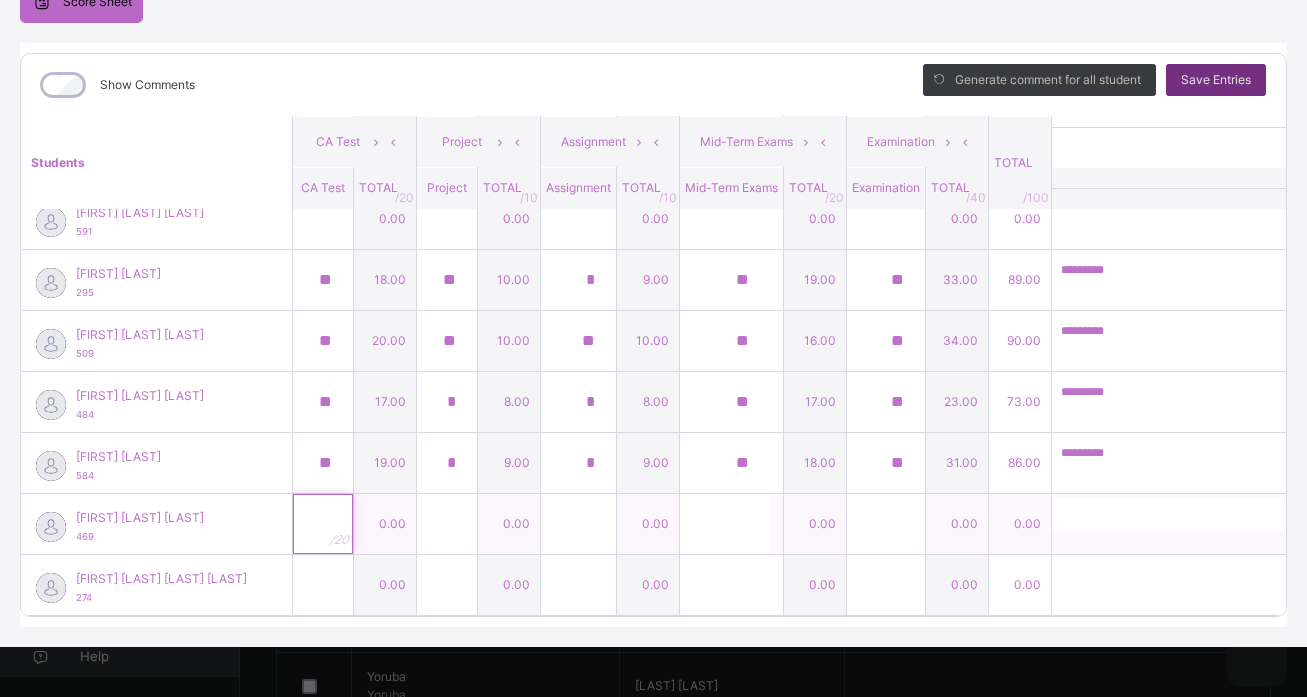 click at bounding box center [323, 524] 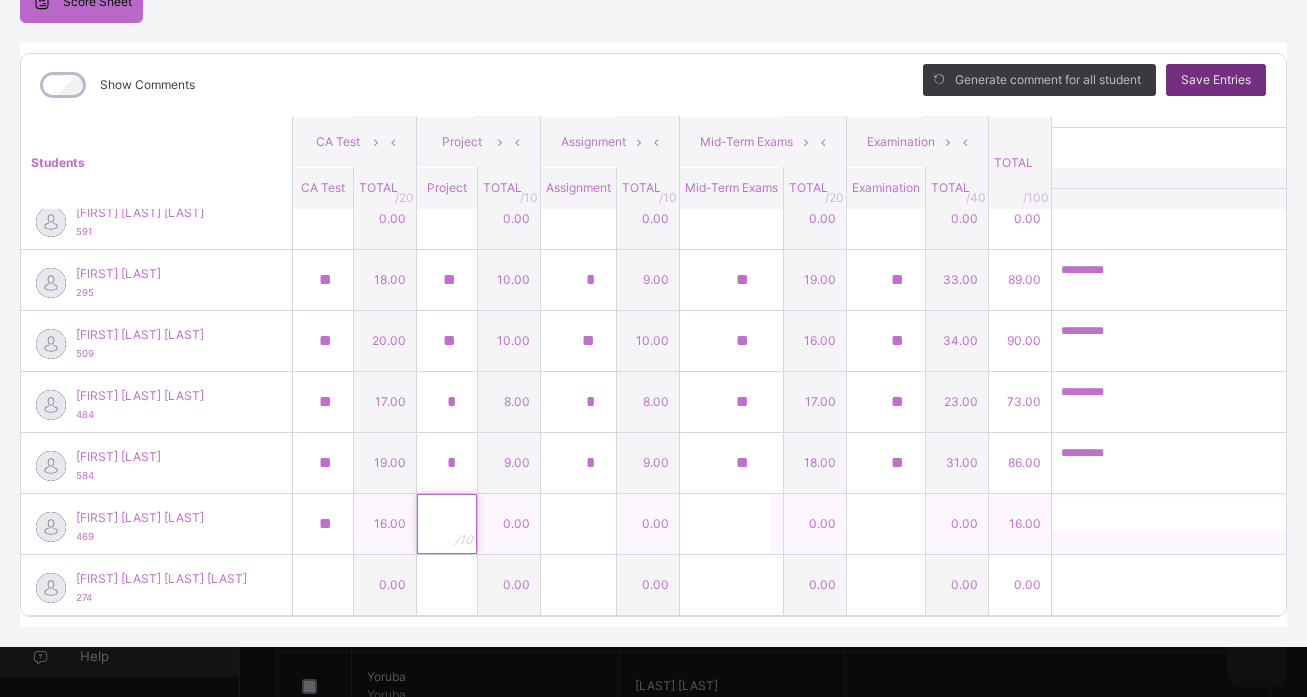 click at bounding box center [447, 524] 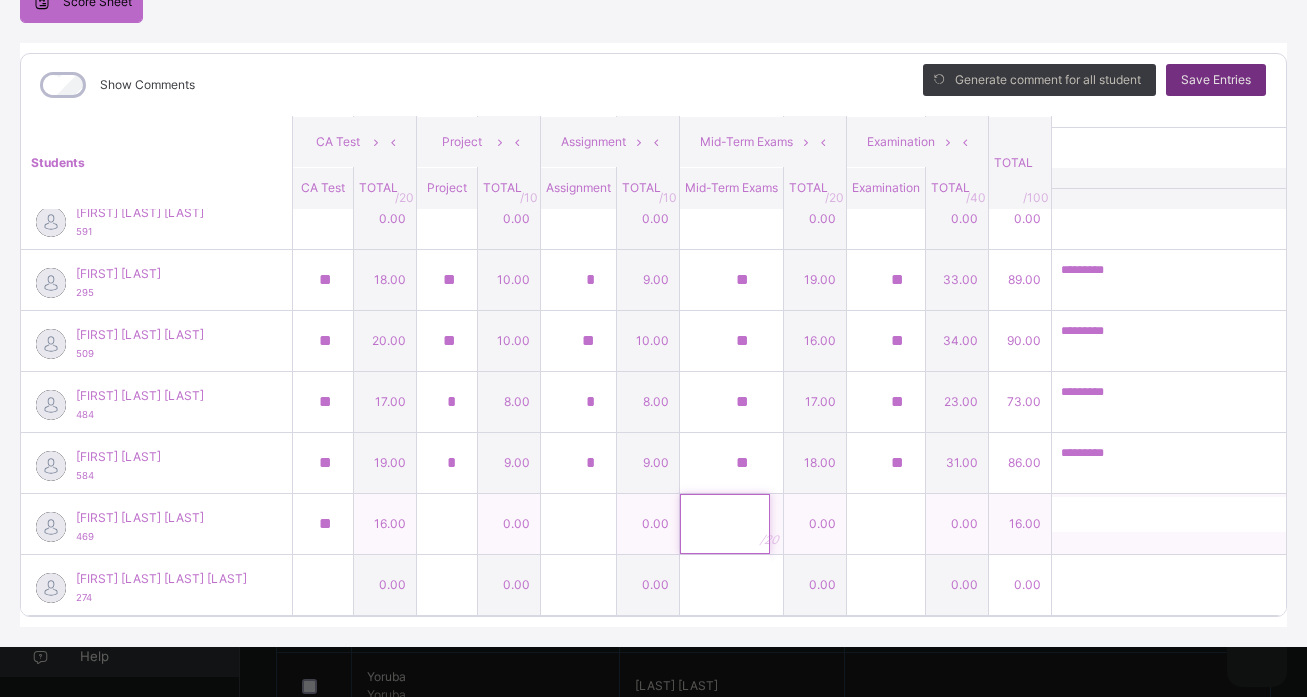 click at bounding box center (731, 524) 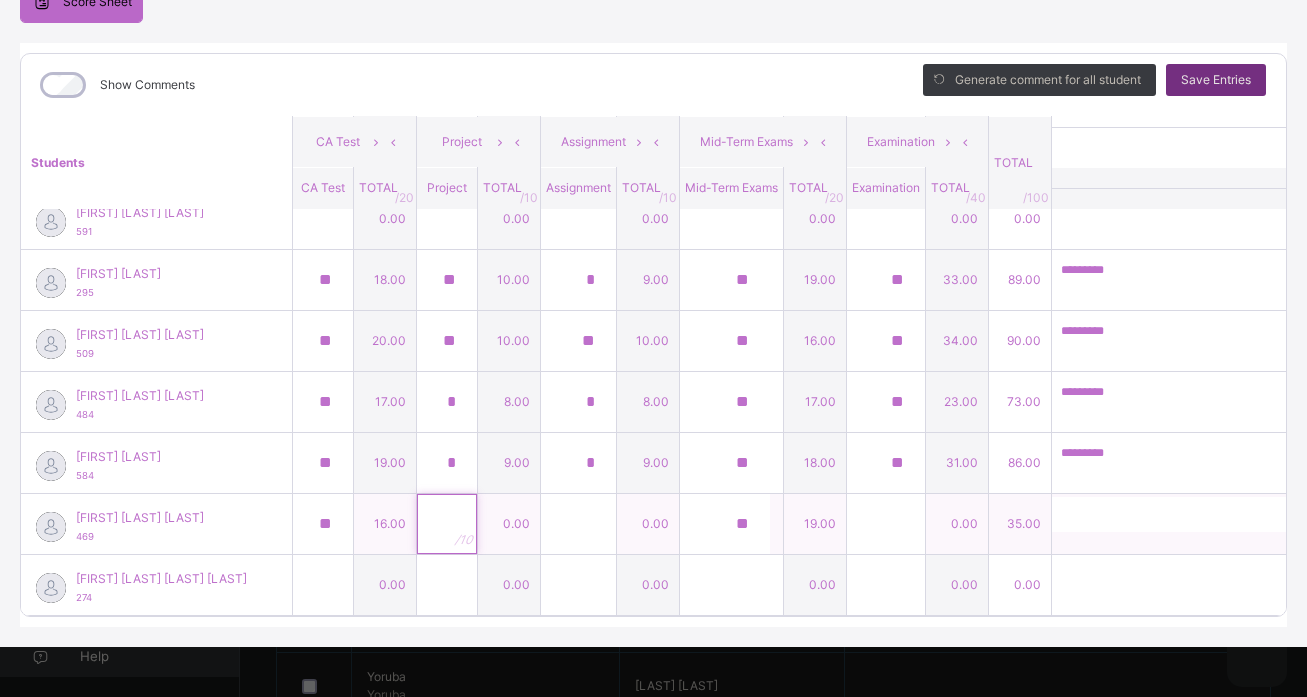 click at bounding box center [447, 524] 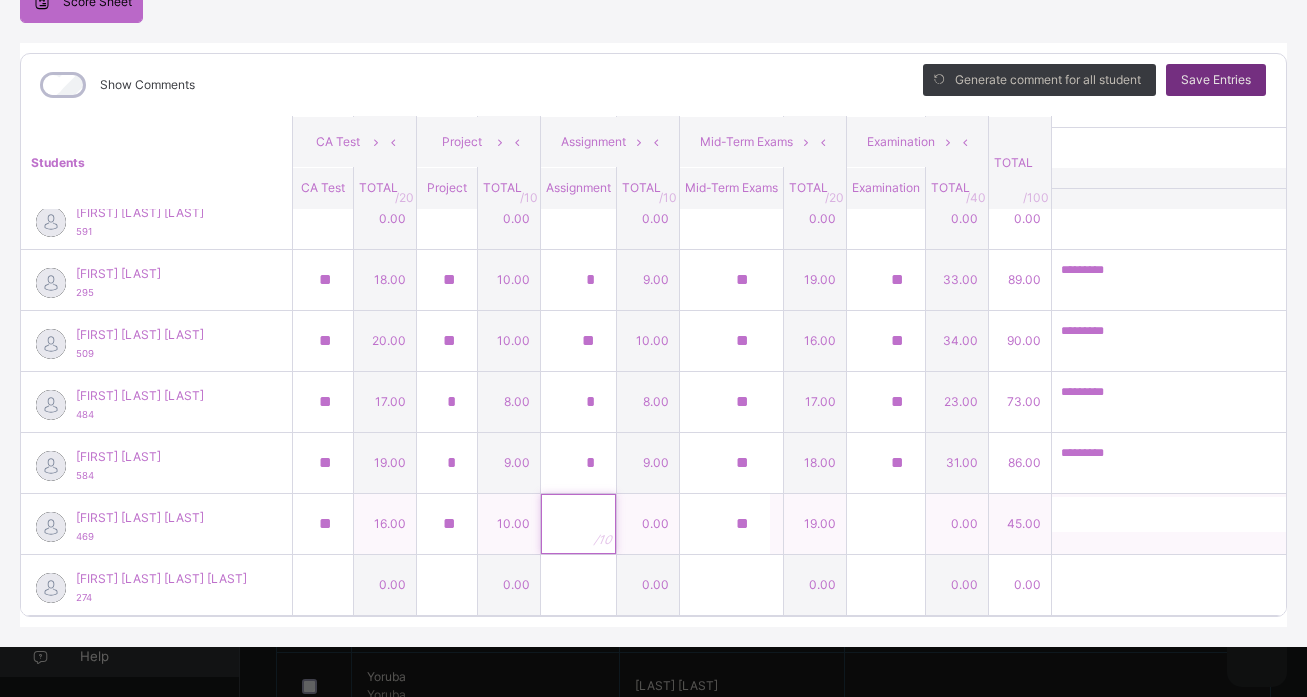 click at bounding box center (578, 524) 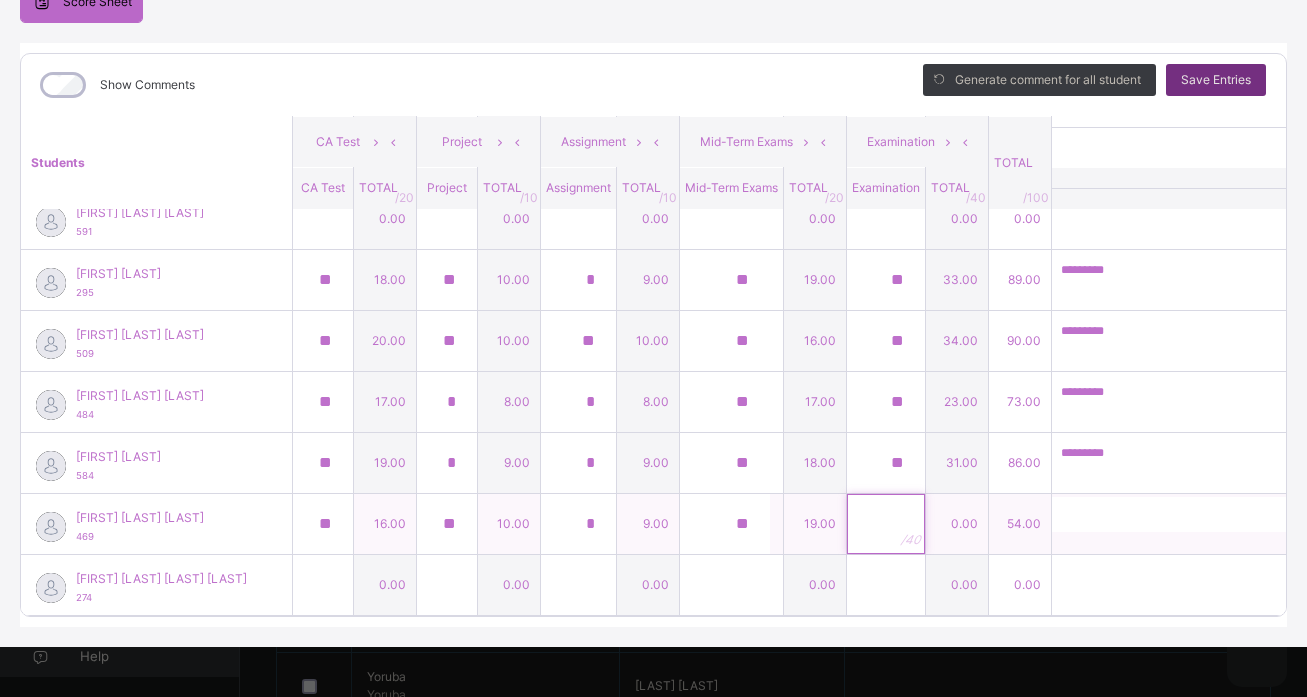 click at bounding box center (886, 524) 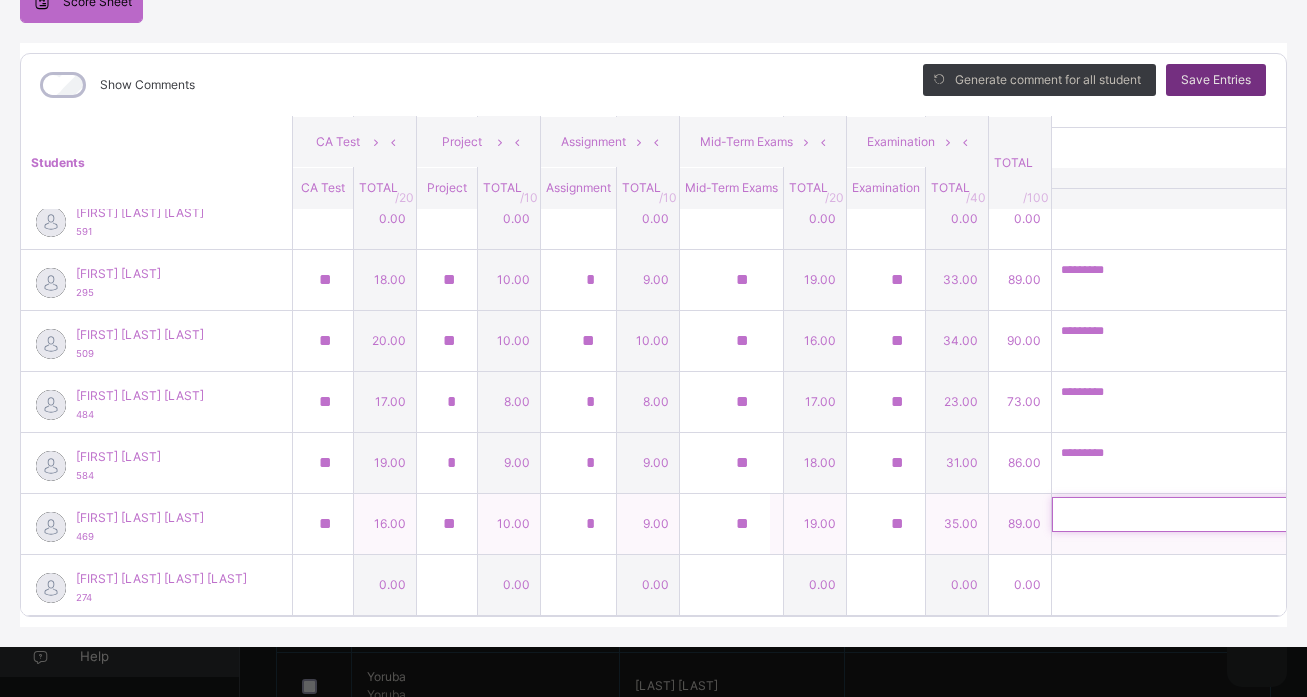 click at bounding box center (1182, 514) 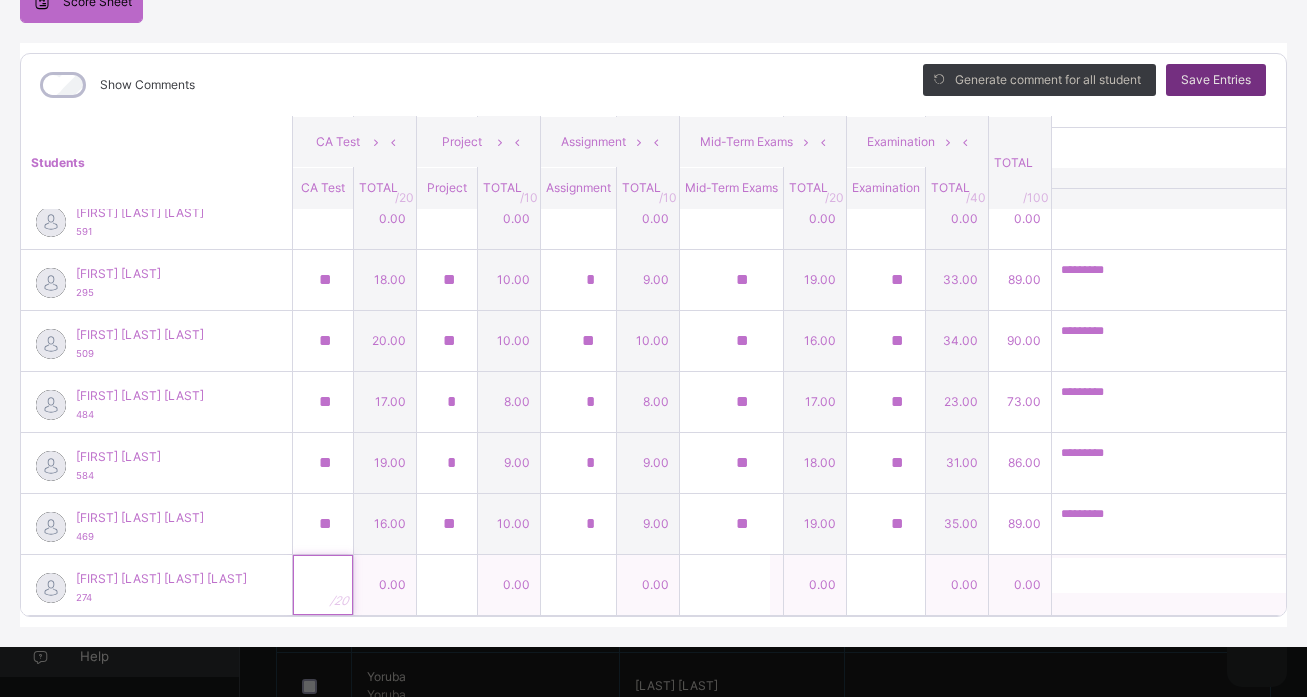 click at bounding box center [323, 585] 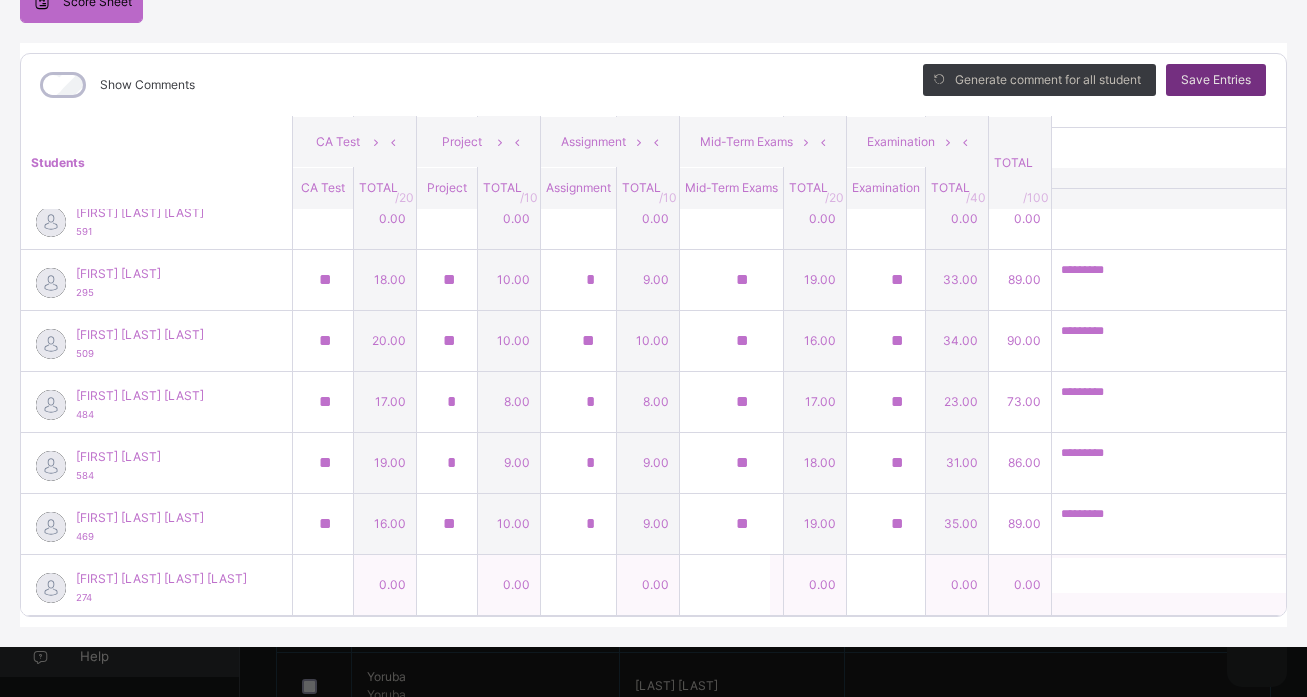 click at bounding box center [323, 585] 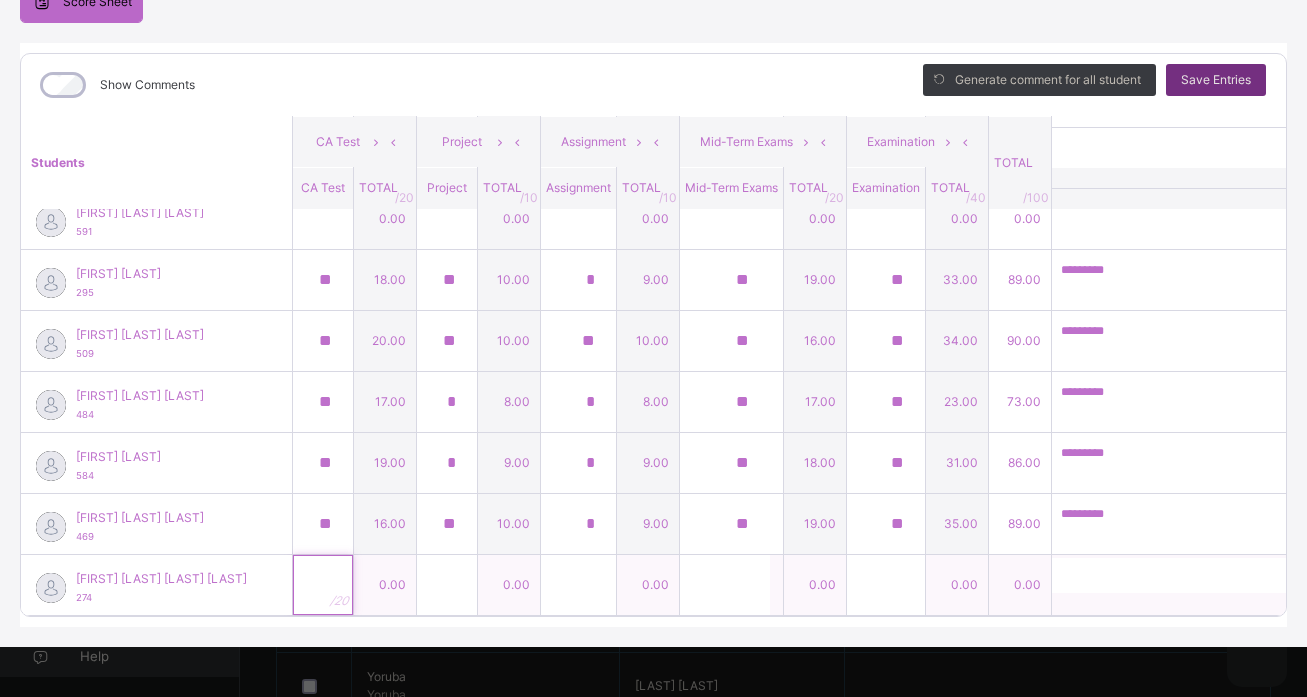 click at bounding box center (323, 585) 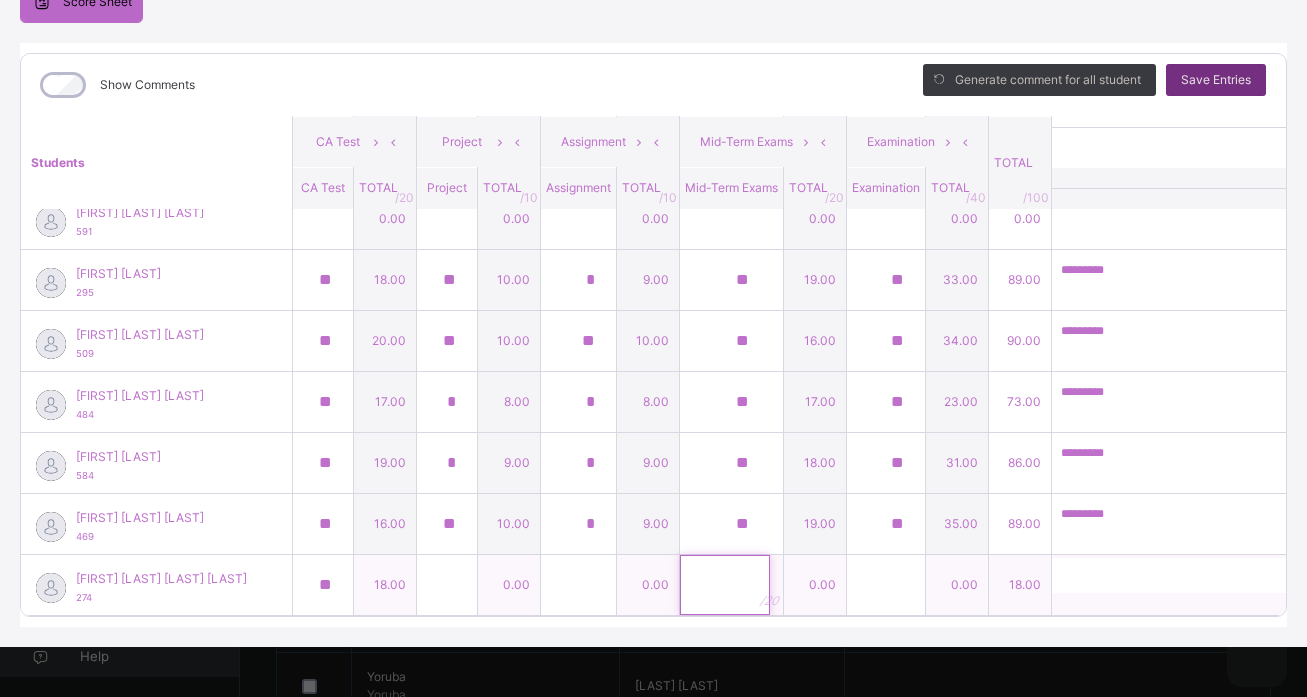click at bounding box center [725, 585] 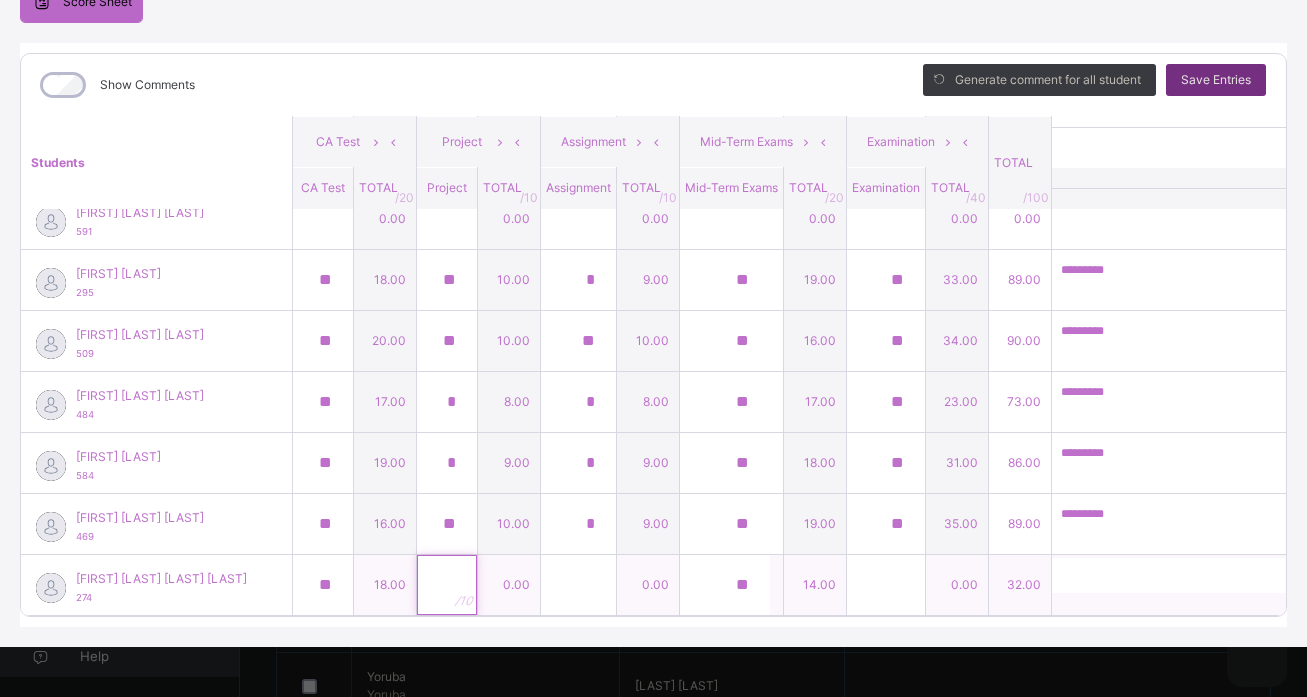 click at bounding box center (447, 585) 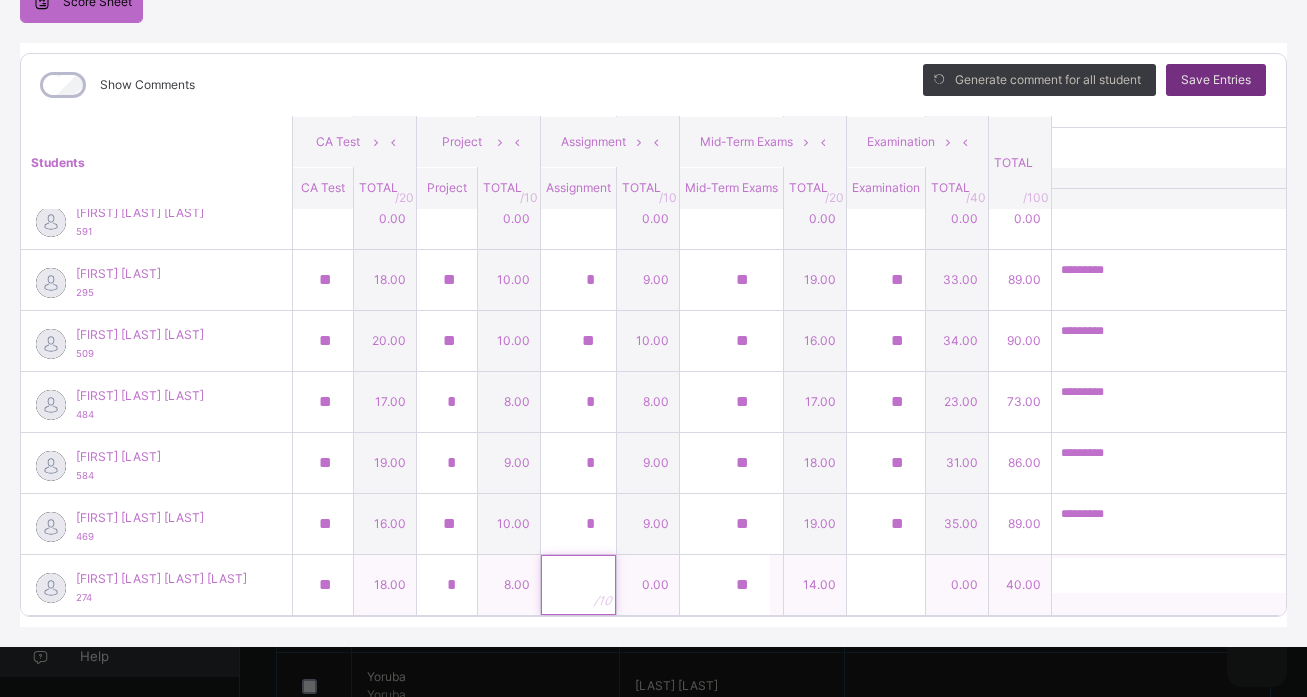 click at bounding box center (578, 585) 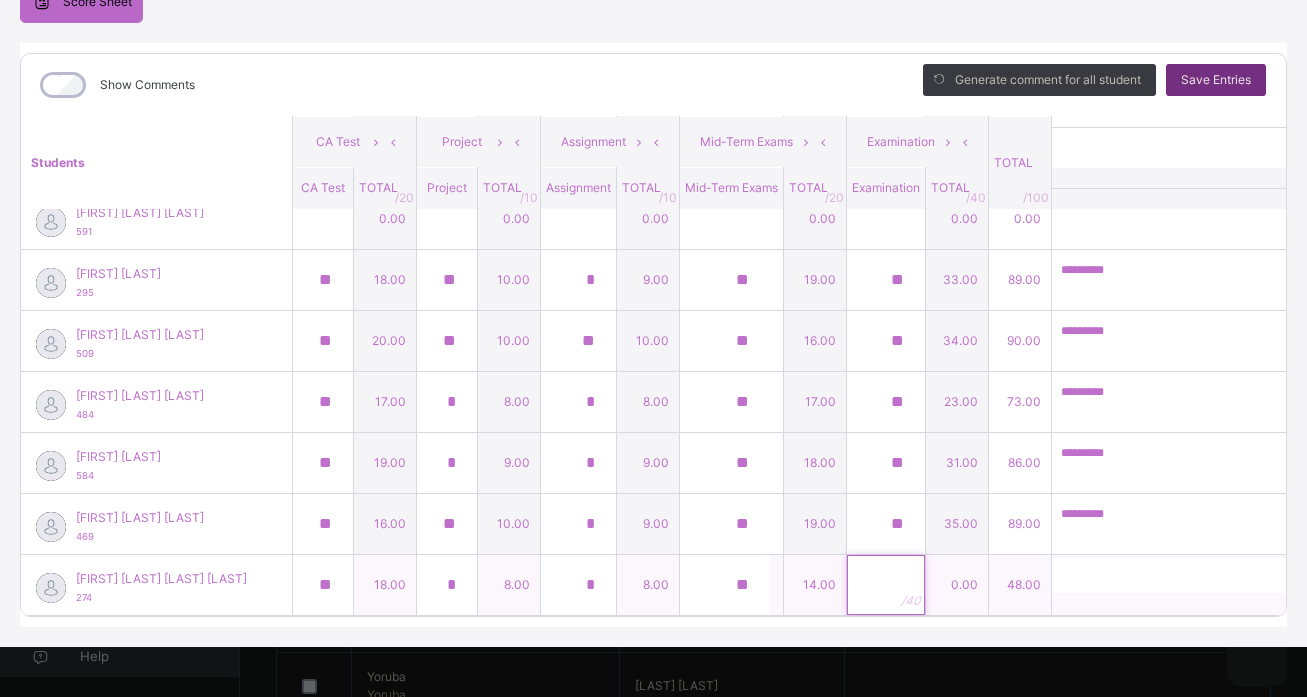 click at bounding box center (886, 585) 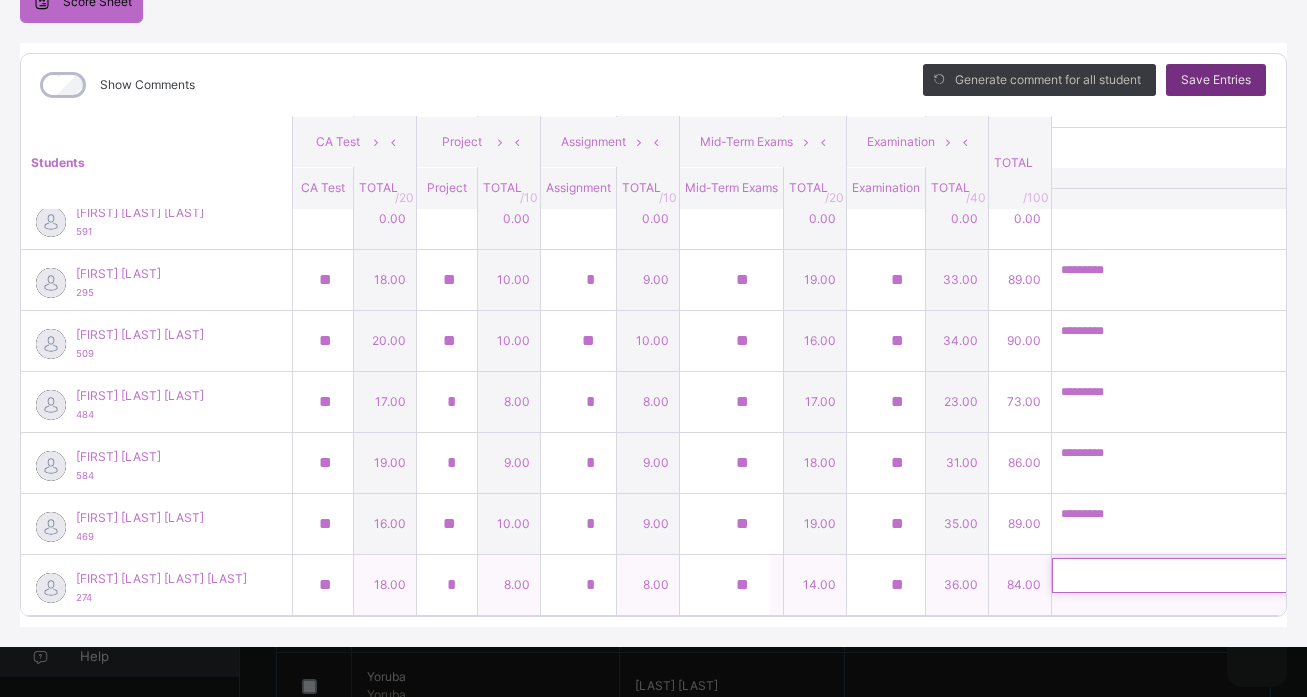 click at bounding box center [1182, 575] 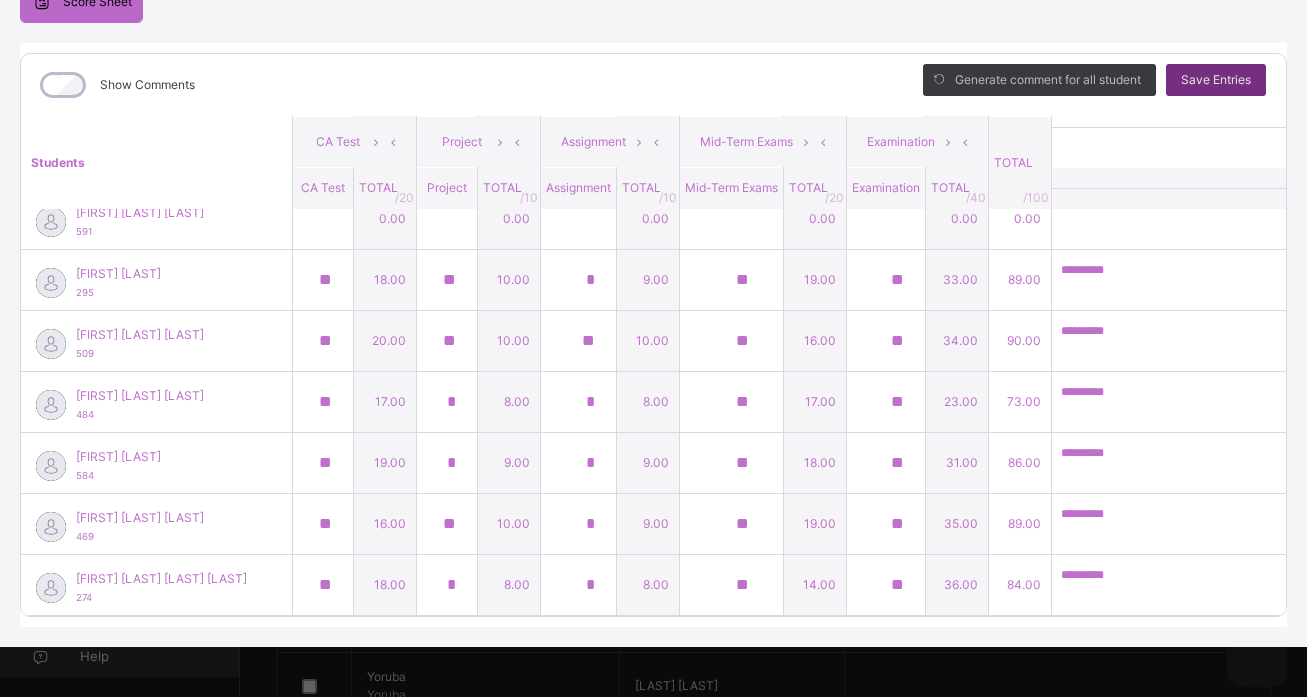 click on "Students CA Test Project Assignment Mid-Term Exams Examination TOTAL /100 Comment CA Test TOTAL / 20 Project TOTAL / 10 Assignment TOTAL / 10 Mid-Term Exams TOTAL / 20 Examination TOTAL / 40 [FIRST] [LAST] 470 [FIRST] [LAST] 470 ** 13.00 * 8.00 * 8.00 ** 15.00 ** 16.00 60.00 ********* Generate comment 9 / 250   ×   Subject Teacher’s Comment Generate and see in full the comment developed by the AI with an option to regenerate the comment JS [FIRST] [LAST]   470   Total 60.00  / 100.00 Sims Bot   Regenerate     Use this comment   [FIRST] [LAST] 478 [FIRST] [LAST] 478 ** 13.00 * 1.00 * 1.00 ** 19.00 ** 28.00 62.00 ********* Generate comment 9 / 250   ×   Subject Teacher’s Comment Generate and see in full the comment developed by the AI with an option to regenerate the comment JS [FIRST] [LAST]   478   Total 62.00  / 100.00 Sims Bot   Regenerate     Use this comment   [FIRST] [LAST] 266 [FIRST] [LAST] 266 ** 16.00 ** 10.00 ** 10.00 ** 18.00 **" at bounding box center [653, 366] 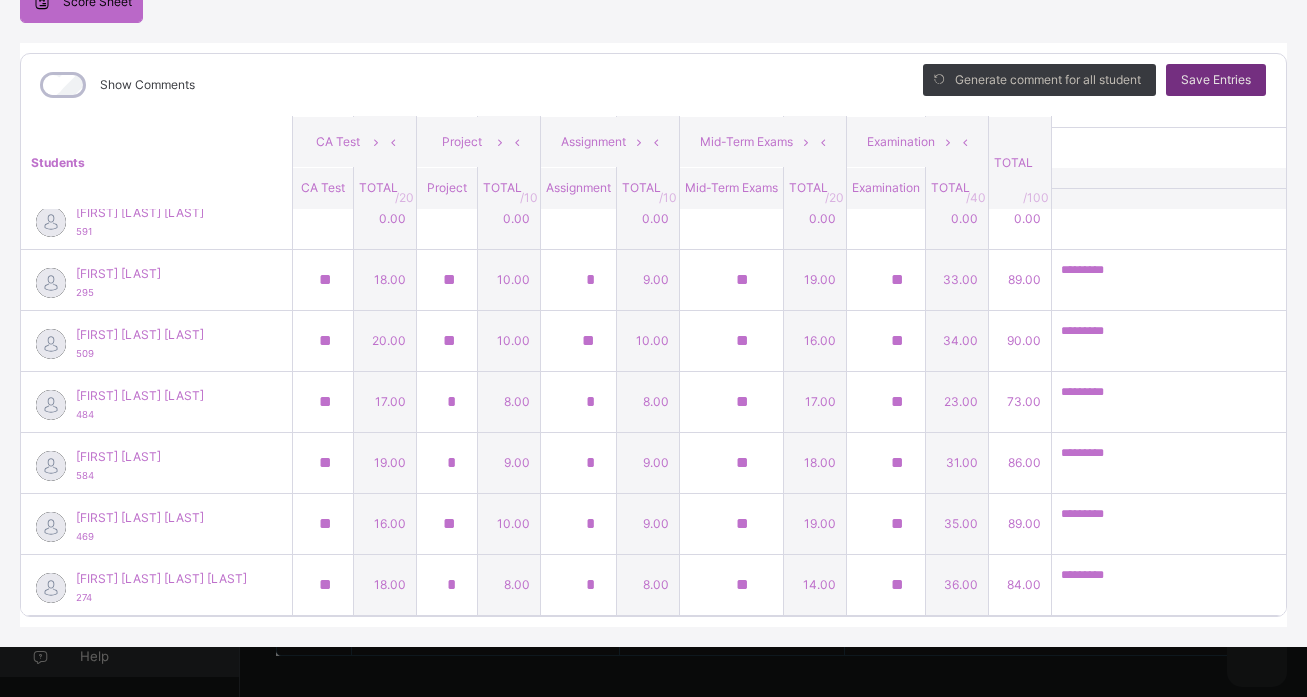 scroll, scrollTop: 1132, scrollLeft: 0, axis: vertical 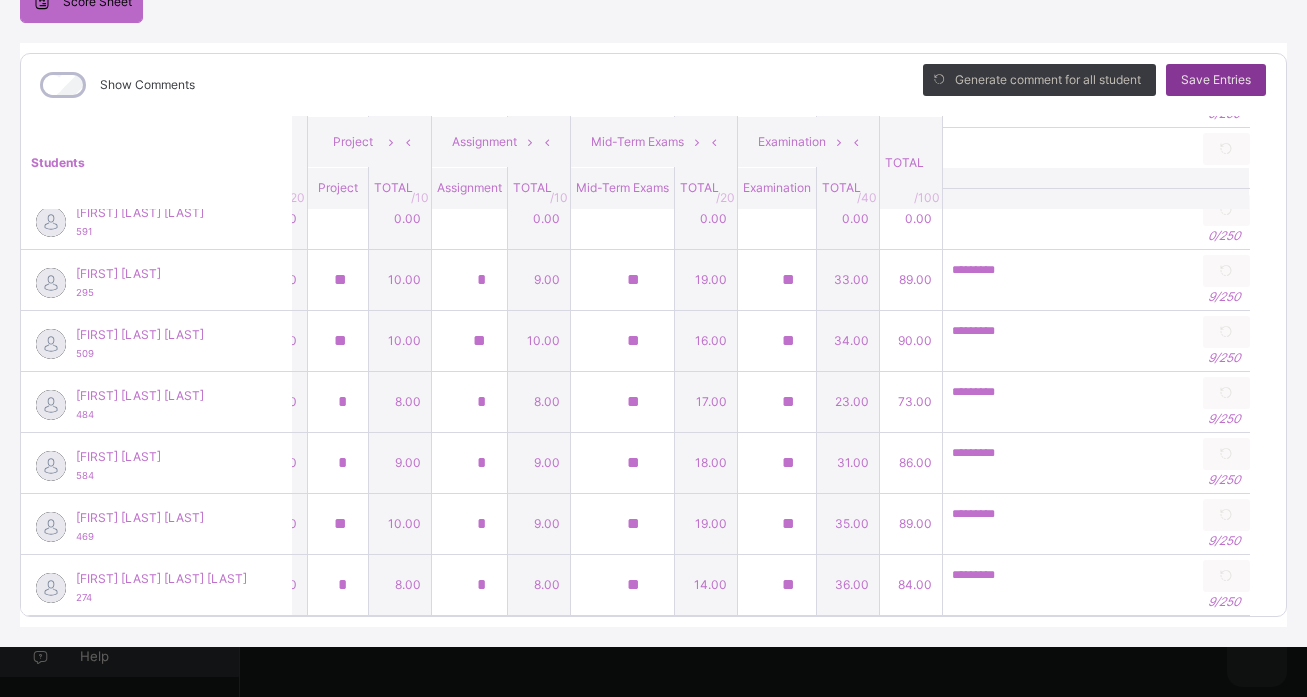 click on "Save Entries" at bounding box center (1216, 80) 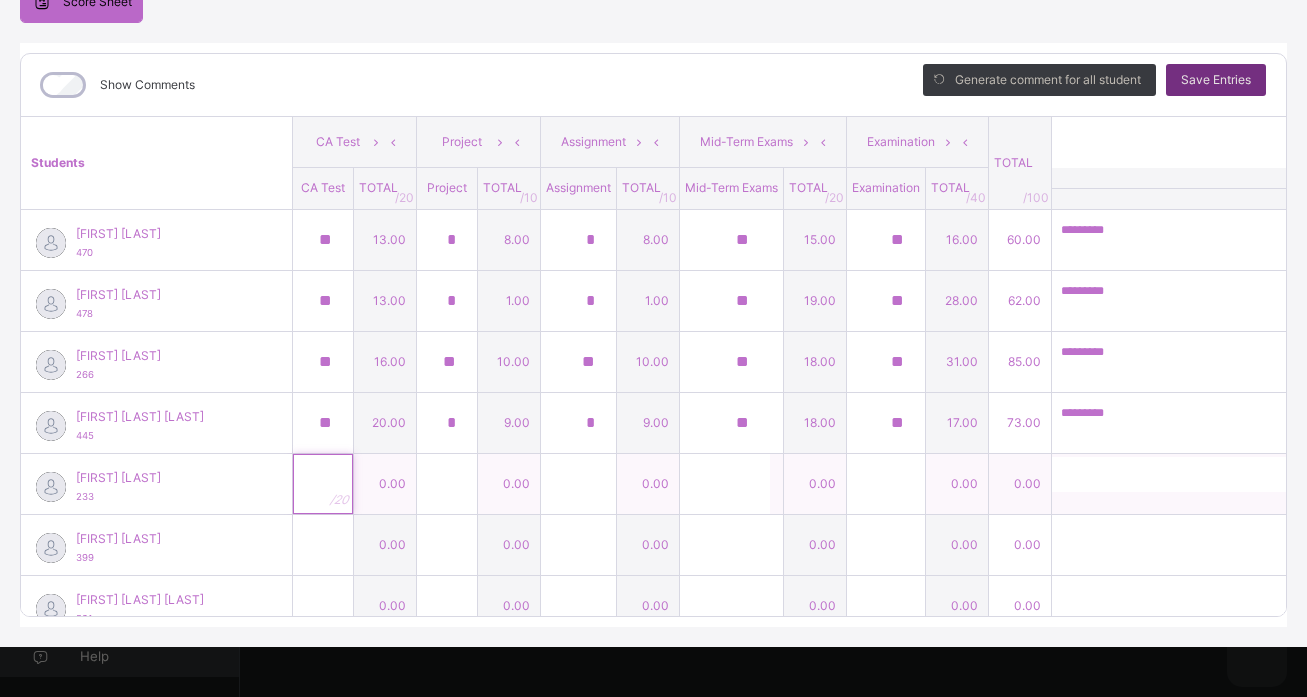 click at bounding box center (323, 484) 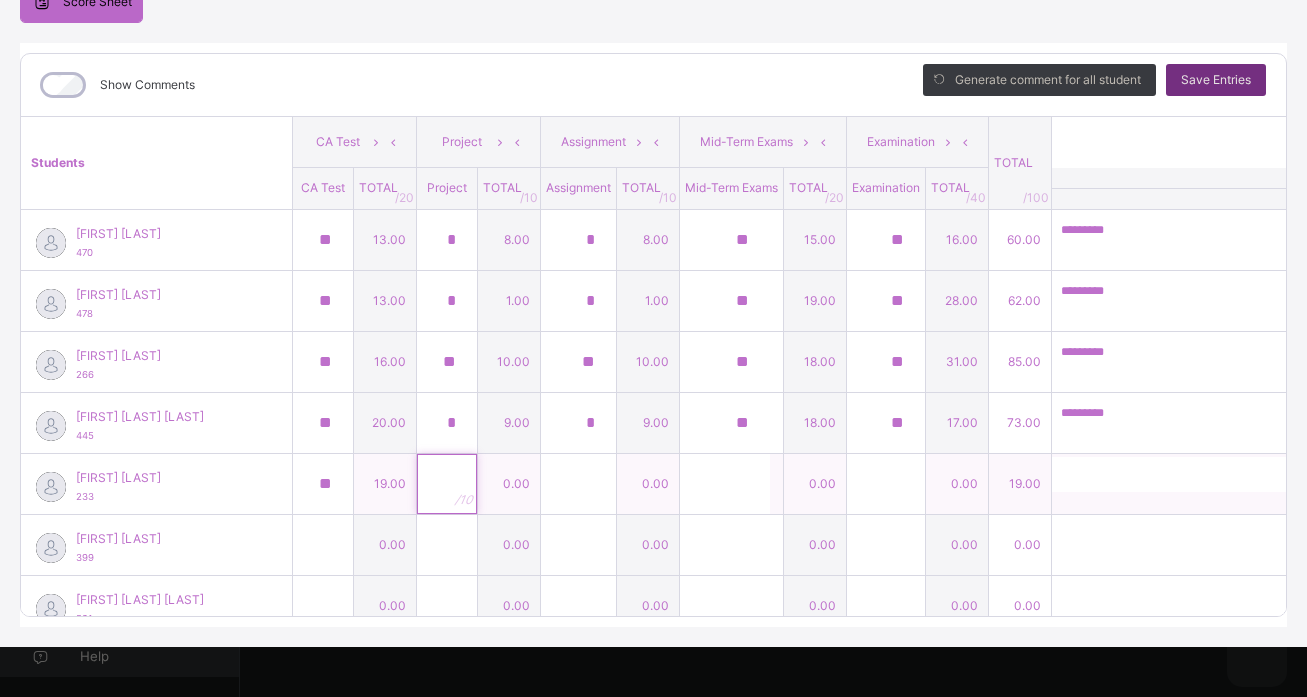 click at bounding box center (447, 484) 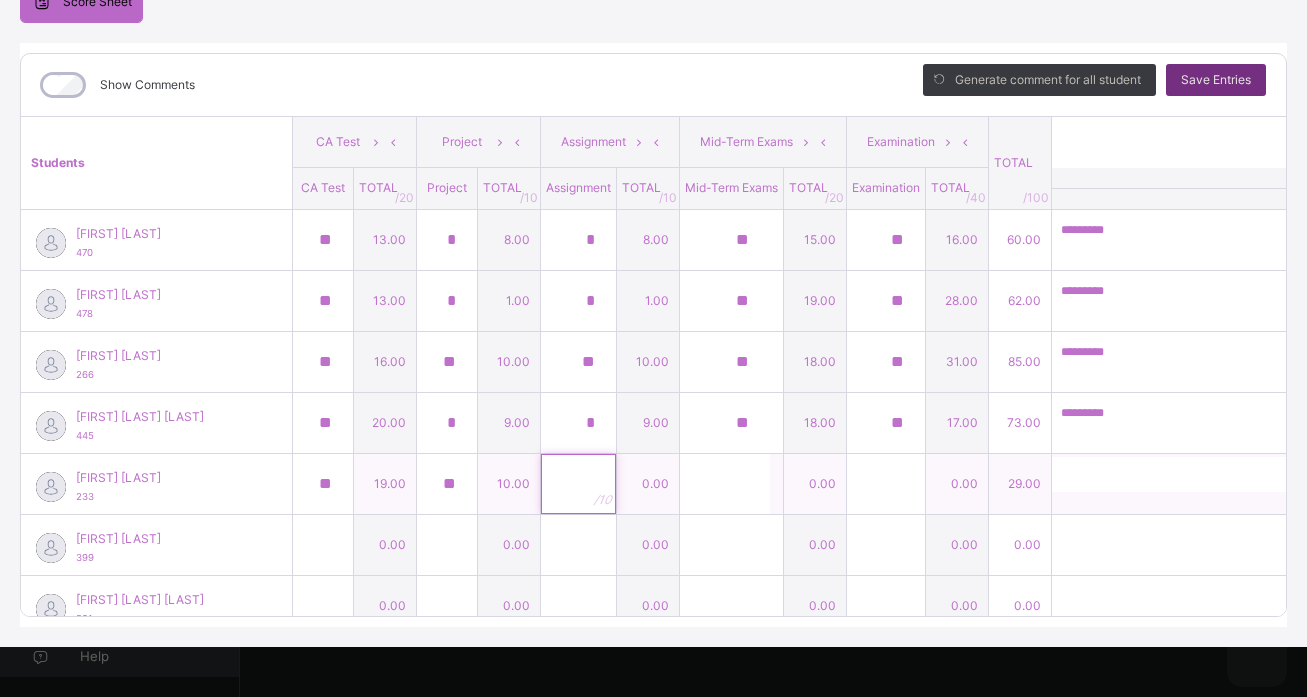 click at bounding box center (578, 484) 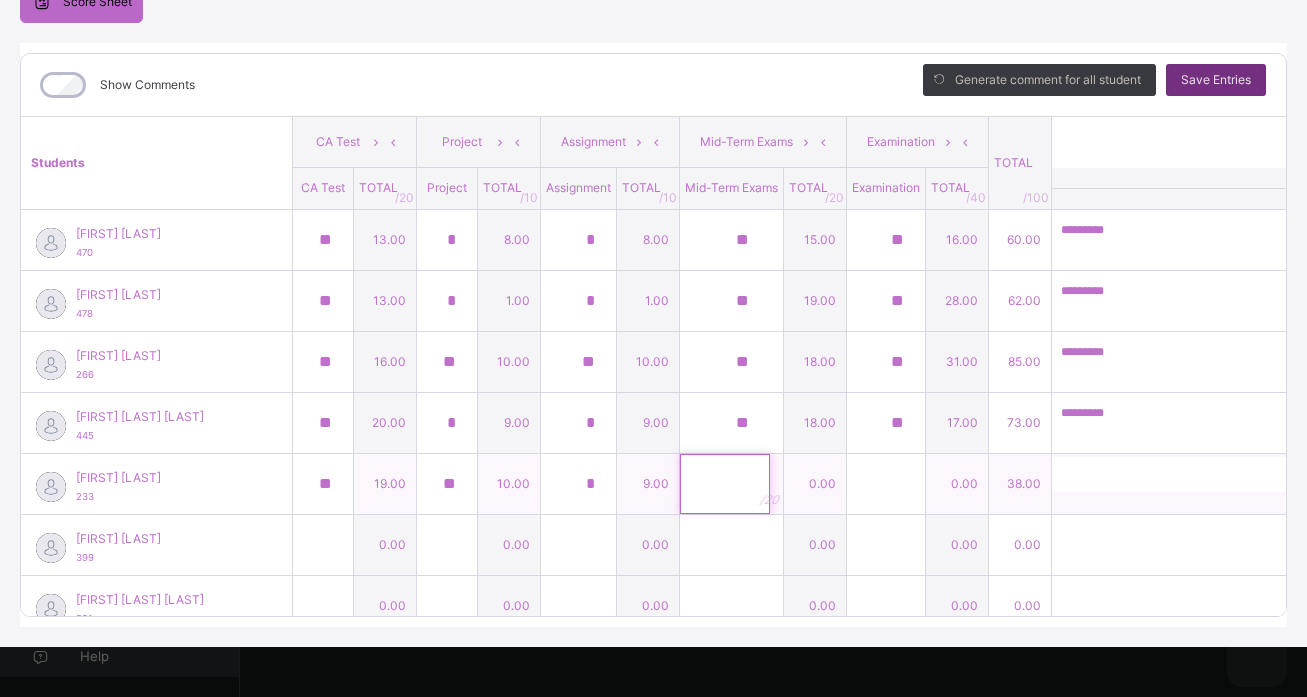 click at bounding box center (725, 484) 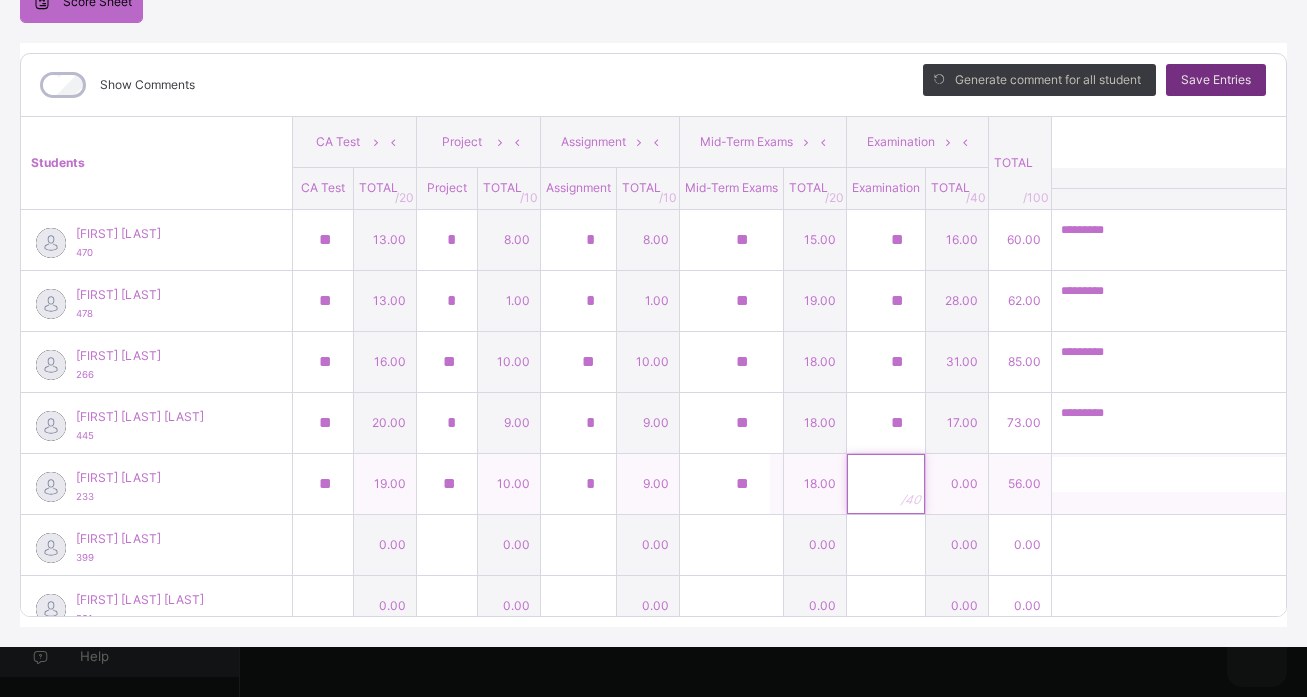 click at bounding box center [886, 484] 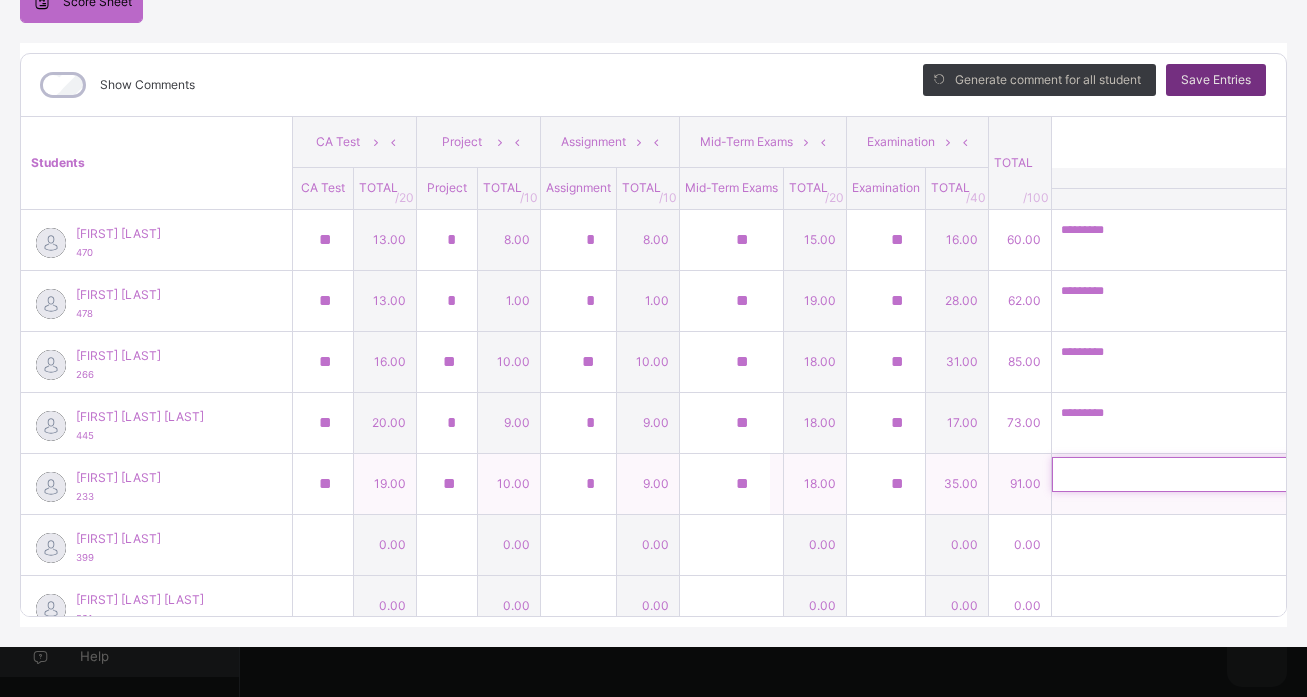 click at bounding box center (1182, 474) 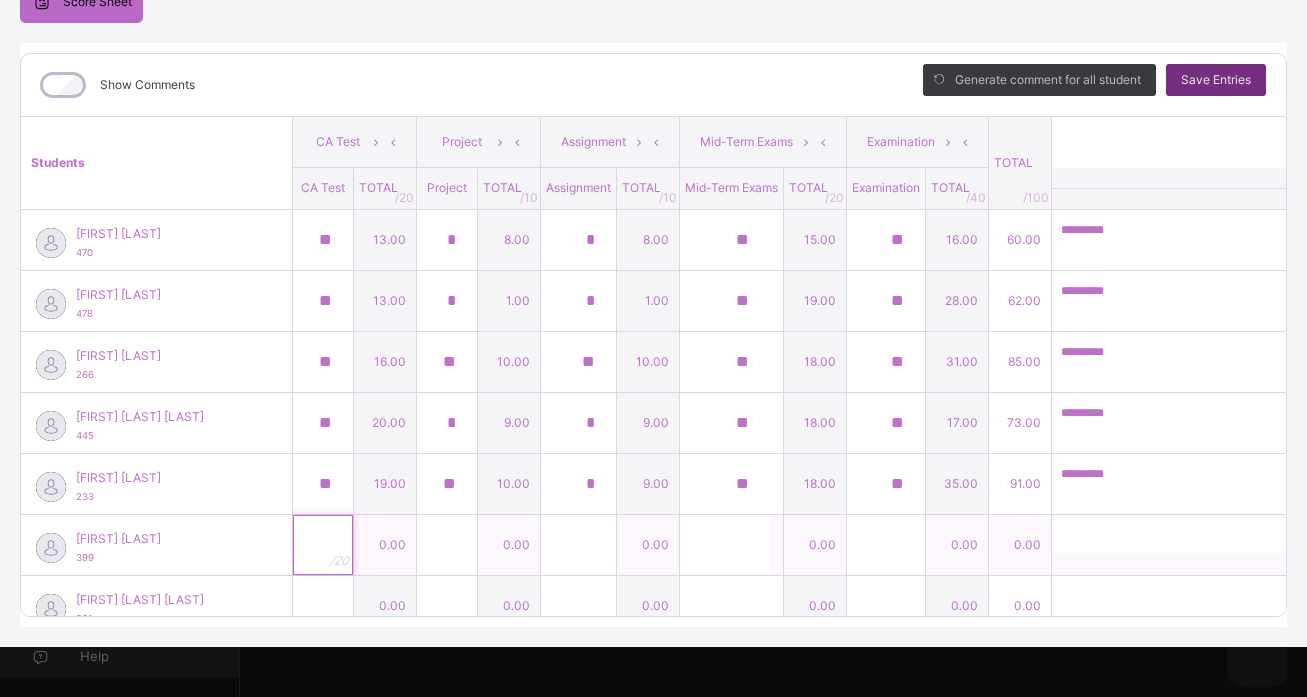 click at bounding box center [323, 545] 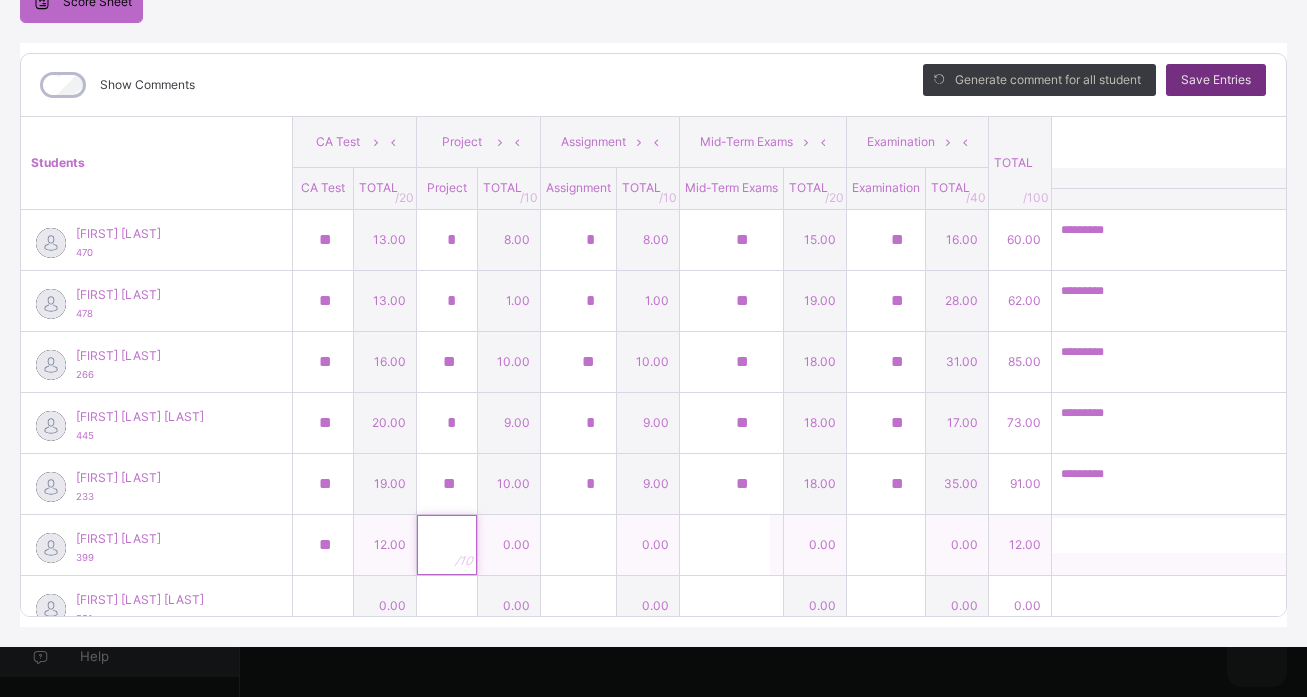 click at bounding box center [447, 545] 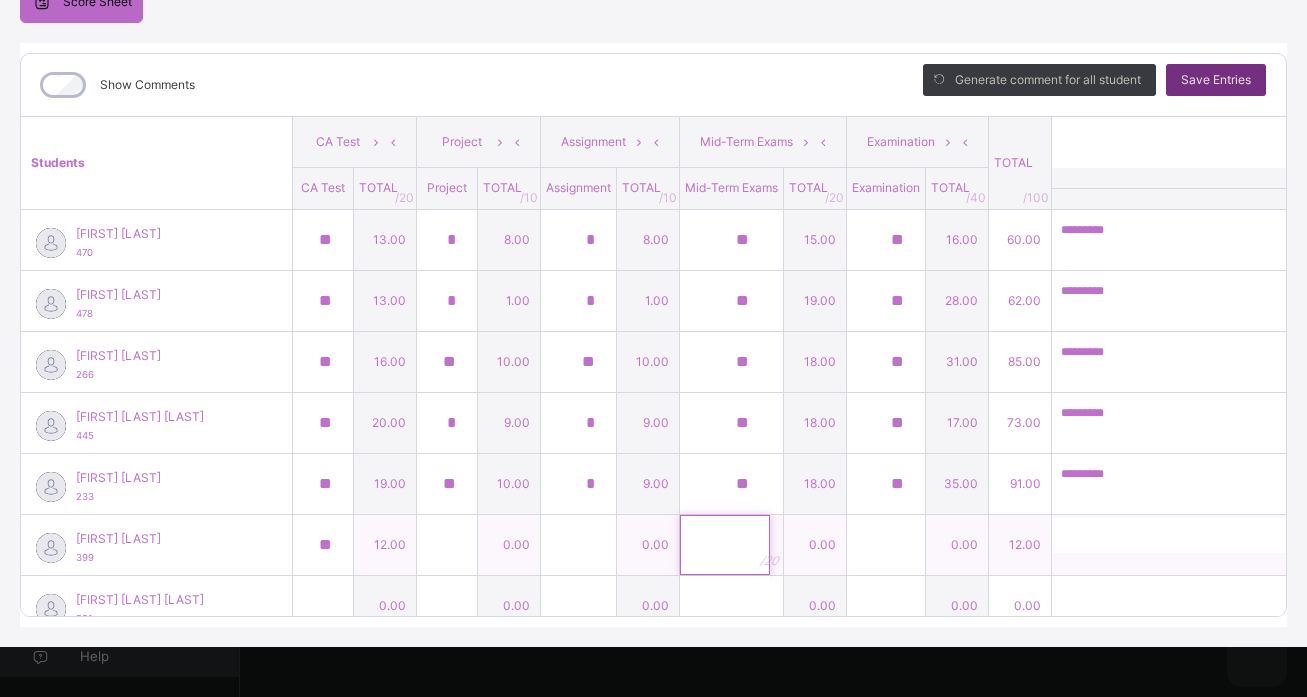 click at bounding box center [725, 545] 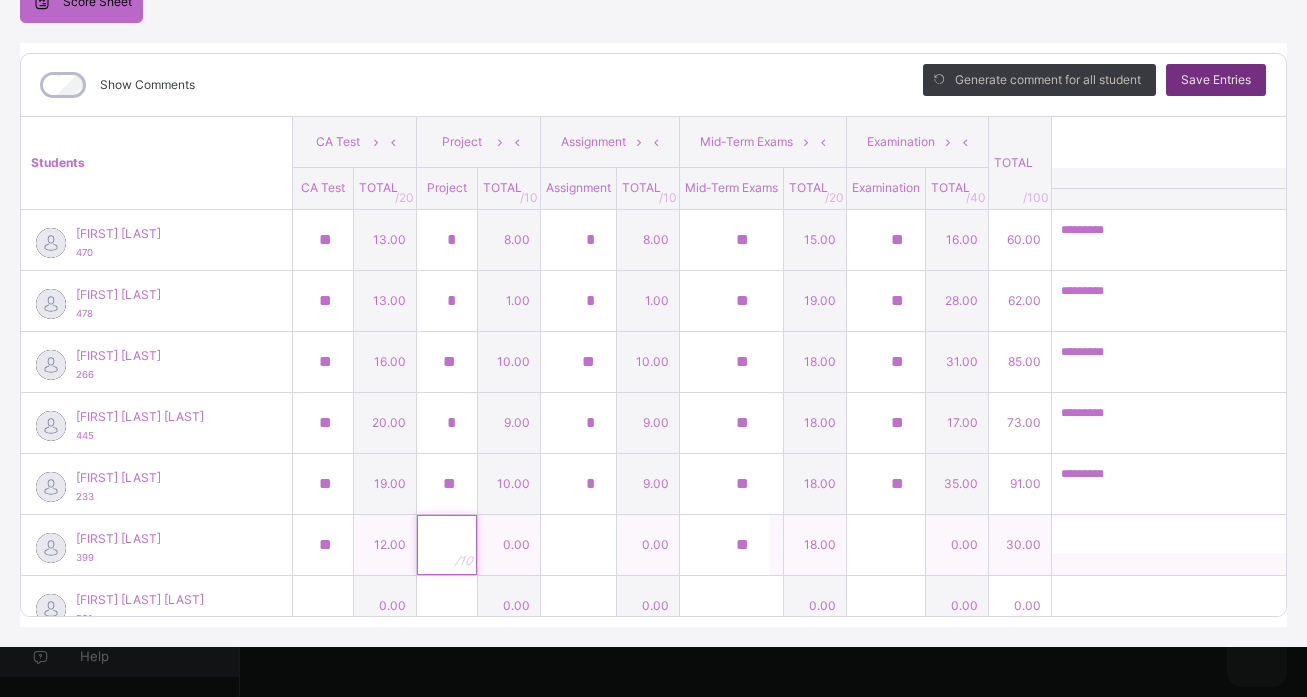 click at bounding box center (447, 545) 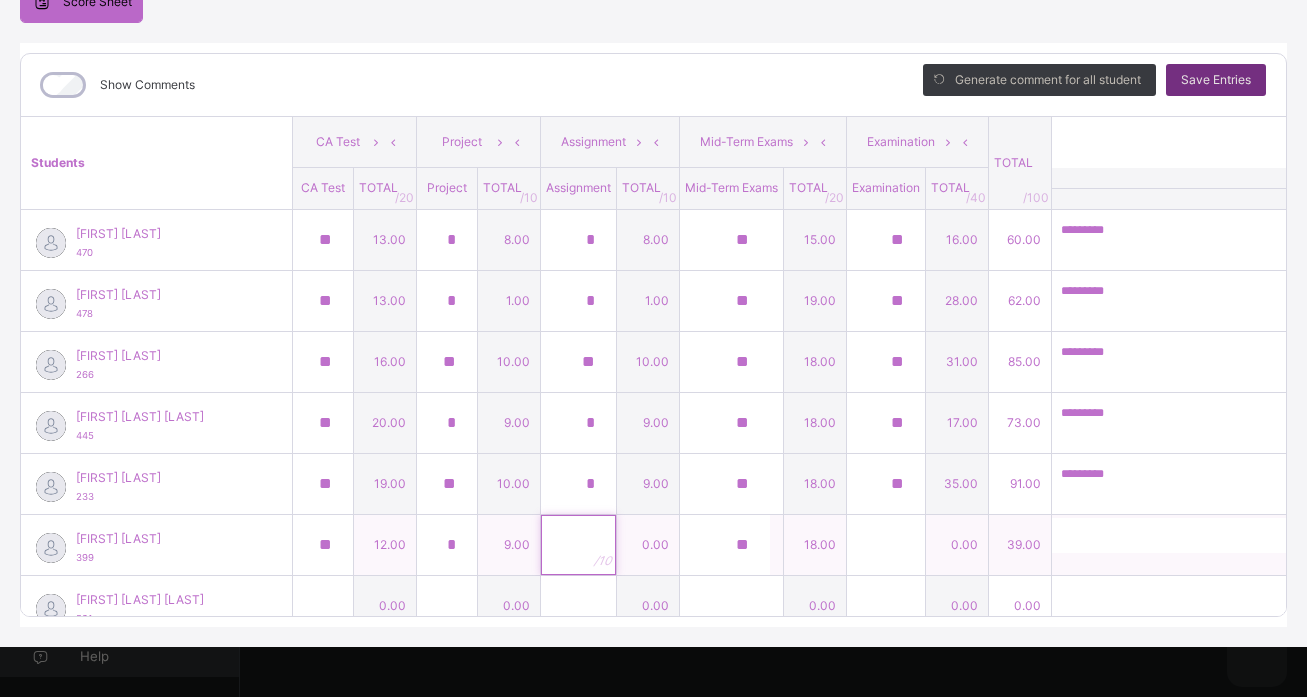 click at bounding box center (578, 545) 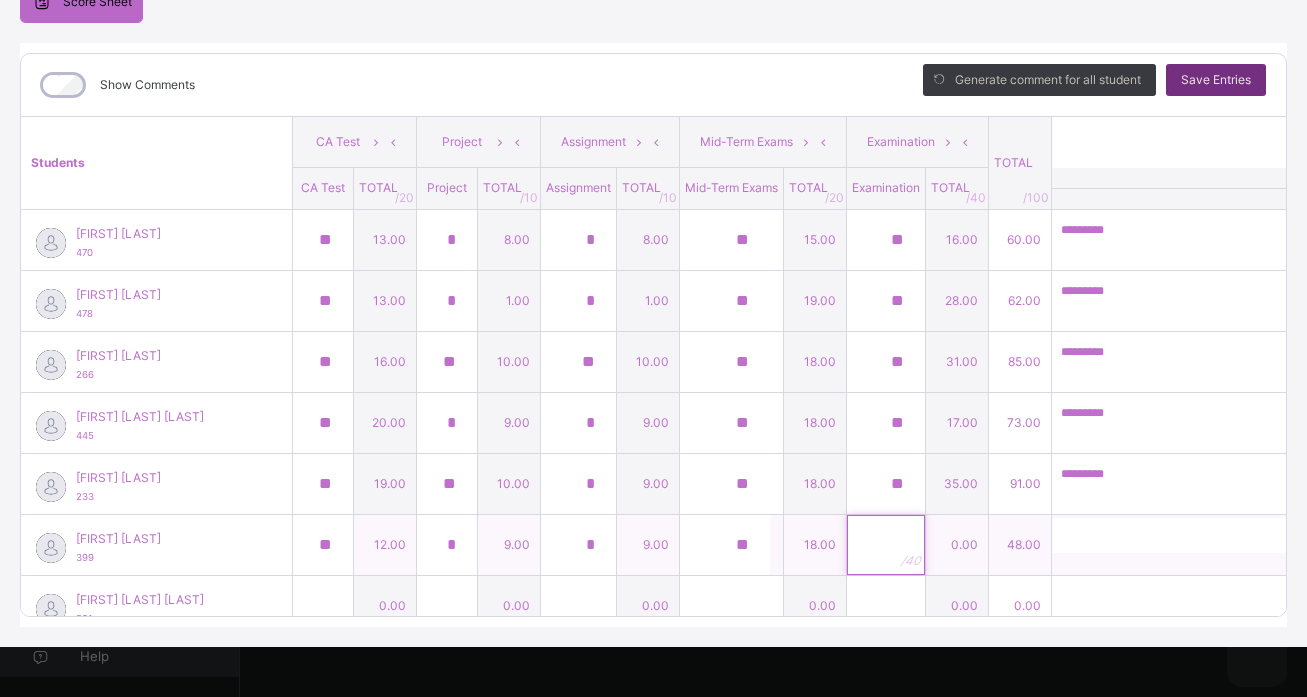 click at bounding box center (886, 545) 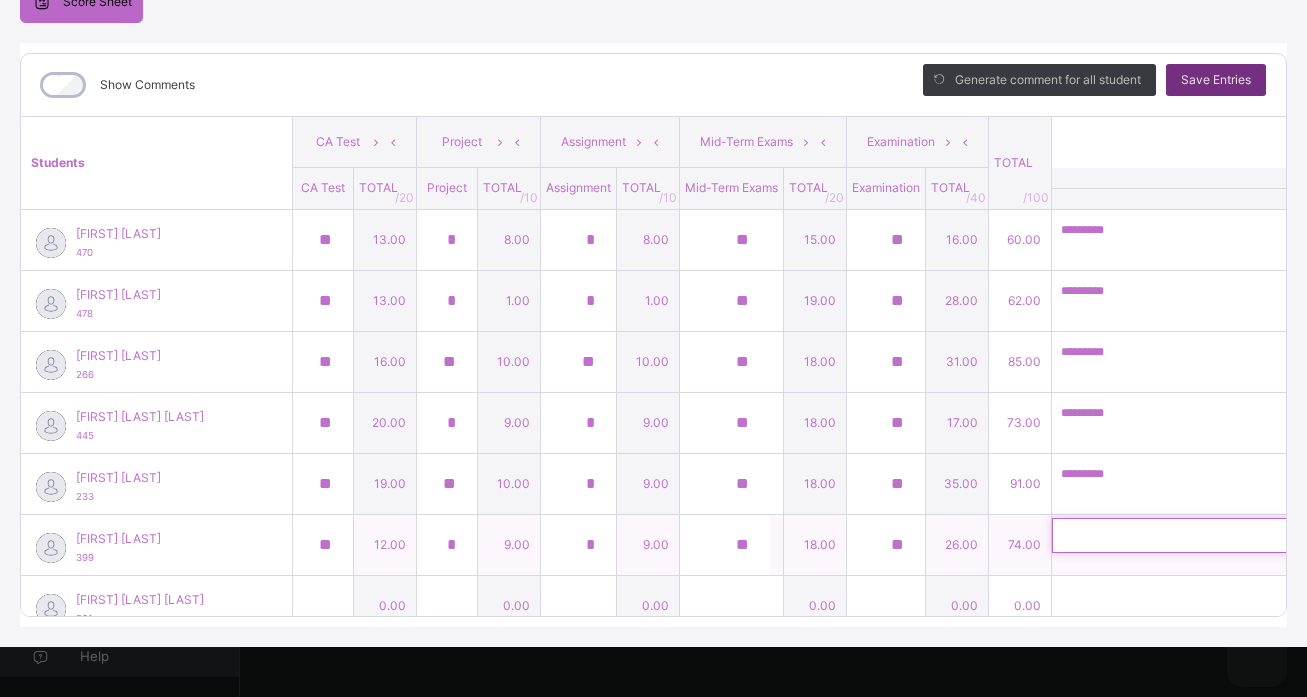 click at bounding box center (1182, 535) 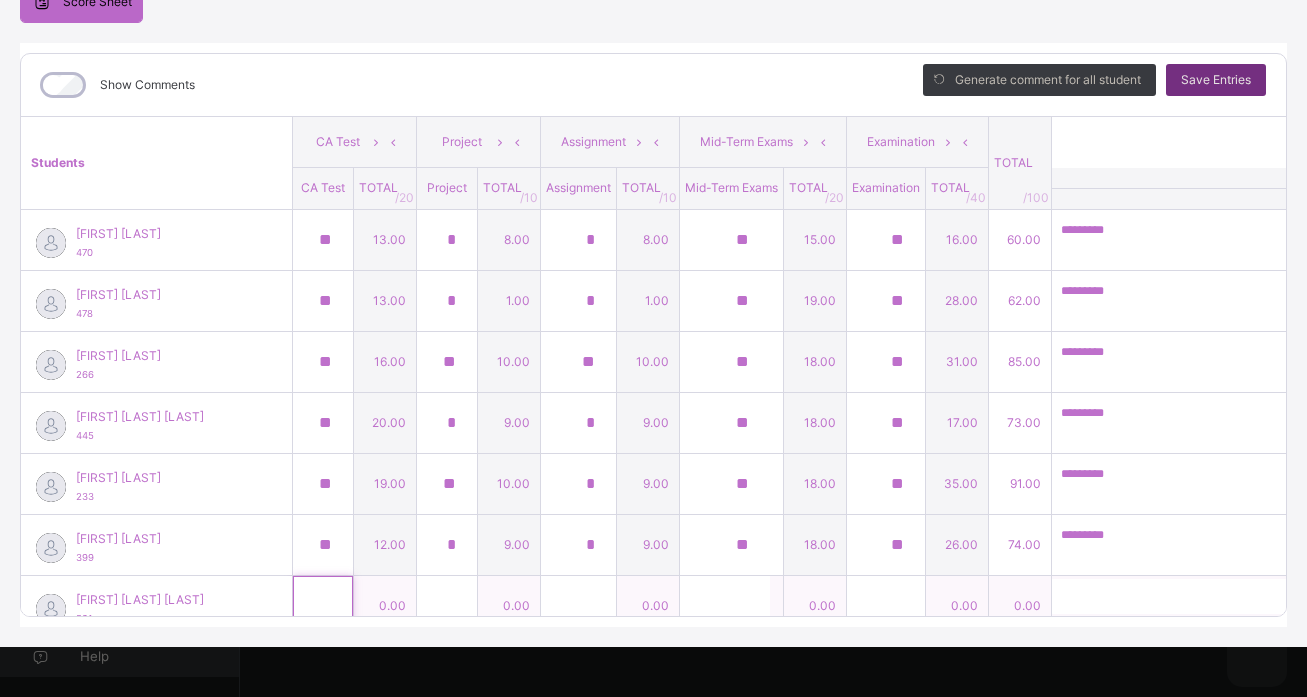 click at bounding box center (323, 606) 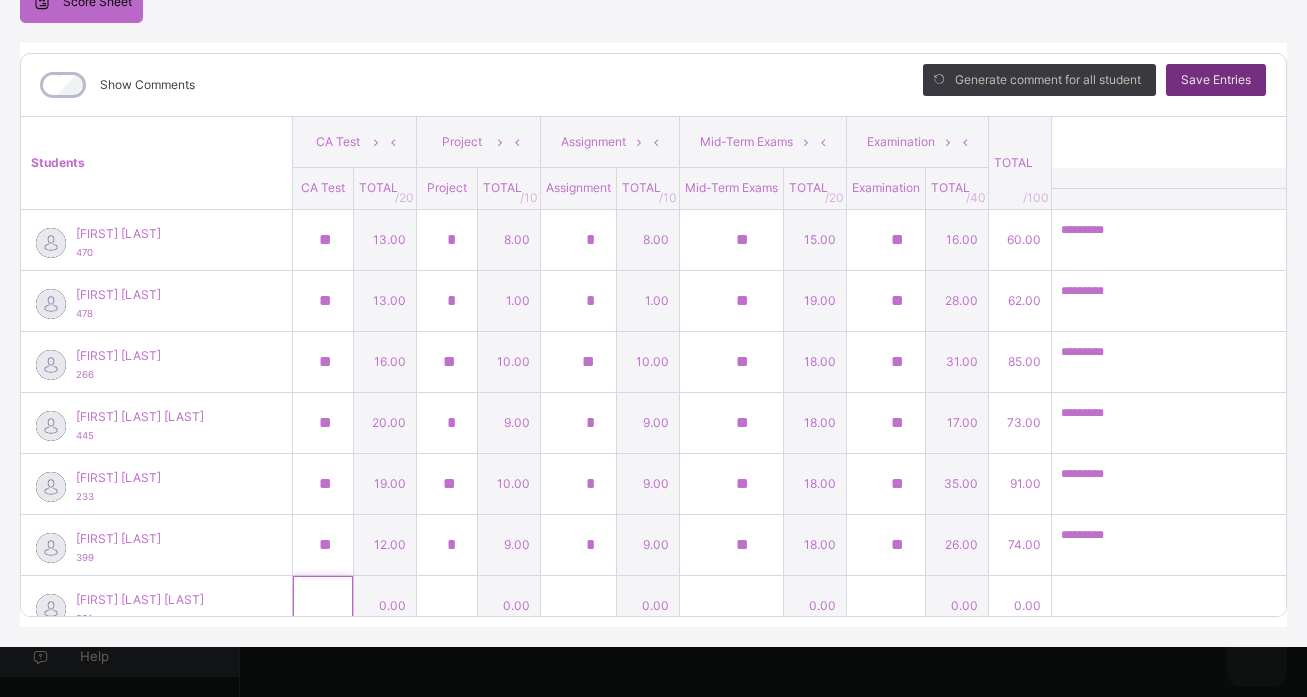 scroll, scrollTop: 398, scrollLeft: 0, axis: vertical 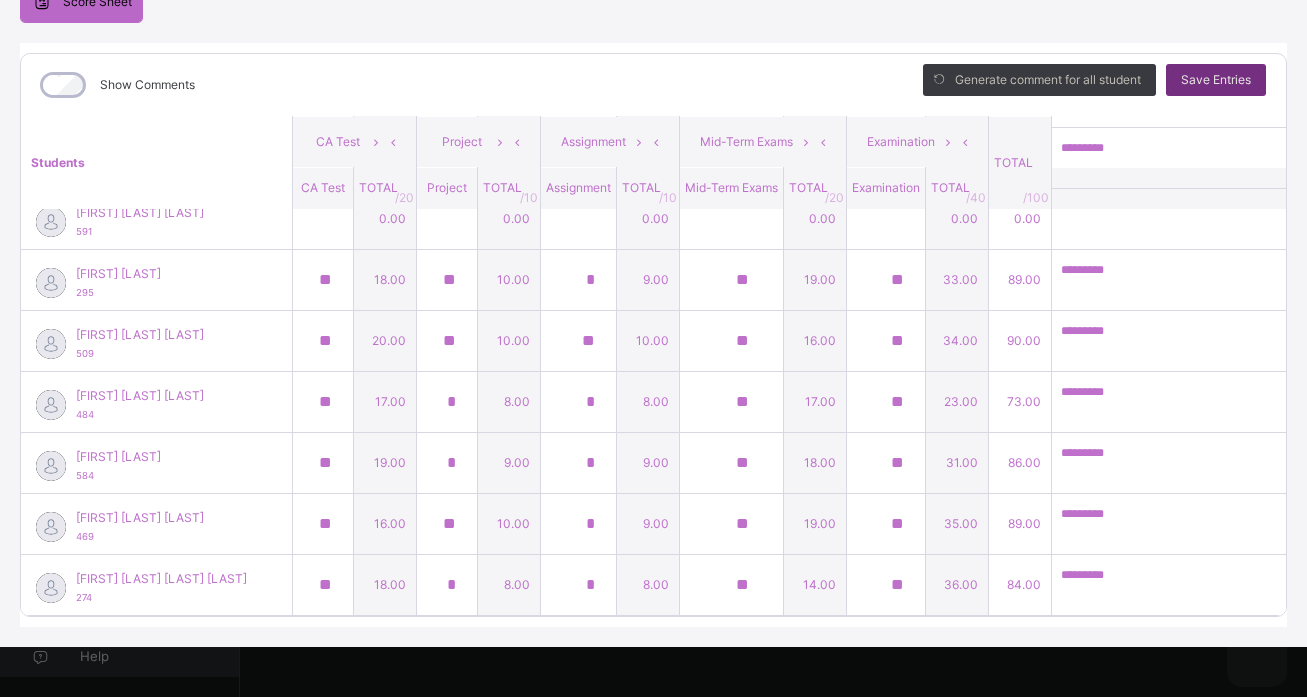 click on "Show Comments   Generate comment for all student   Save Entries Class Level:  DAOS Grd7   Subject:  I.C.T Session:  2024/2025 Session Session:  3rd Term Students CA Test Project Assignment Mid-Term Exams Examination TOTAL /100 Comment CA Test TOTAL / 20 Project TOTAL / 10 Assignment TOTAL / 10 Mid-Term Exams TOTAL / 20 Examination TOTAL / 40 [FIRST]  [LAST] 470 [FIRST]  [LAST] 470 ** 13.00 * 8.00 * 8.00 ** 15.00 ** 16.00 60.00 ********* Generate comment 9 / 250   ×   Subject Teacher’s Comment Generate and see in full the comment developed by the AI with an option to regenerate the comment JS [FIRST]  [LAST]   470   Total 60.00  / 100.00 Sims Bot   Regenerate     Use this comment   [FIRST] [LAST] 478 [FIRST] [LAST] 478 ** 13.00 * 1.00 * 1.00 ** 19.00 ** 28.00 62.00 ********* Generate comment 9 / 250   ×   Subject Teacher’s Comment Generate and see in full the comment developed by the AI with an option to regenerate the comment JS [FIRST] [LAST]   478    /" at bounding box center (653, 335) 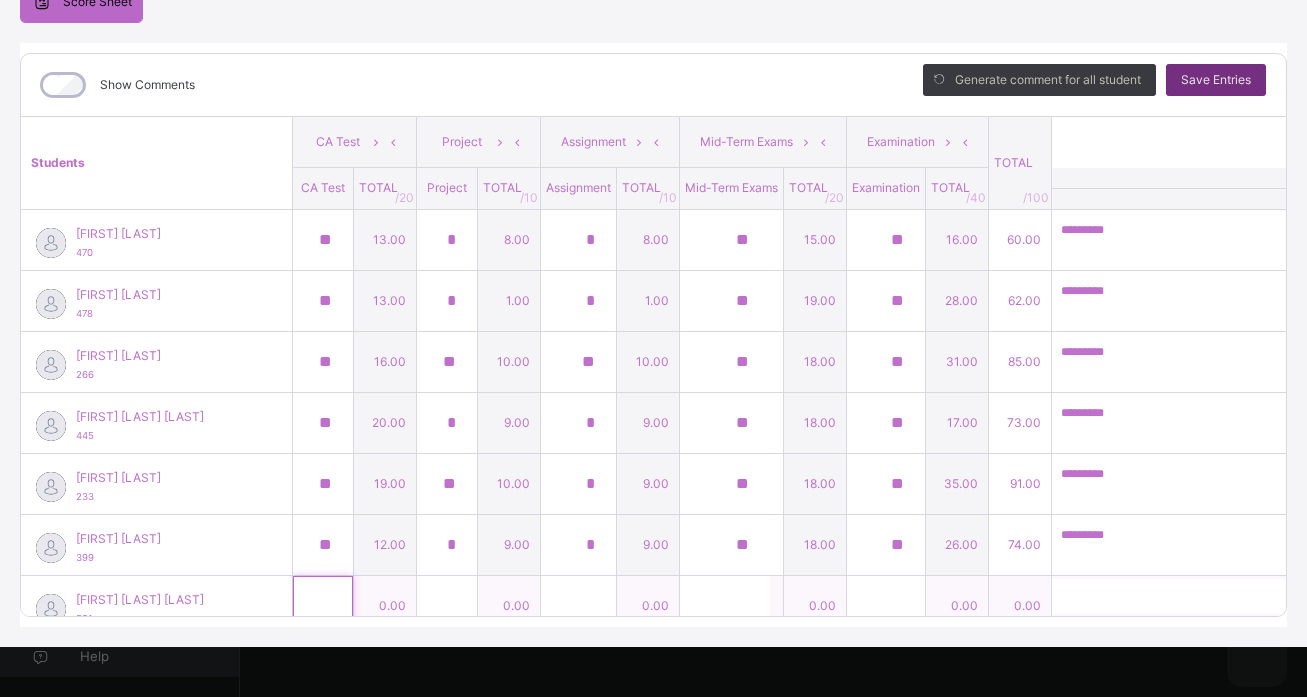 click at bounding box center [323, 606] 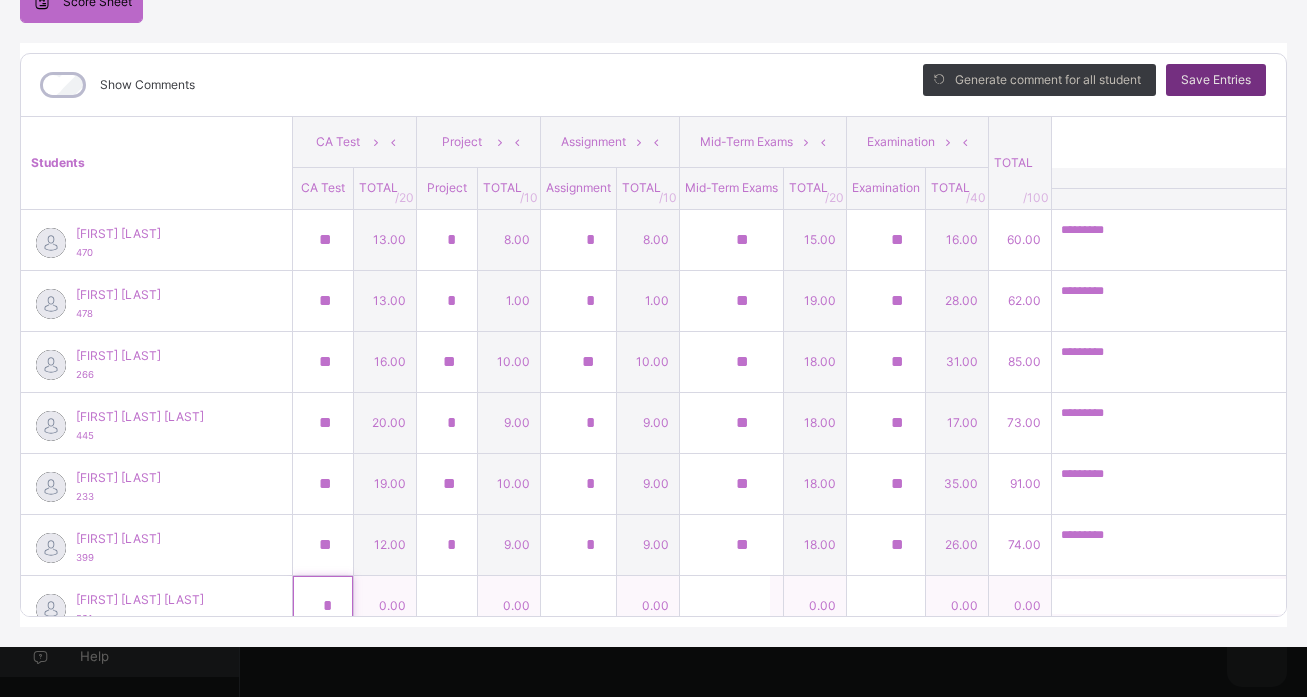 scroll, scrollTop: 11, scrollLeft: 0, axis: vertical 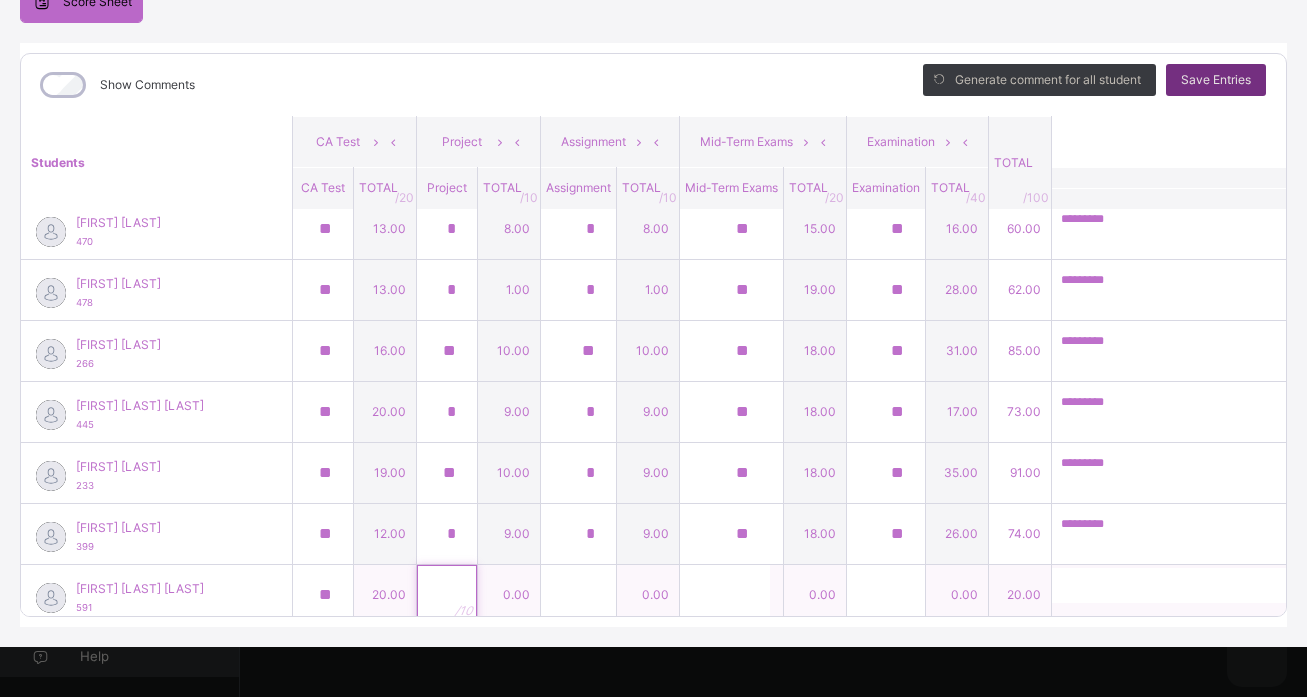 click at bounding box center (447, 595) 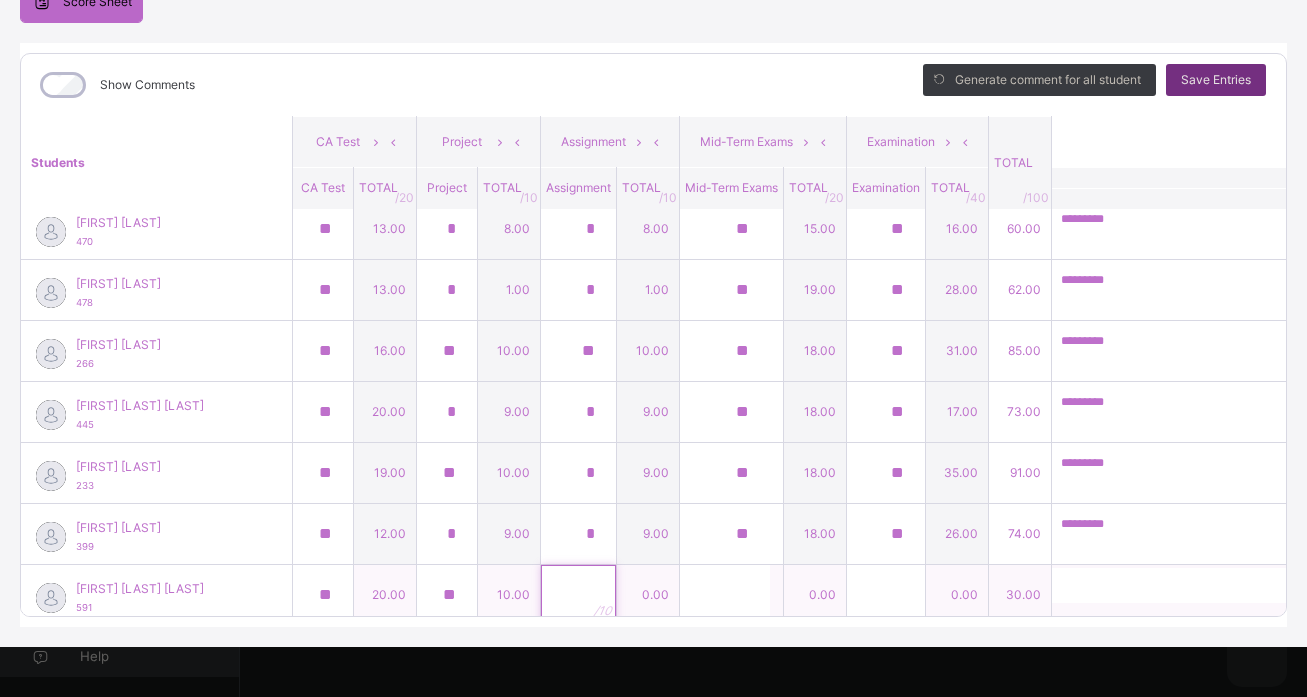 click at bounding box center [578, 595] 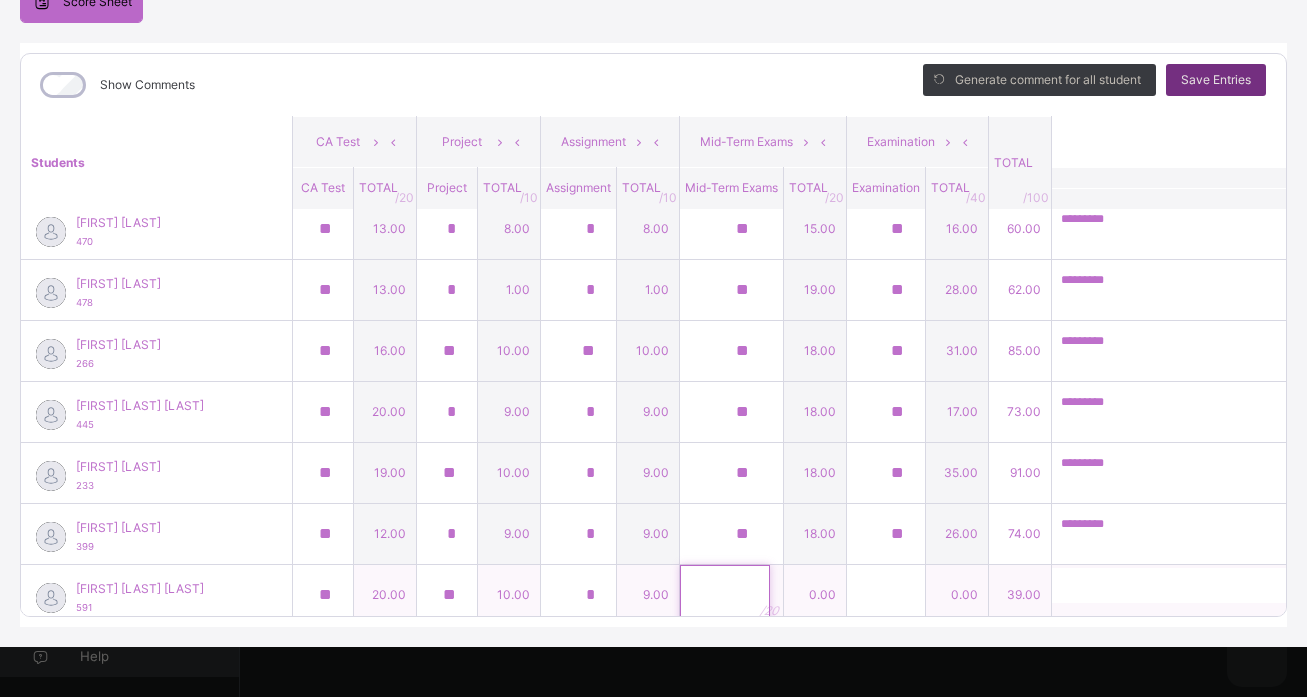 click at bounding box center [725, 595] 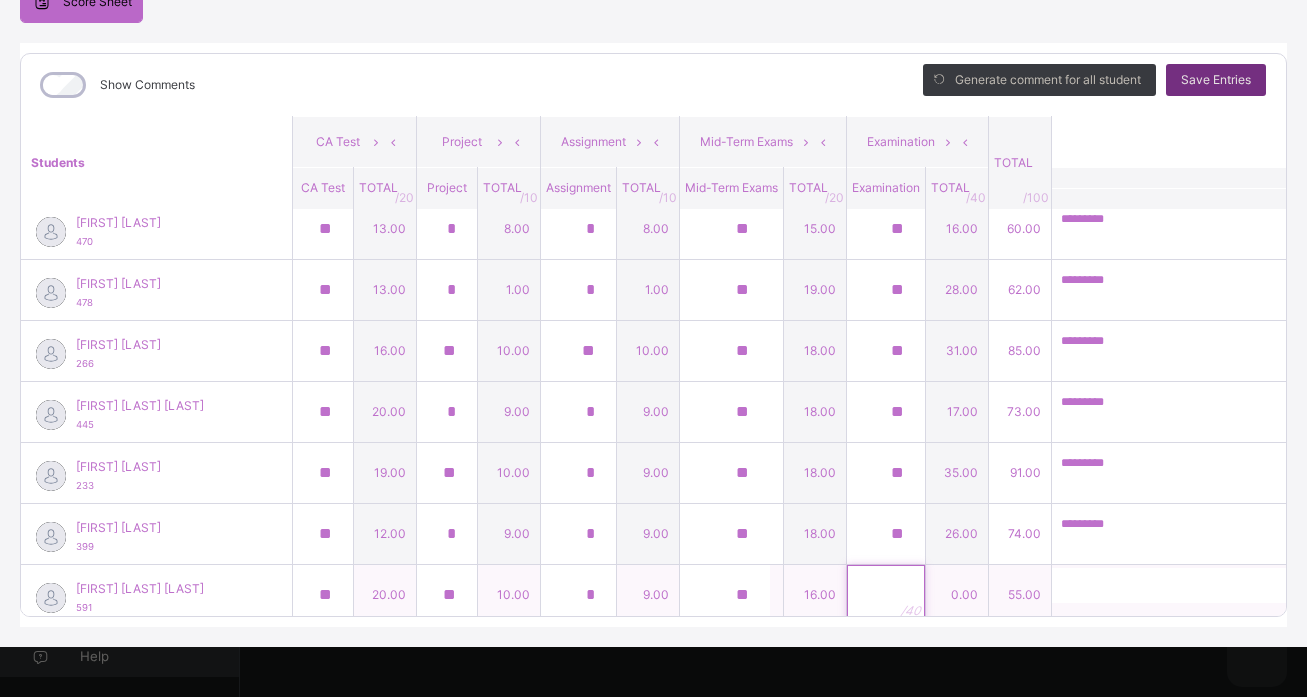 click at bounding box center [886, 595] 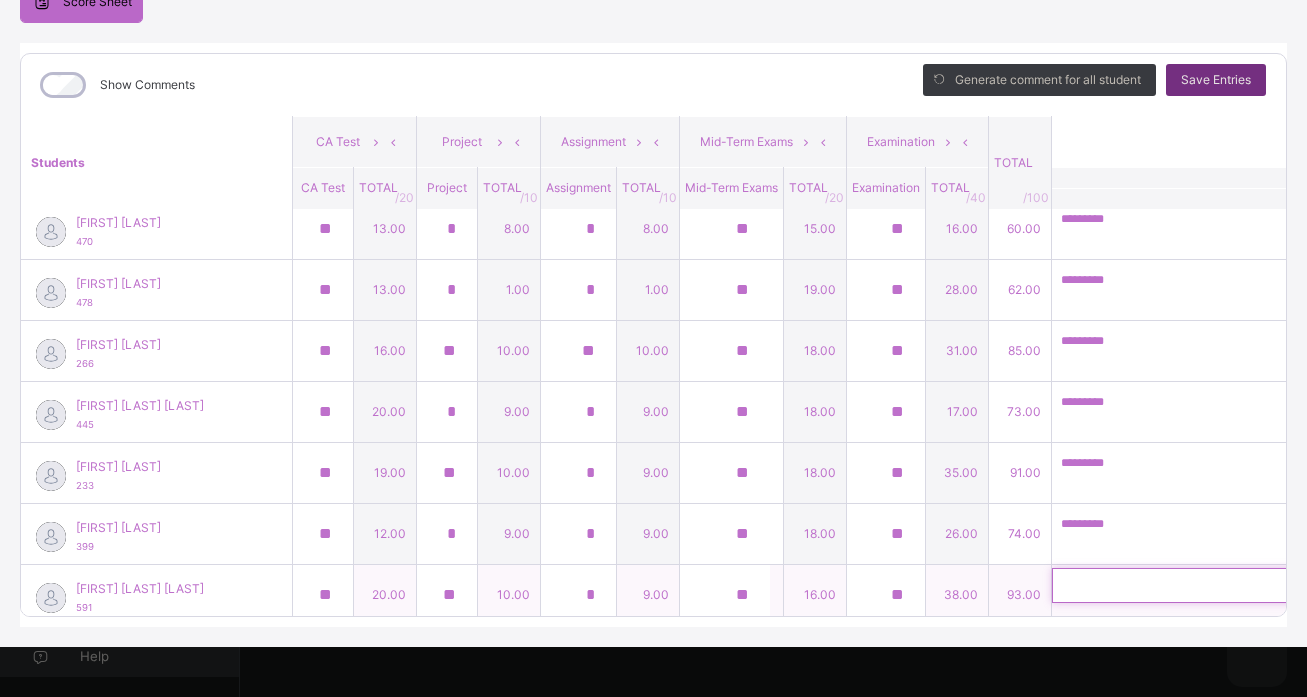click at bounding box center [1182, 585] 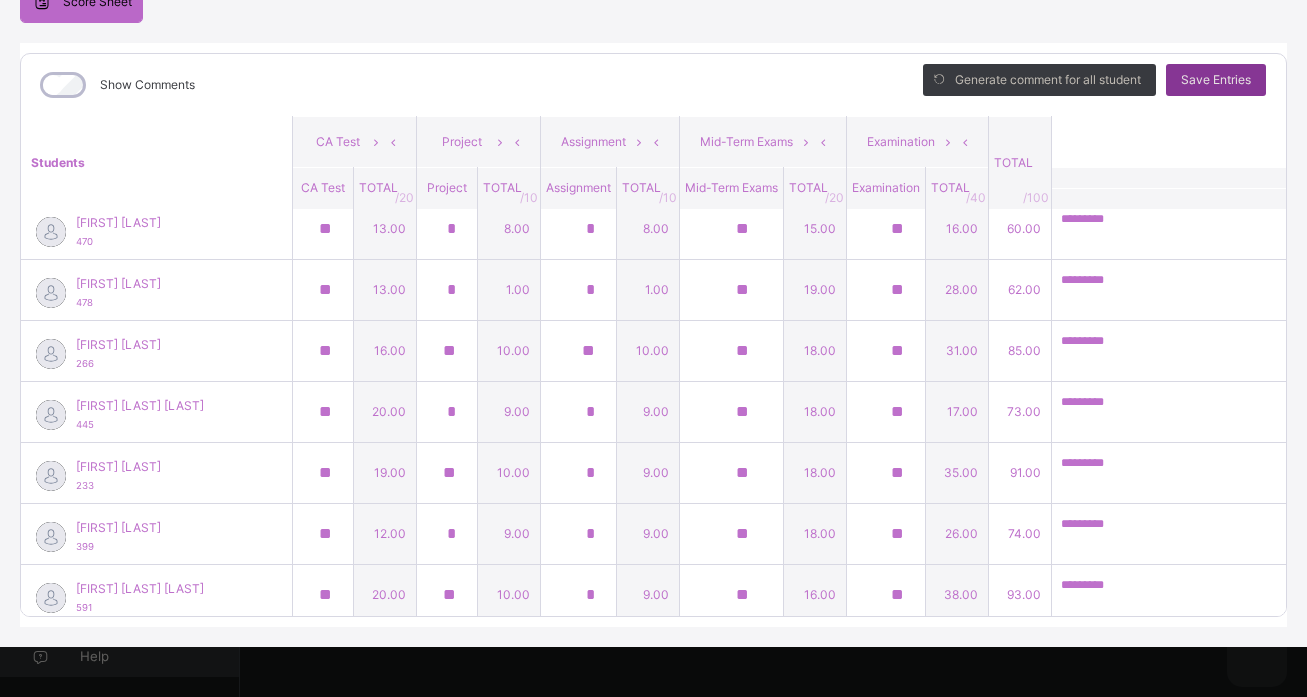 click on "Save Entries" at bounding box center (1216, 80) 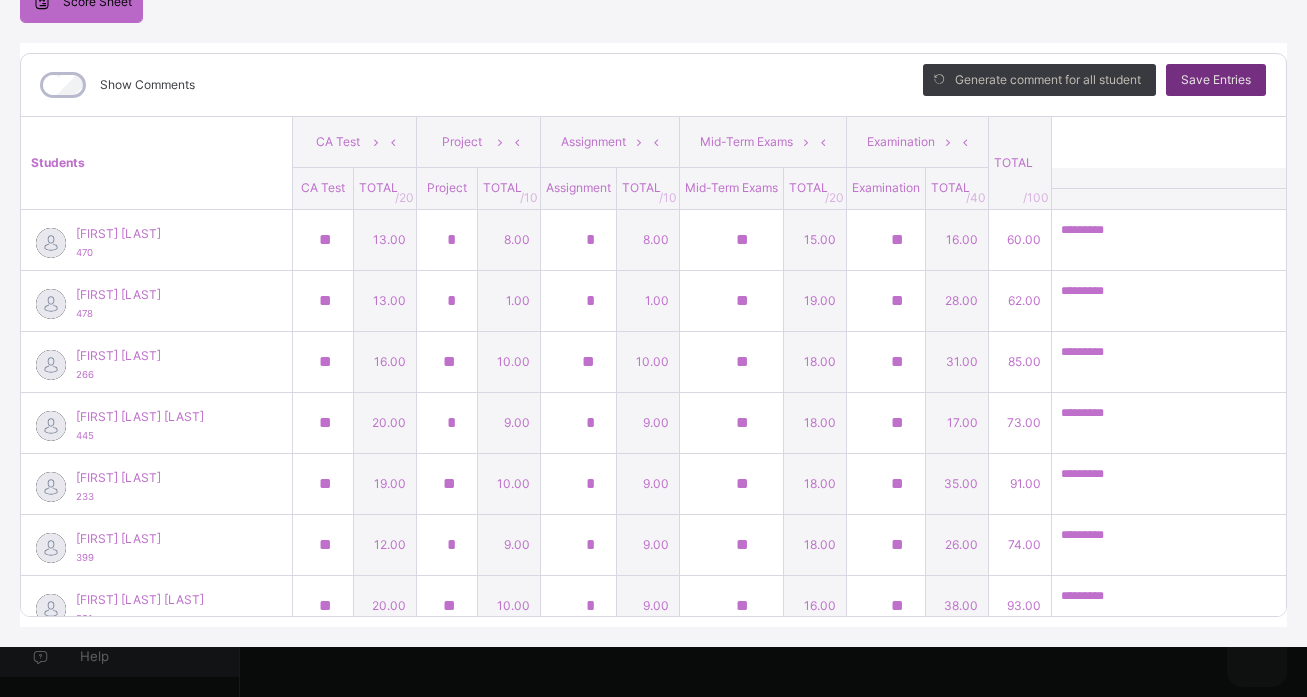 scroll, scrollTop: 398, scrollLeft: 0, axis: vertical 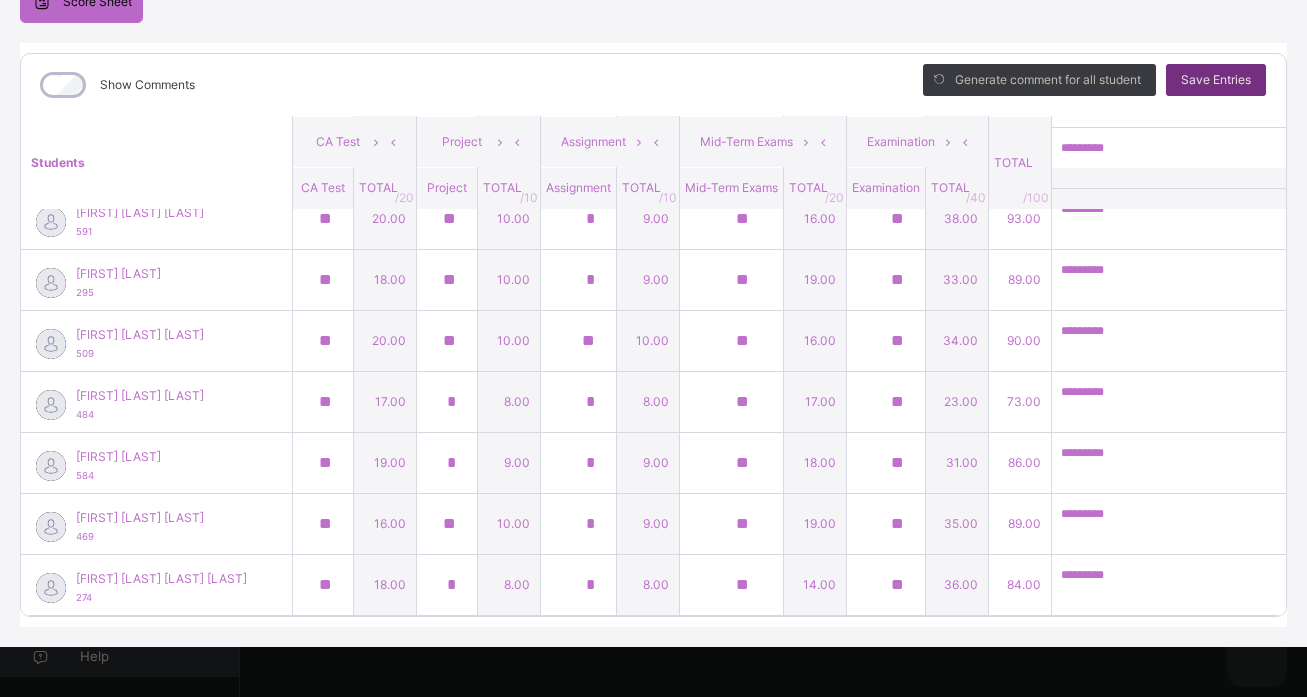 click on "Students CA Test Project Assignment Mid-Term Exams Examination TOTAL /100 Comment CA Test TOTAL / 20 Project TOTAL / 10 Assignment TOTAL / 10 Mid-Term Exams TOTAL / 20 Examination TOTAL / 40 [FIRST] [LAST] 470 [FIRST] [LAST] 470 ** 13.00 * 8.00 * 8.00 ** 15.00 ** 16.00 60.00 ********* Generate comment 9 / 250   ×   Subject Teacher’s Comment Generate and see in full the comment developed by the AI with an option to regenerate the comment JS [FIRST] [LAST]   470   Total 60.00  / 100.00 Sims Bot   Regenerate     Use this comment   [FIRST] [LAST] 478 [FIRST] [LAST] 478 ** 13.00 * 1.00 * 1.00 ** 19.00 ** 28.00 62.00 ********* Generate comment 9 / 250   ×   Subject Teacher’s Comment Generate and see in full the comment developed by the AI with an option to regenerate the comment JS [FIRST] [LAST]   478   Total 62.00  / 100.00 Sims Bot   Regenerate     Use this comment   [FIRST] [LAST] 266 [FIRST] [LAST] 266 ** 16.00 ** 10.00 ** 10.00 ** 18.00 **" at bounding box center (653, 366) 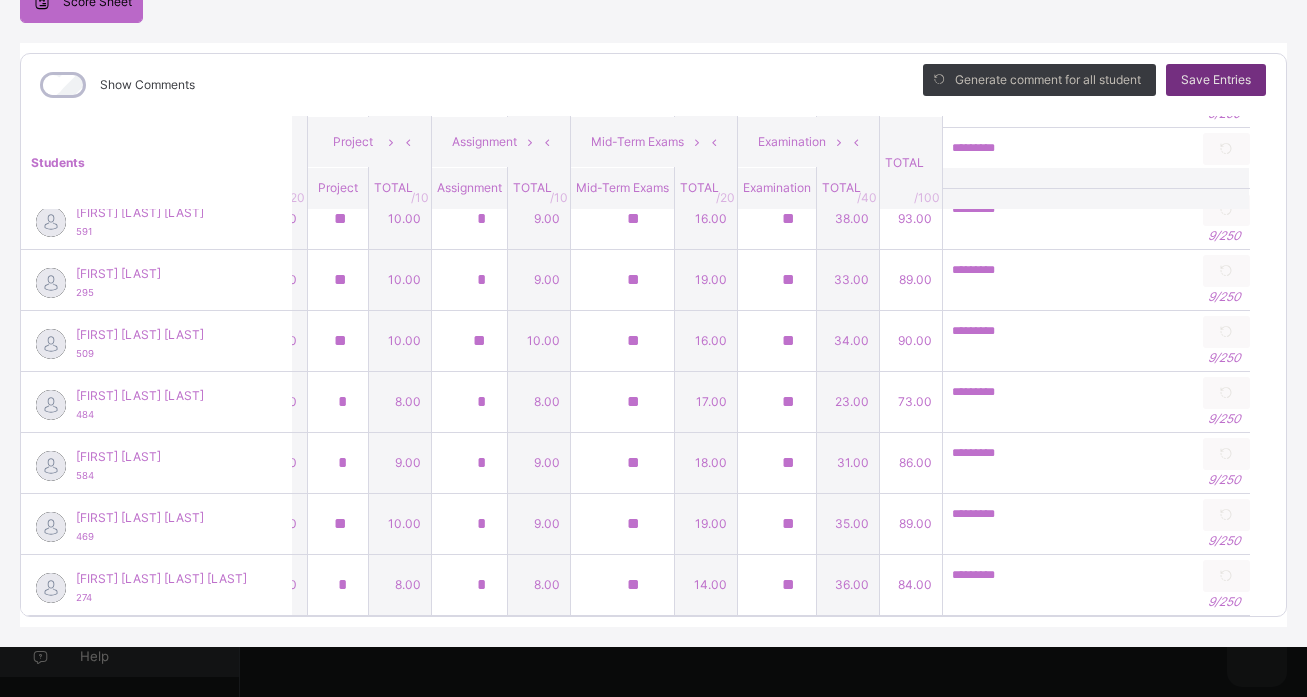 scroll, scrollTop: 0, scrollLeft: 119, axis: horizontal 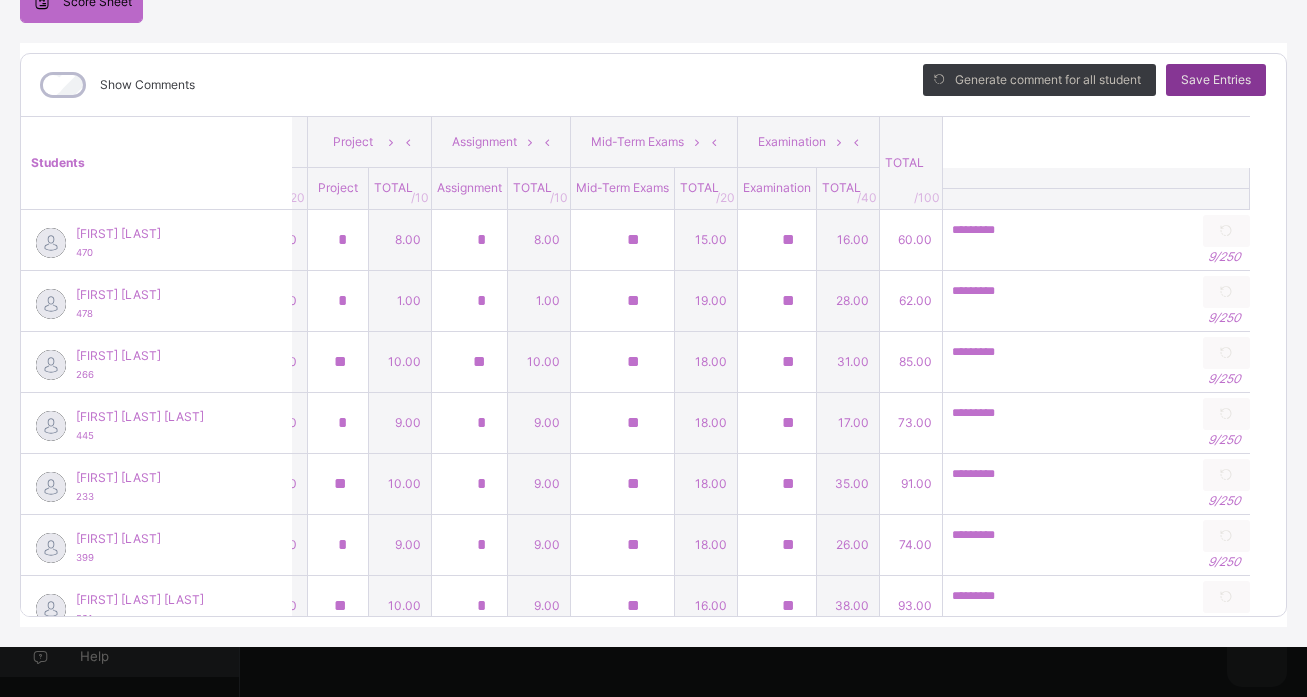 click on "Save Entries" at bounding box center (1216, 80) 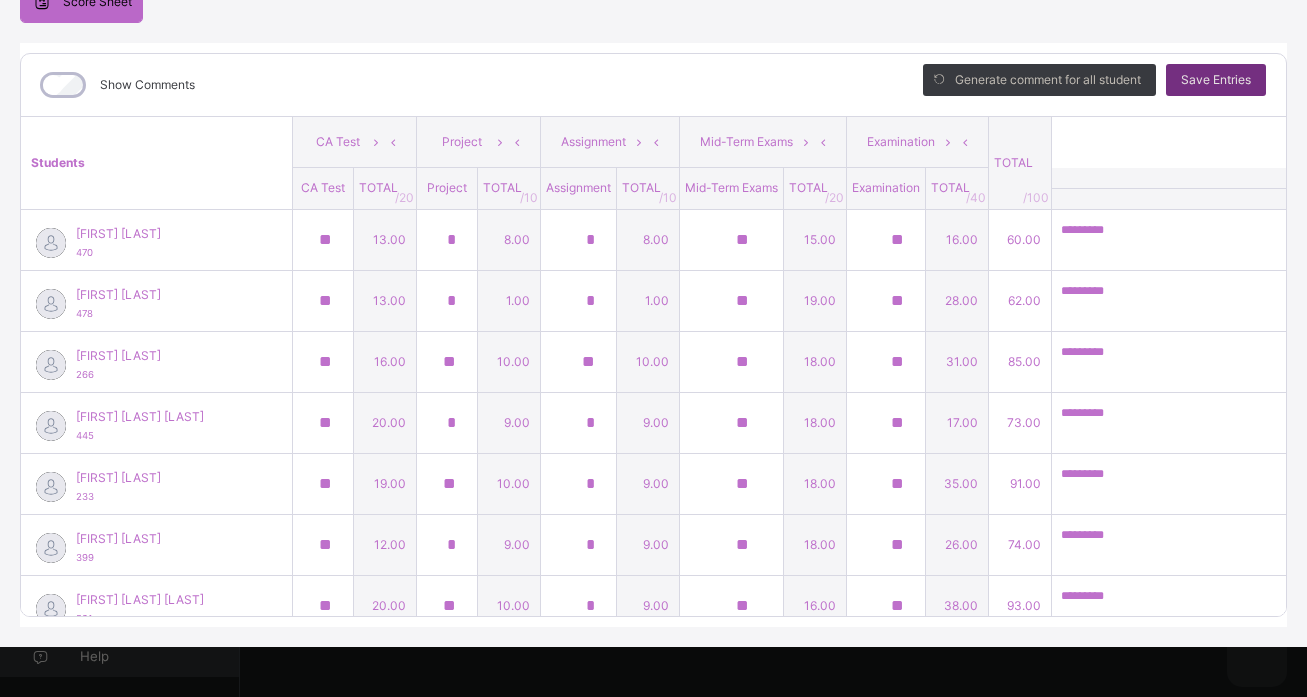 scroll, scrollTop: 398, scrollLeft: 0, axis: vertical 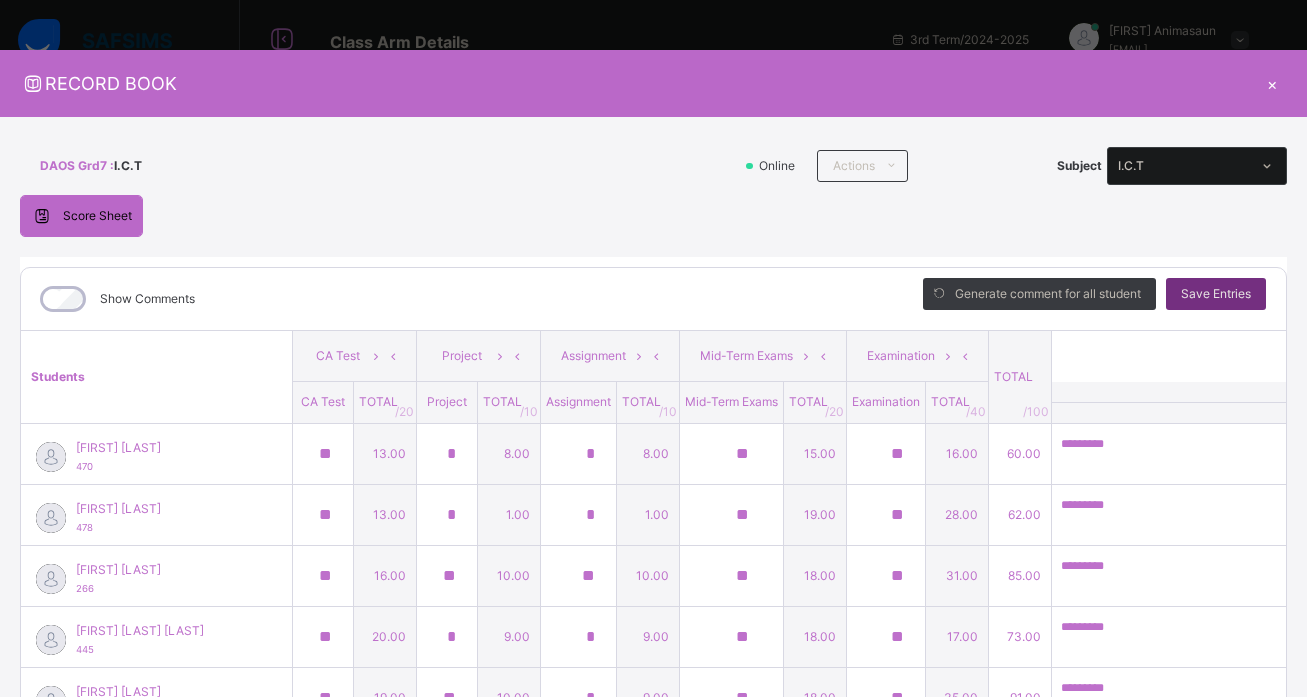 click on "×" at bounding box center [1272, 83] 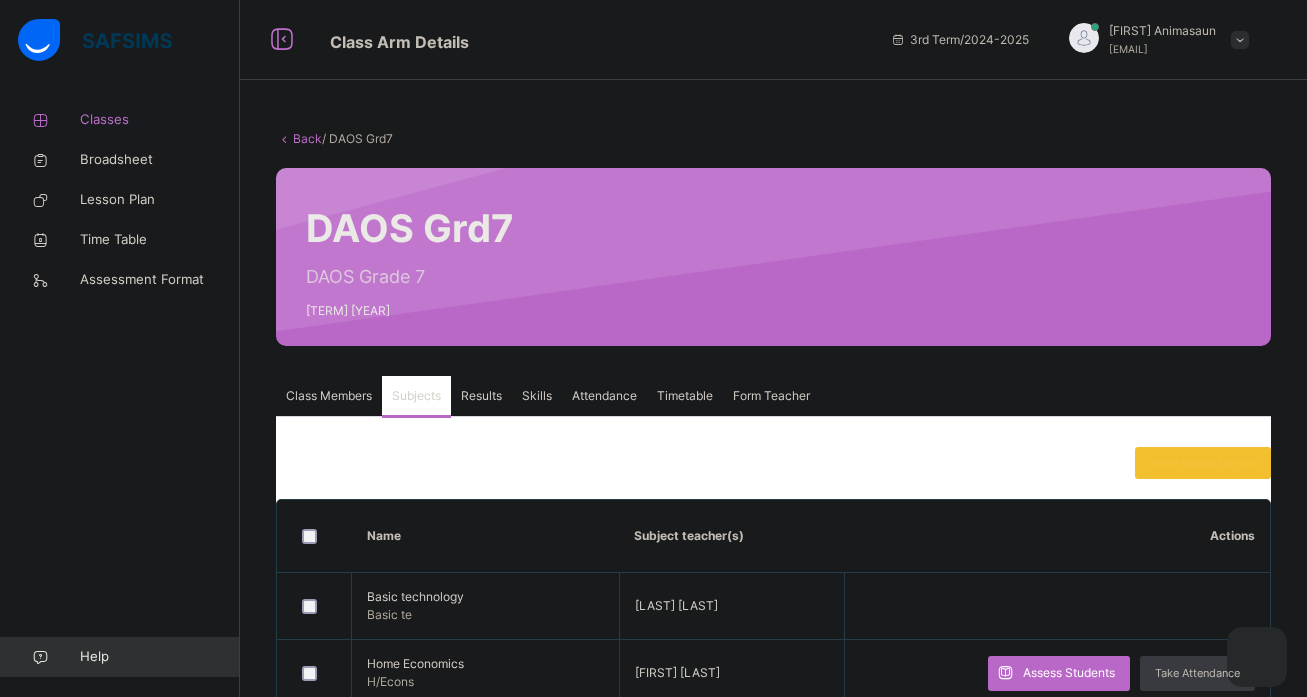 click on "Classes" at bounding box center (160, 120) 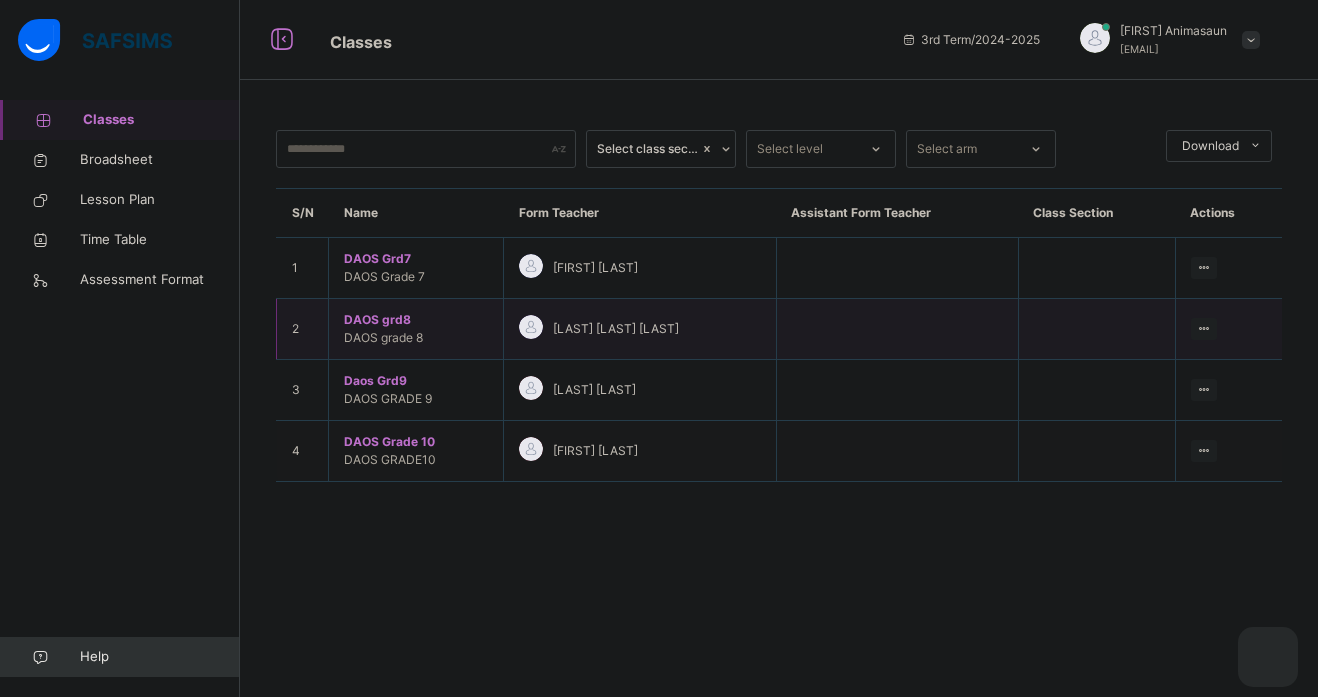 click on "DAOS grd8     DAOS grade 8" at bounding box center (416, 329) 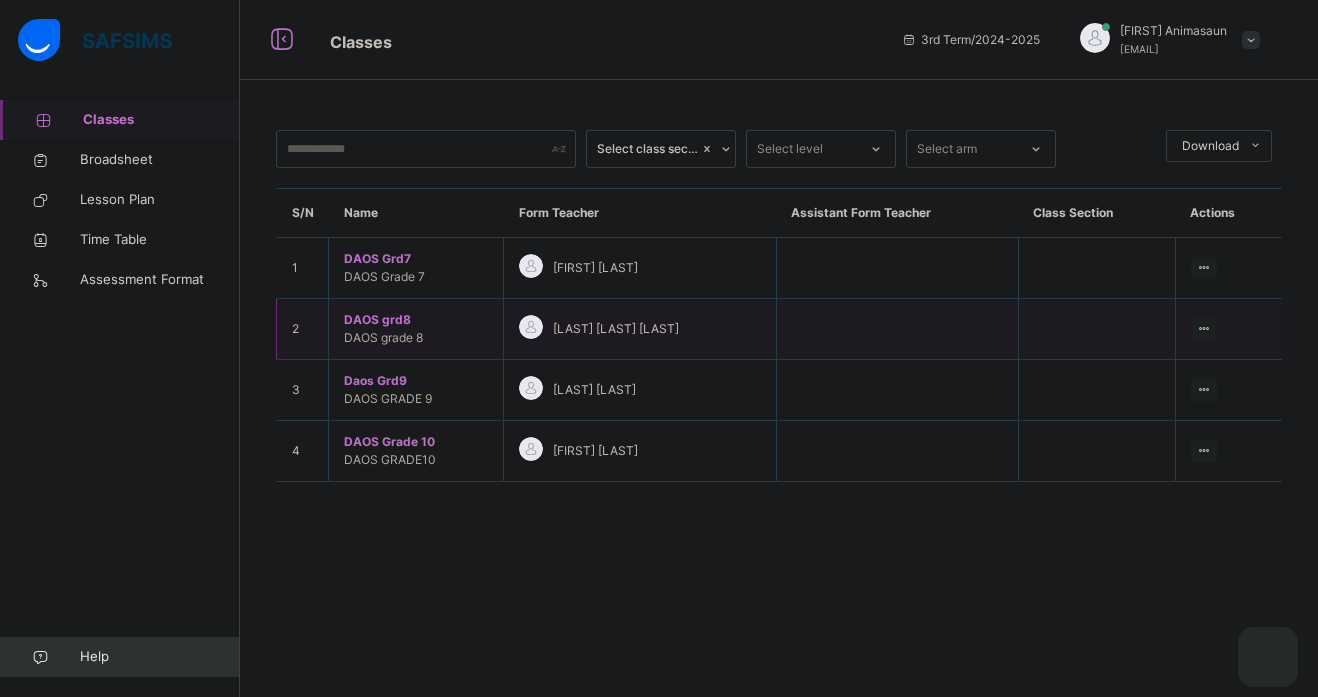 click on "DAOS grd8" at bounding box center [416, 320] 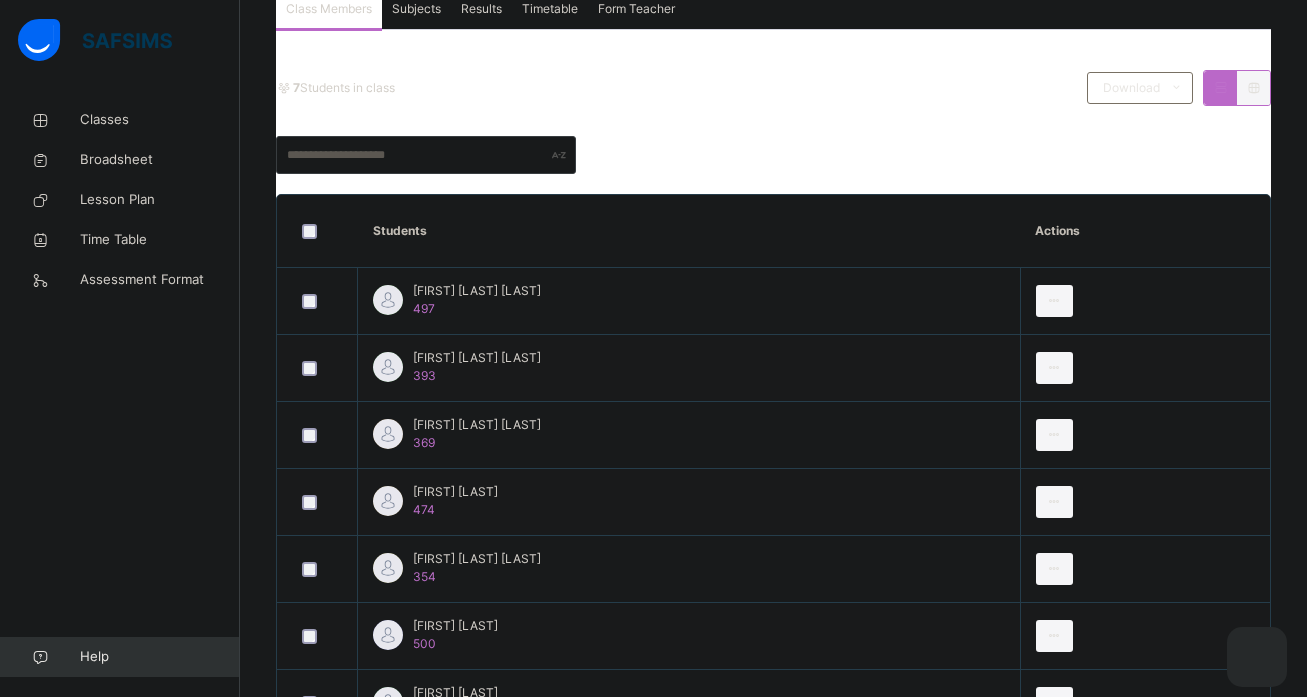 scroll, scrollTop: 257, scrollLeft: 0, axis: vertical 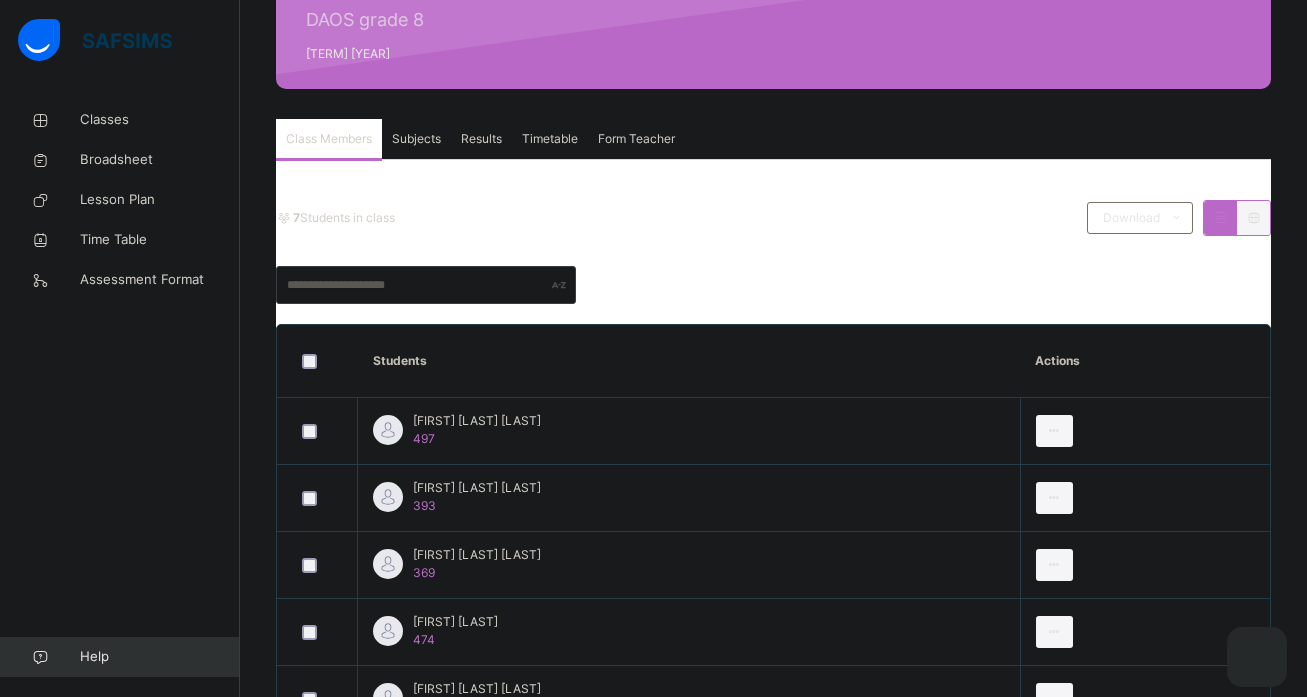 click on "Subjects" at bounding box center [416, 139] 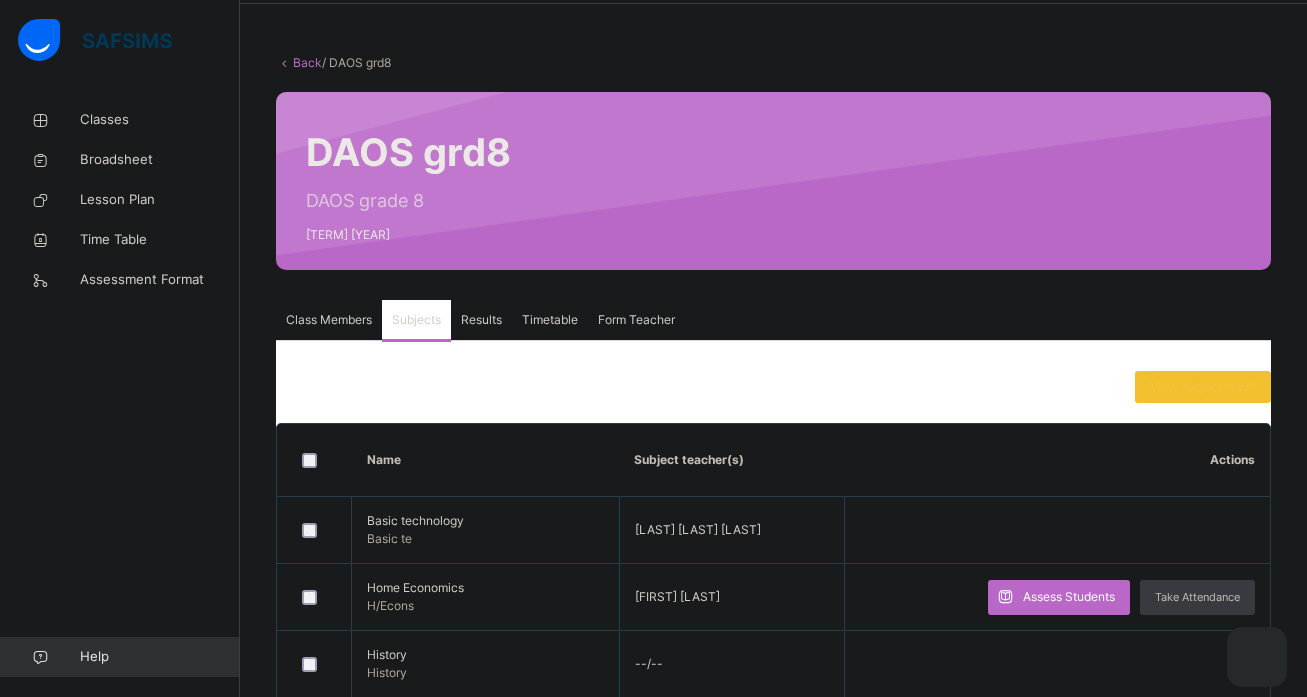 scroll, scrollTop: 0, scrollLeft: 0, axis: both 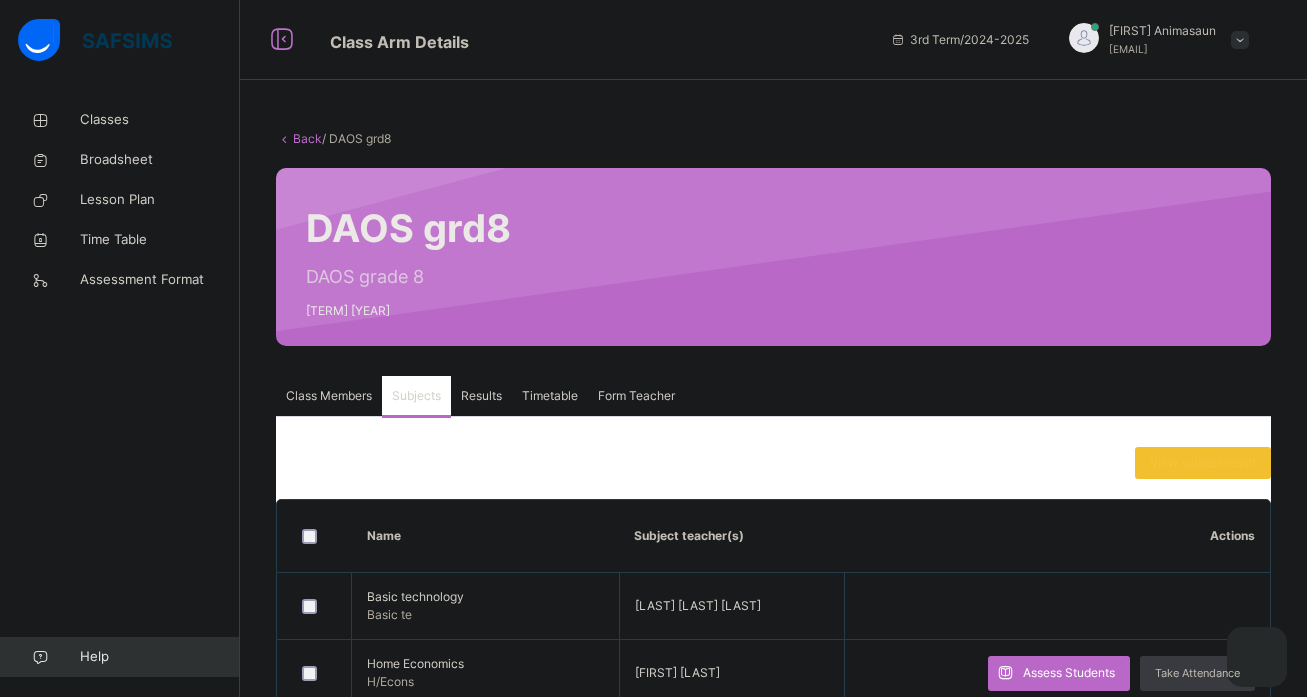 click on "Class Members" at bounding box center [329, 396] 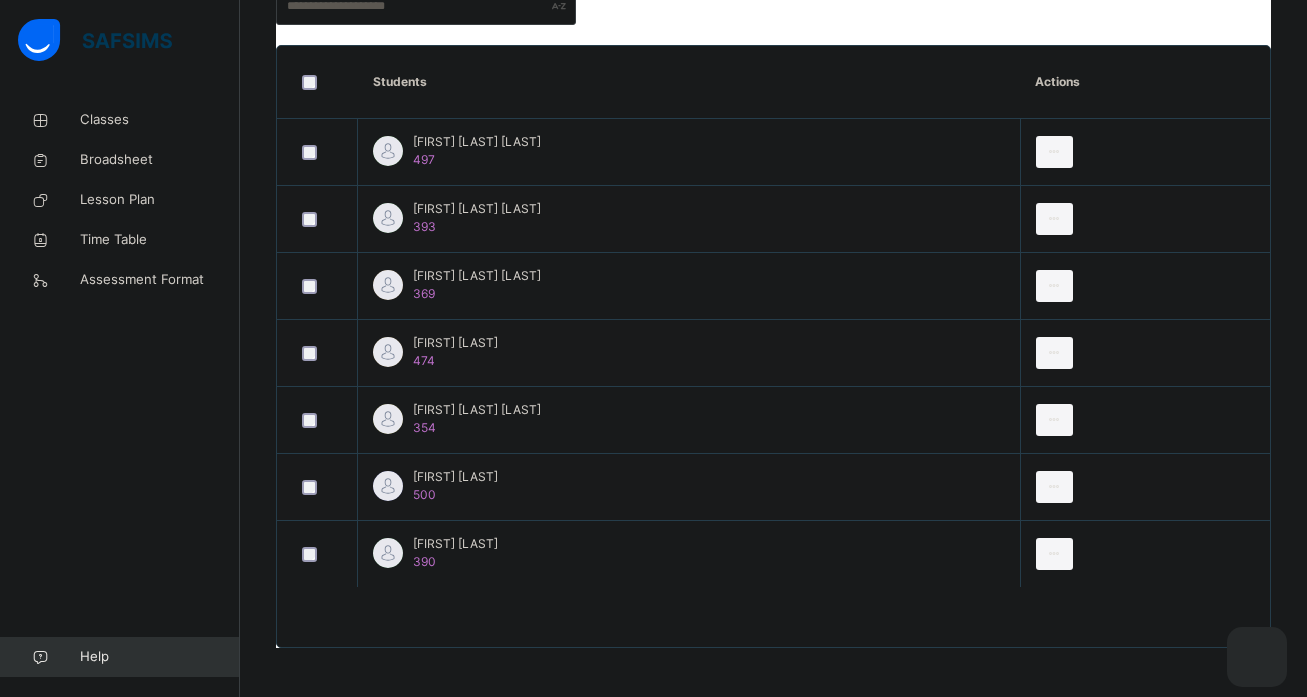 scroll, scrollTop: 537, scrollLeft: 0, axis: vertical 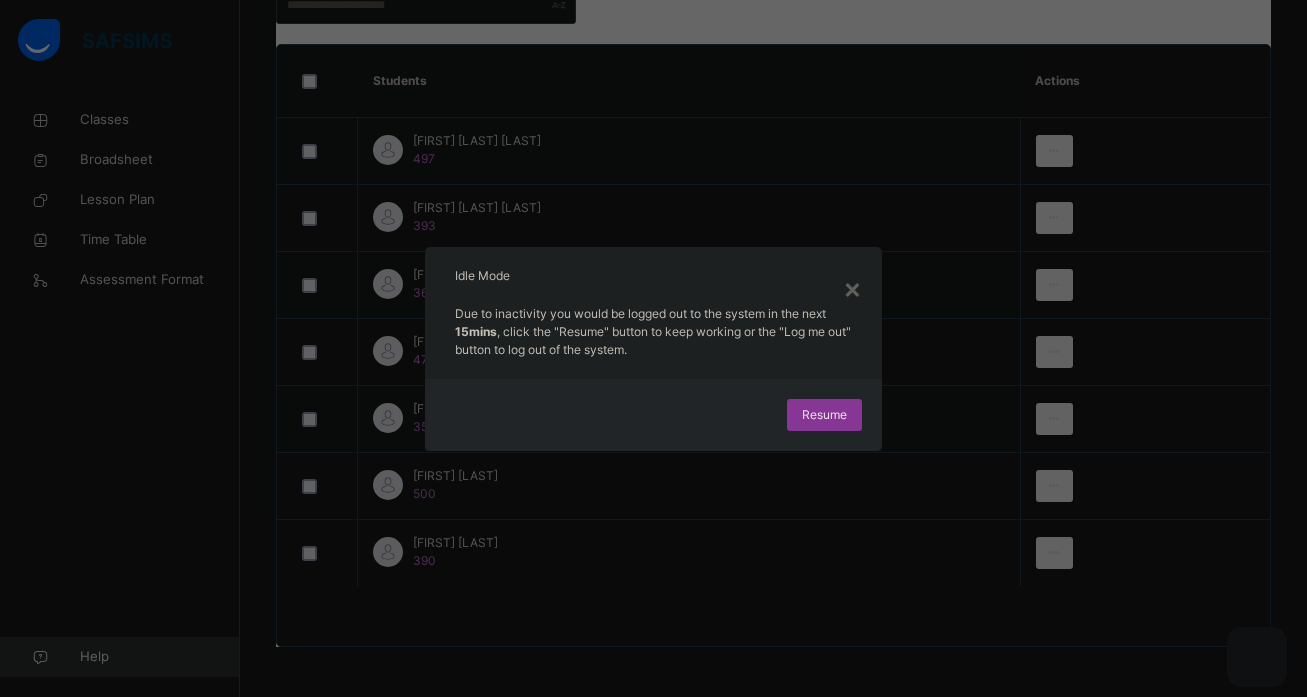 click on "Resume" at bounding box center [824, 415] 